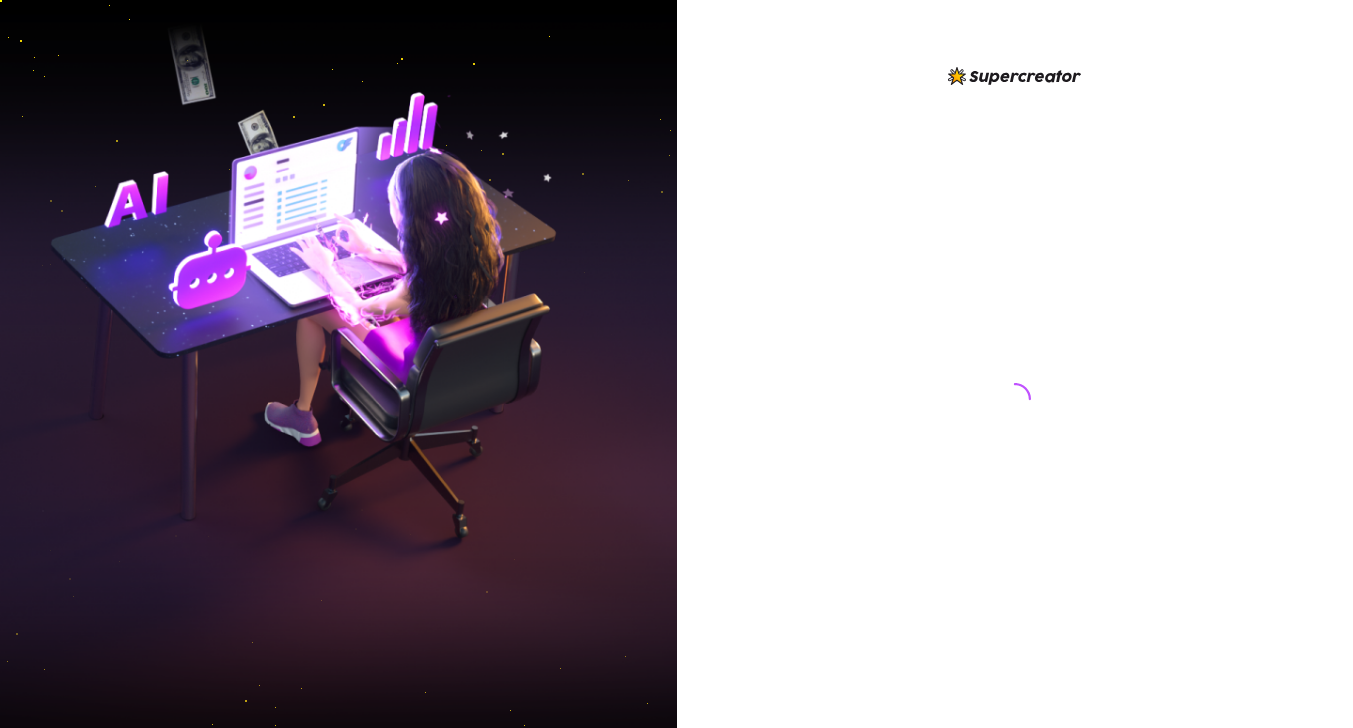 scroll, scrollTop: 0, scrollLeft: 0, axis: both 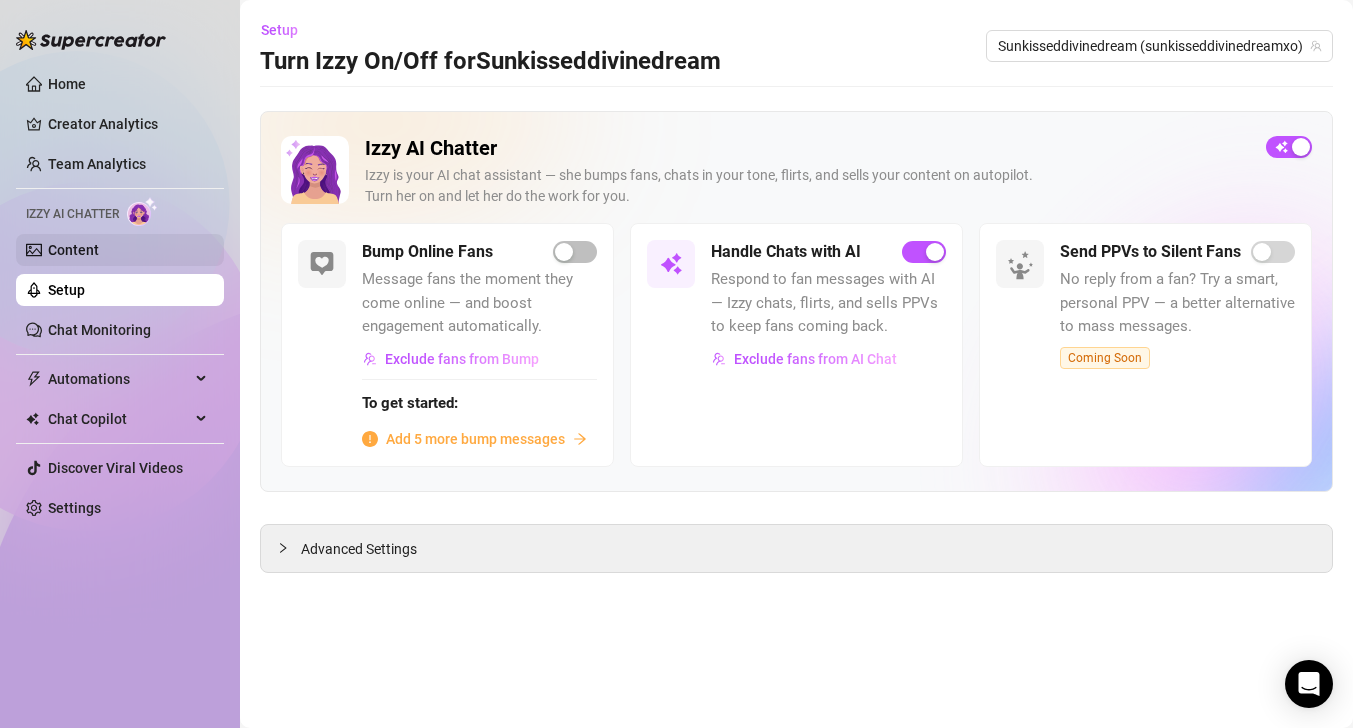 click on "Content" at bounding box center [73, 250] 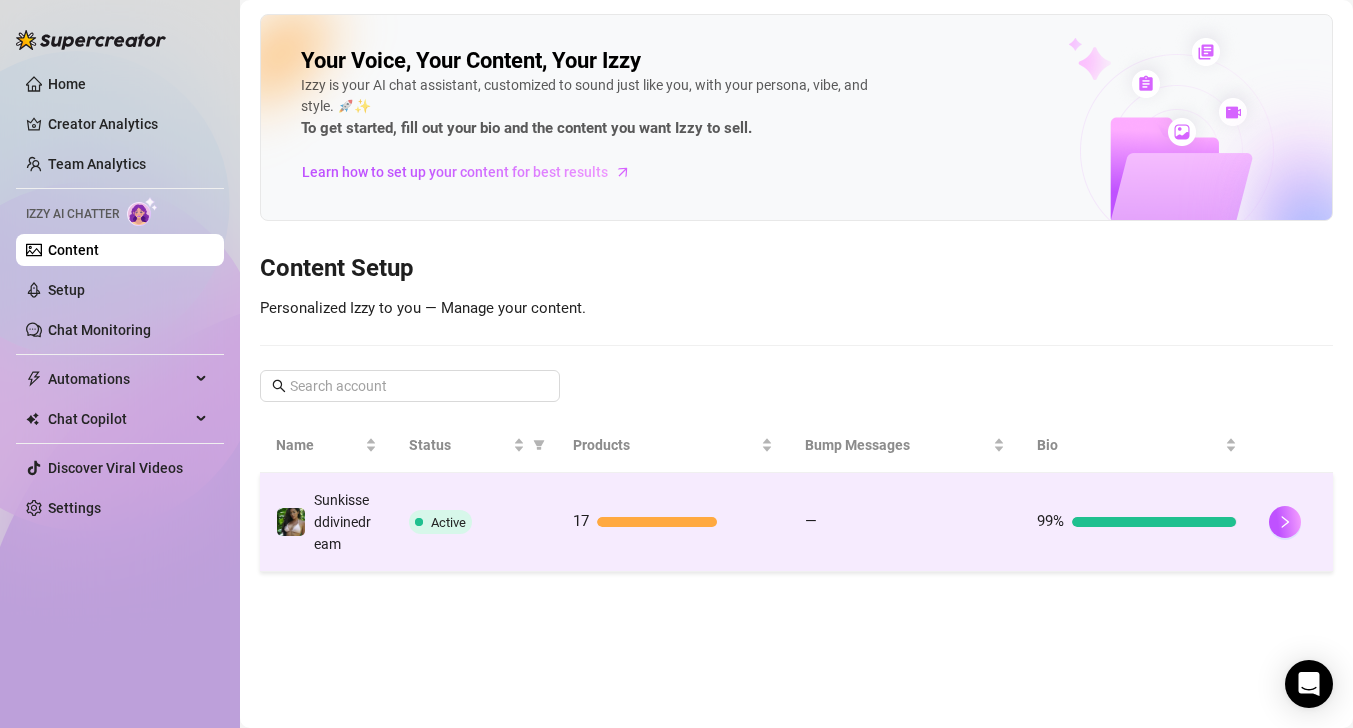 click on "17" at bounding box center [673, 522] 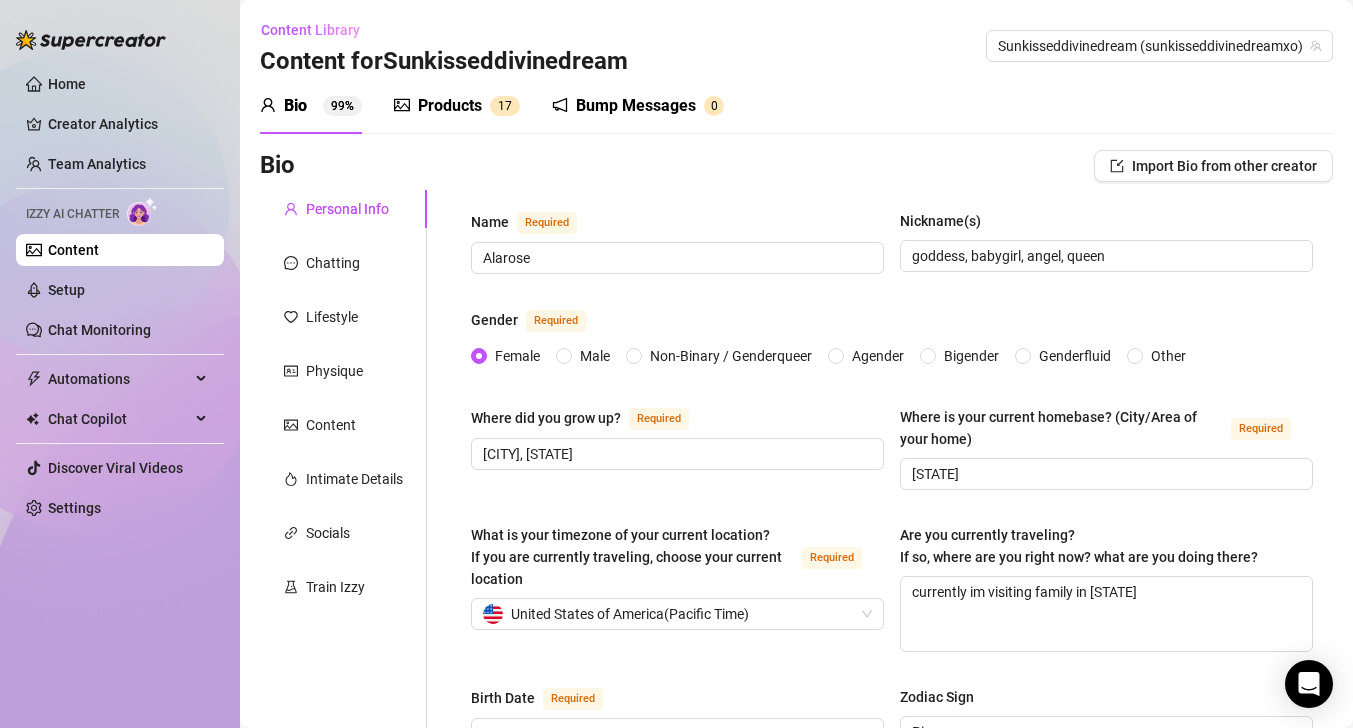 click on "Products" at bounding box center (450, 106) 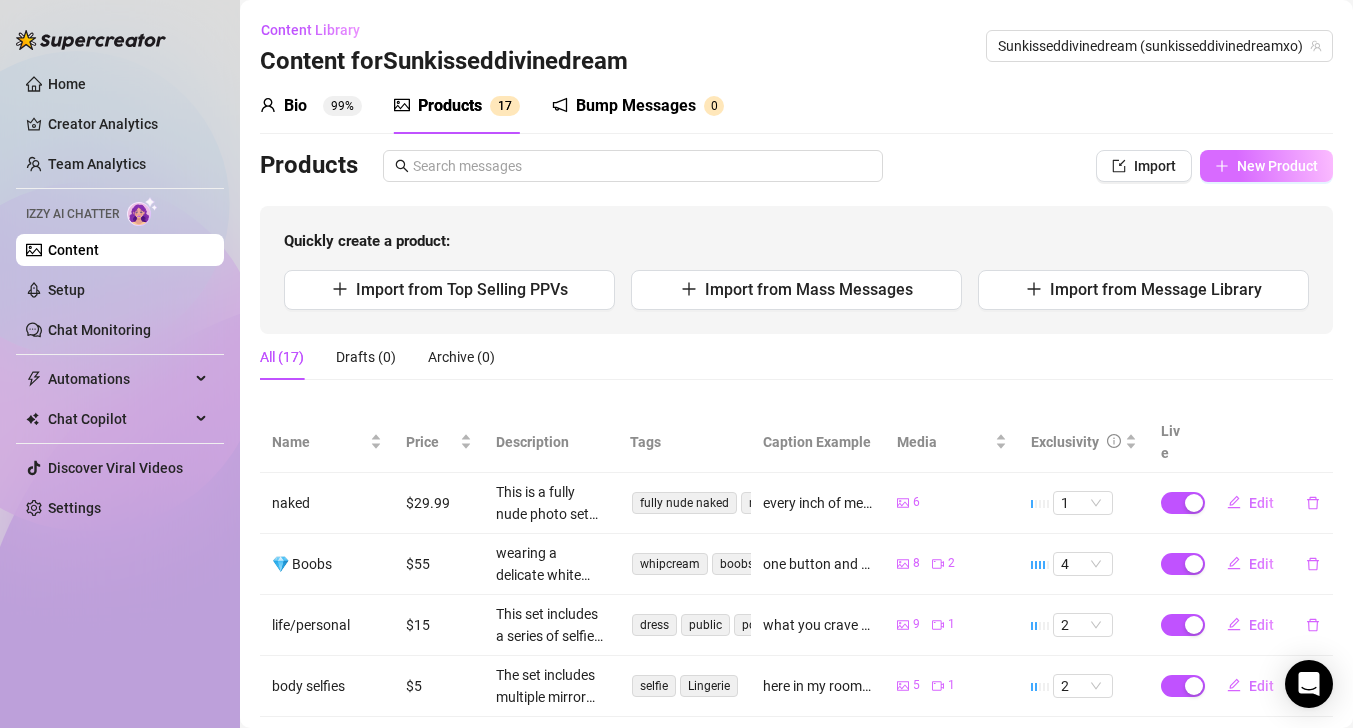 click on "New Product" at bounding box center [1277, 166] 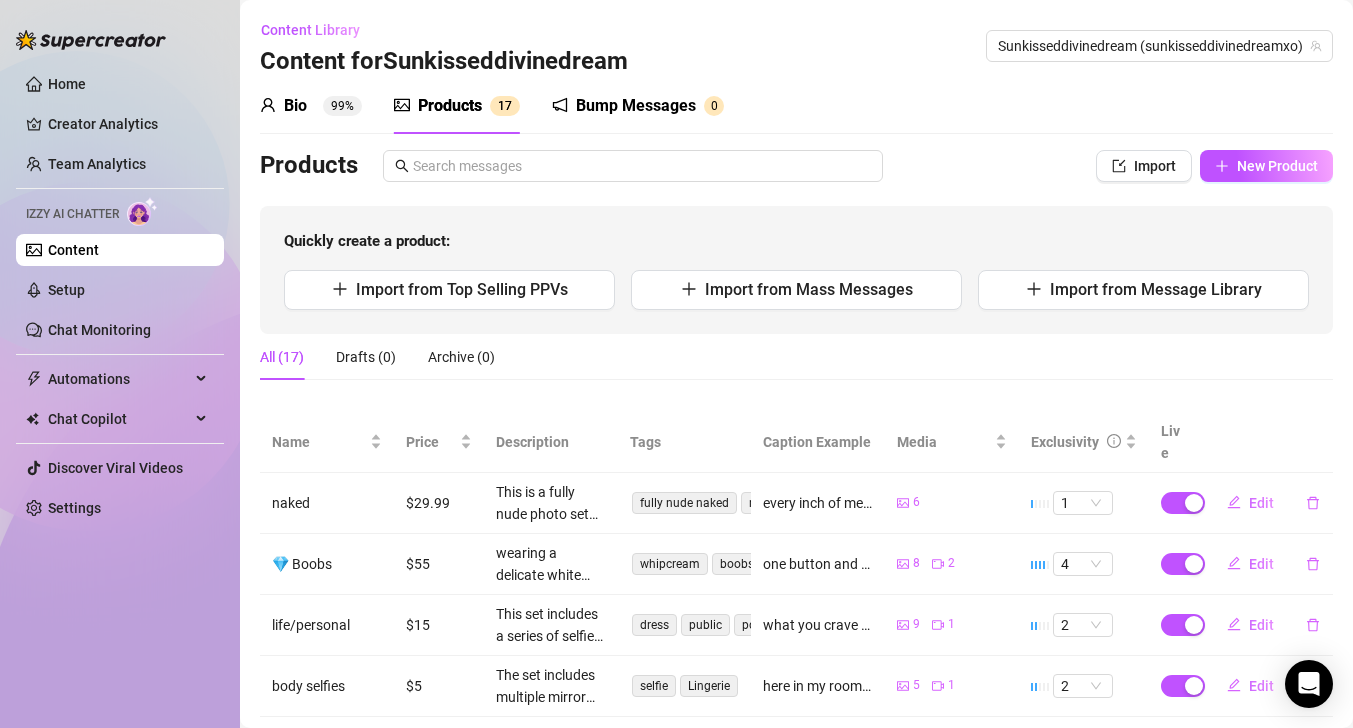 type on "Type your message here..." 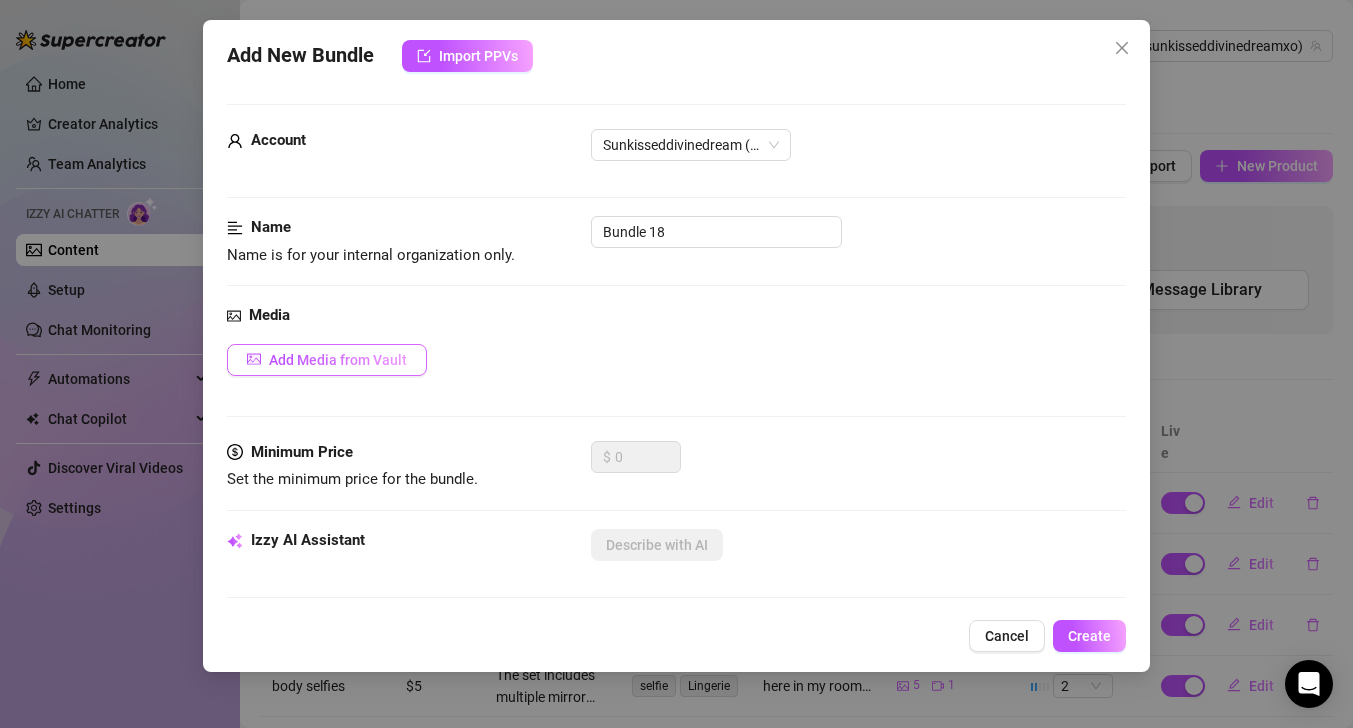 click on "Add Media from Vault" at bounding box center [338, 360] 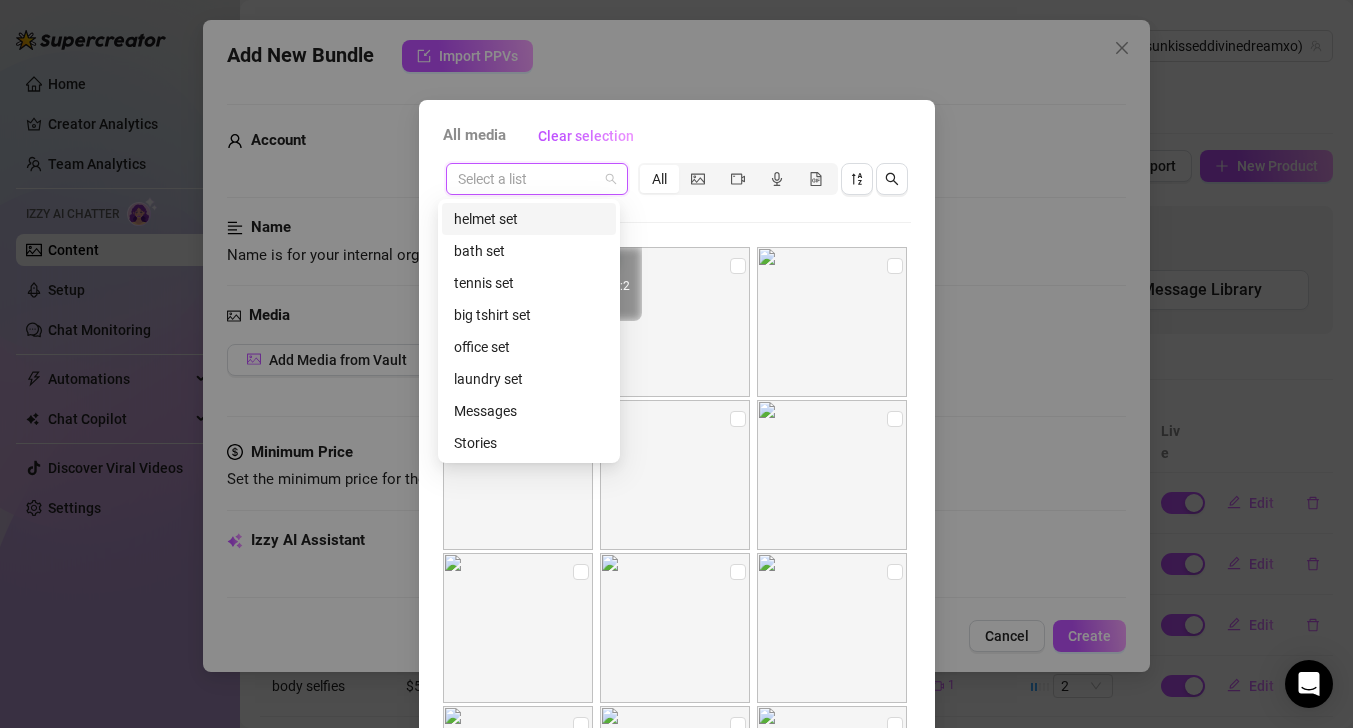 click at bounding box center [528, 179] 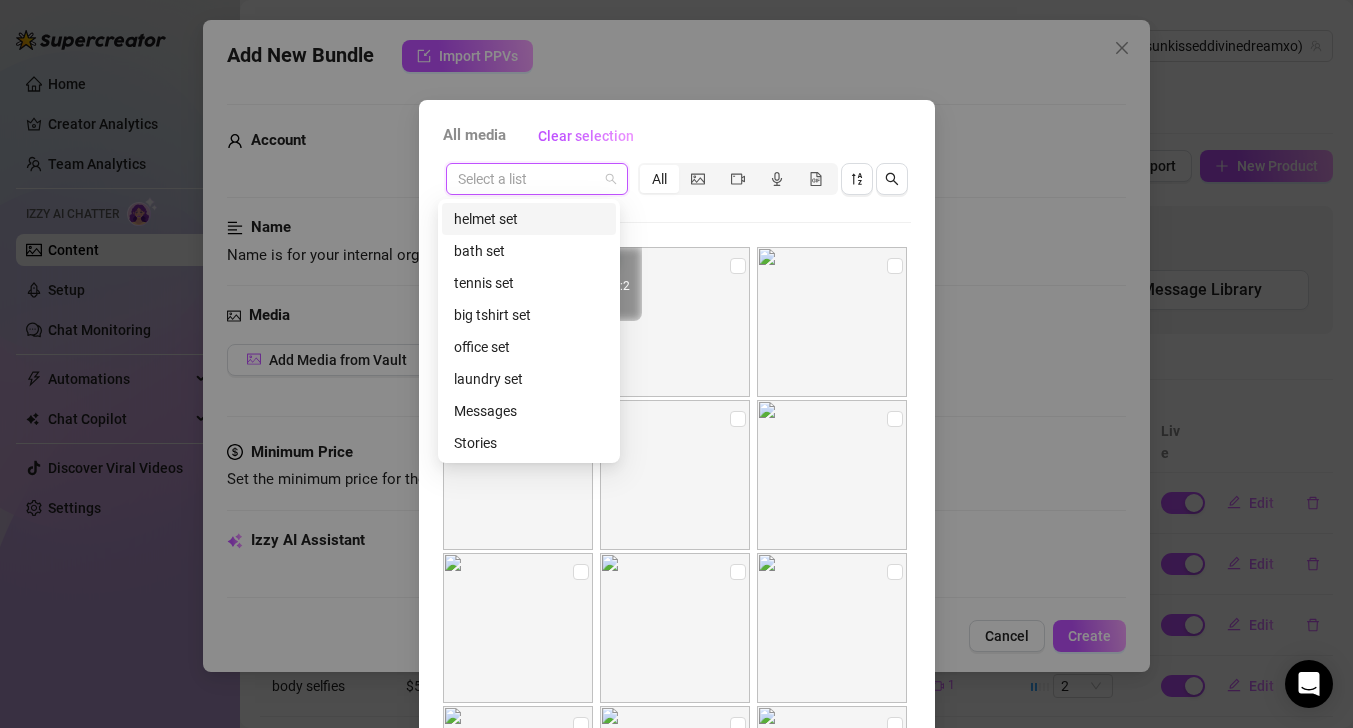 click on "helmet set" at bounding box center [529, 219] 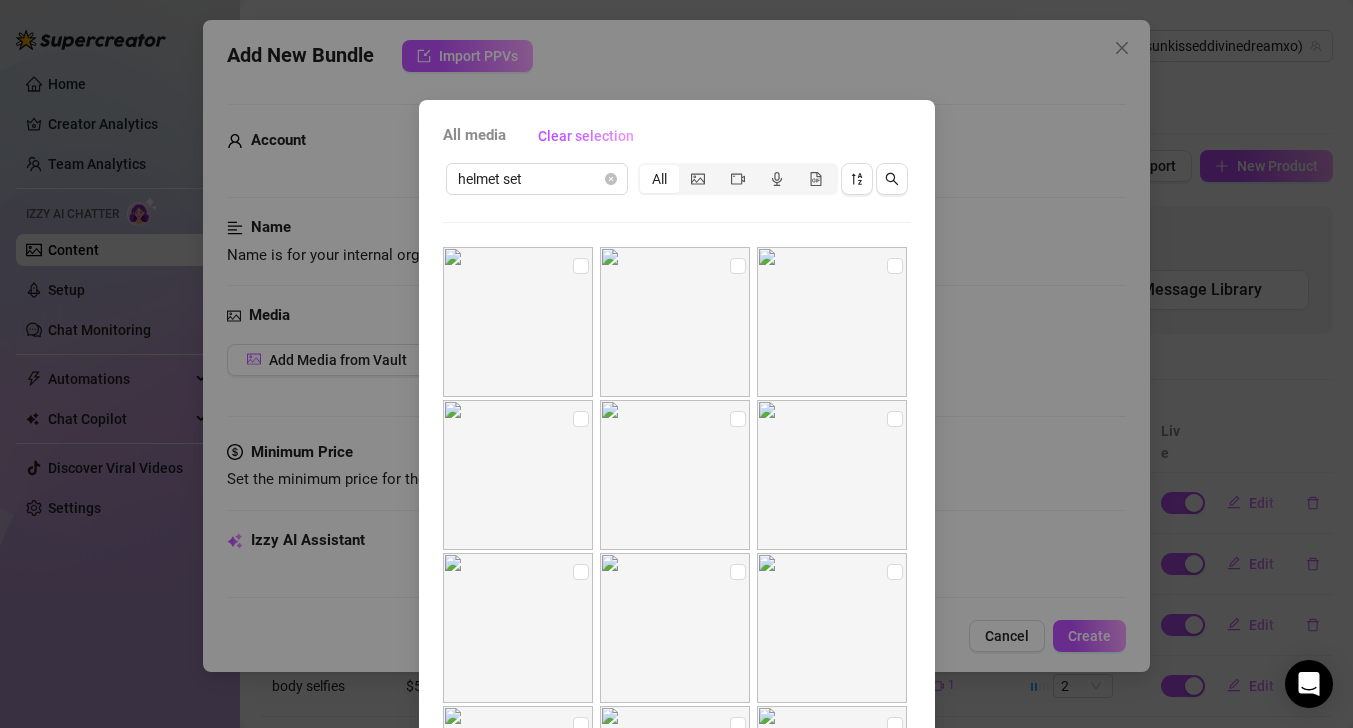 drag, startPoint x: 505, startPoint y: 290, endPoint x: 551, endPoint y: 310, distance: 50.159744 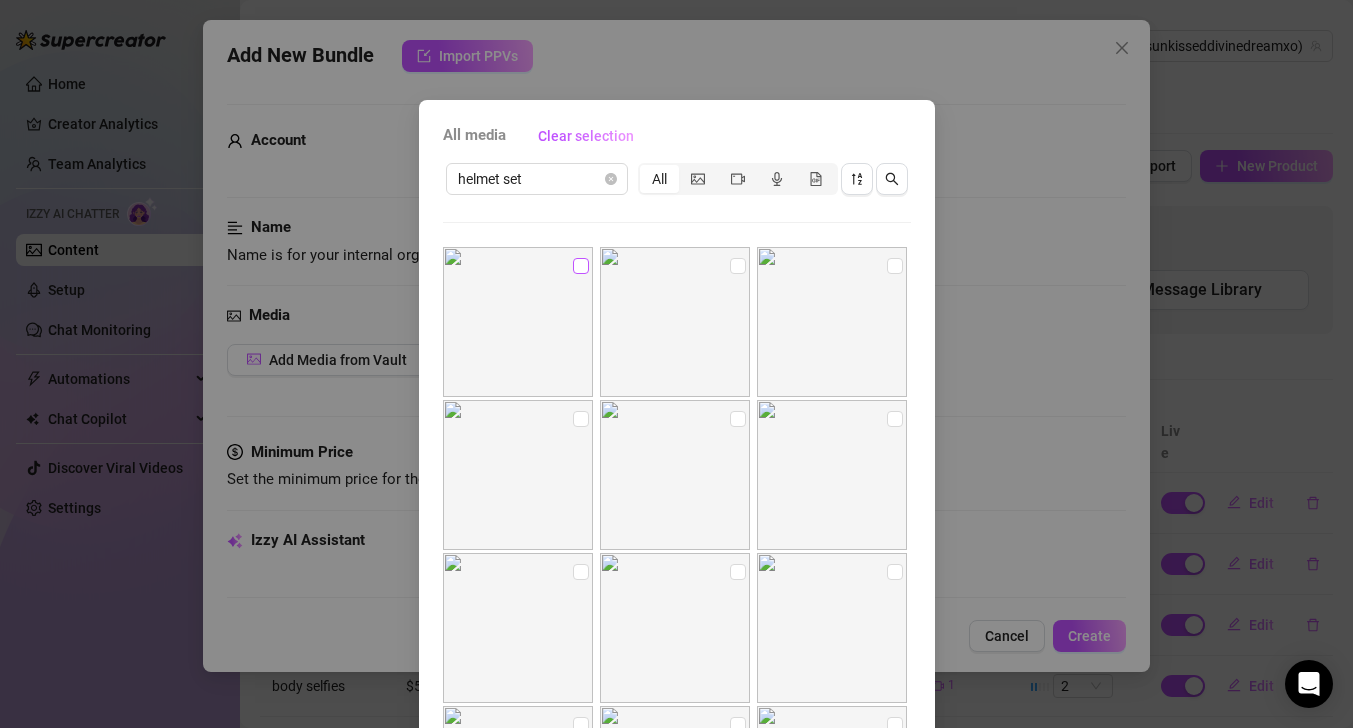 click at bounding box center [581, 266] 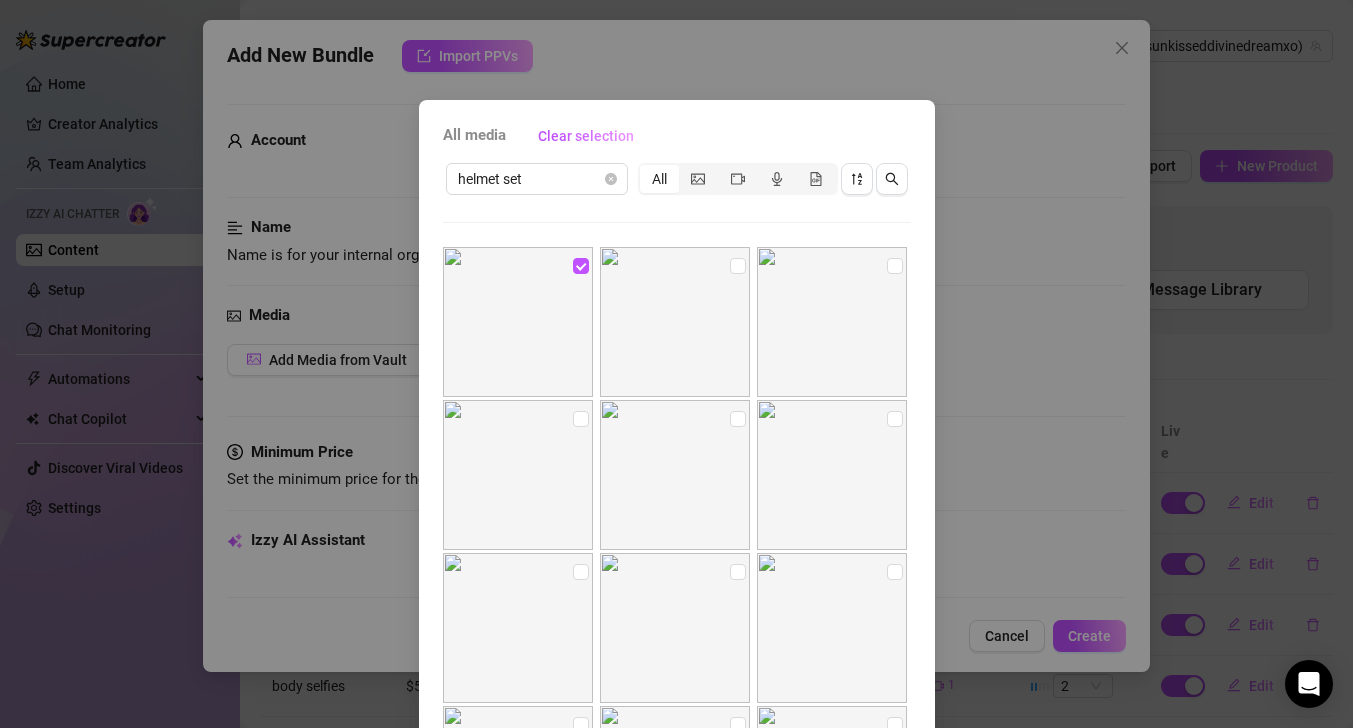 drag, startPoint x: 571, startPoint y: 419, endPoint x: 635, endPoint y: 407, distance: 65.11528 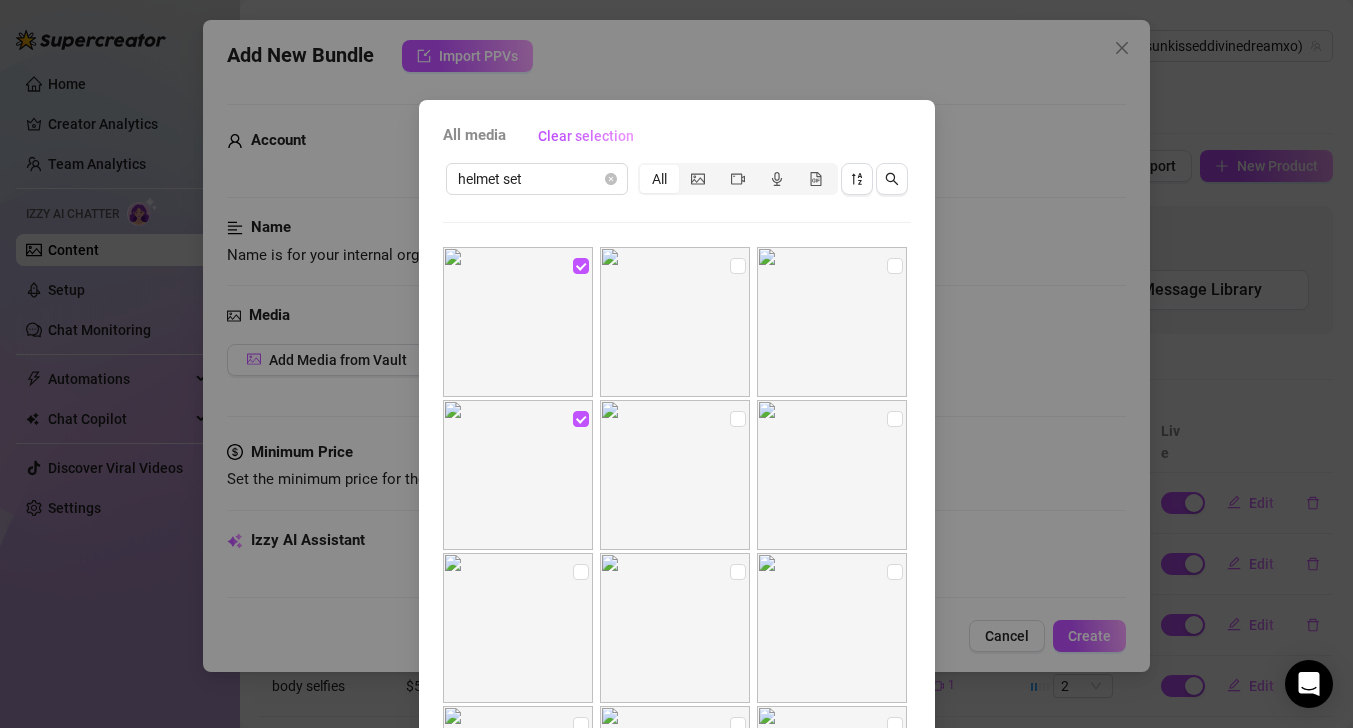 click at bounding box center [675, 475] 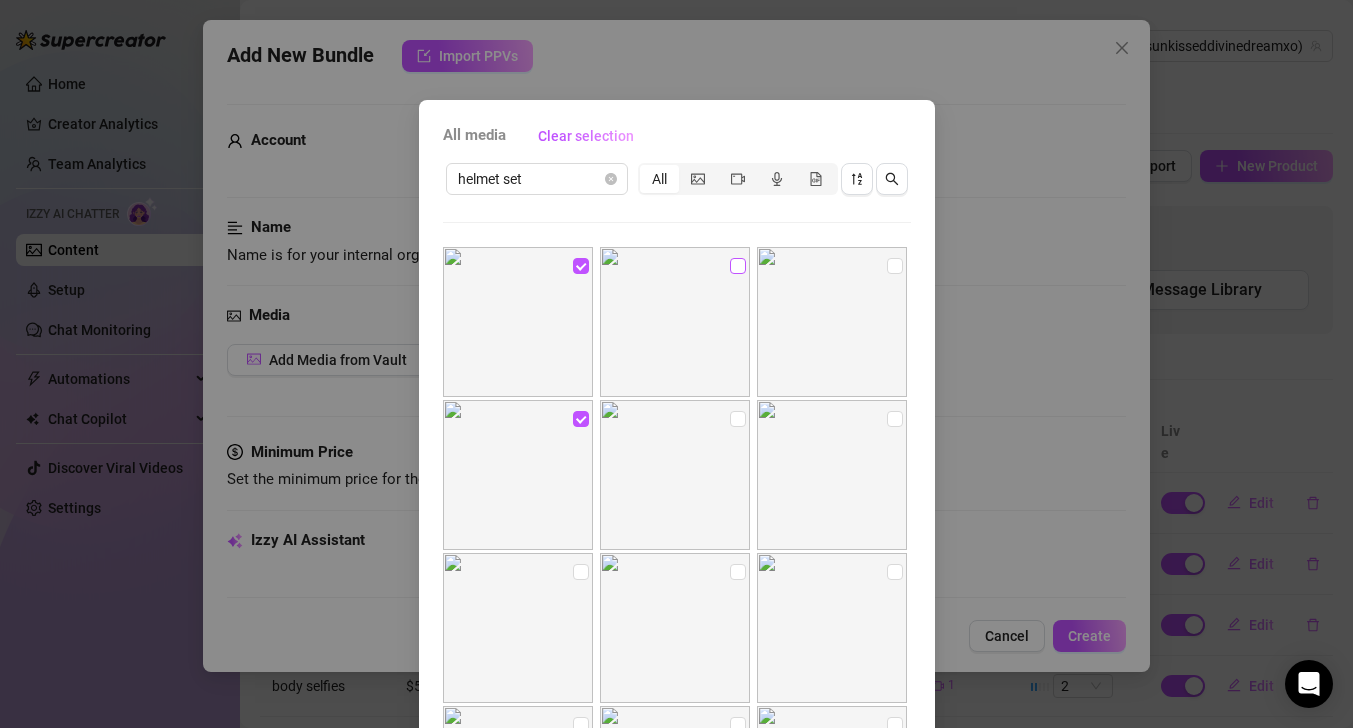 click at bounding box center (738, 266) 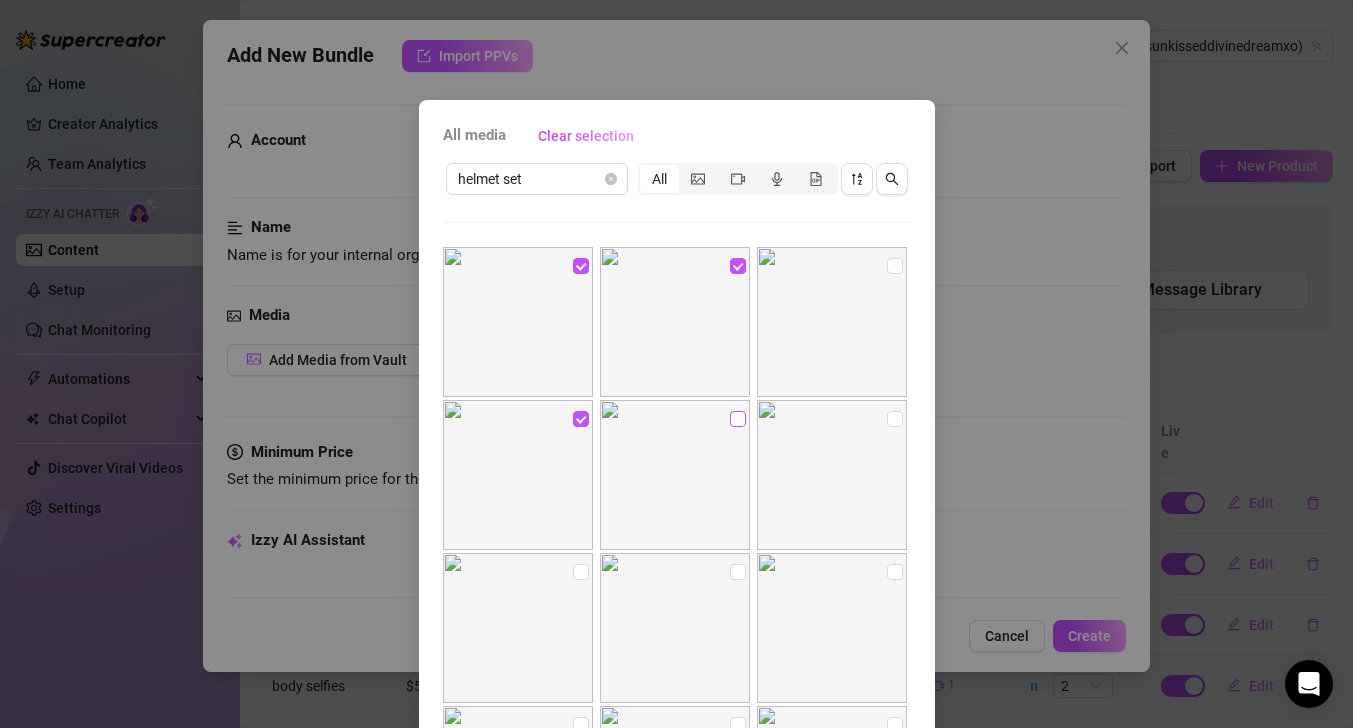 click at bounding box center (738, 419) 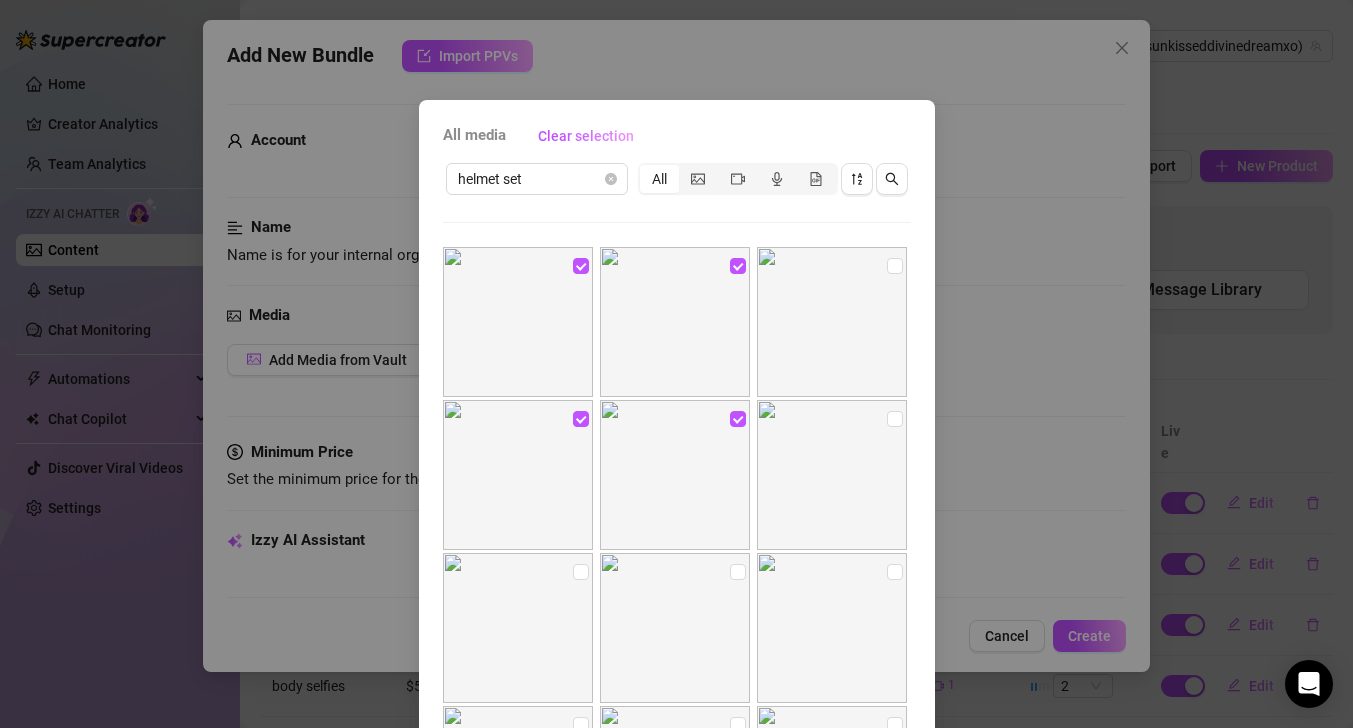 click on "All media" at bounding box center [474, 136] 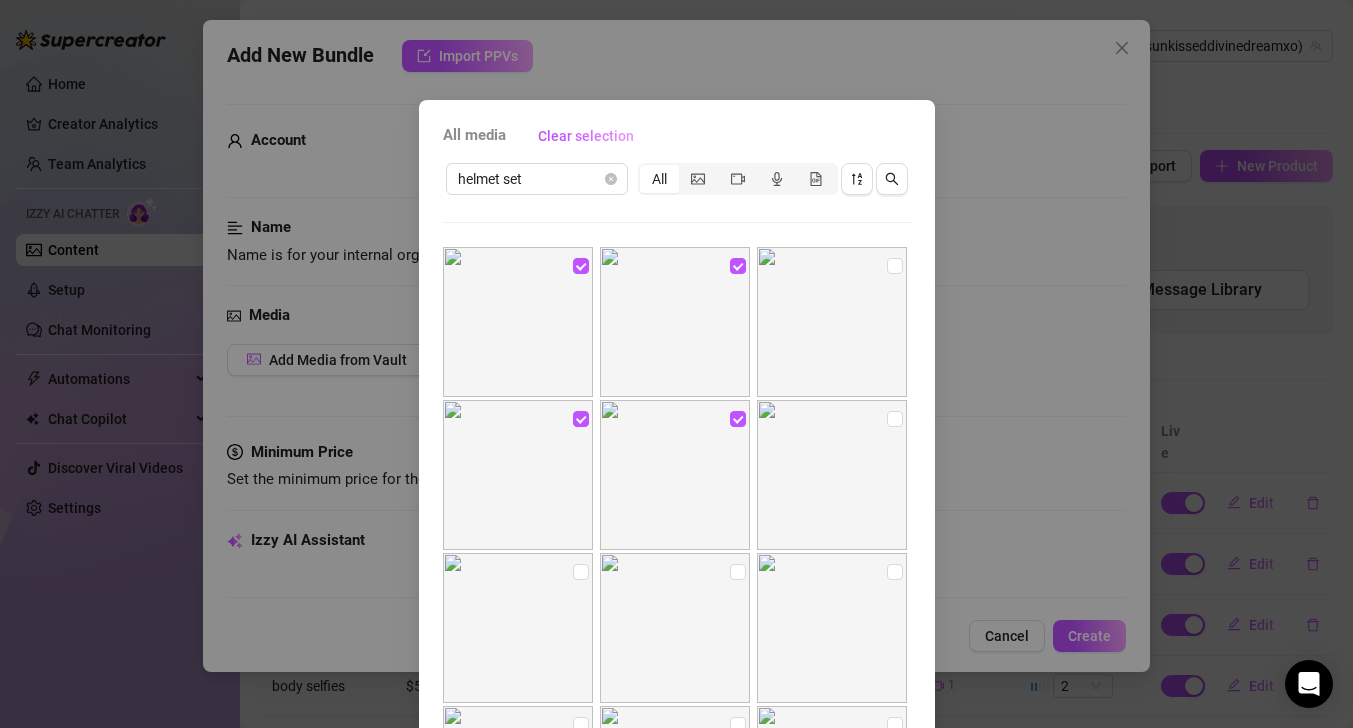 drag, startPoint x: 875, startPoint y: 263, endPoint x: 868, endPoint y: 297, distance: 34.713108 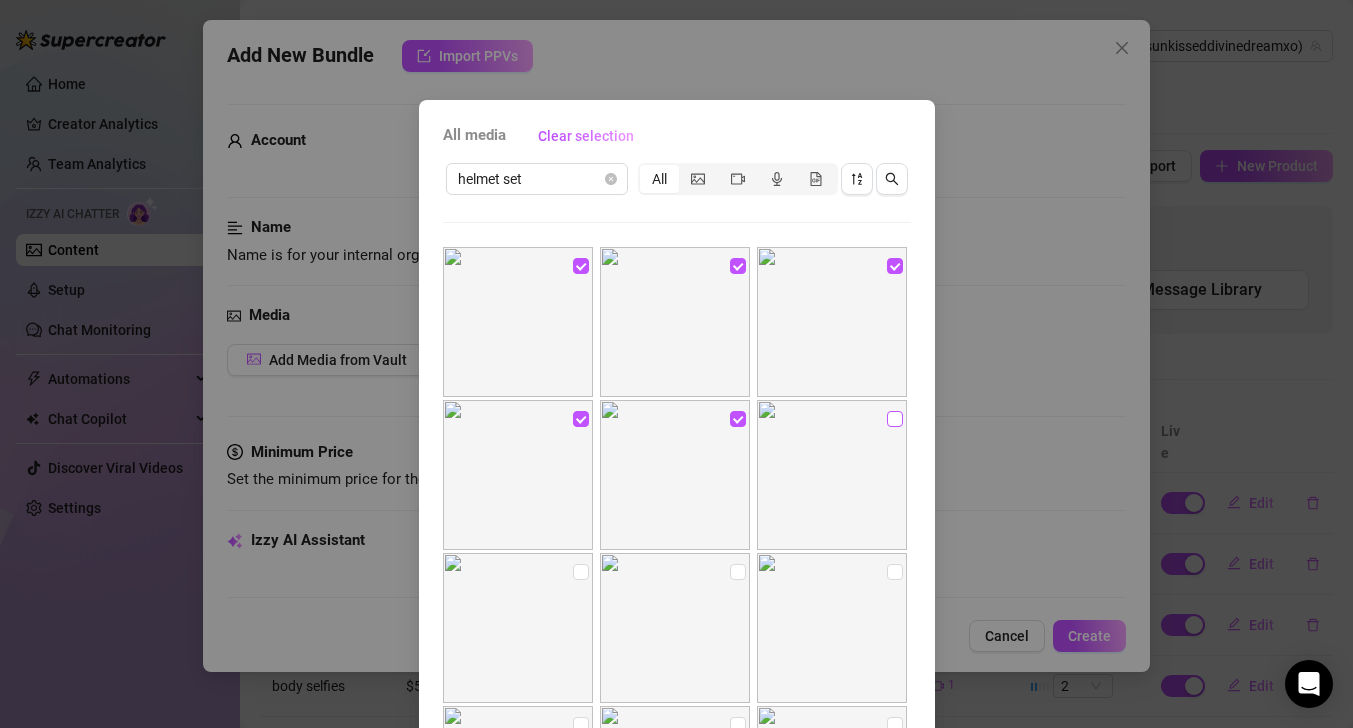 click at bounding box center (895, 419) 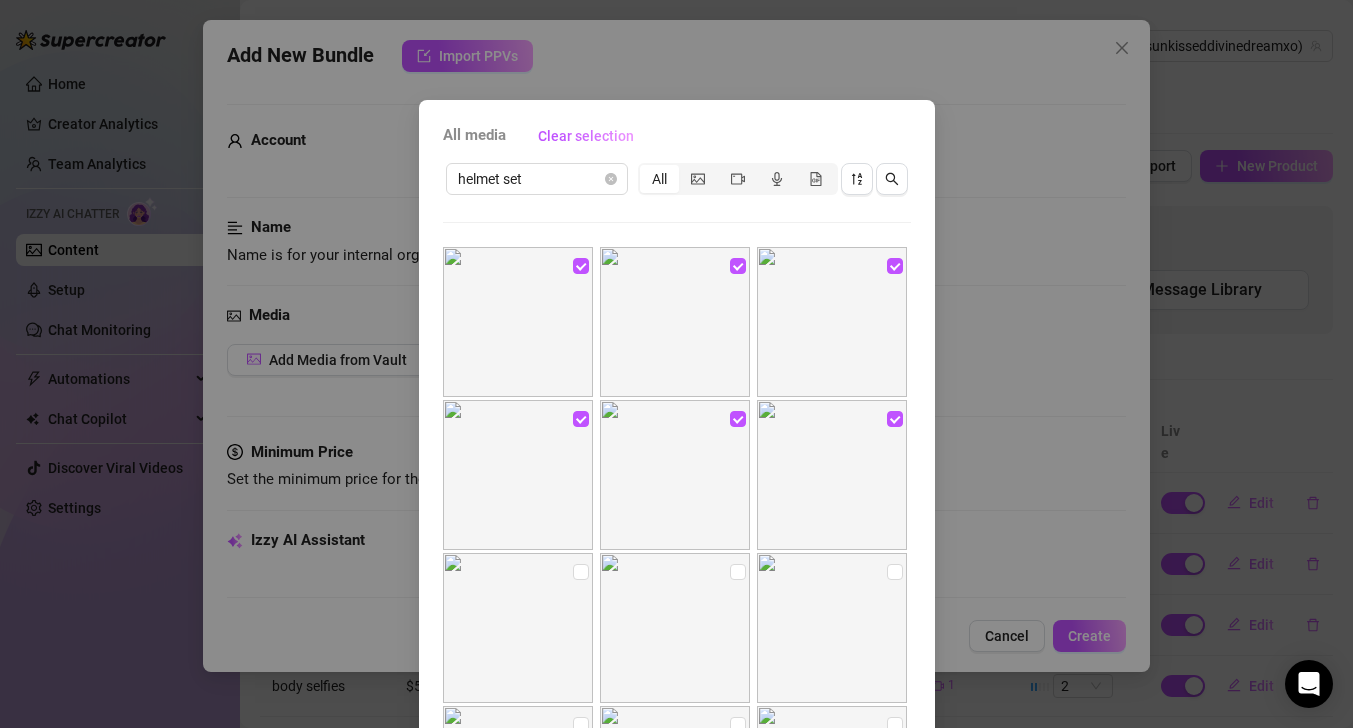 scroll, scrollTop: 712, scrollLeft: 0, axis: vertical 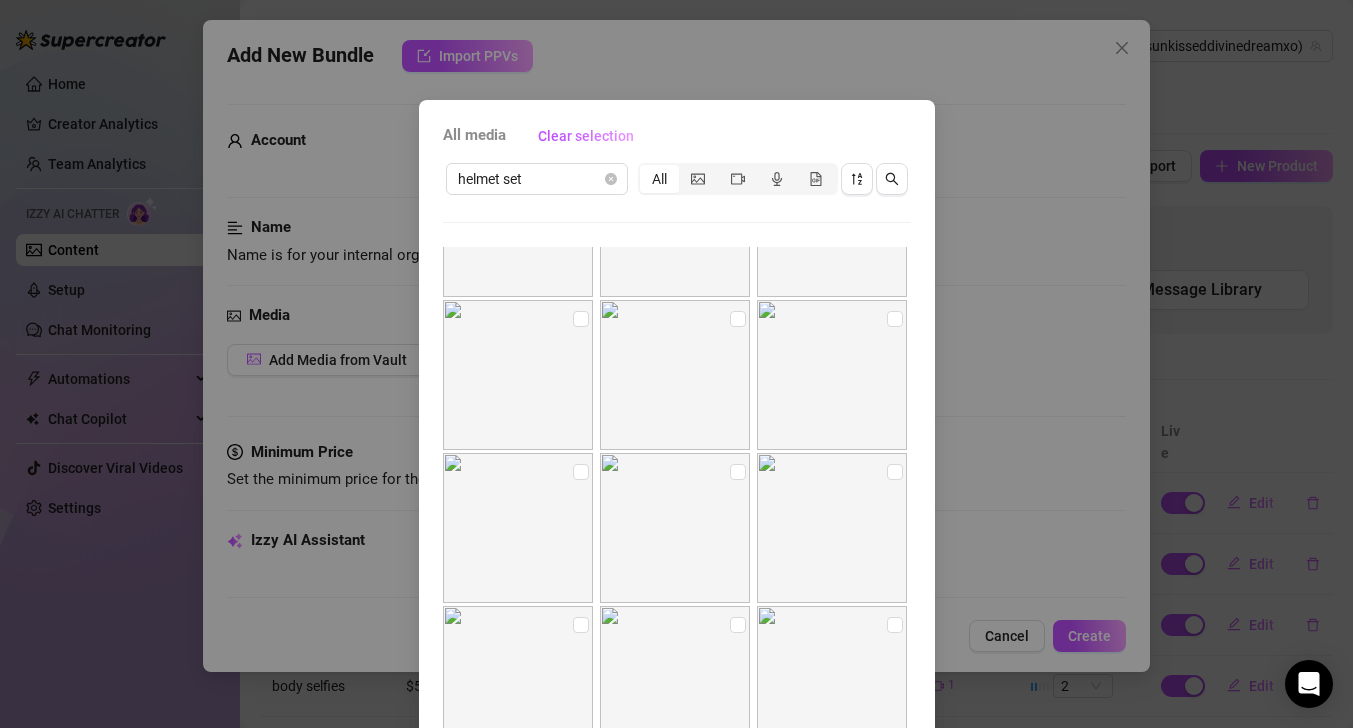 drag, startPoint x: 570, startPoint y: 465, endPoint x: 573, endPoint y: 441, distance: 24.186773 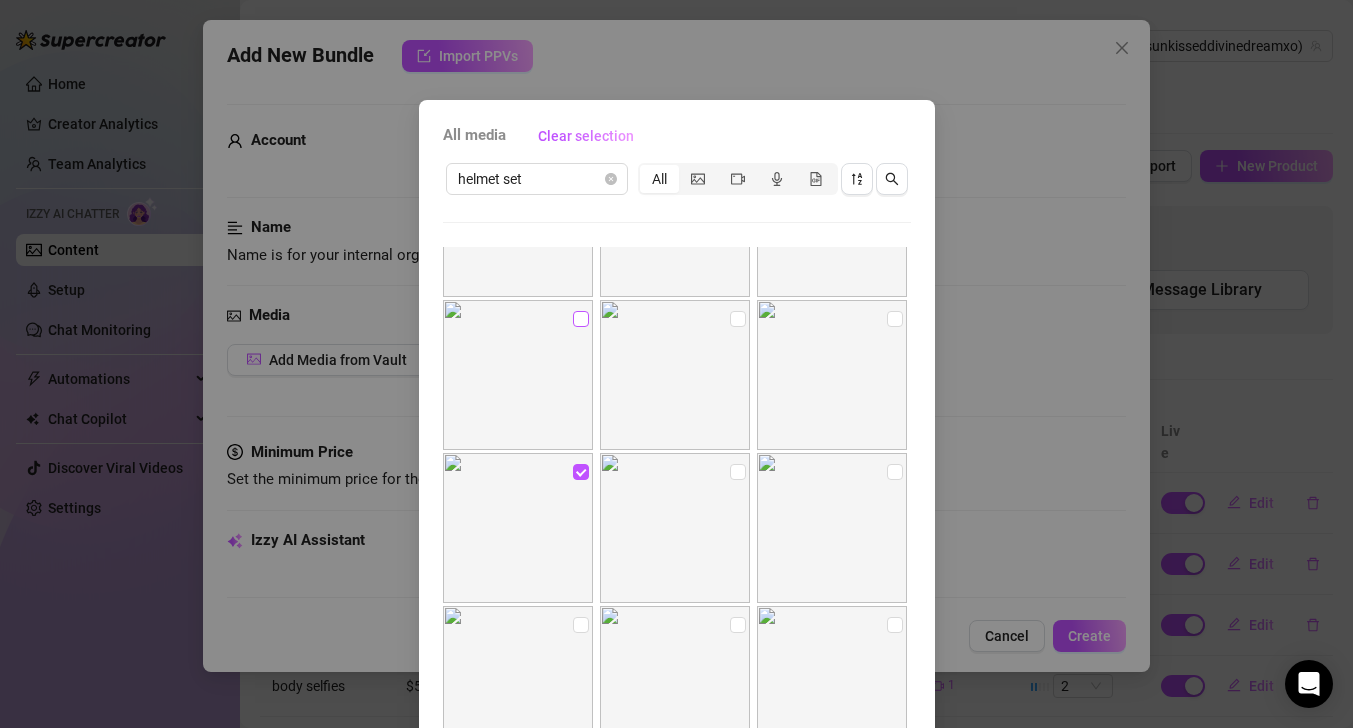 click at bounding box center [581, 319] 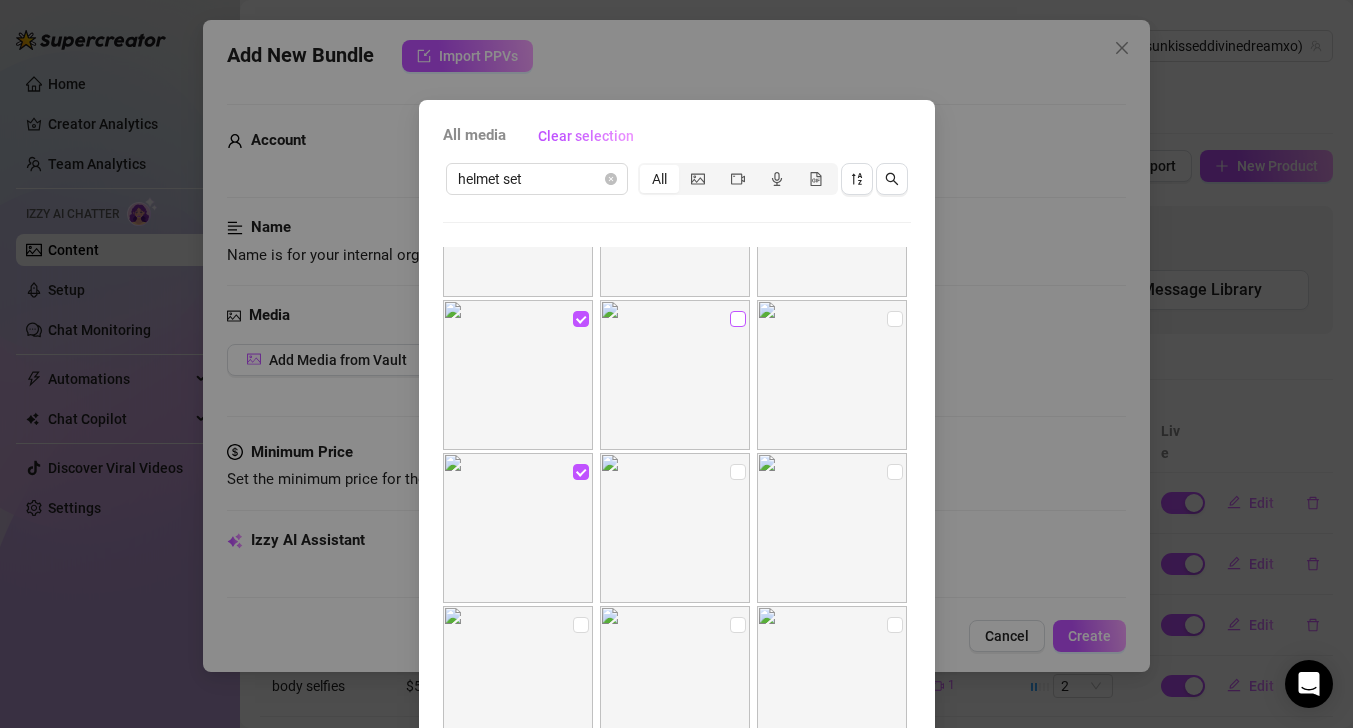 click at bounding box center (738, 319) 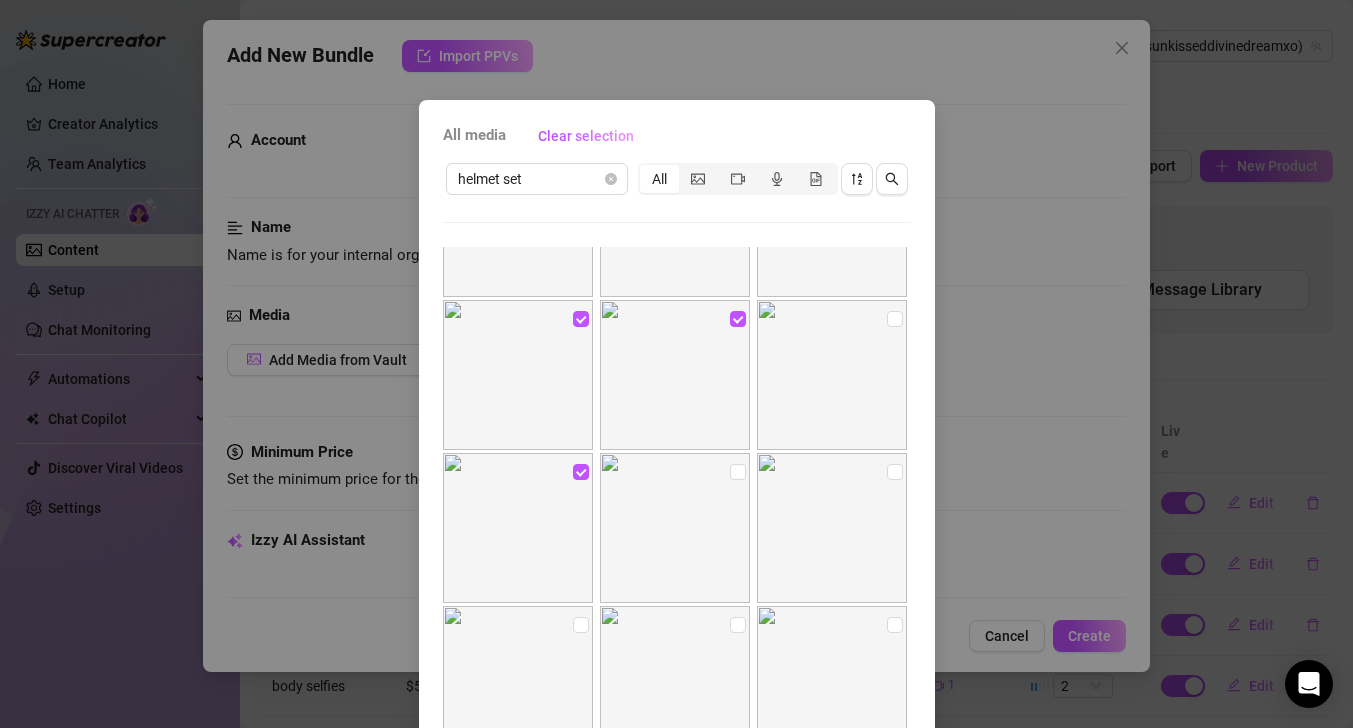 drag, startPoint x: 726, startPoint y: 472, endPoint x: 753, endPoint y: 477, distance: 27.45906 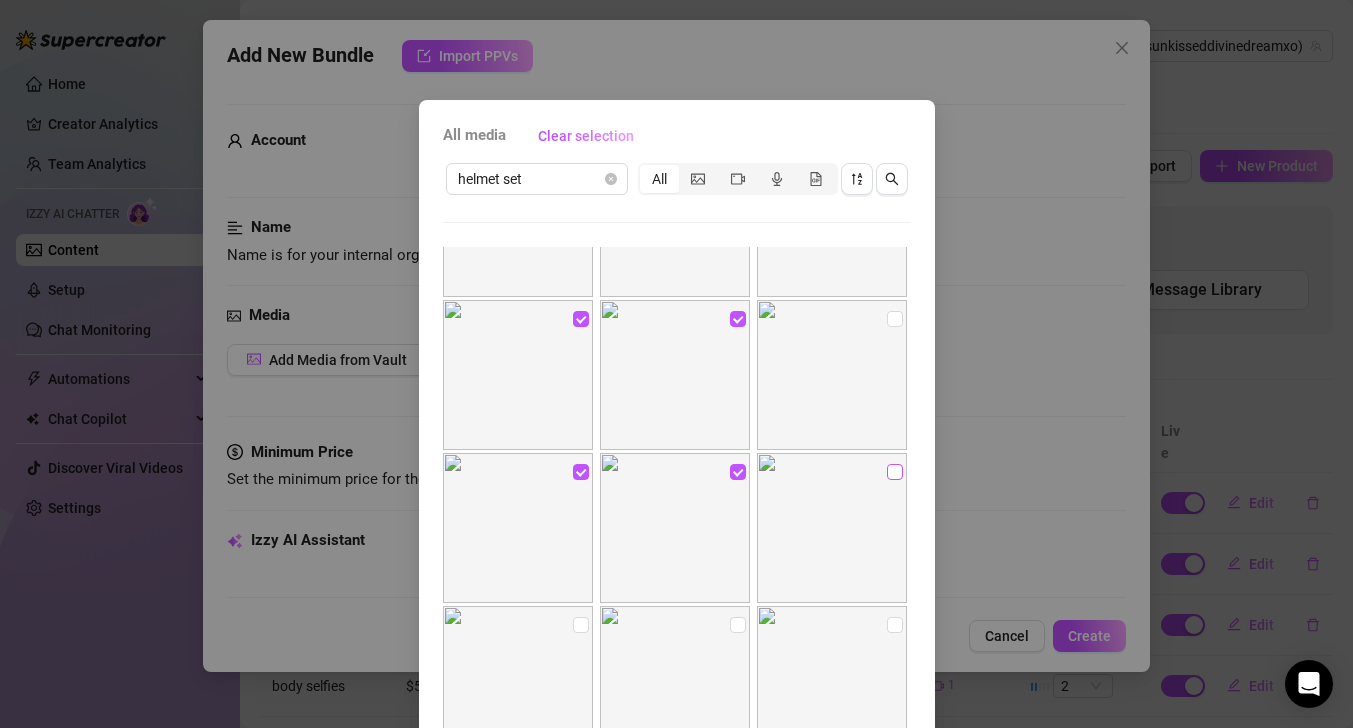 click at bounding box center [895, 472] 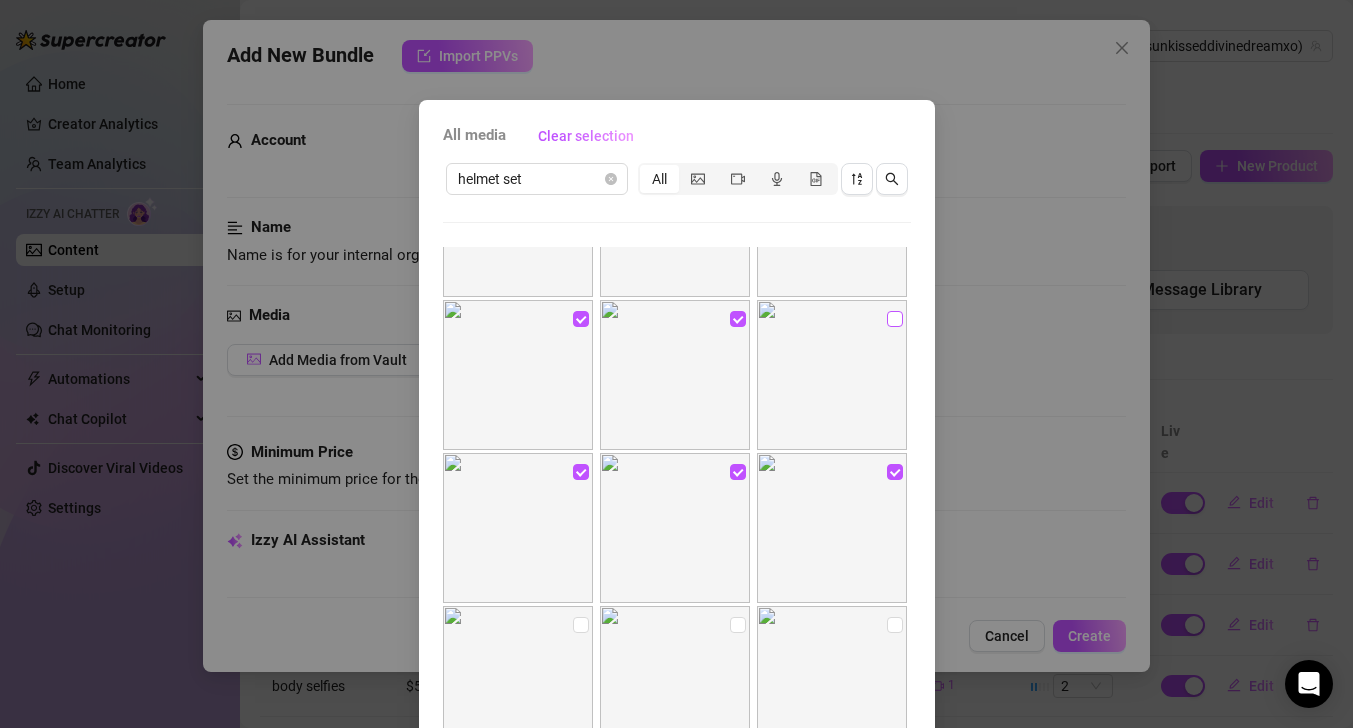 click at bounding box center [895, 319] 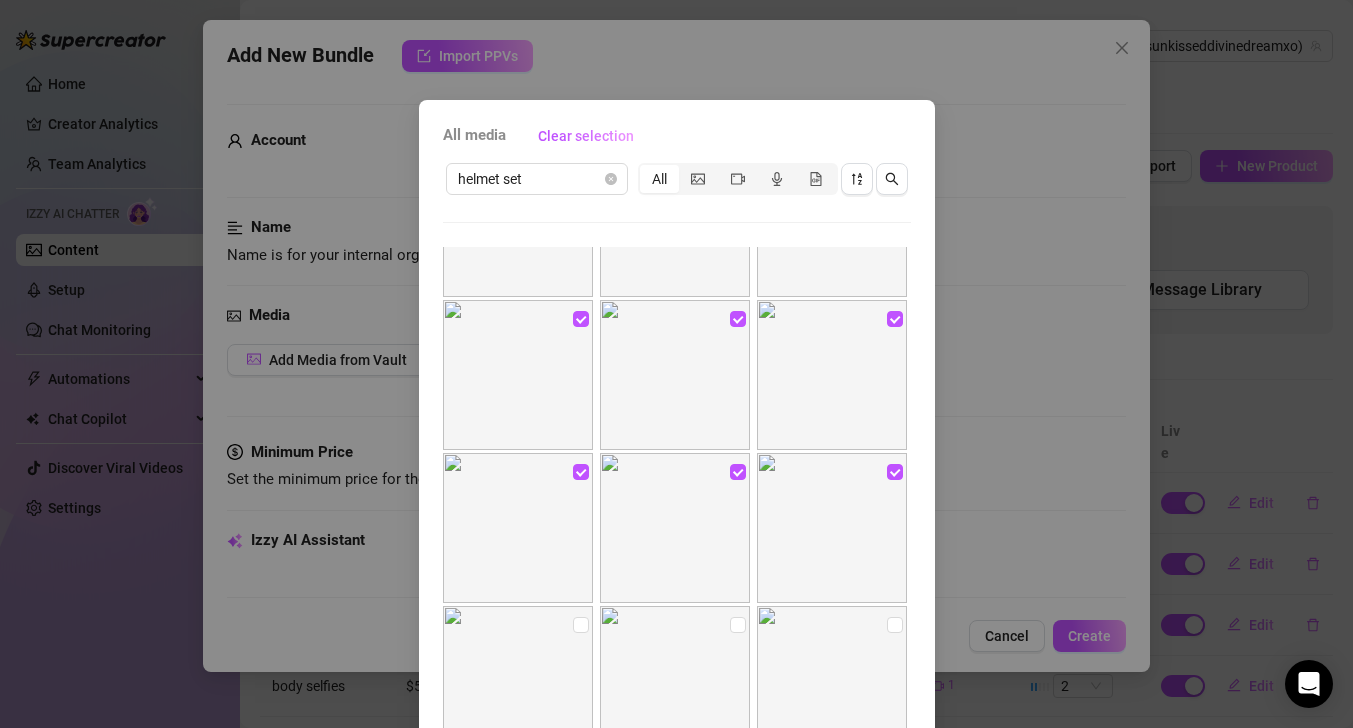 click at bounding box center [518, 681] 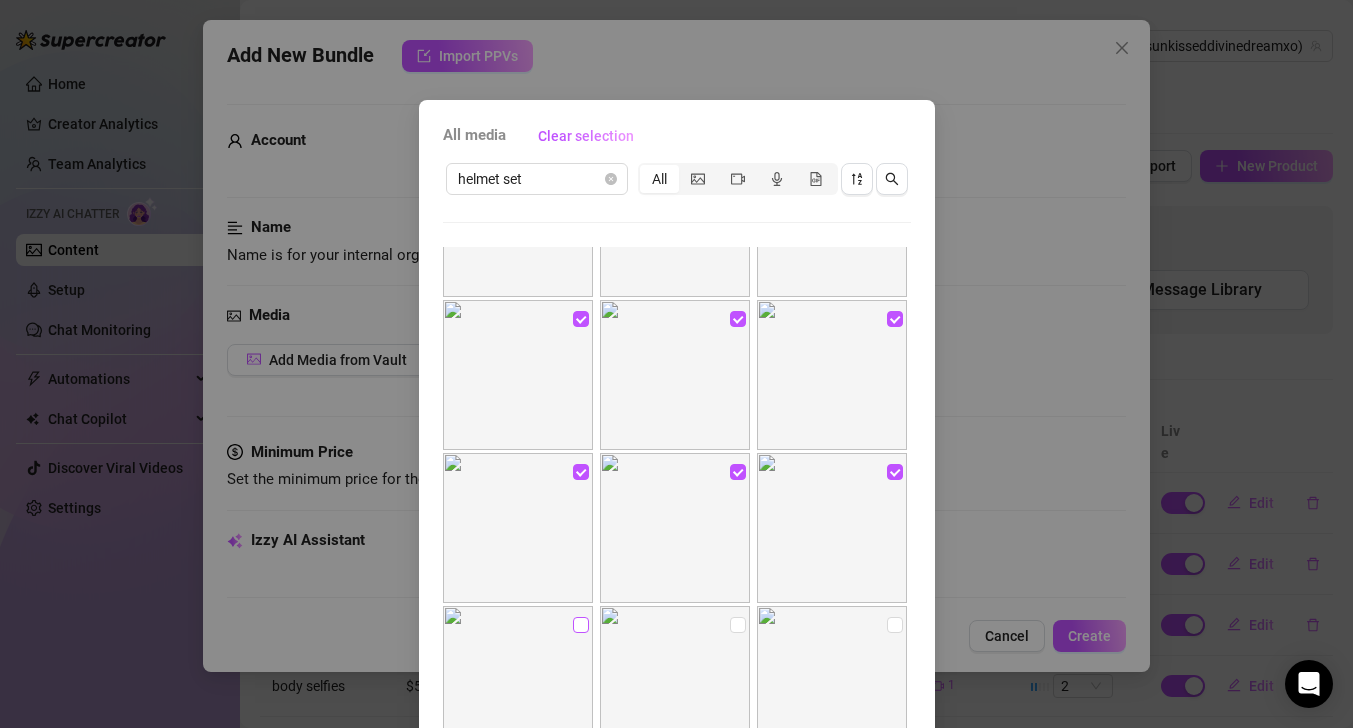 click at bounding box center [581, 625] 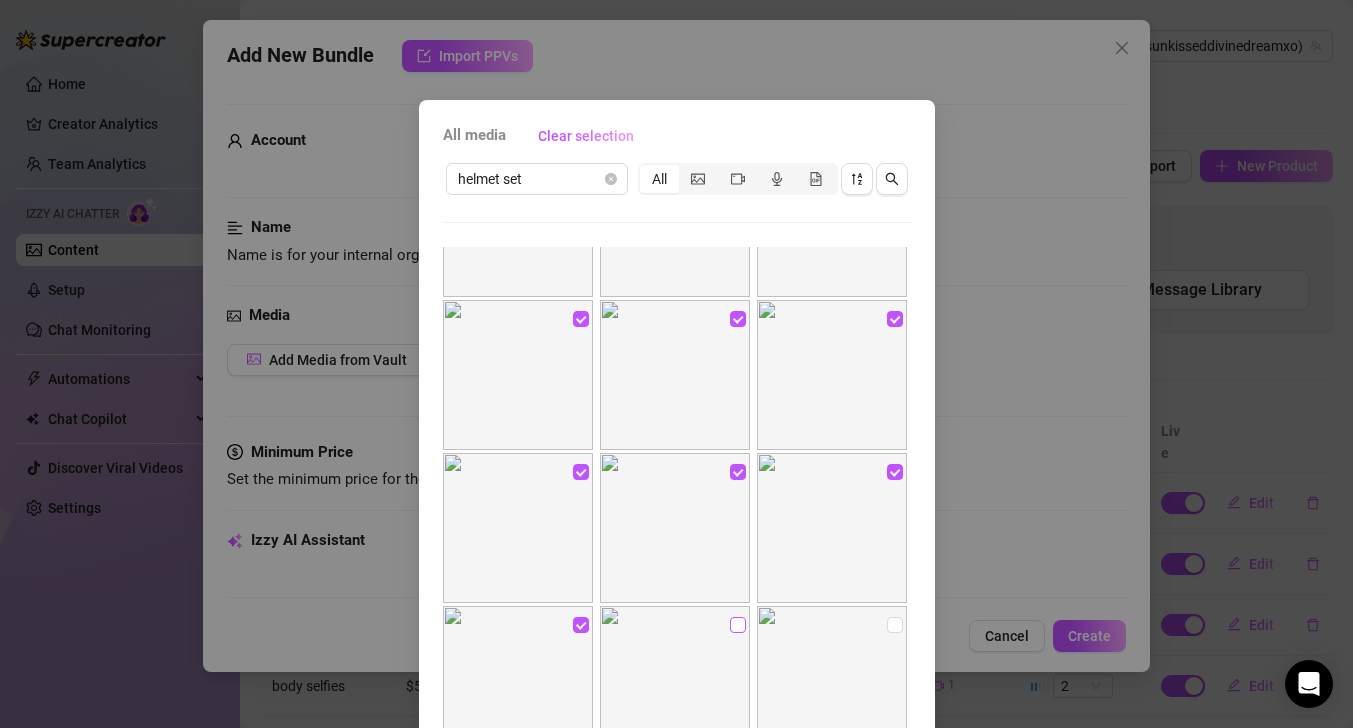 click at bounding box center [738, 625] 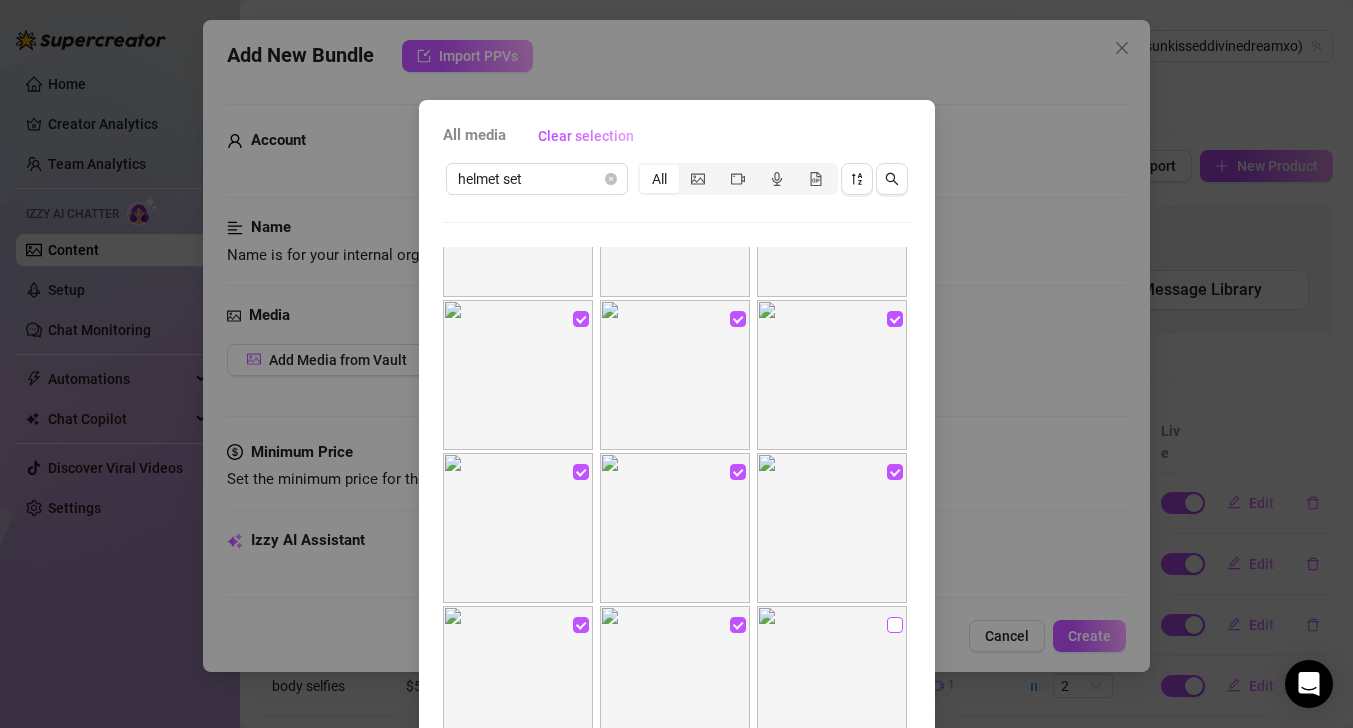 click at bounding box center [895, 625] 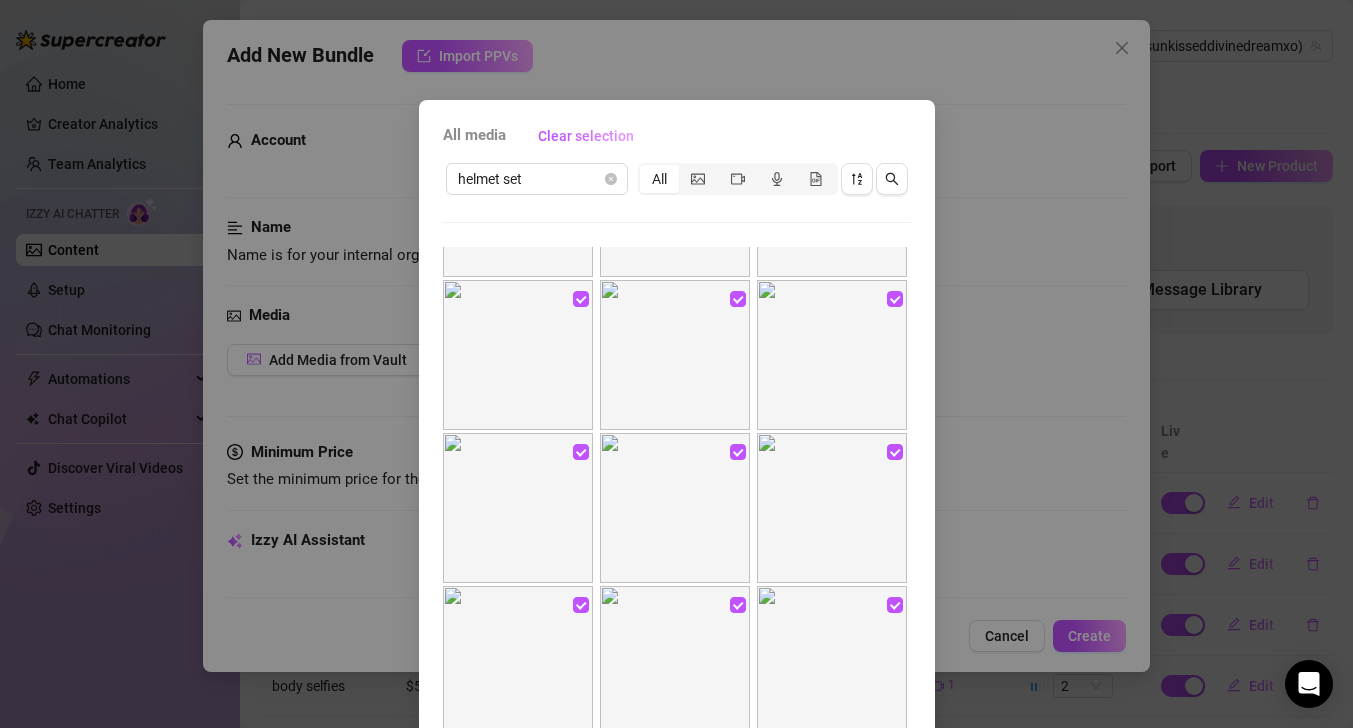 scroll, scrollTop: 754, scrollLeft: 0, axis: vertical 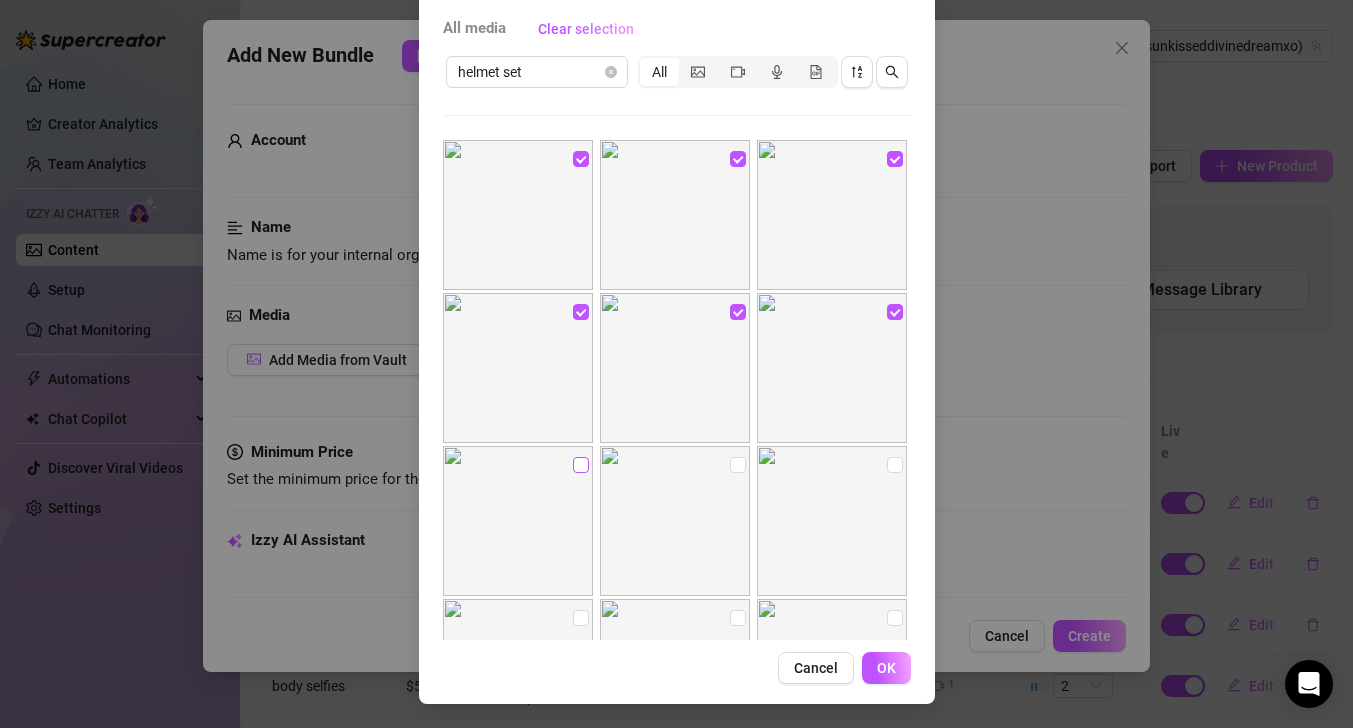 click at bounding box center [581, 465] 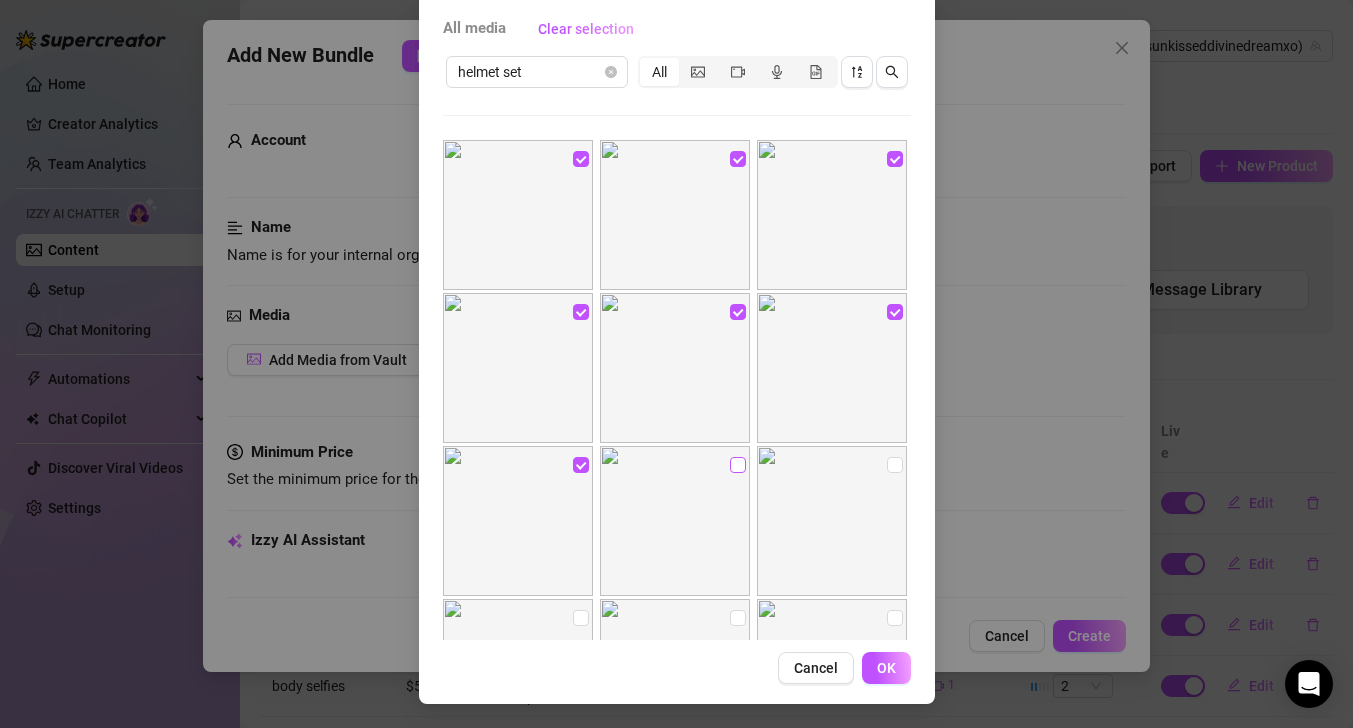 click at bounding box center (738, 465) 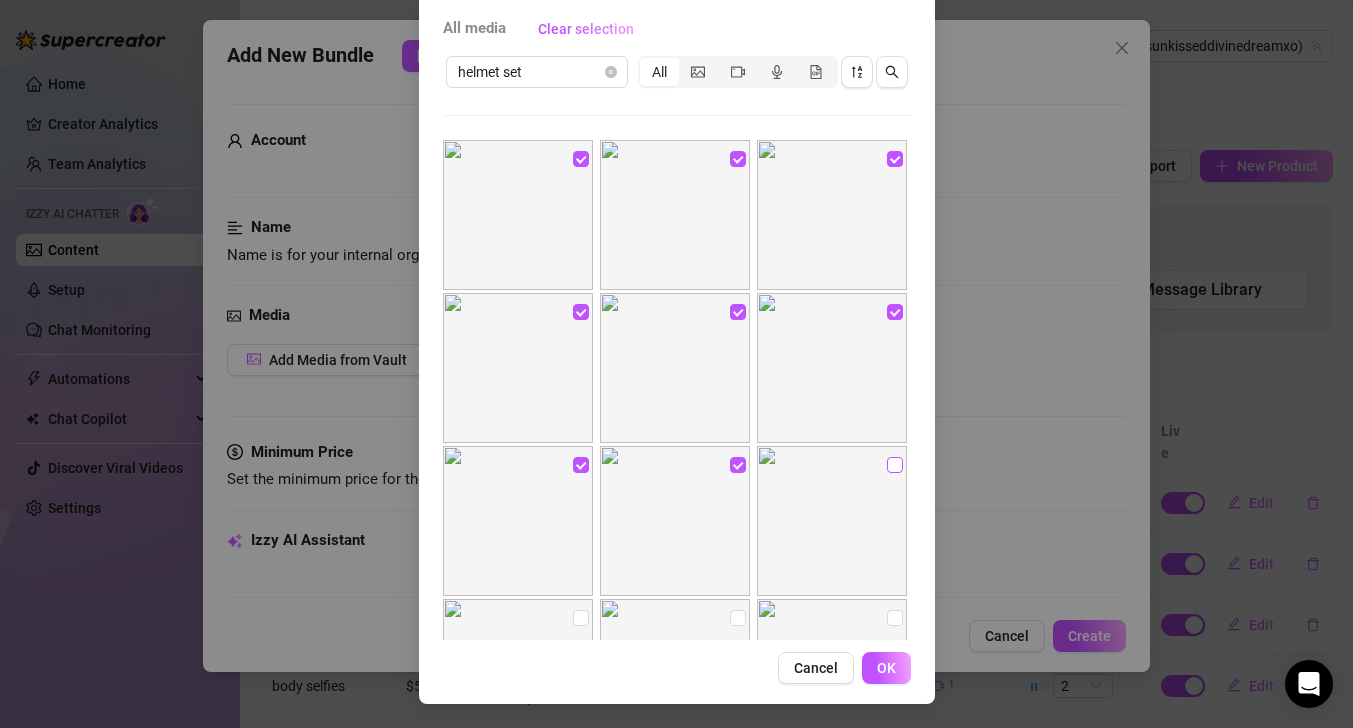 click at bounding box center (895, 465) 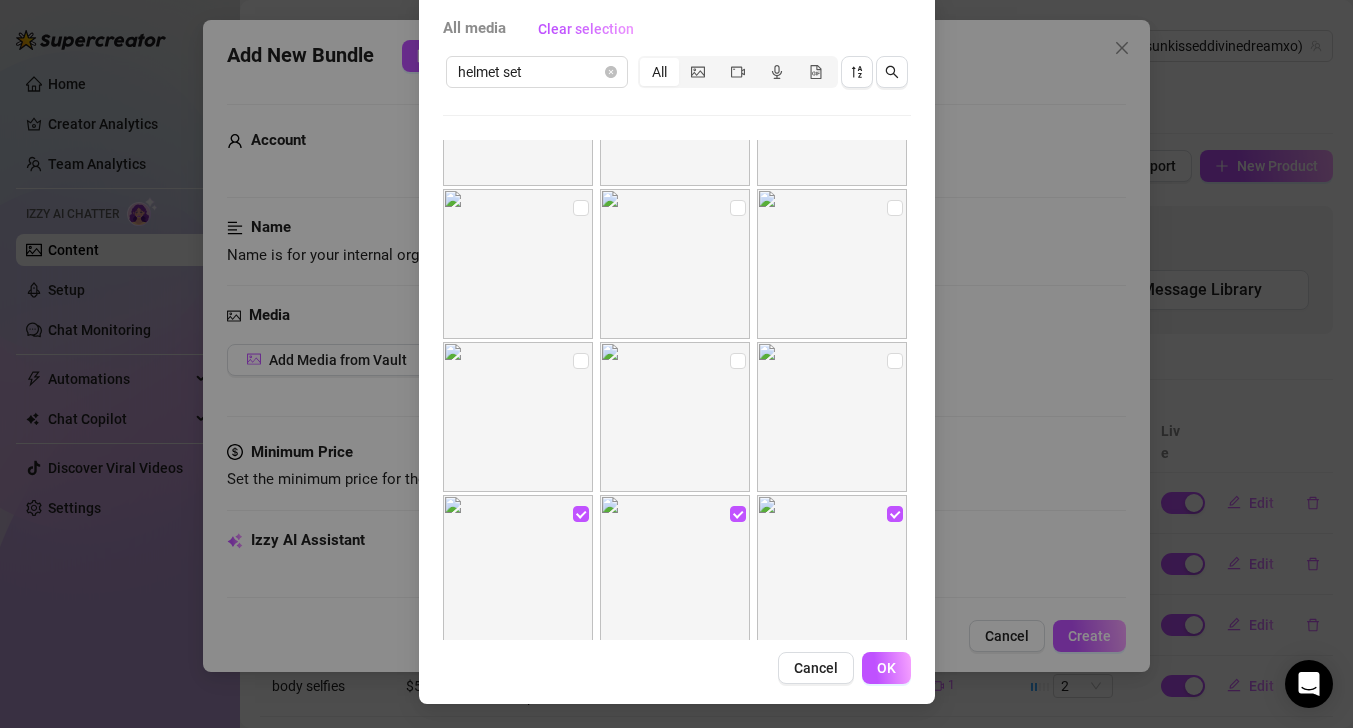 scroll, scrollTop: 534, scrollLeft: 0, axis: vertical 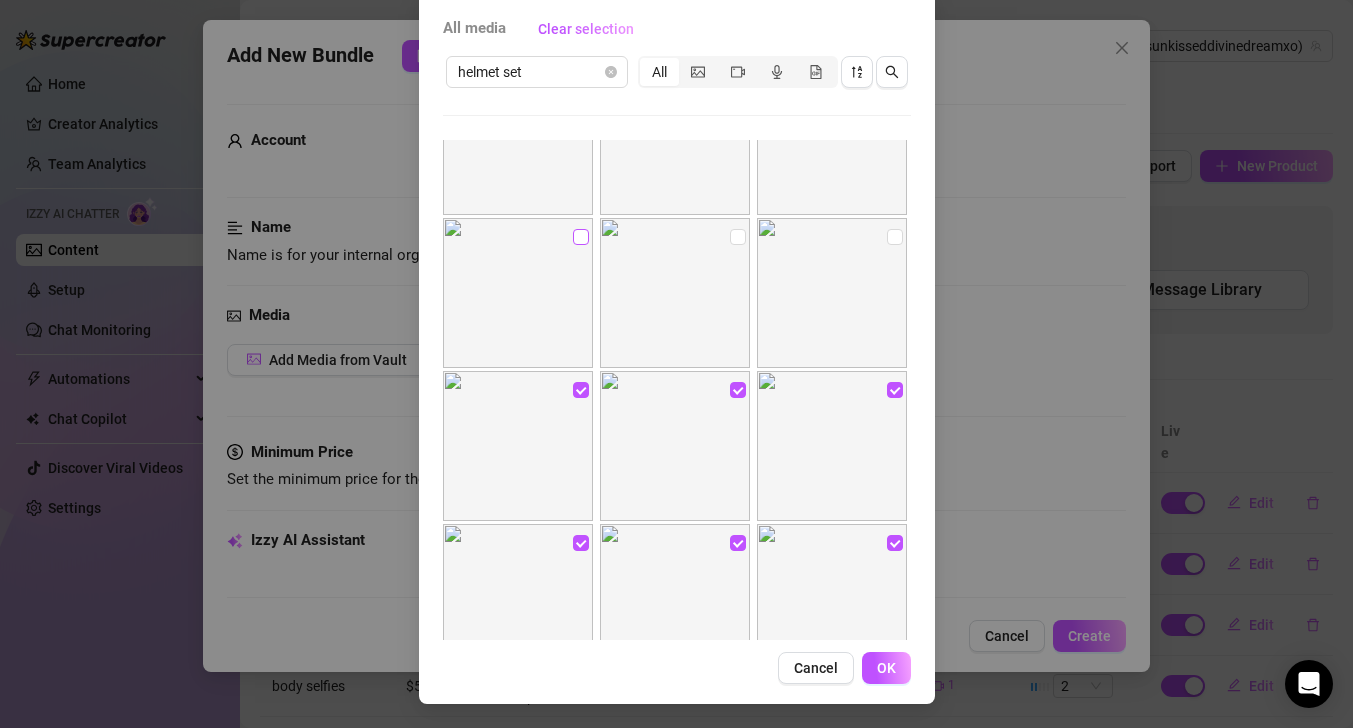 click at bounding box center (581, 237) 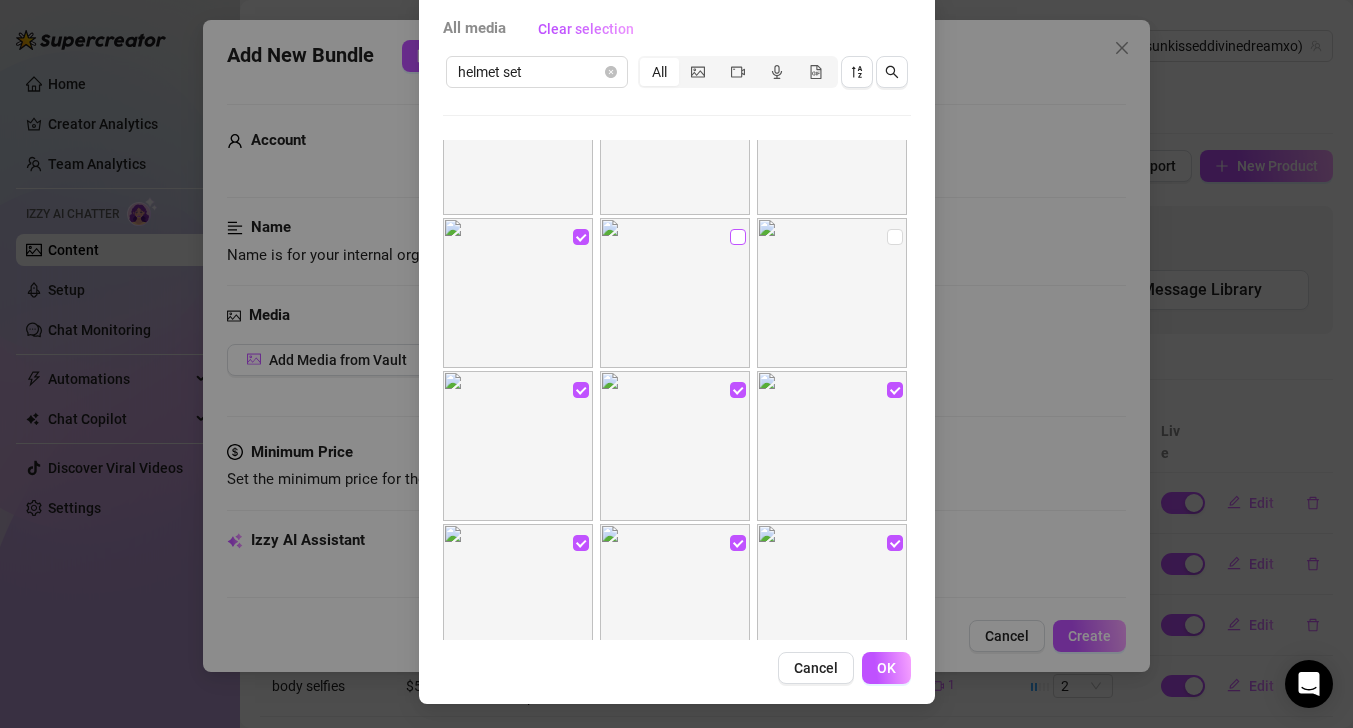 click at bounding box center [738, 237] 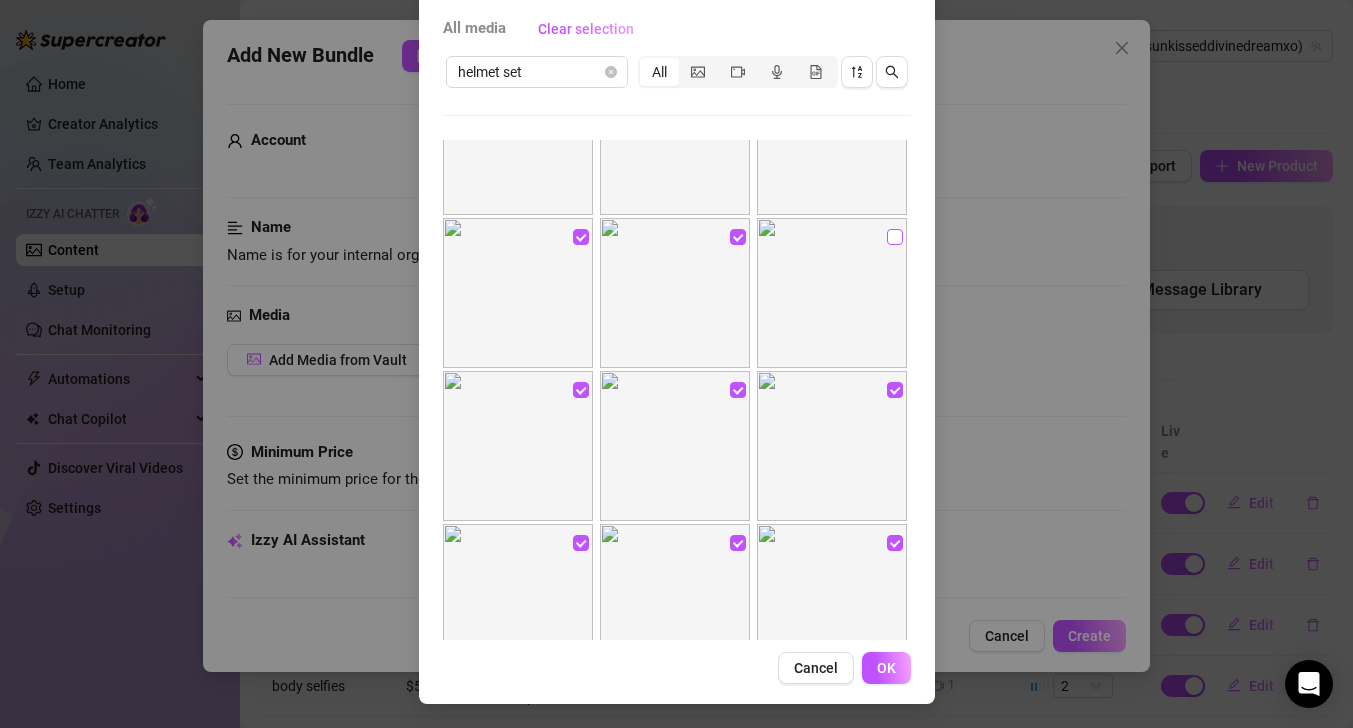 click at bounding box center (895, 237) 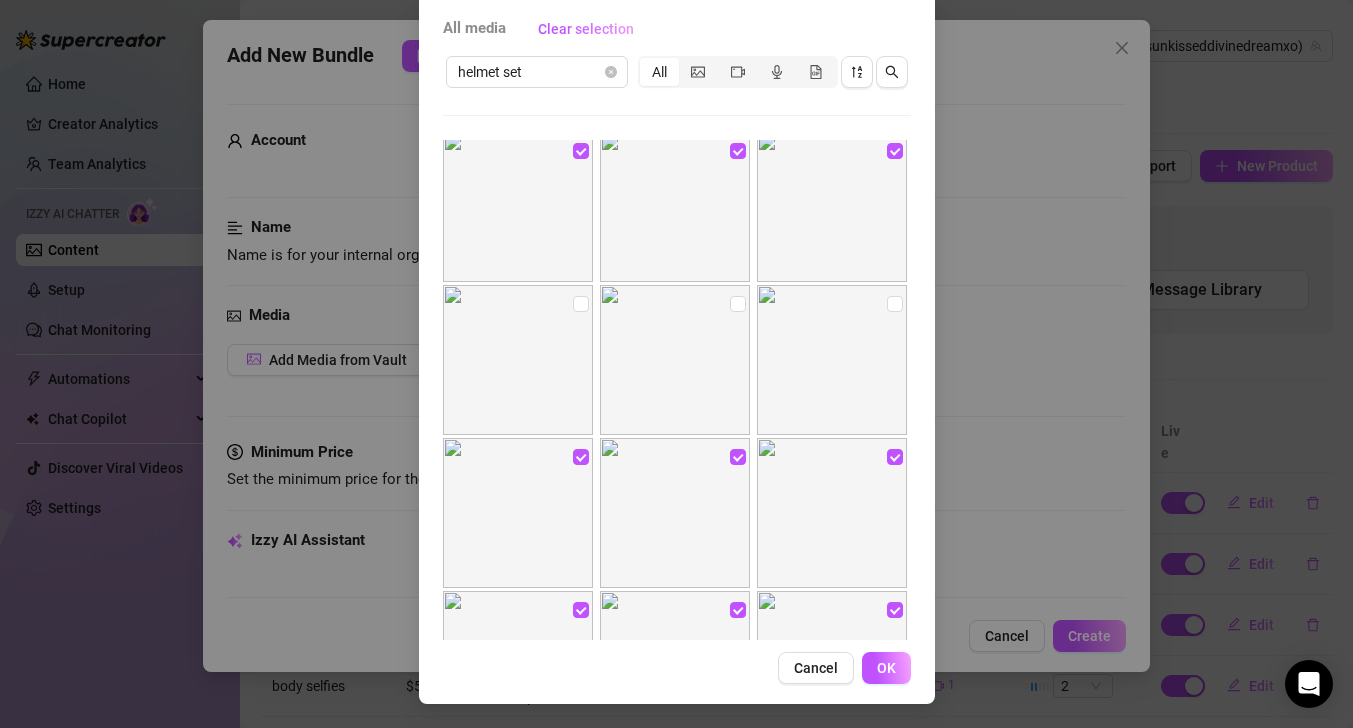scroll, scrollTop: 237, scrollLeft: 0, axis: vertical 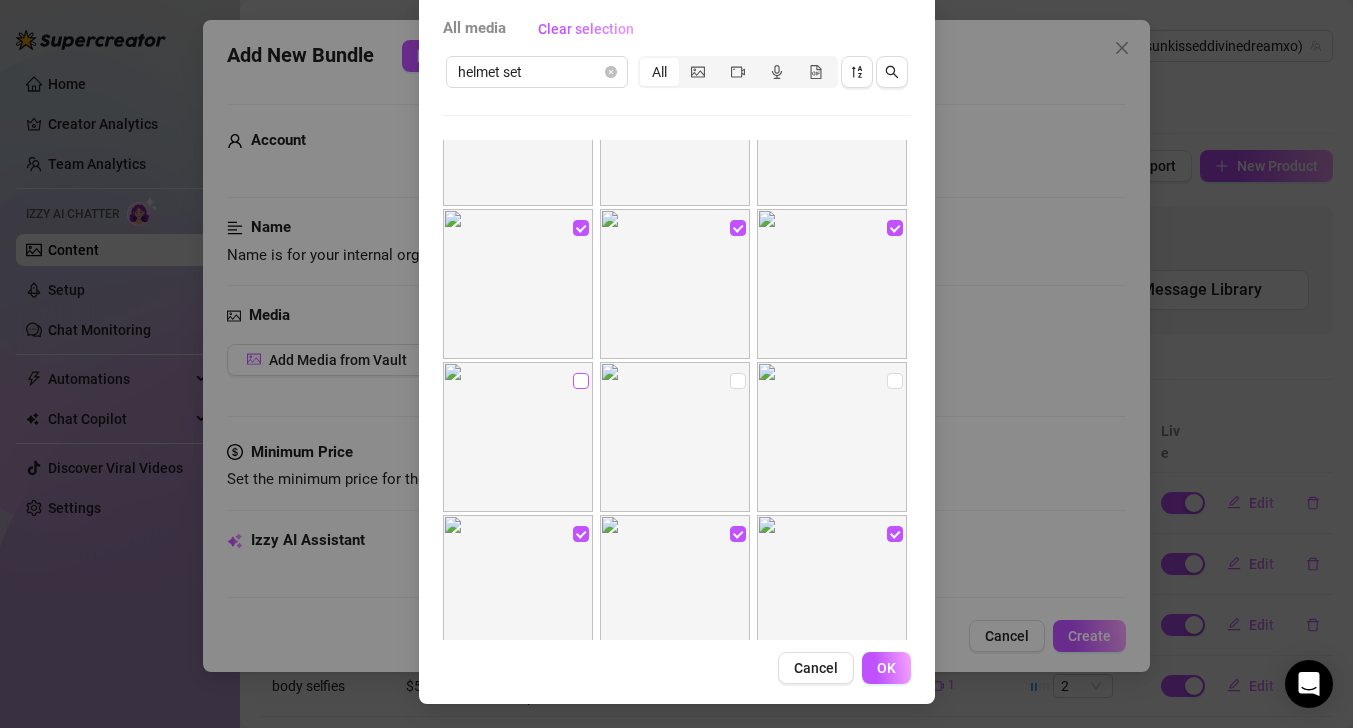 click at bounding box center [581, 381] 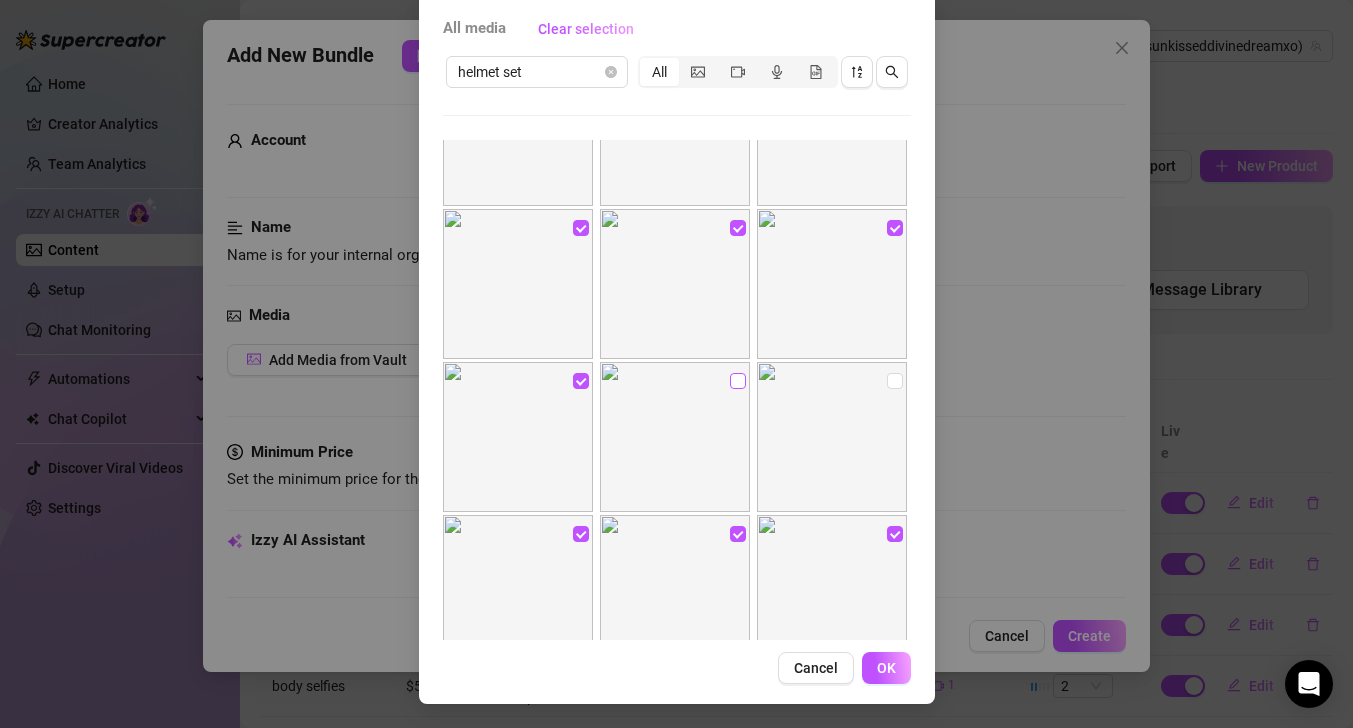 click at bounding box center (738, 381) 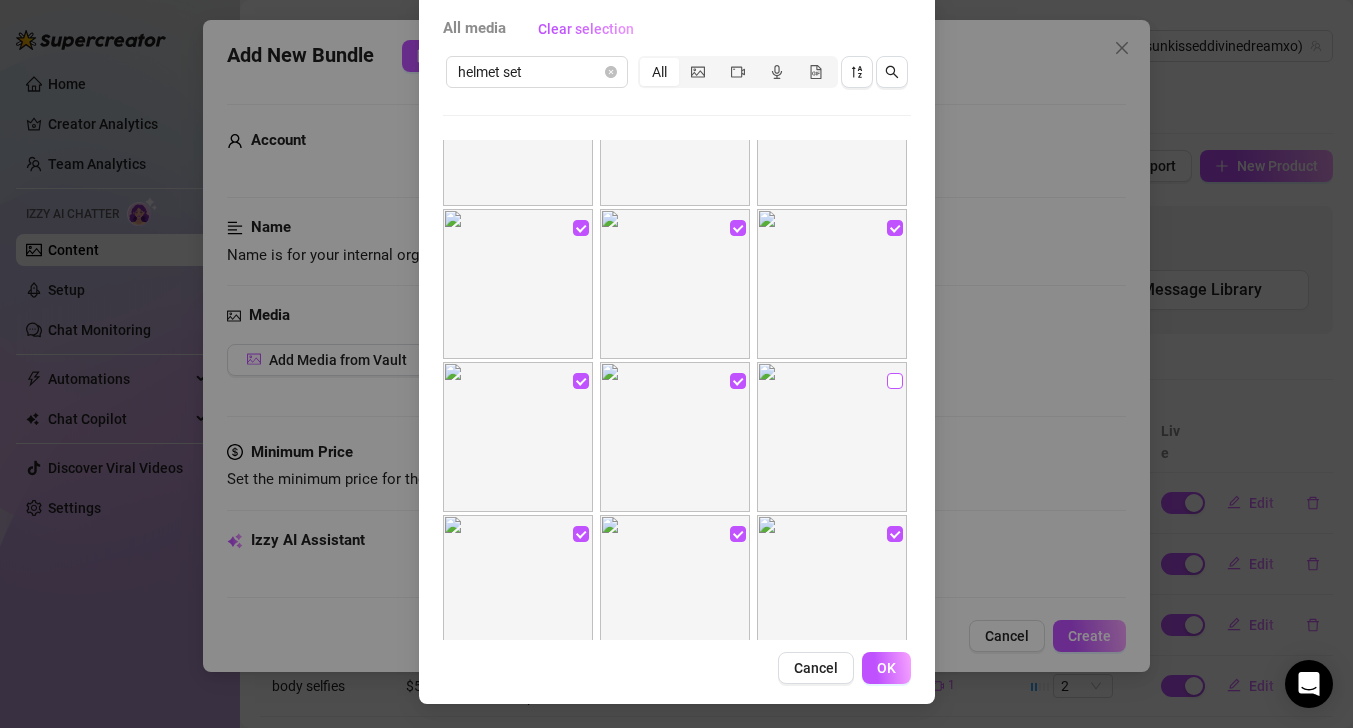 click at bounding box center [895, 381] 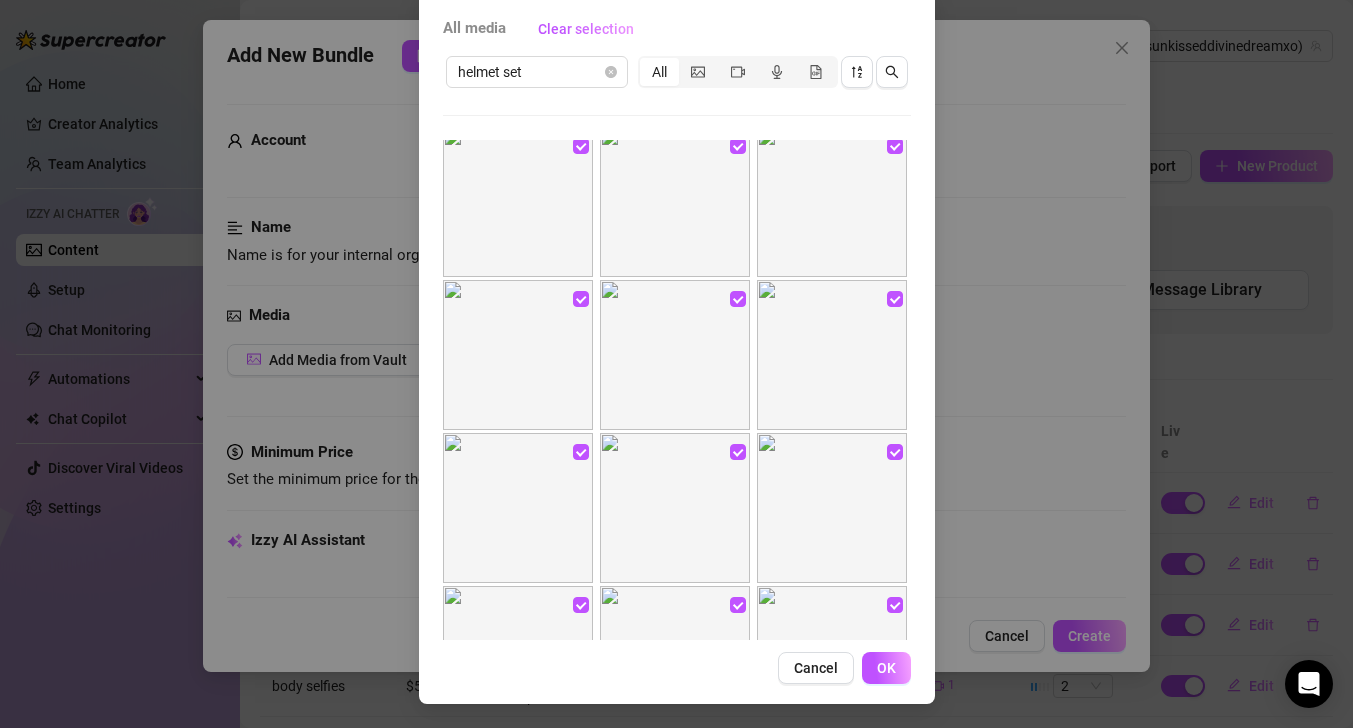 scroll, scrollTop: 0, scrollLeft: 0, axis: both 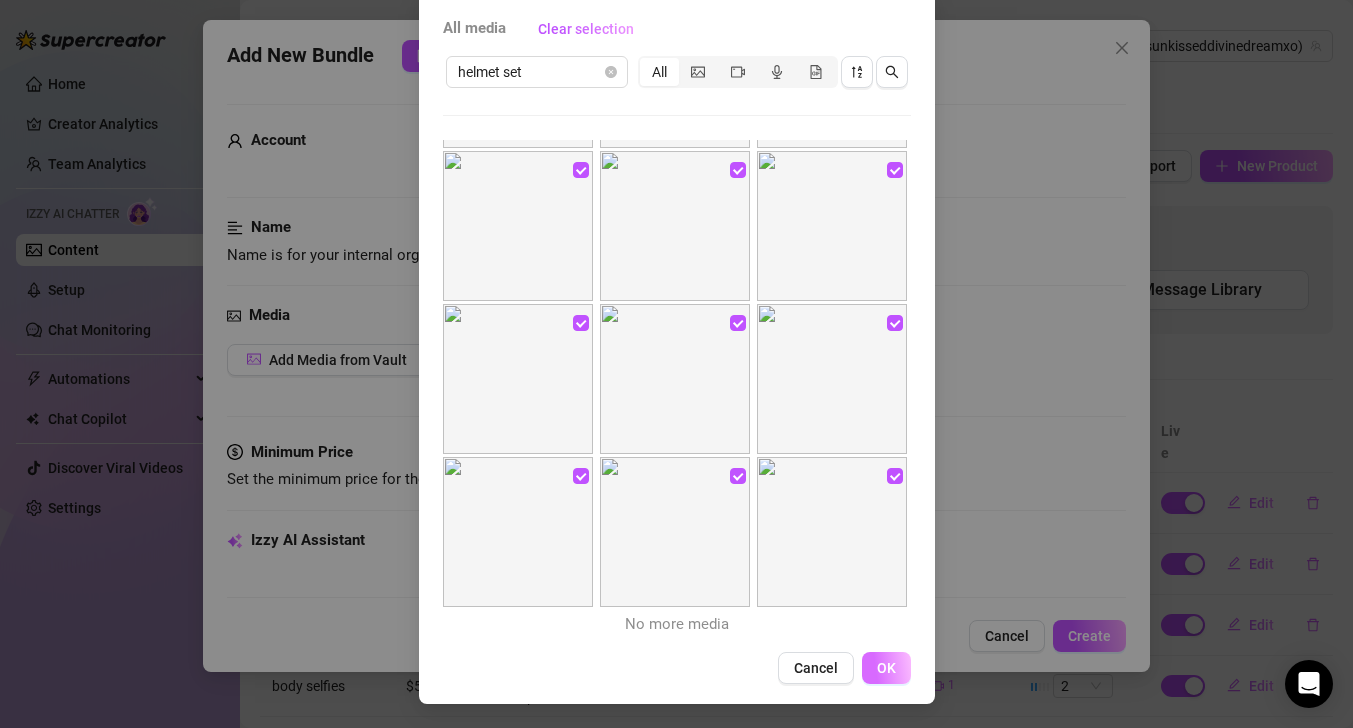 click on "OK" at bounding box center [886, 668] 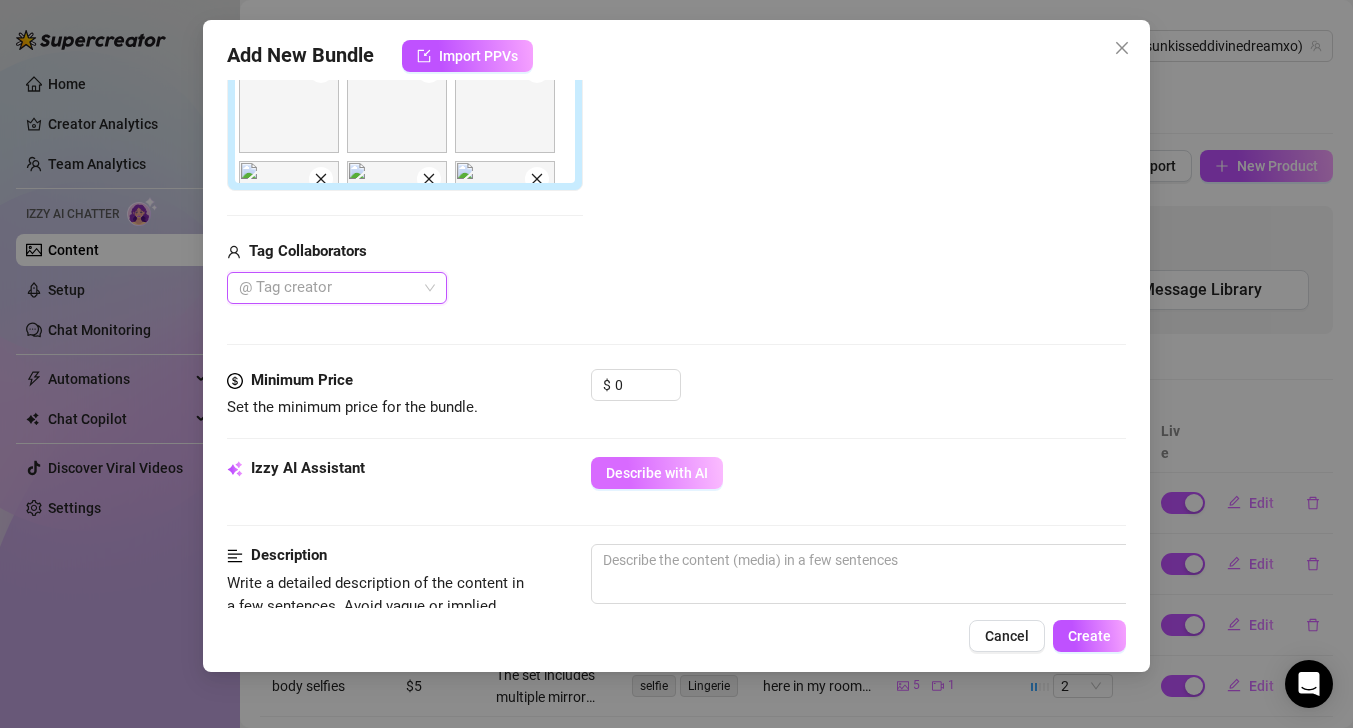 scroll, scrollTop: 625, scrollLeft: 0, axis: vertical 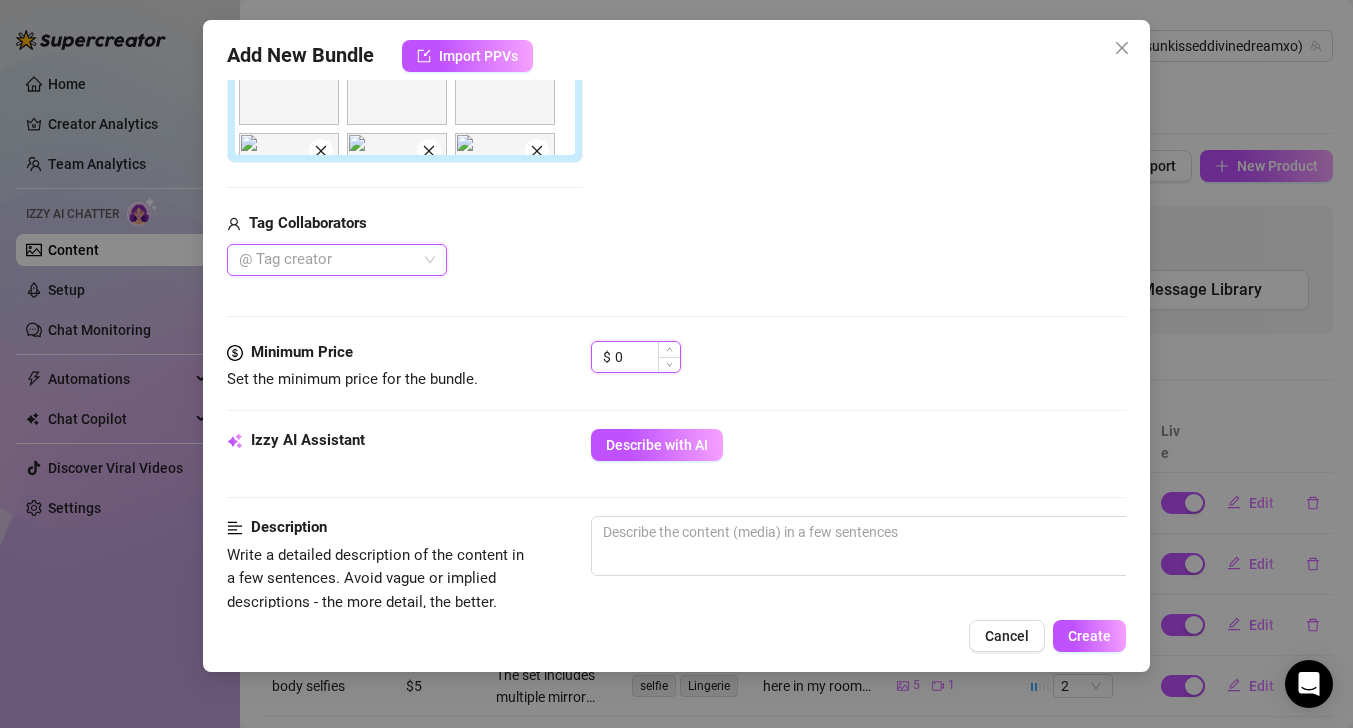 click on "0" at bounding box center [647, 357] 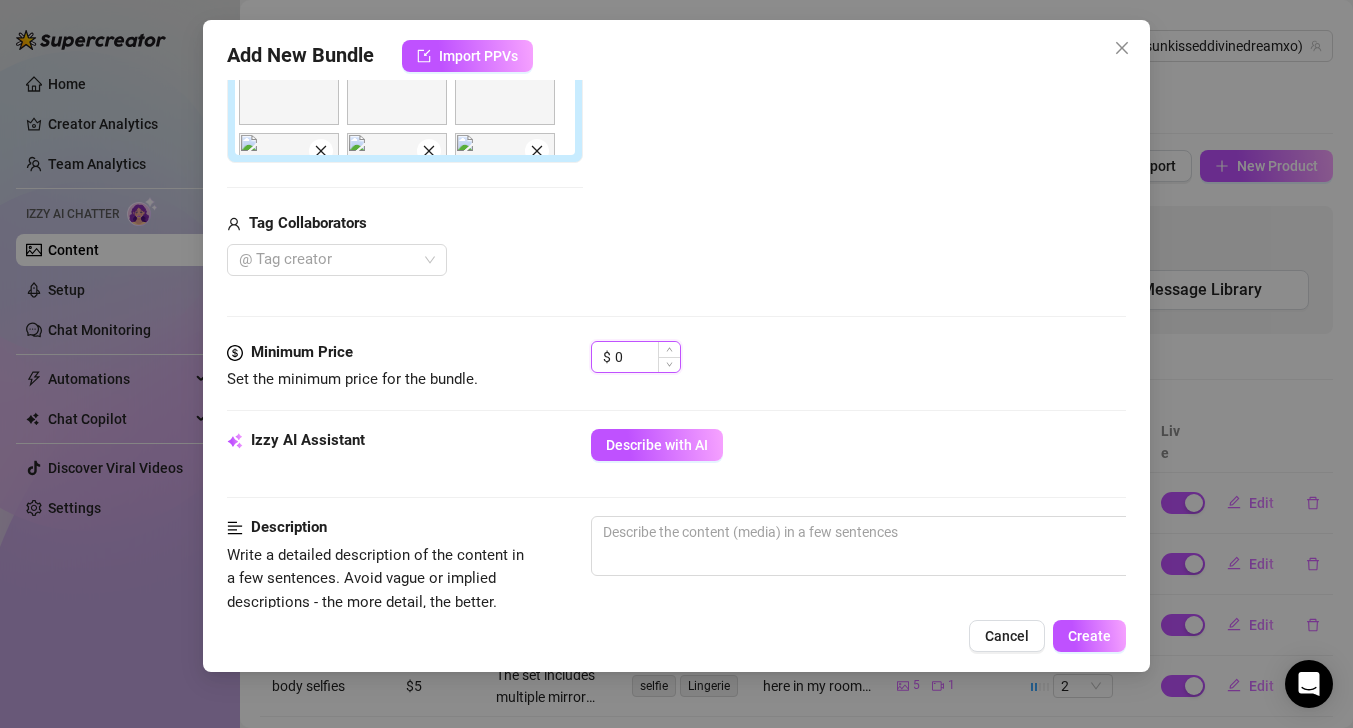 click on "0" at bounding box center [647, 357] 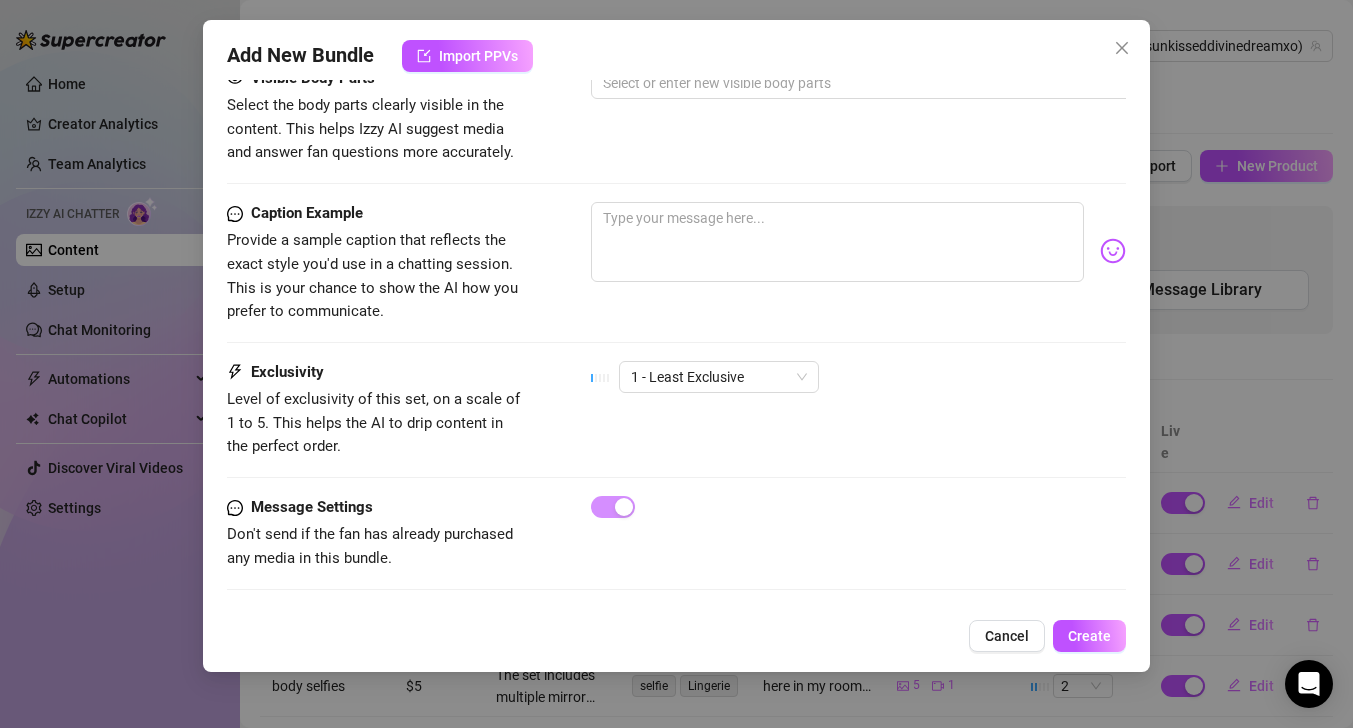 scroll, scrollTop: 1407, scrollLeft: 0, axis: vertical 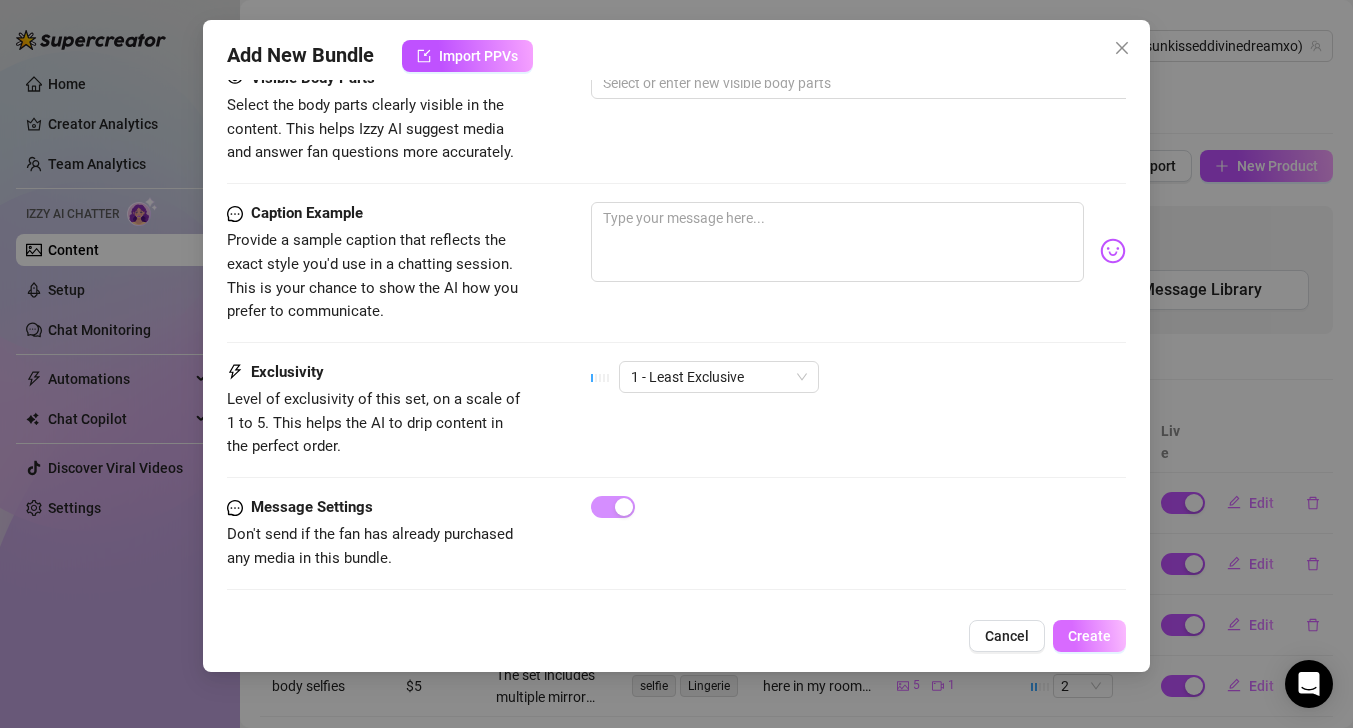 type on "67" 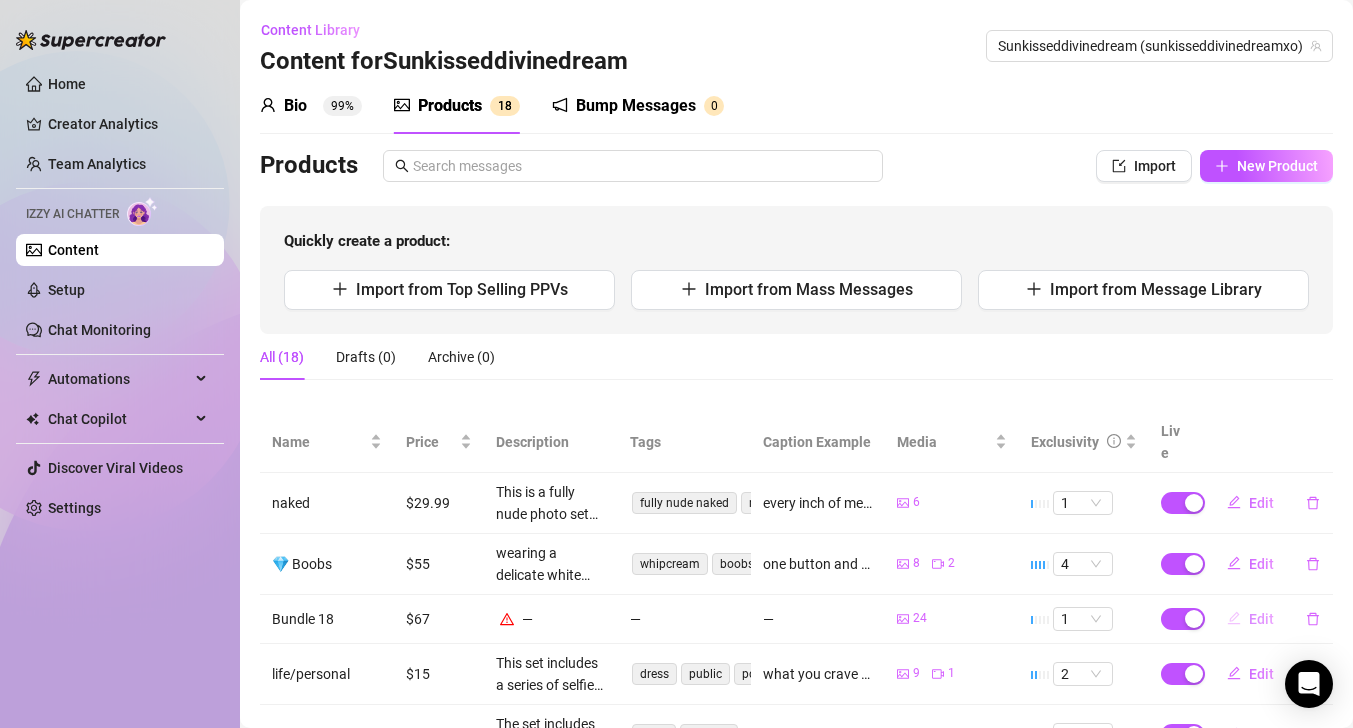 click on "Edit" at bounding box center [1261, 619] 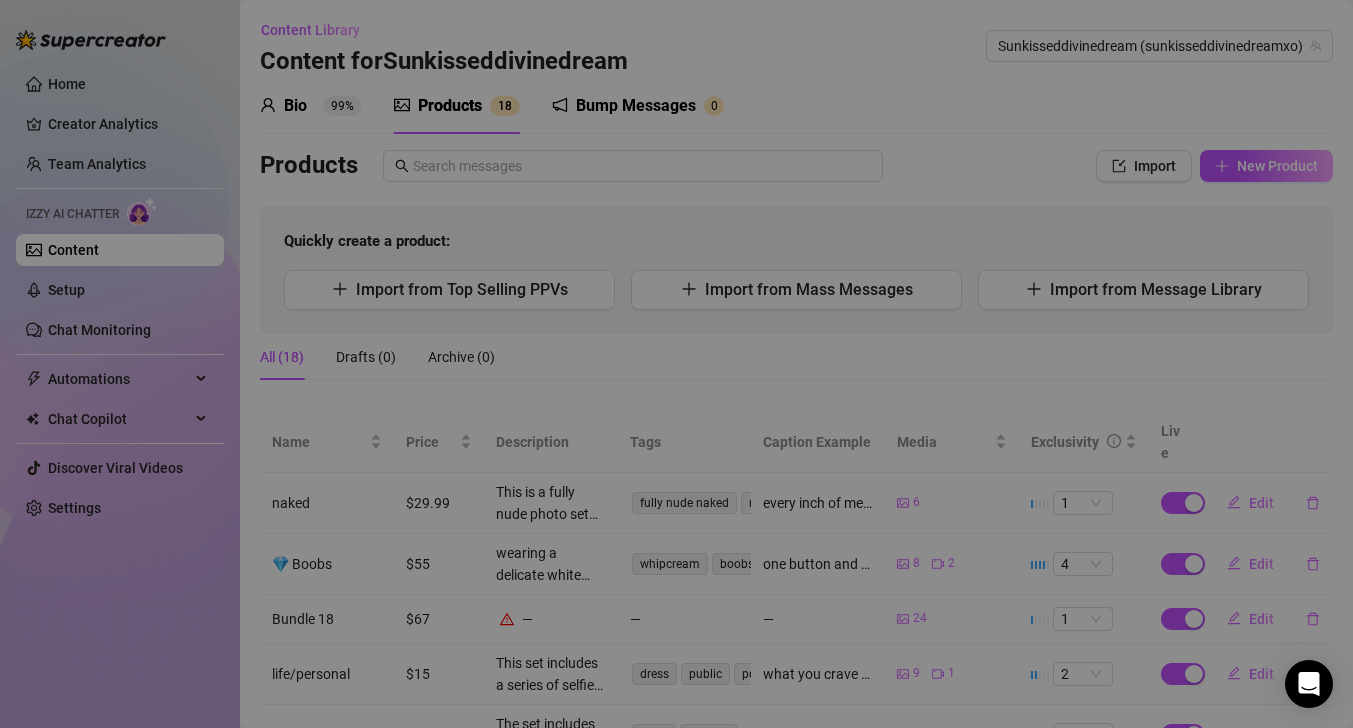 type on "Type your message here..." 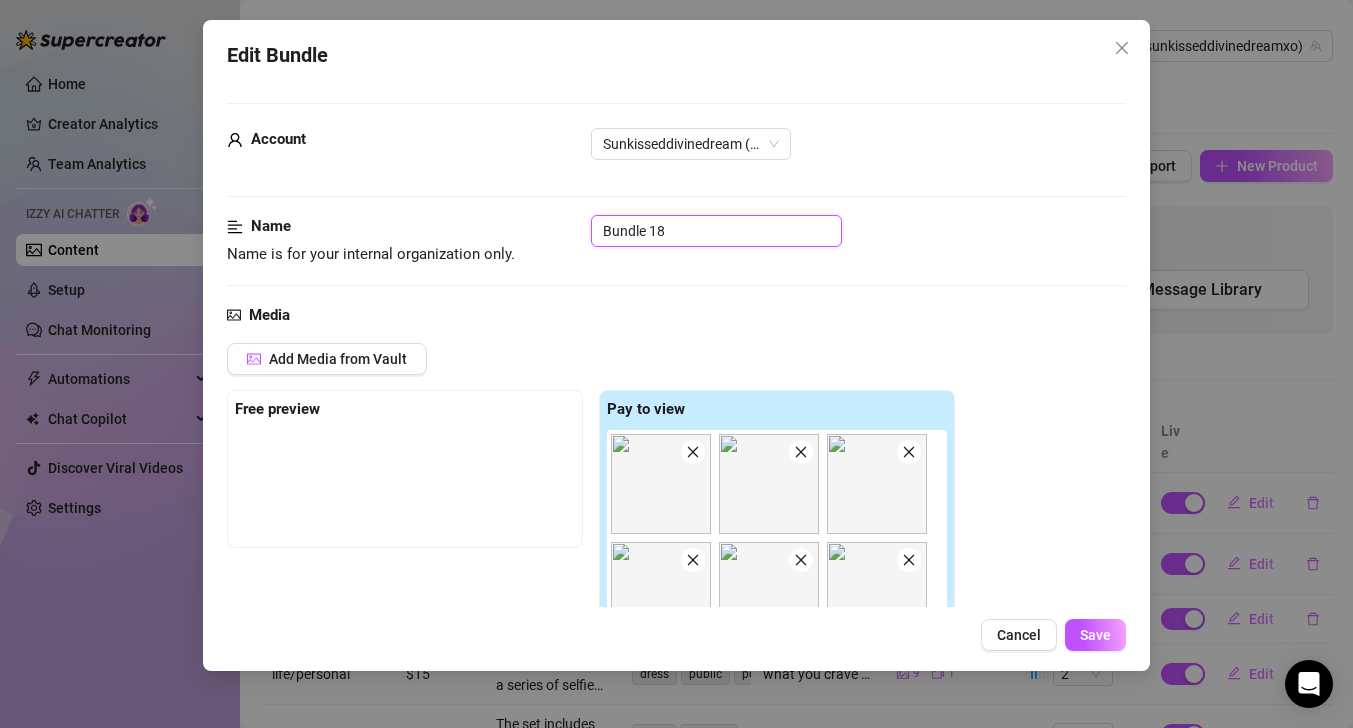 click on "Bundle 18" at bounding box center [716, 231] 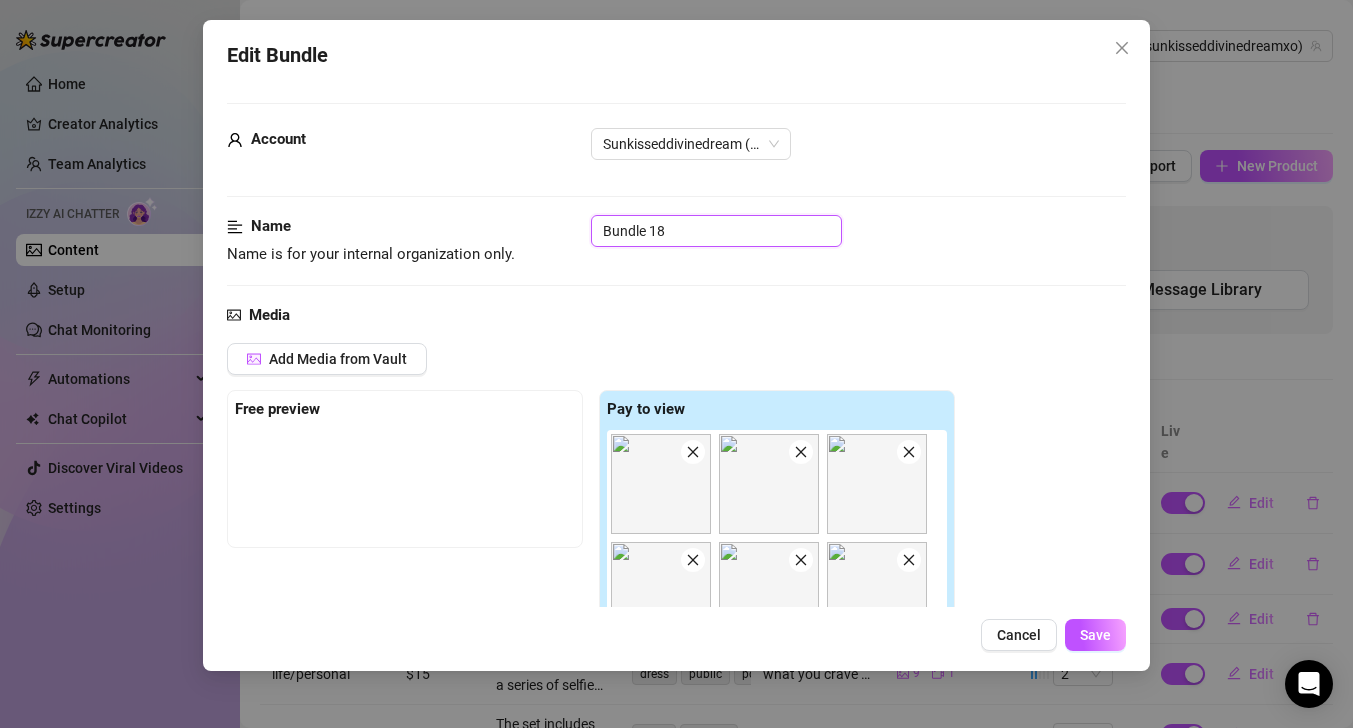 click on "Bundle 18" at bounding box center [716, 231] 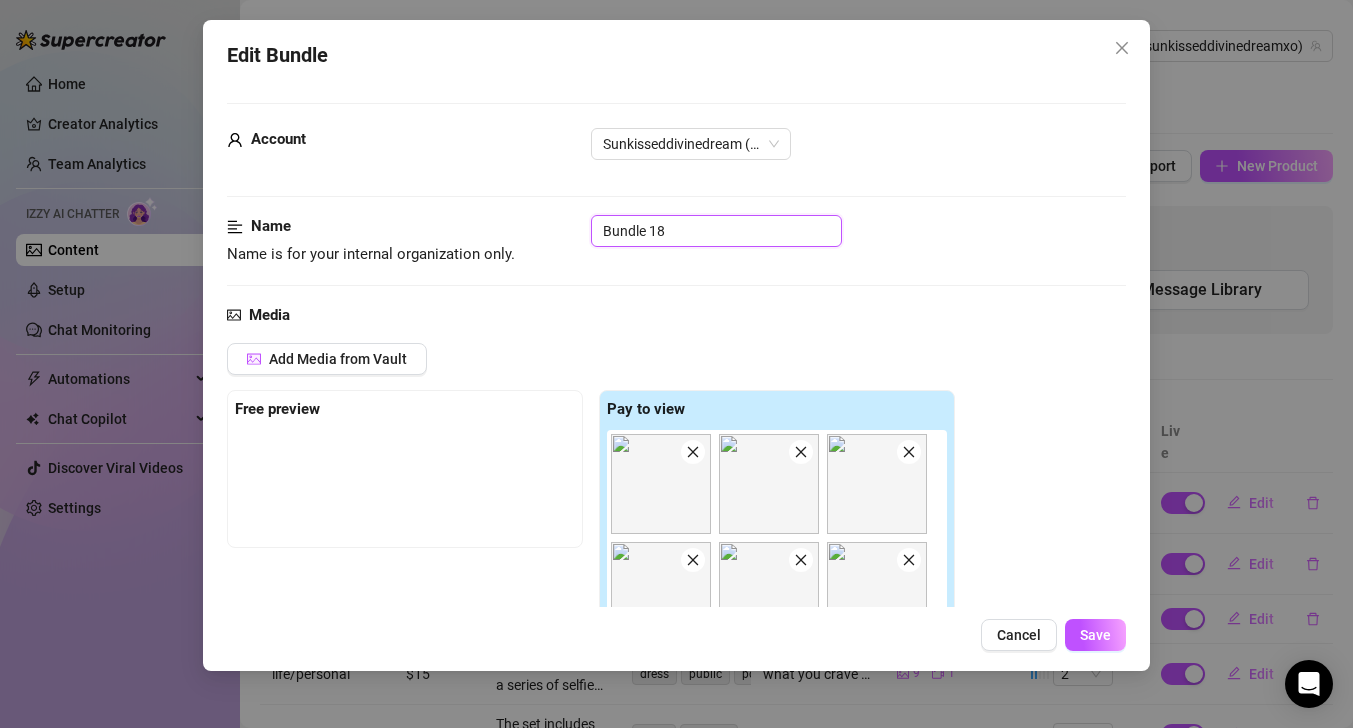 click on "Bundle 18" at bounding box center (716, 231) 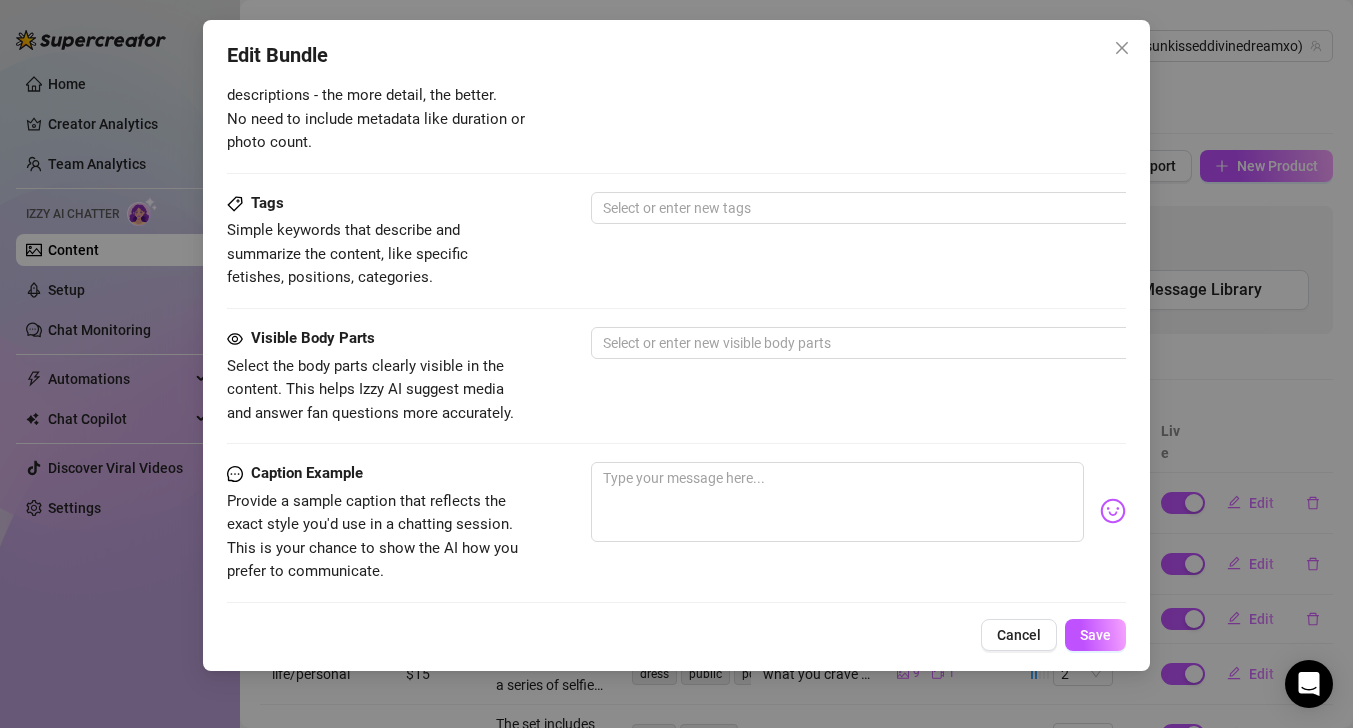 scroll, scrollTop: 1406, scrollLeft: 0, axis: vertical 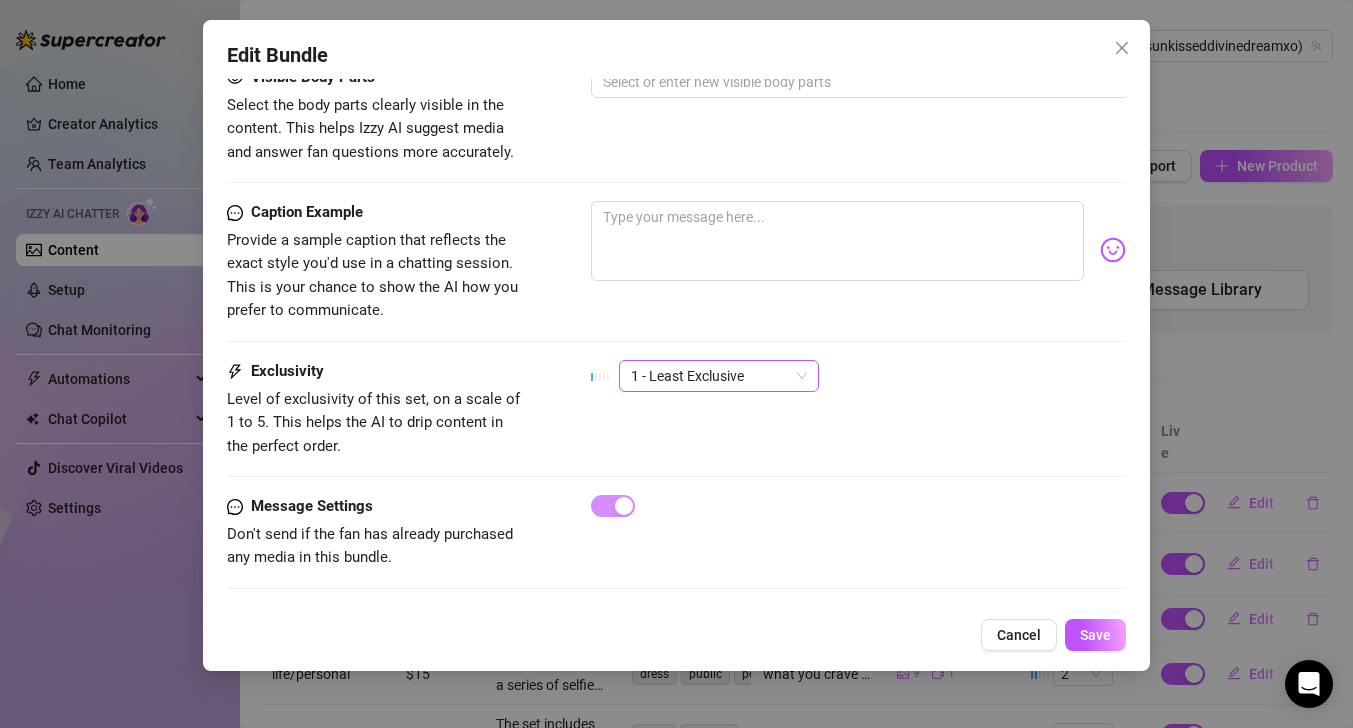 click on "1 - Least Exclusive" at bounding box center (719, 376) 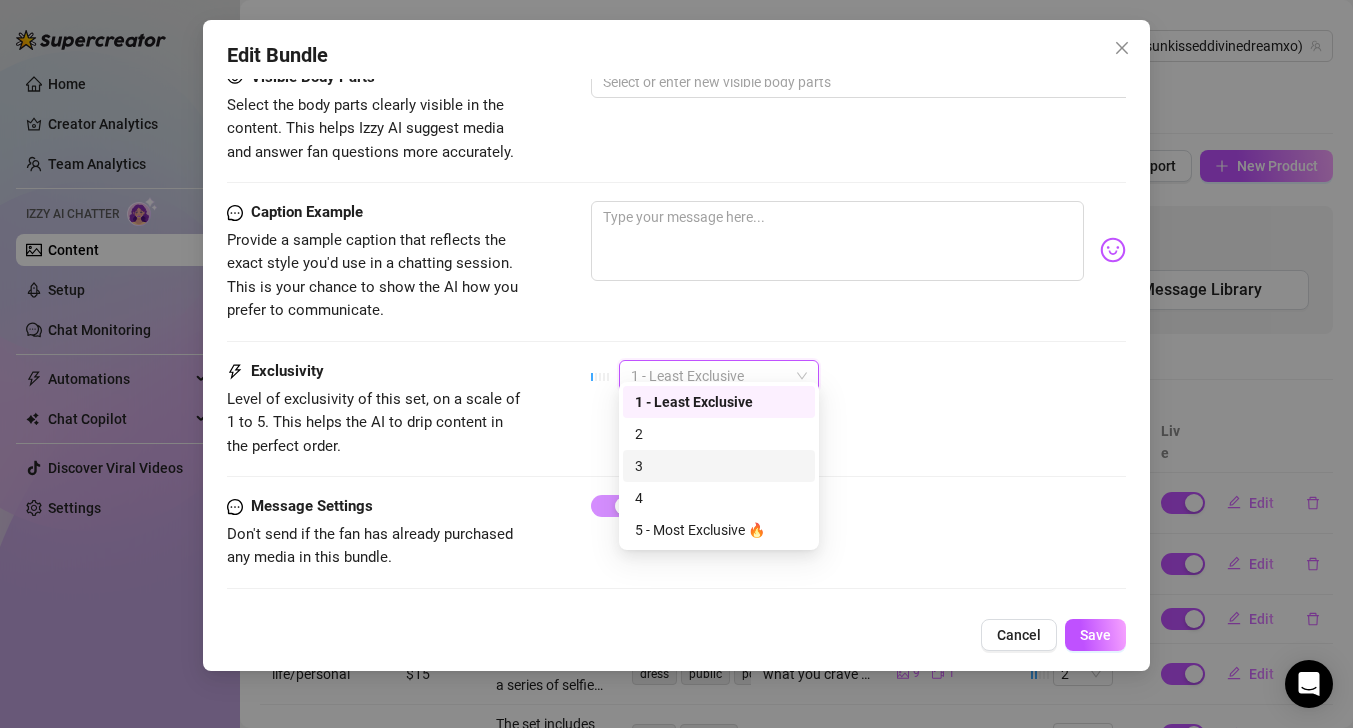 click on "3" at bounding box center (719, 466) 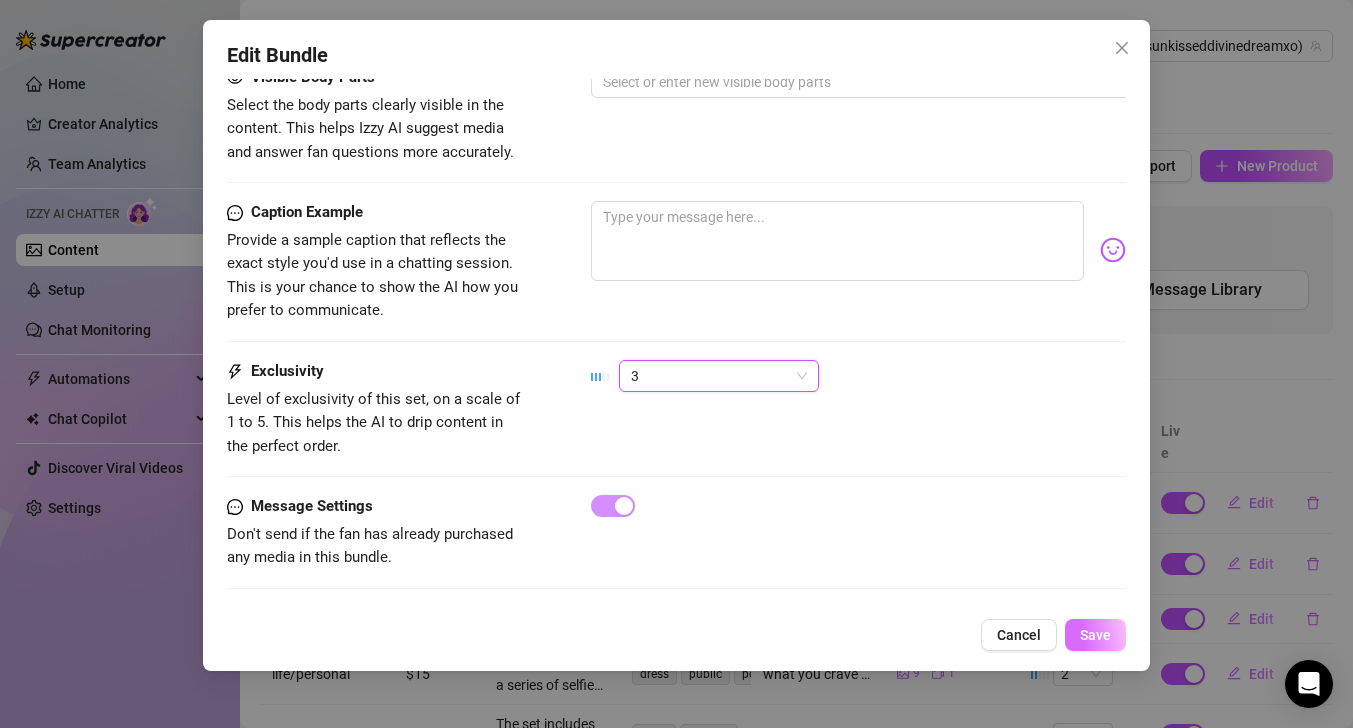 click on "Save" at bounding box center [1095, 635] 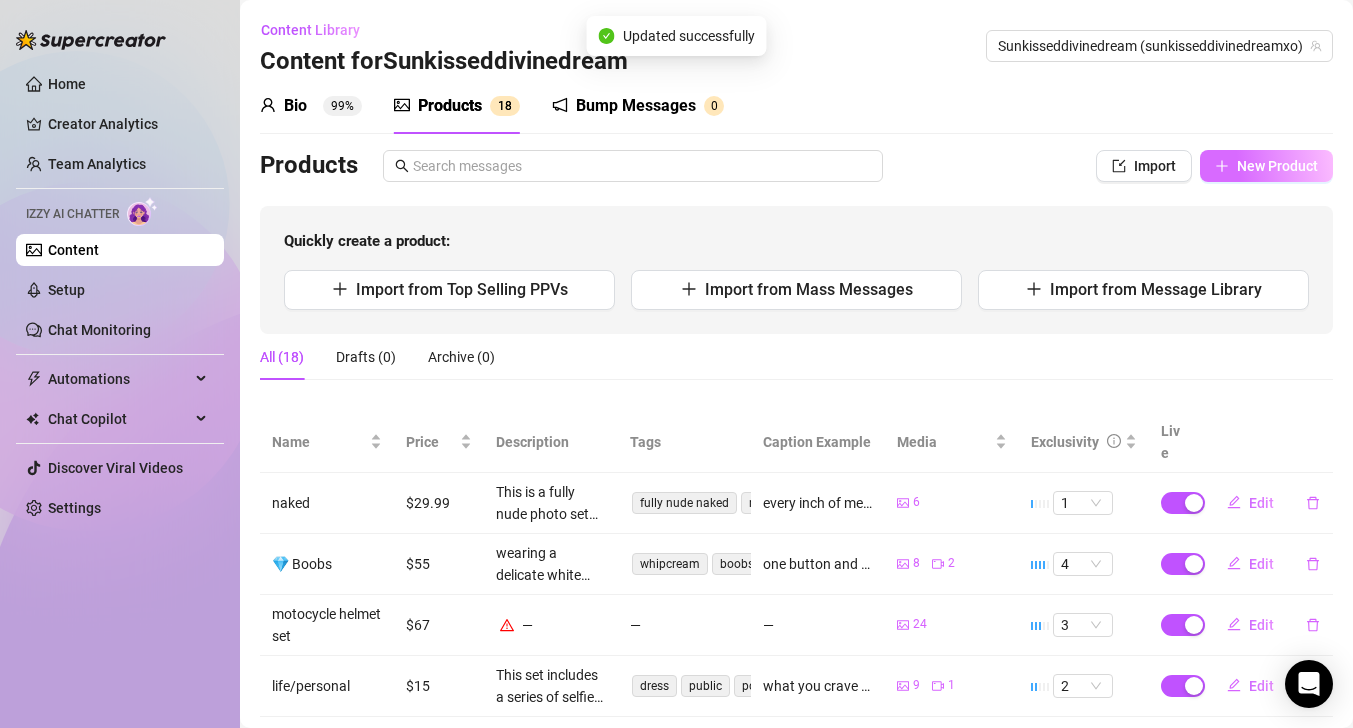 click on "New Product" at bounding box center (1277, 166) 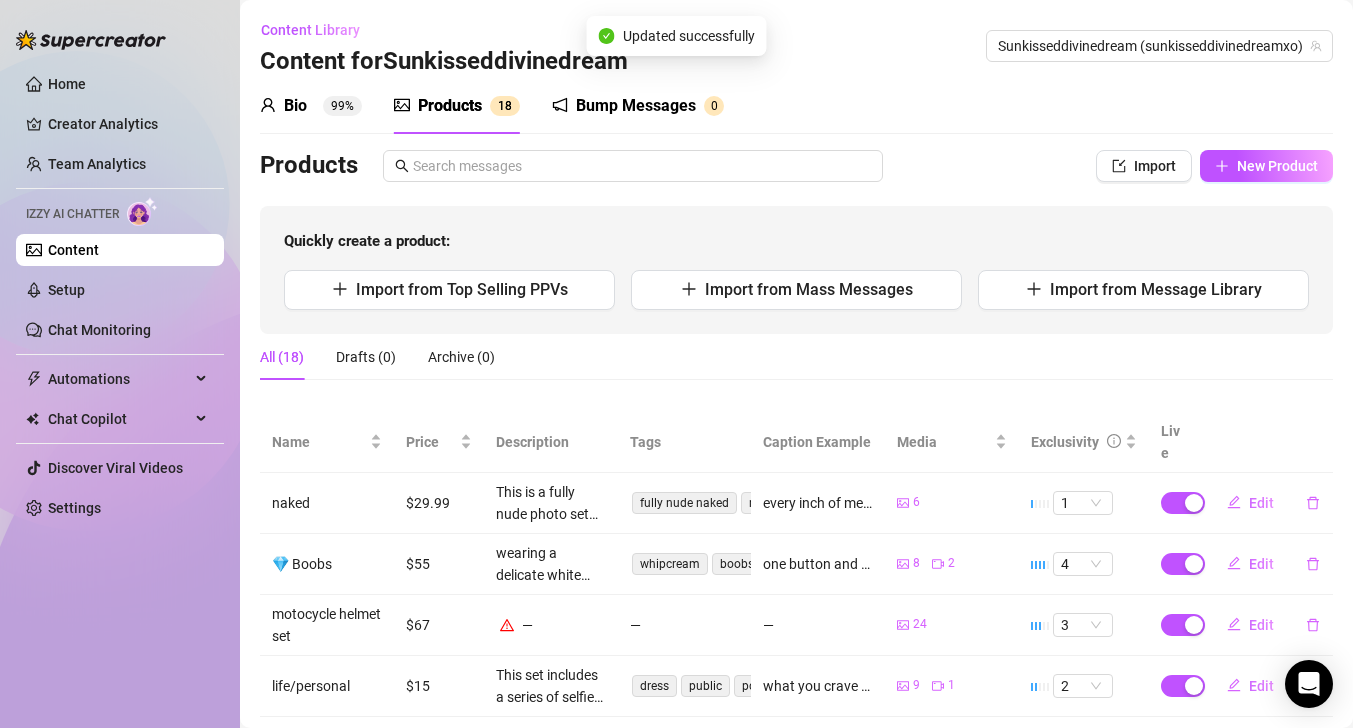 type on "Type your message here..." 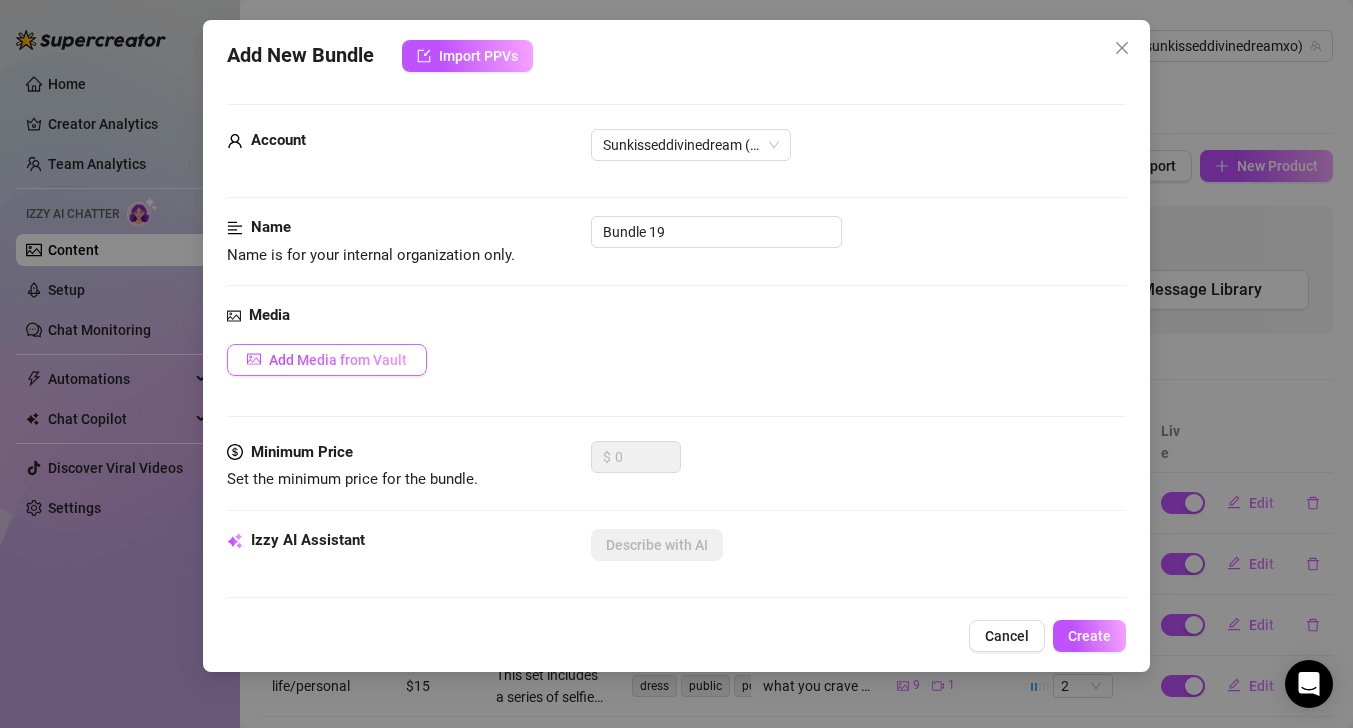 click on "Add Media from Vault" at bounding box center [338, 360] 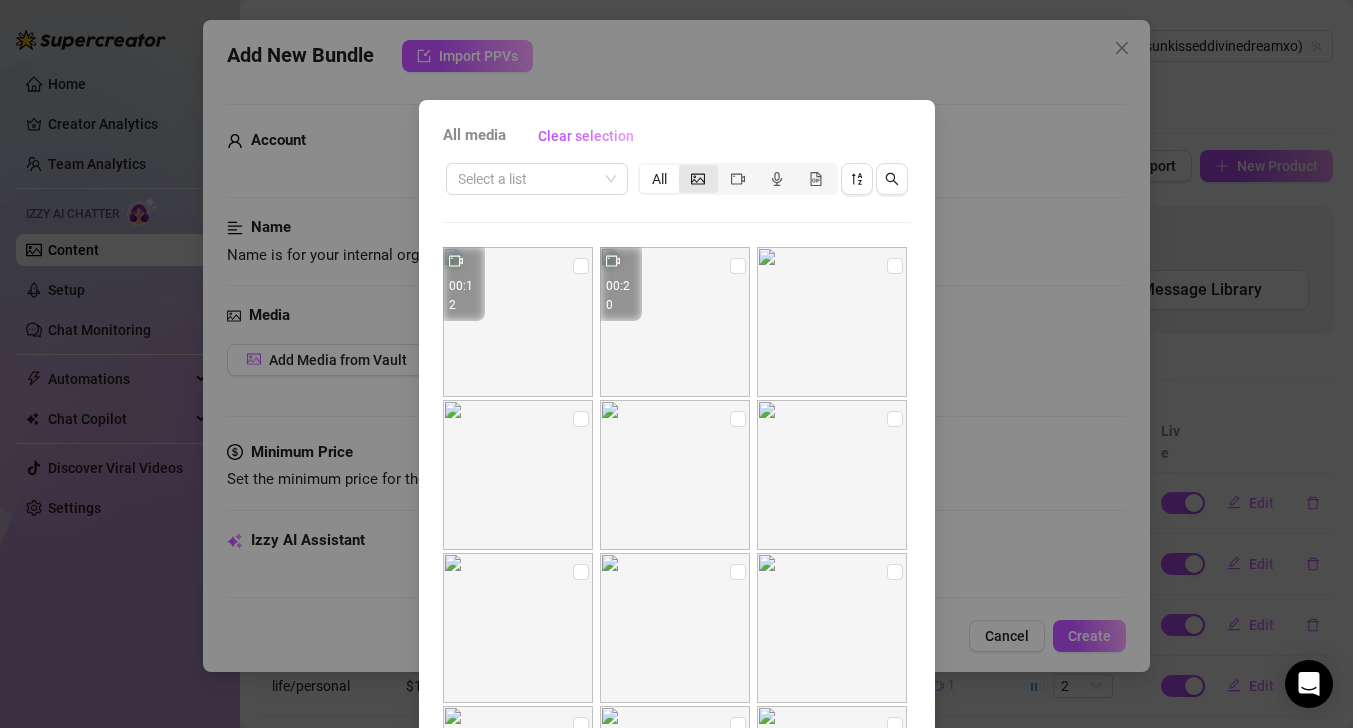 click 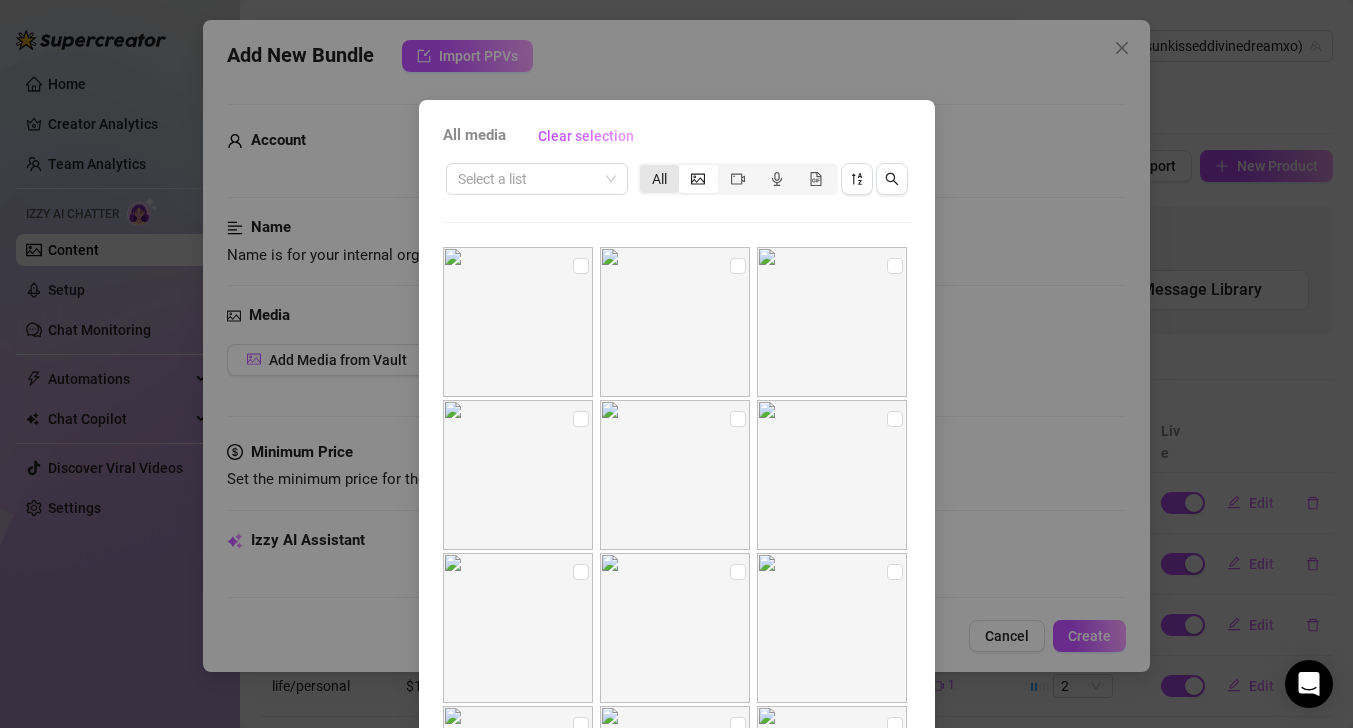 click on "All" at bounding box center [659, 179] 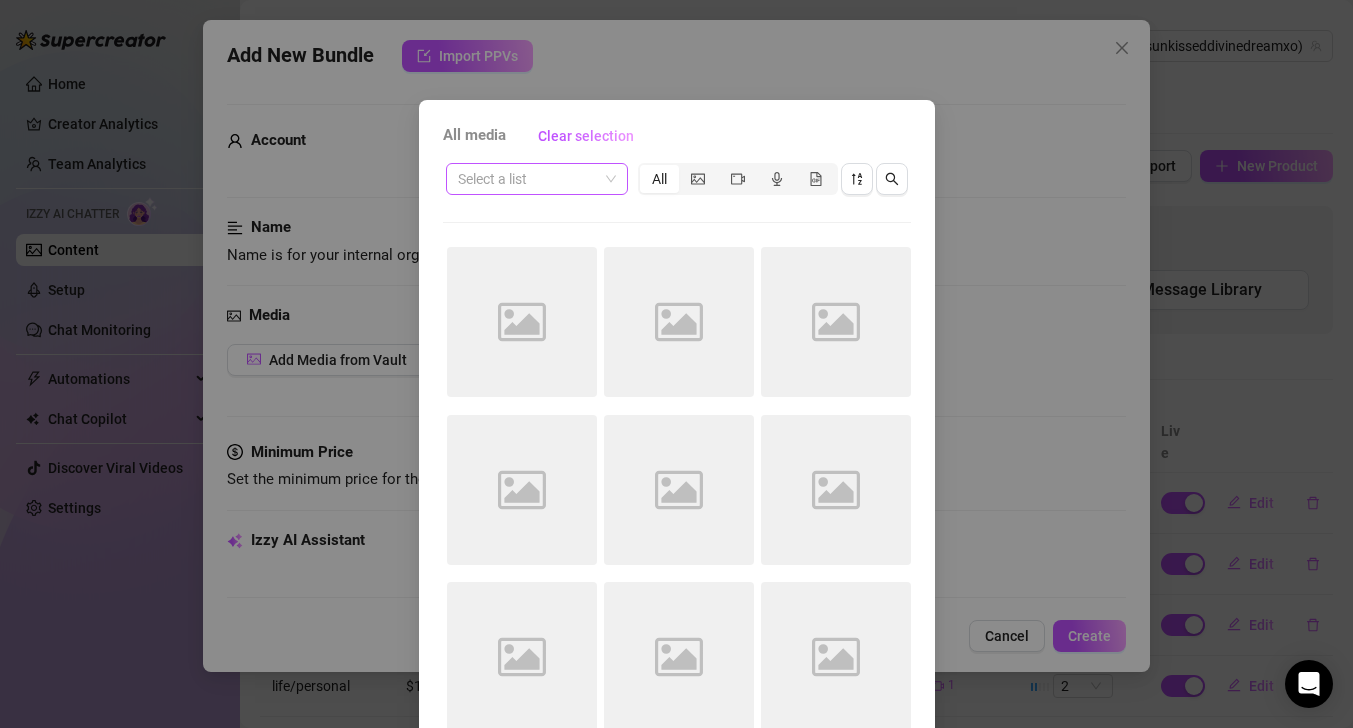 click at bounding box center (528, 179) 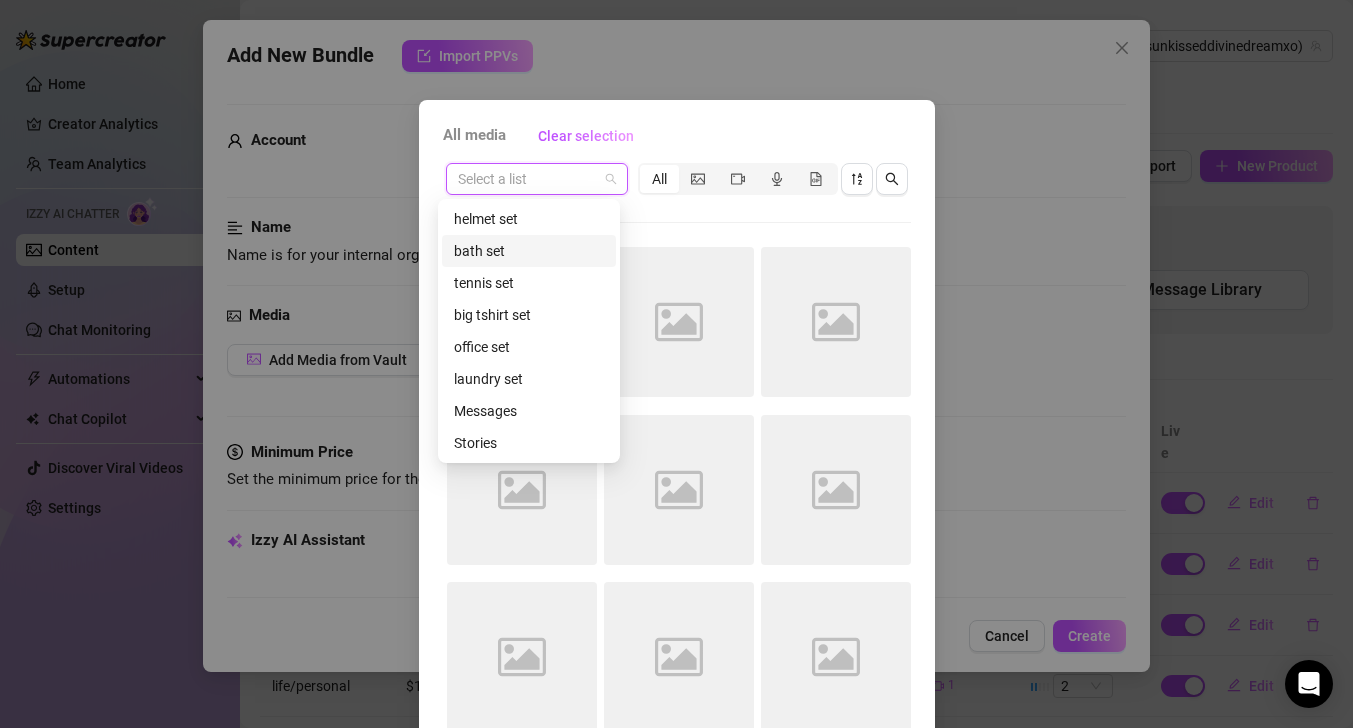 click on "bath set" at bounding box center (529, 251) 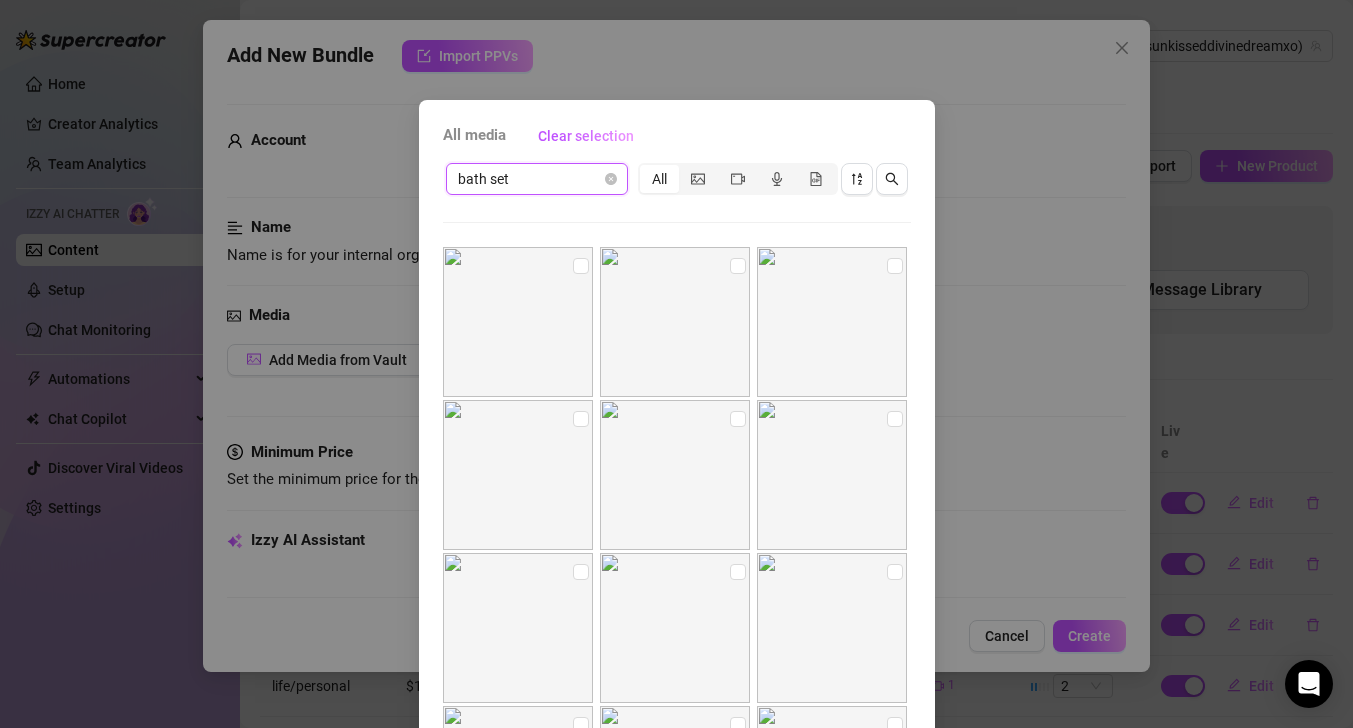 click on "All media" at bounding box center [474, 136] 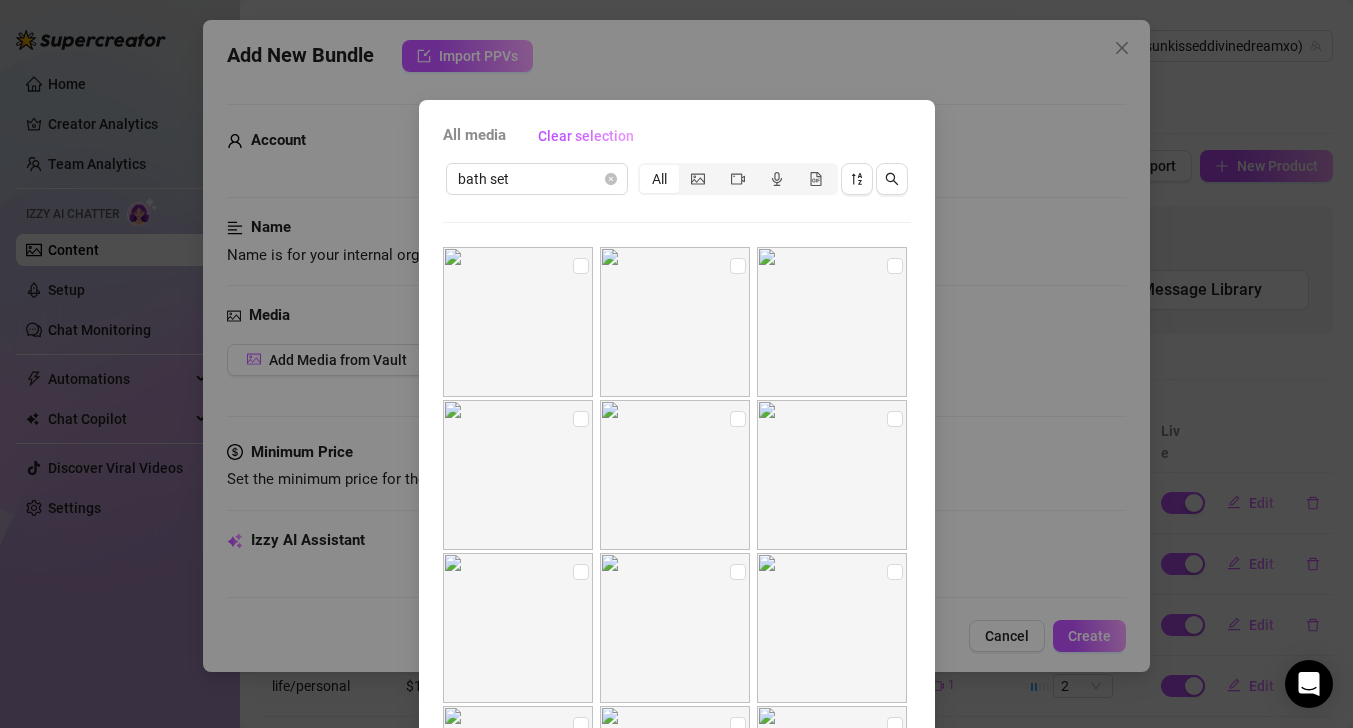 click on "All media" at bounding box center (474, 136) 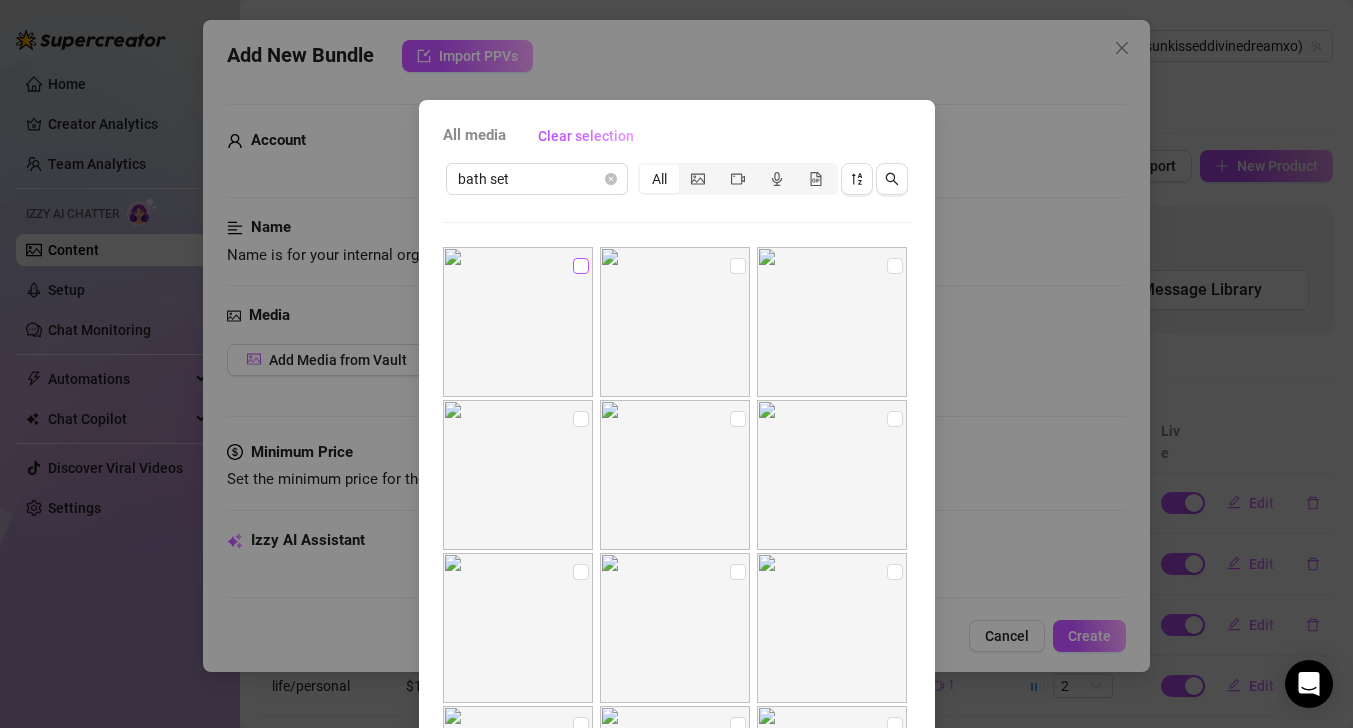 click at bounding box center [581, 266] 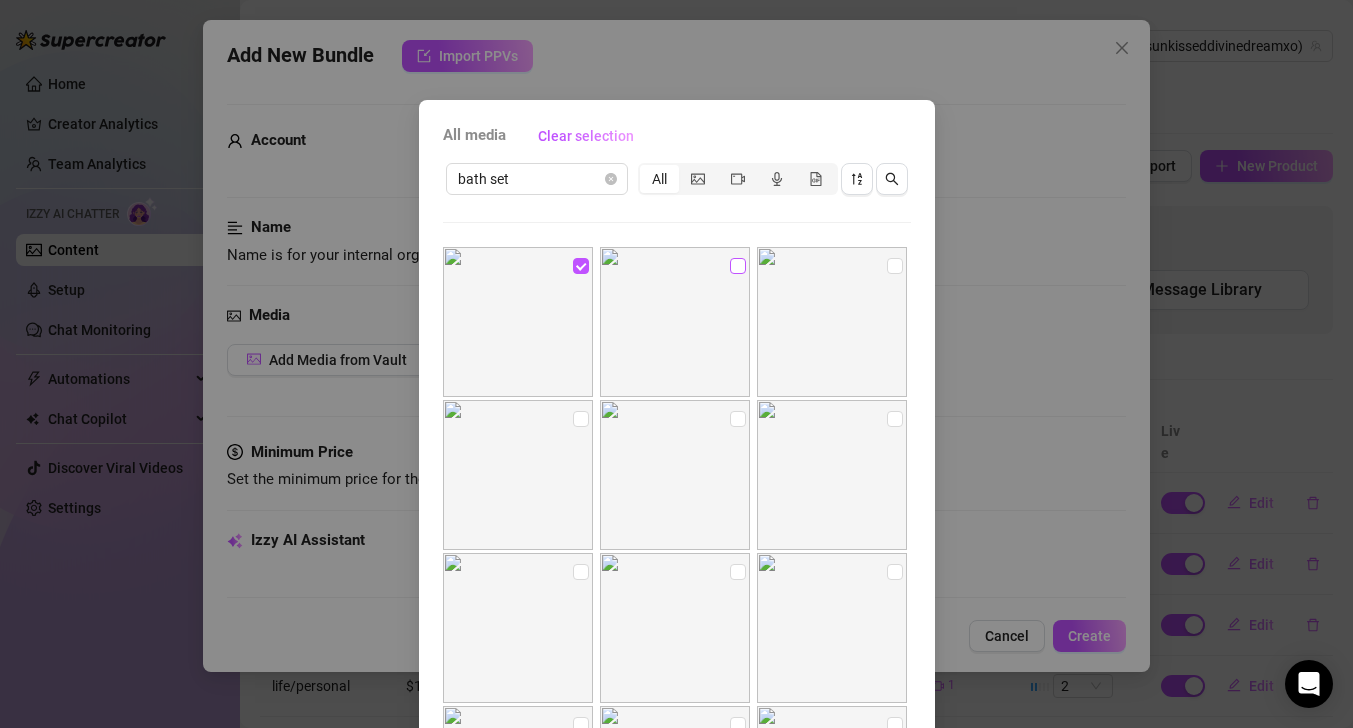 click at bounding box center [738, 266] 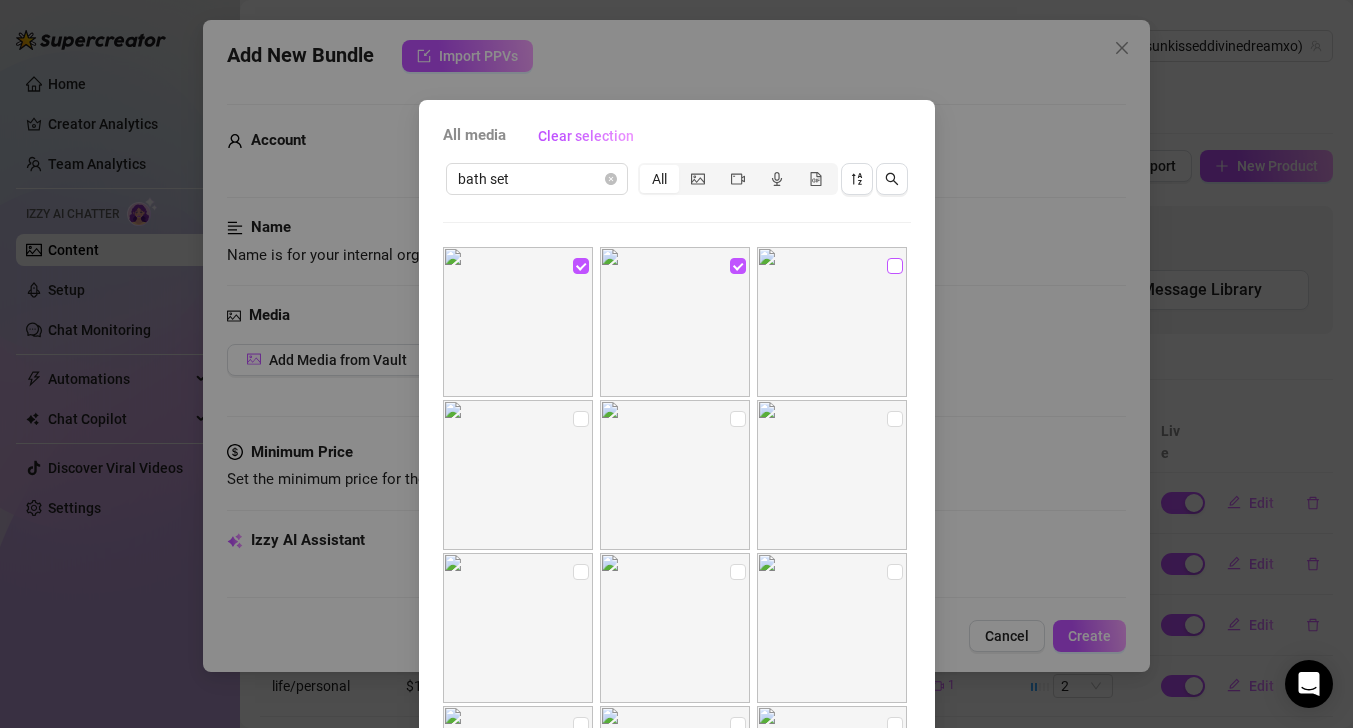 click at bounding box center (895, 266) 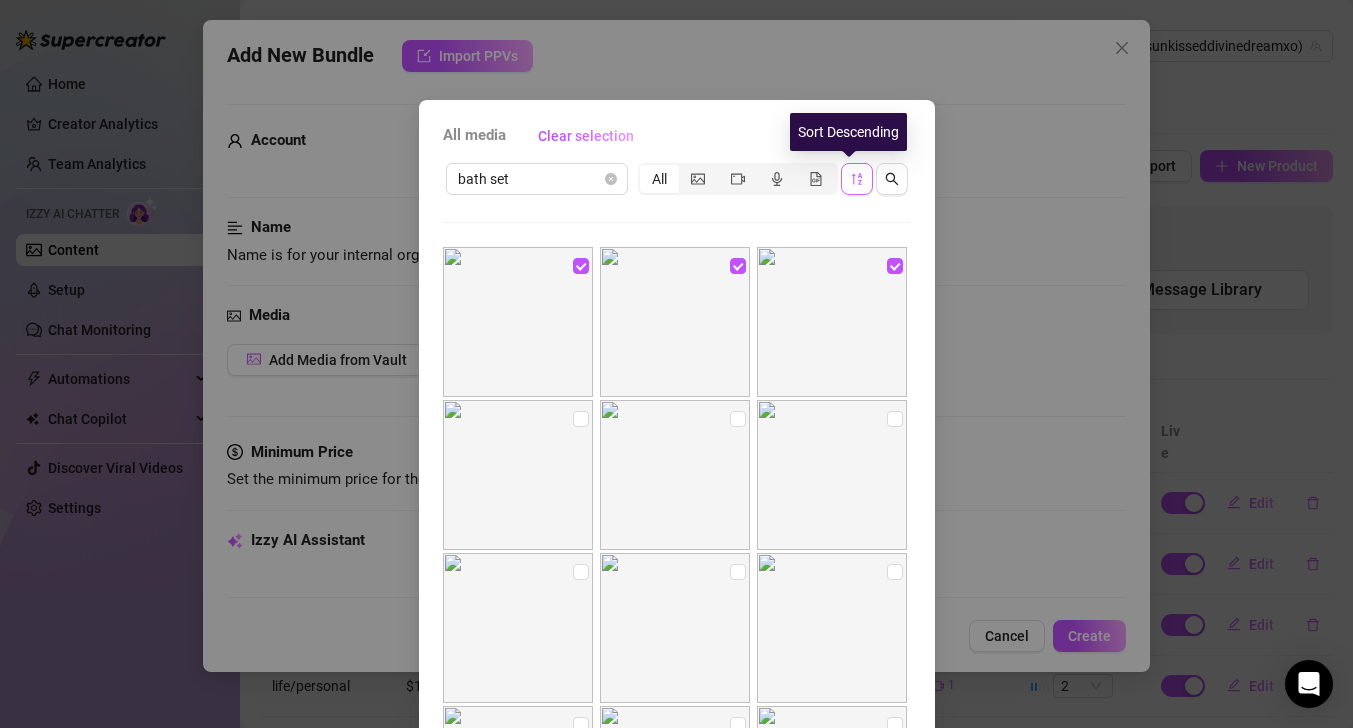 click at bounding box center [857, 179] 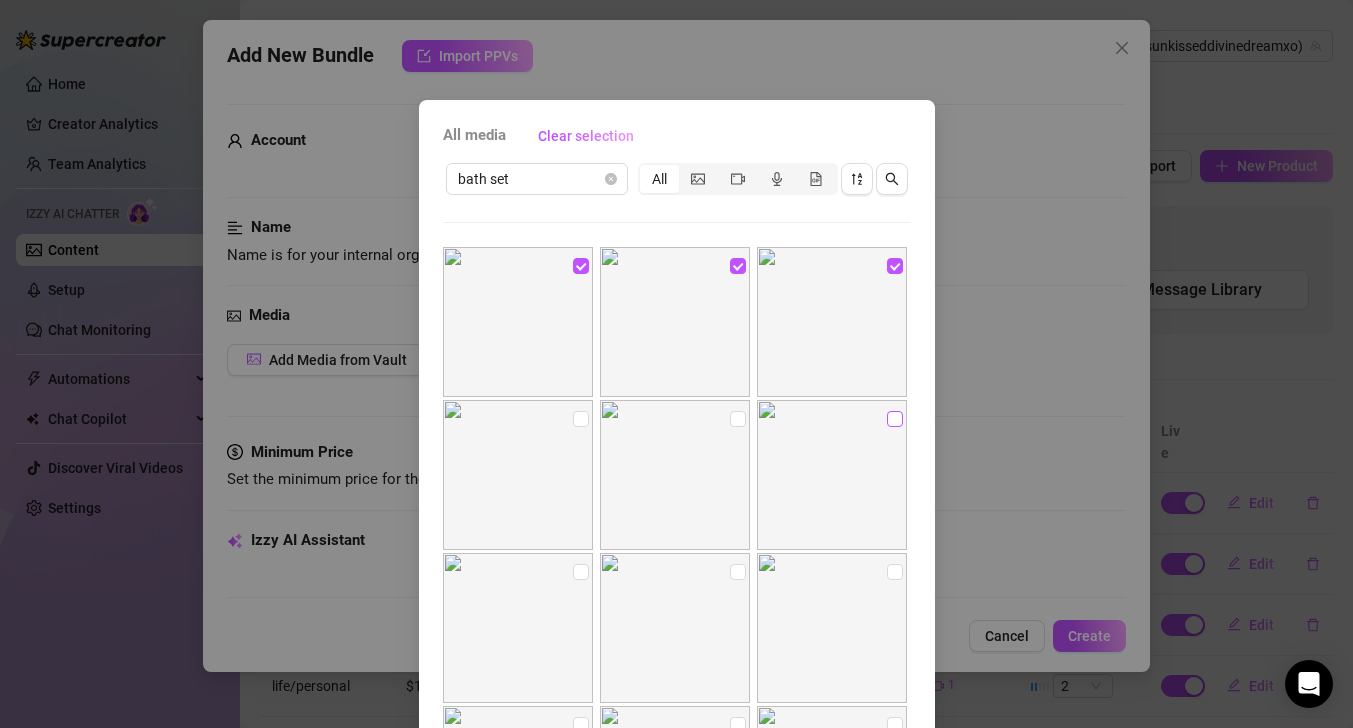 click at bounding box center (895, 419) 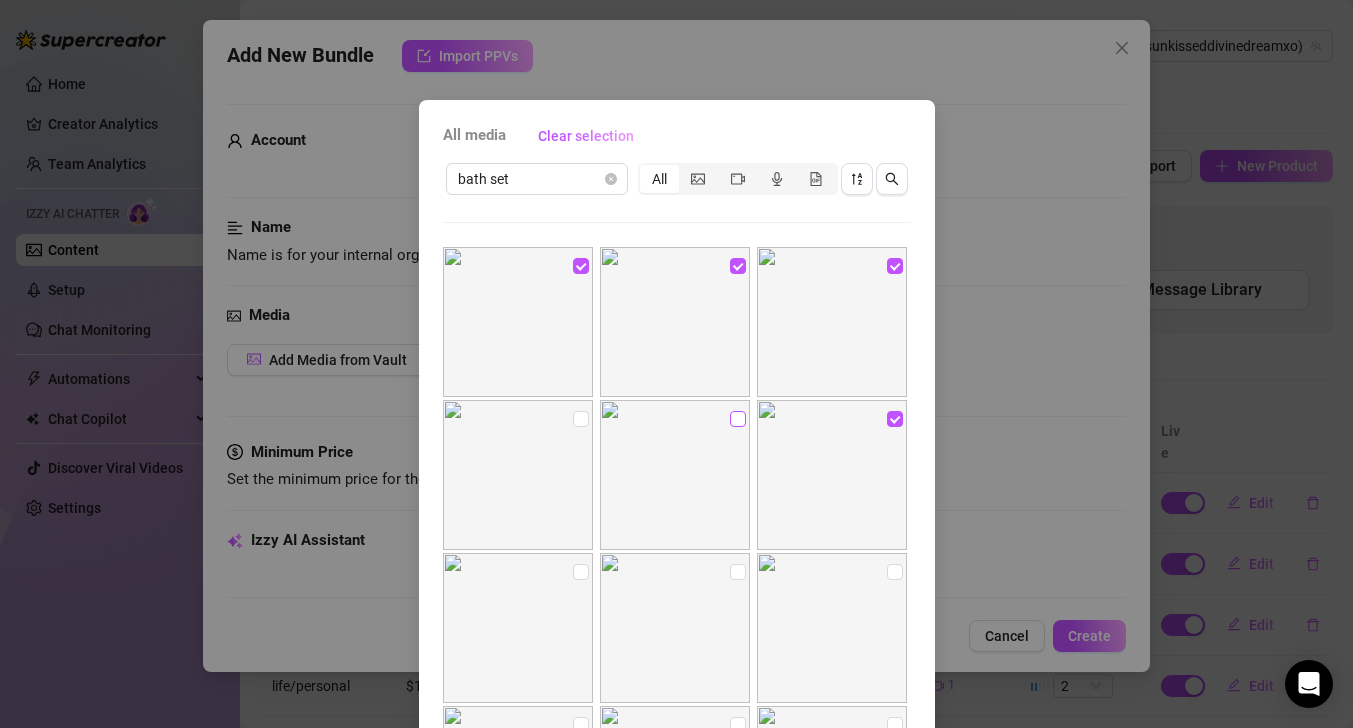 click at bounding box center [738, 419] 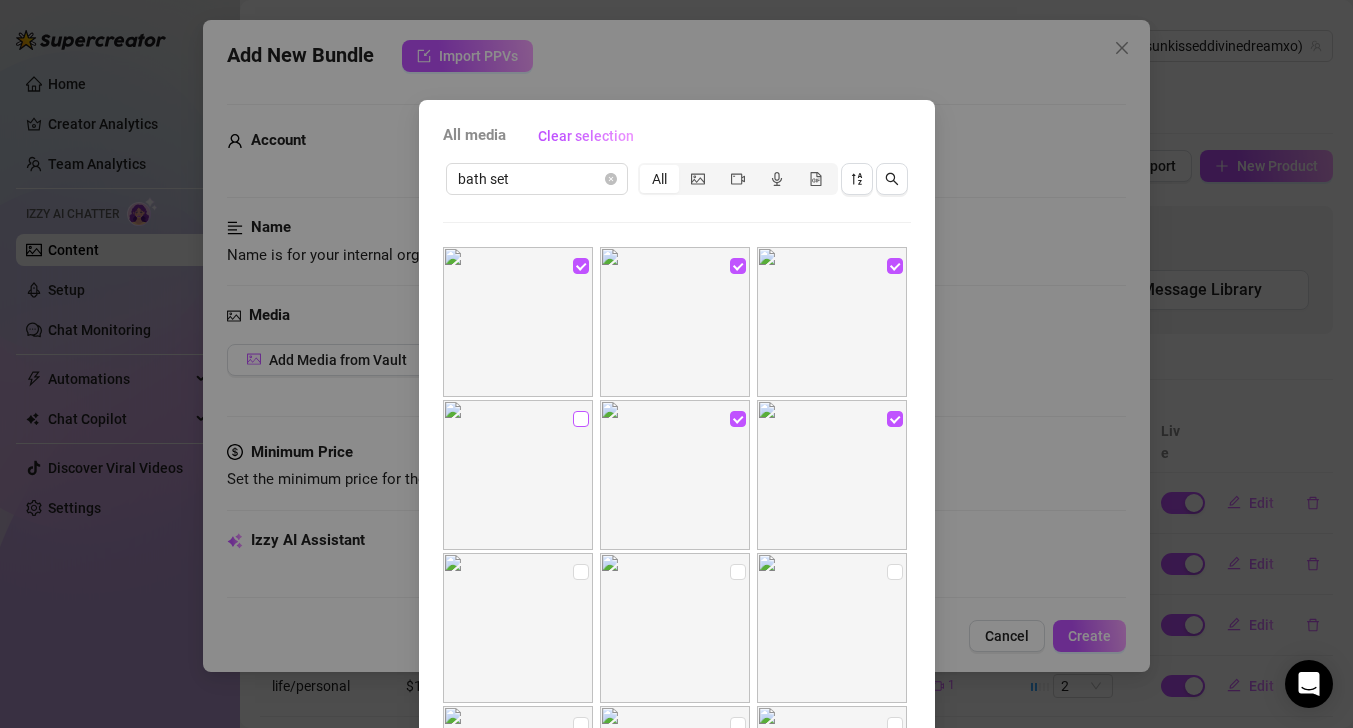 click at bounding box center [581, 419] 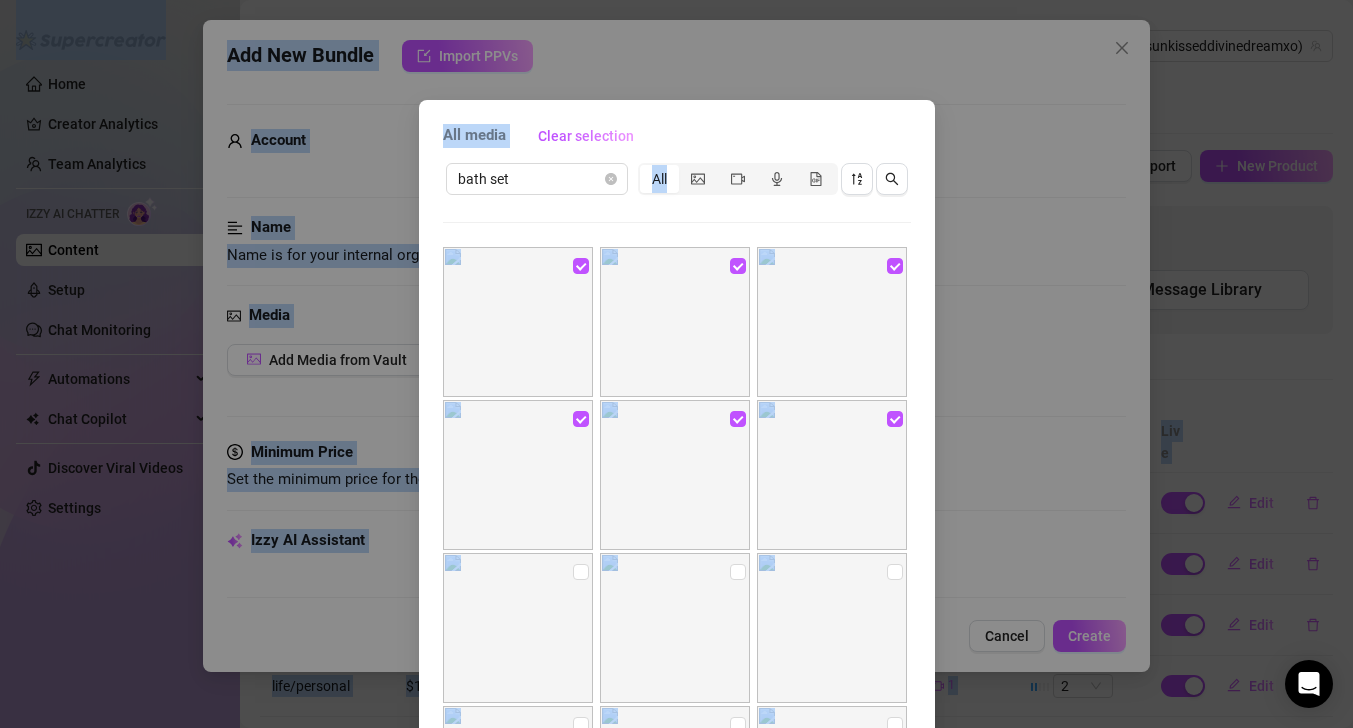 drag, startPoint x: 618, startPoint y: 207, endPoint x: 627, endPoint y: 202, distance: 10.29563 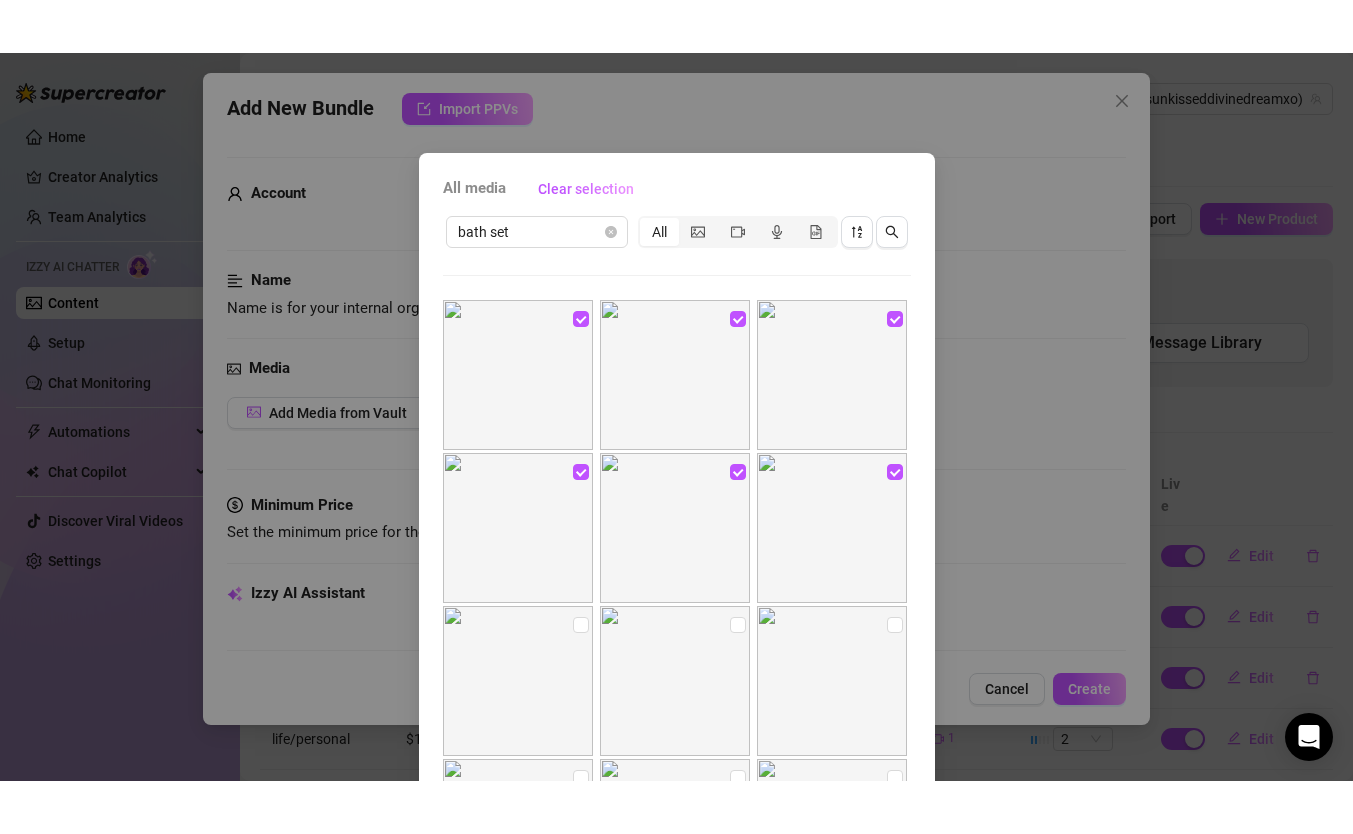 scroll, scrollTop: 393, scrollLeft: 0, axis: vertical 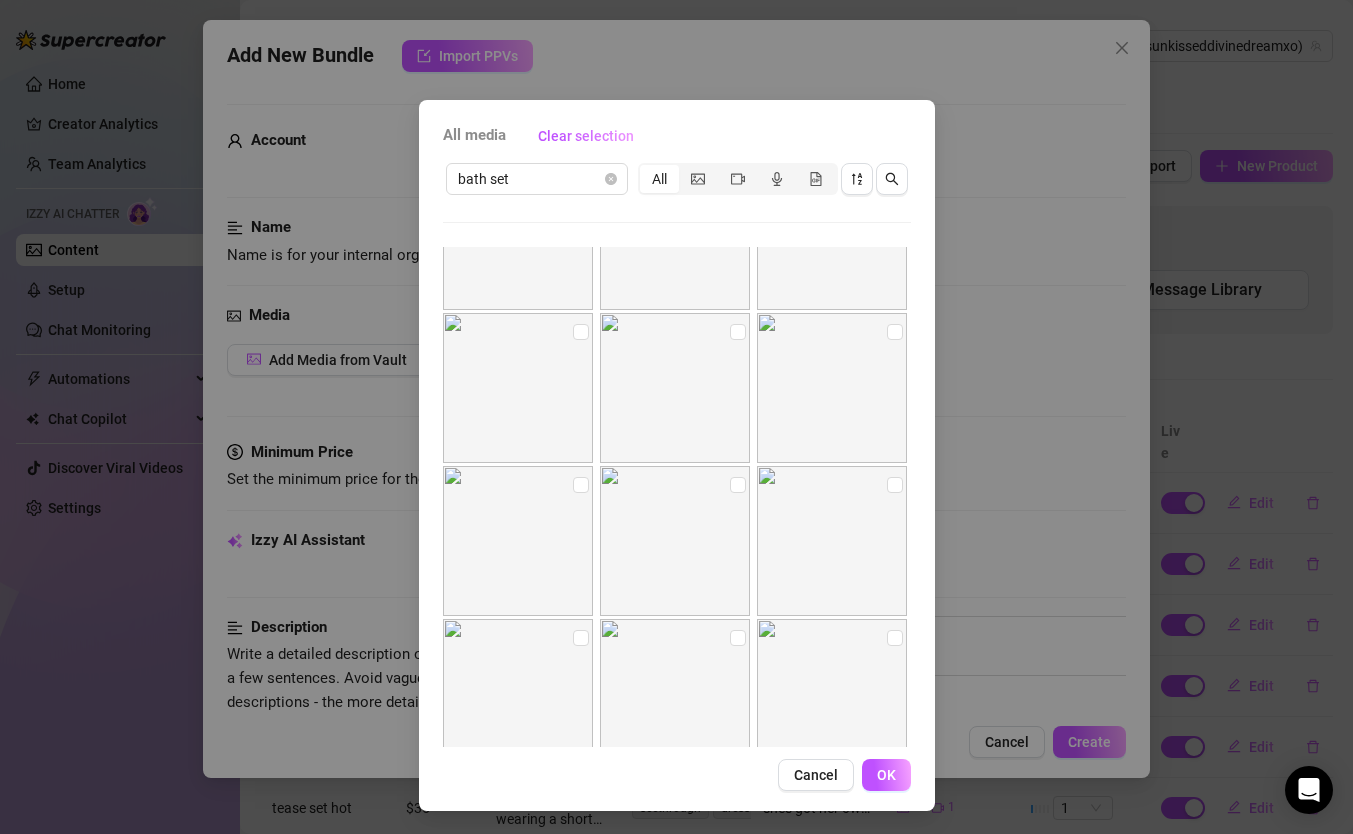 click on "No more media" at bounding box center (677, 497) 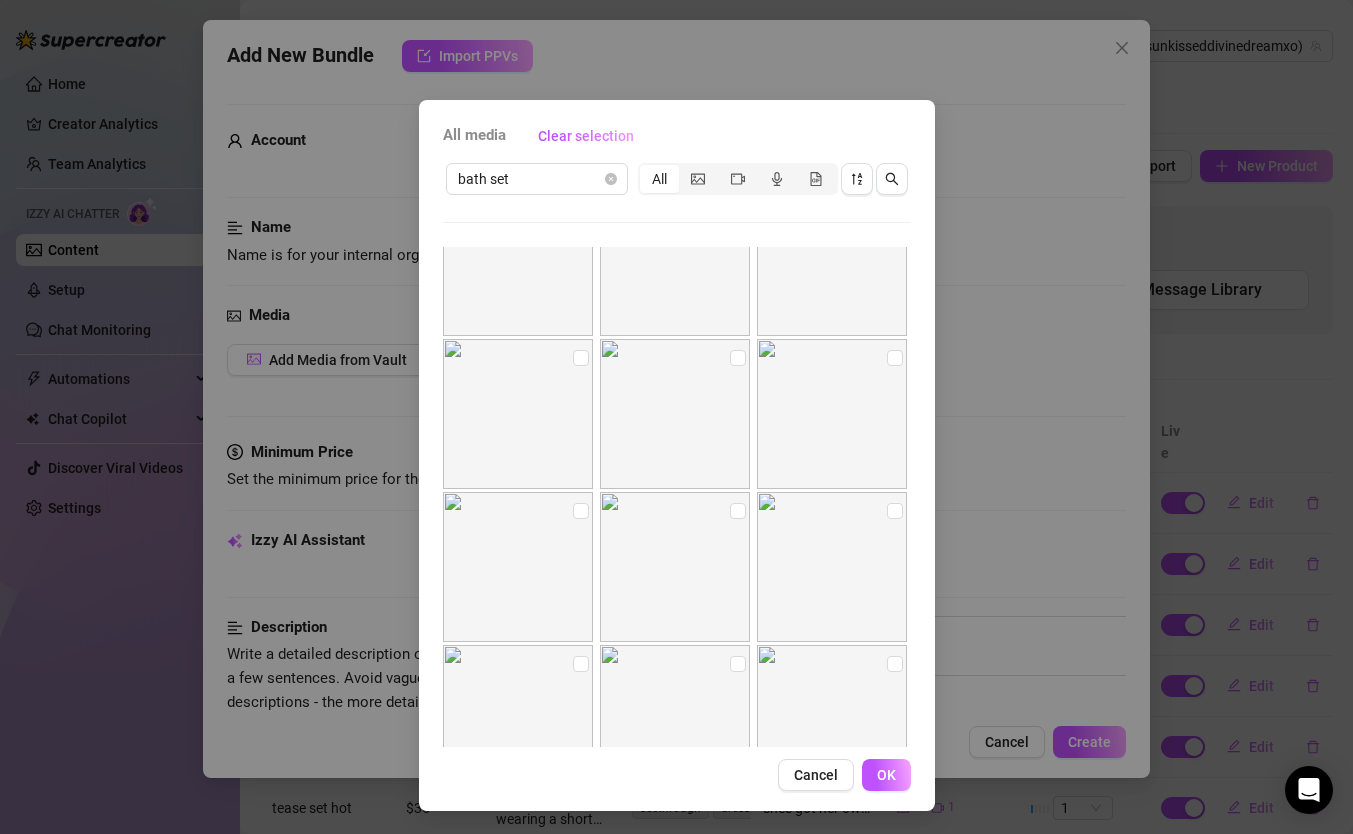 scroll, scrollTop: 0, scrollLeft: 0, axis: both 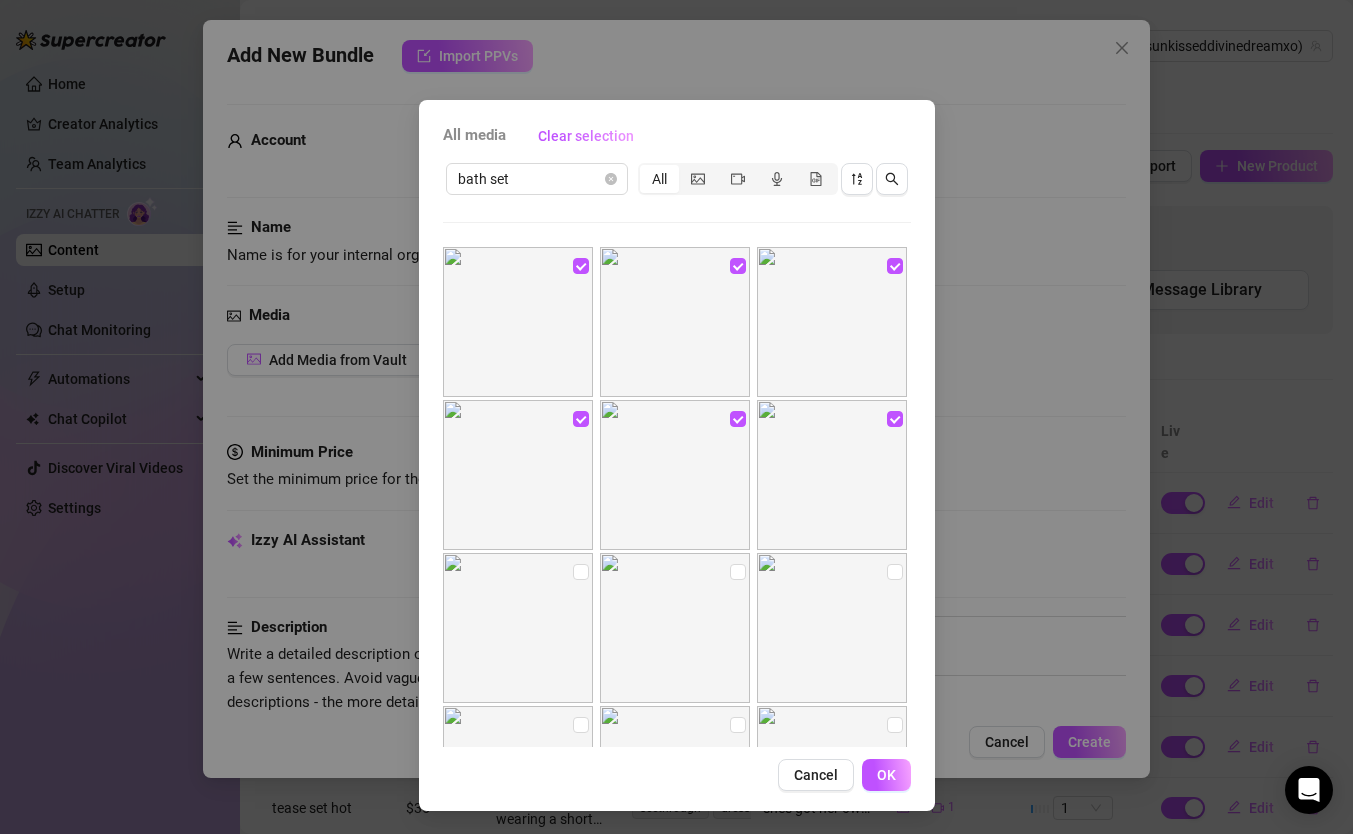 drag, startPoint x: 570, startPoint y: 569, endPoint x: 582, endPoint y: 570, distance: 12.0415945 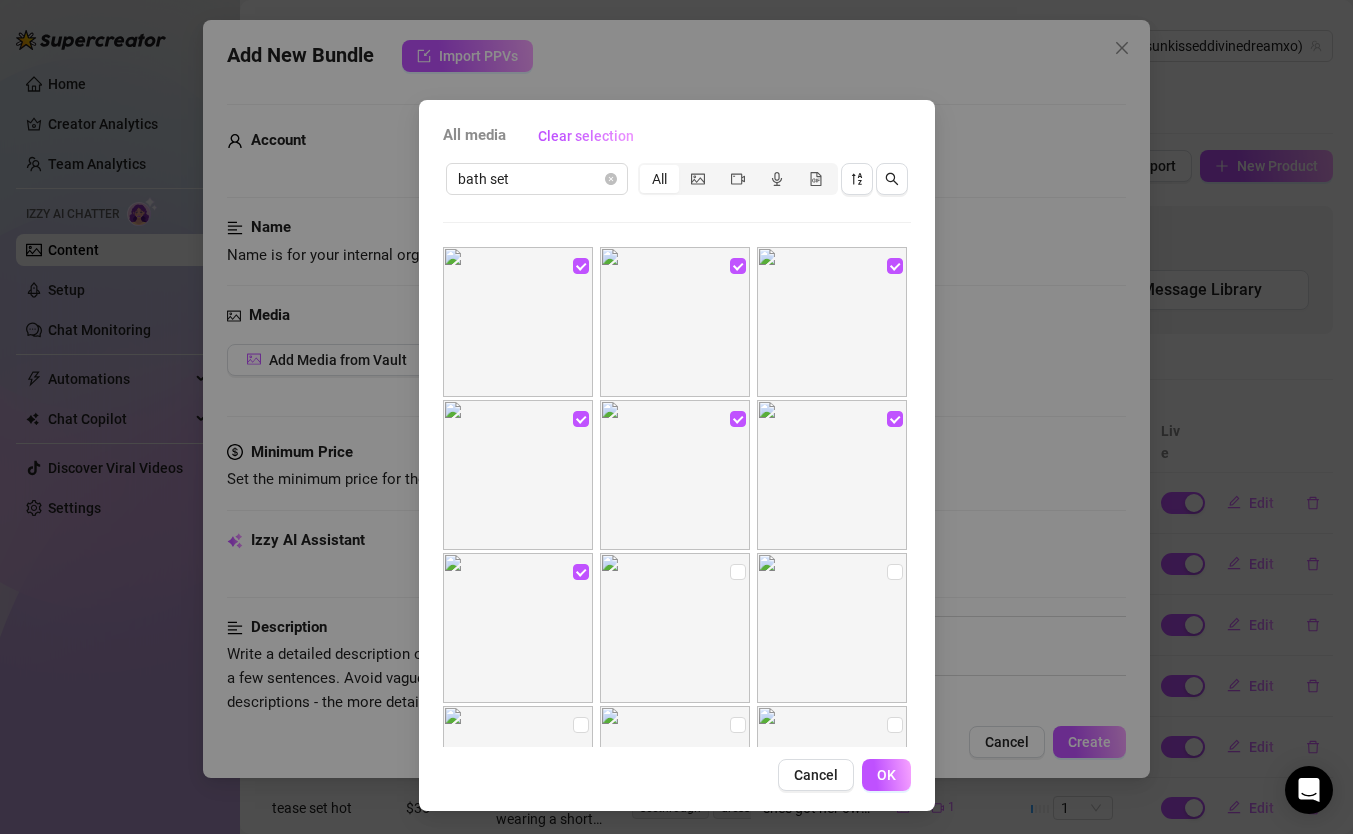 click at bounding box center [675, 628] 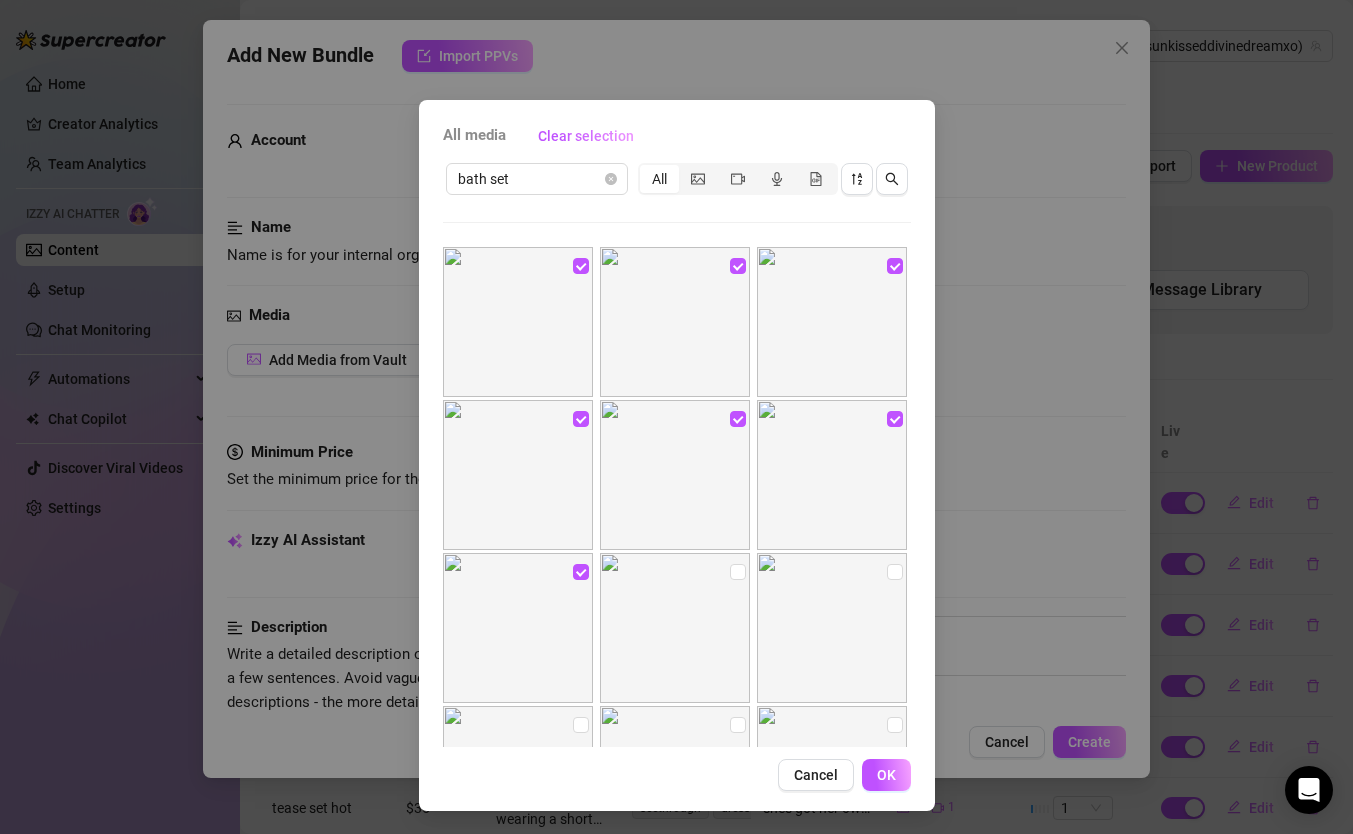 drag, startPoint x: 716, startPoint y: 572, endPoint x: 761, endPoint y: 573, distance: 45.01111 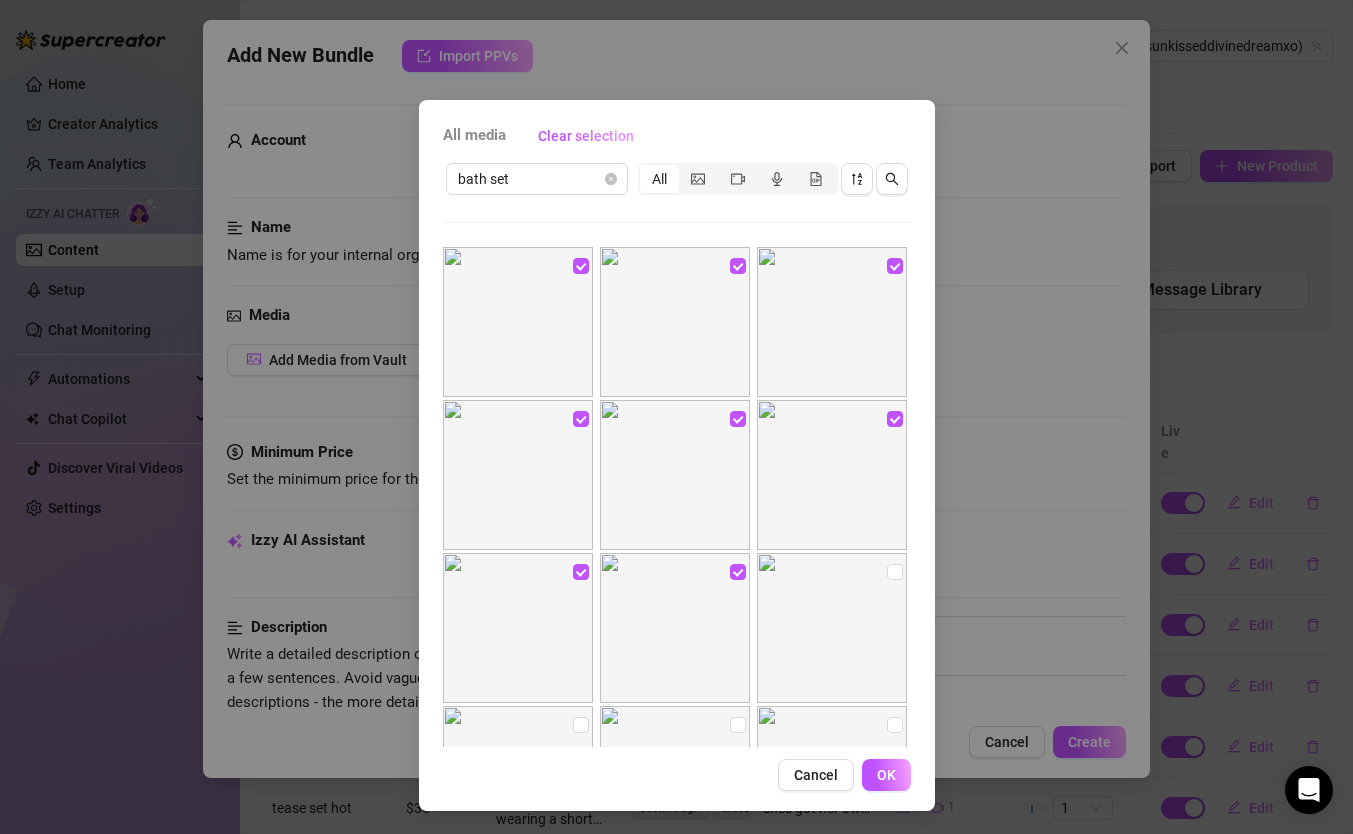 drag, startPoint x: 876, startPoint y: 572, endPoint x: 848, endPoint y: 578, distance: 28.635643 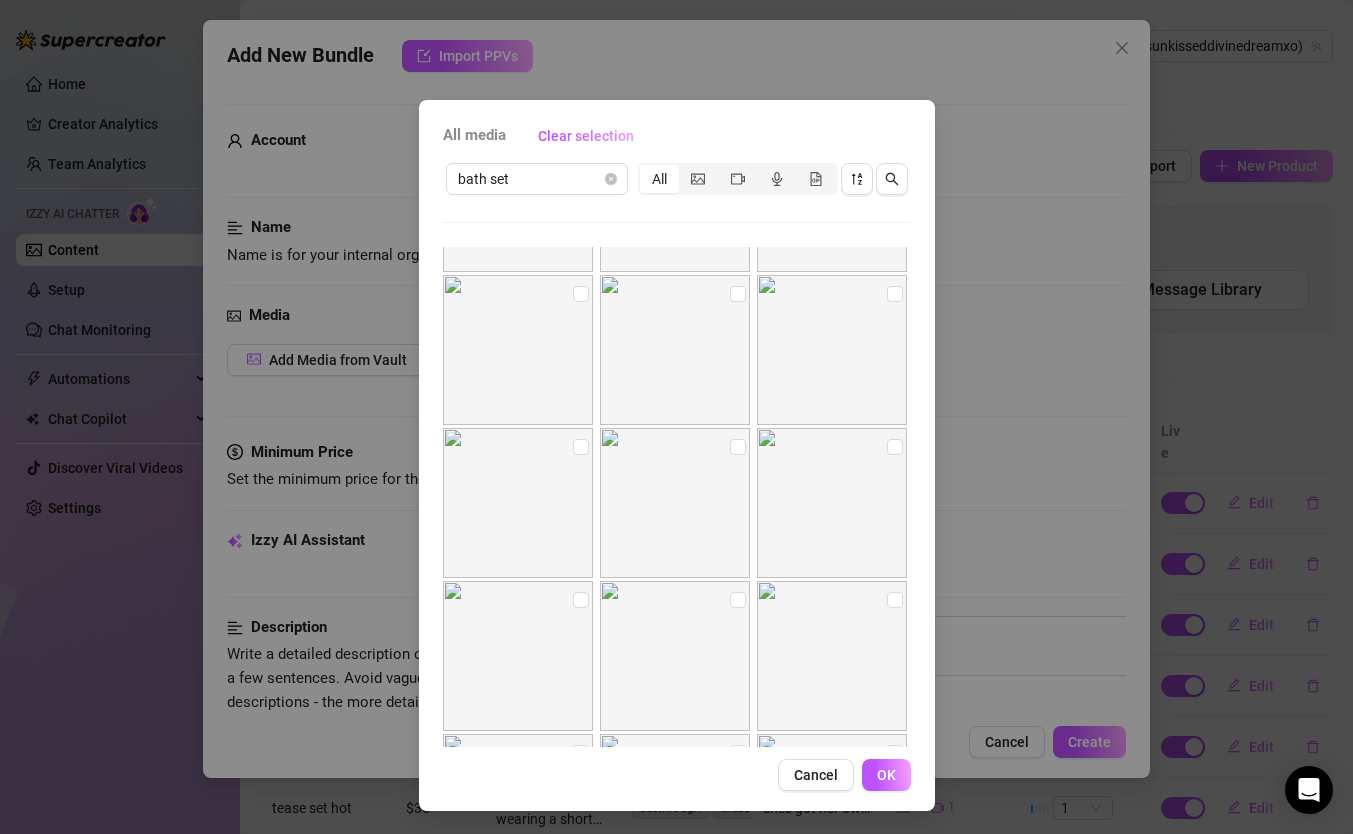 scroll, scrollTop: 442, scrollLeft: 0, axis: vertical 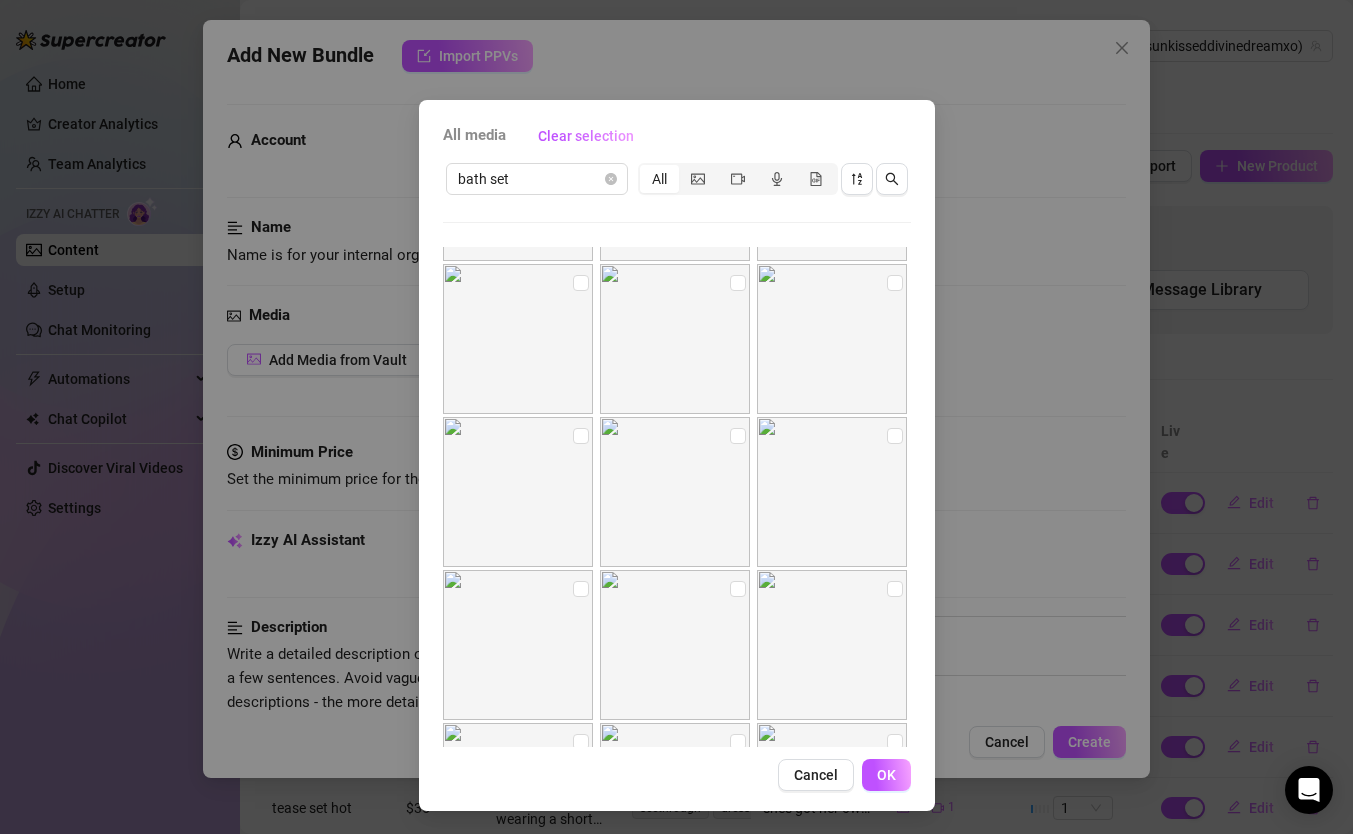 drag, startPoint x: 720, startPoint y: 434, endPoint x: 632, endPoint y: 431, distance: 88.051125 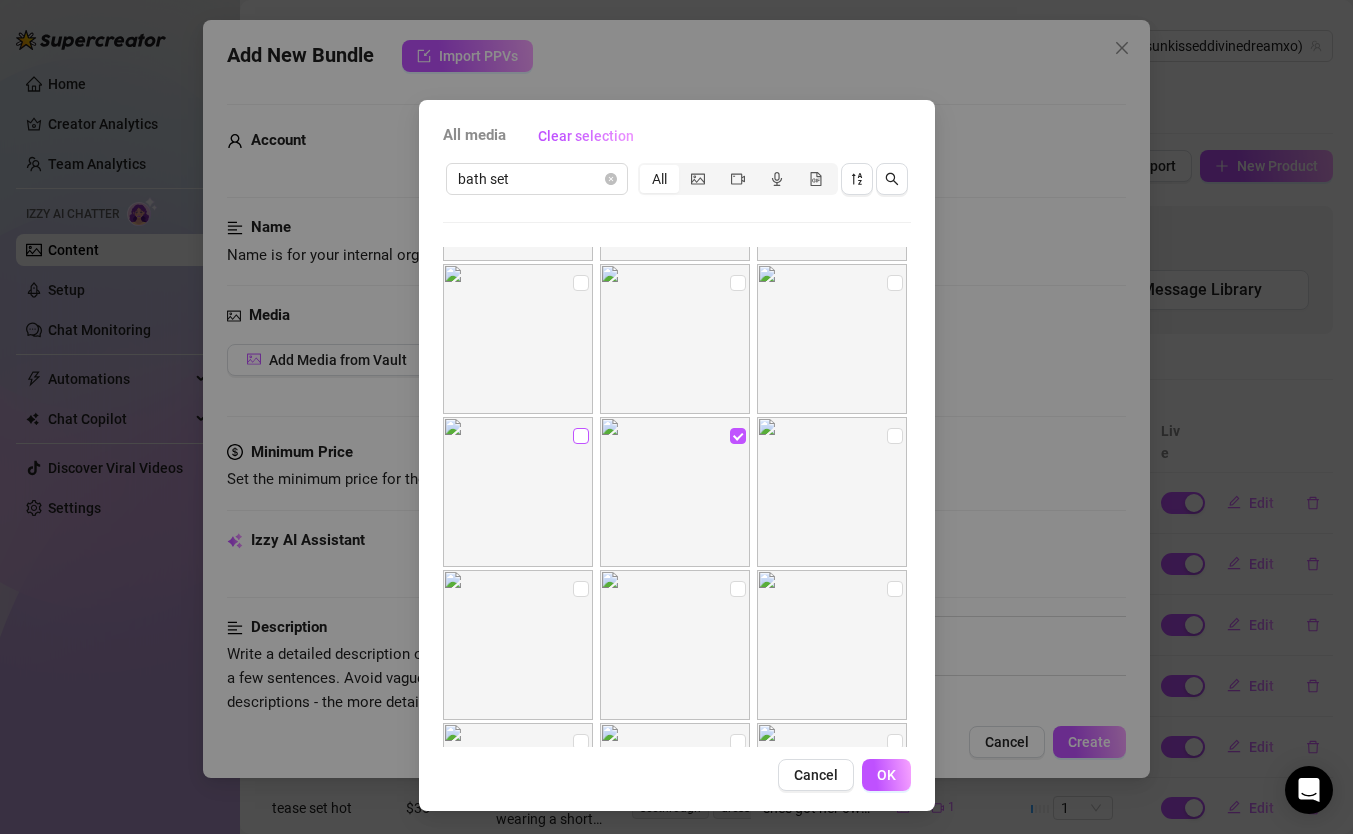 click at bounding box center (581, 436) 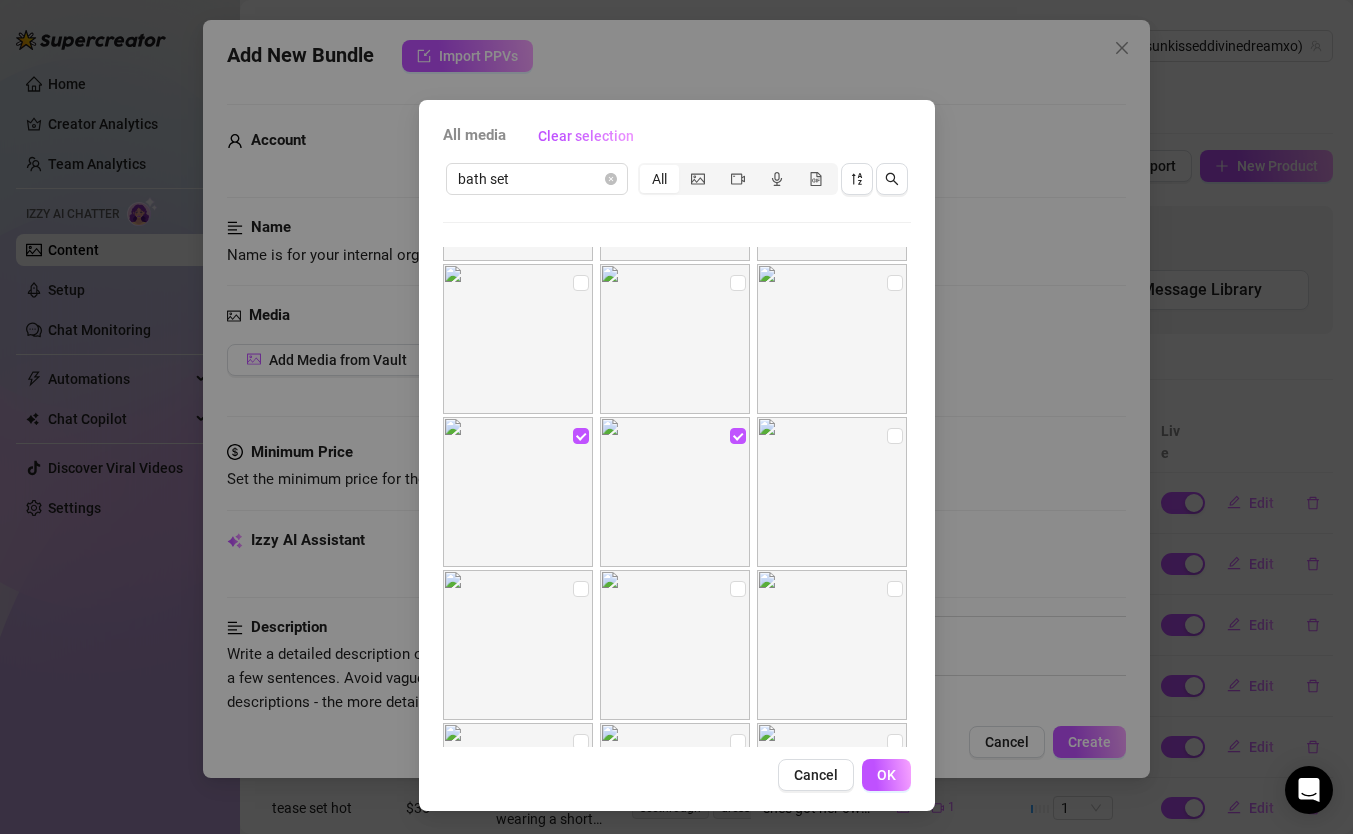 click at bounding box center (518, 339) 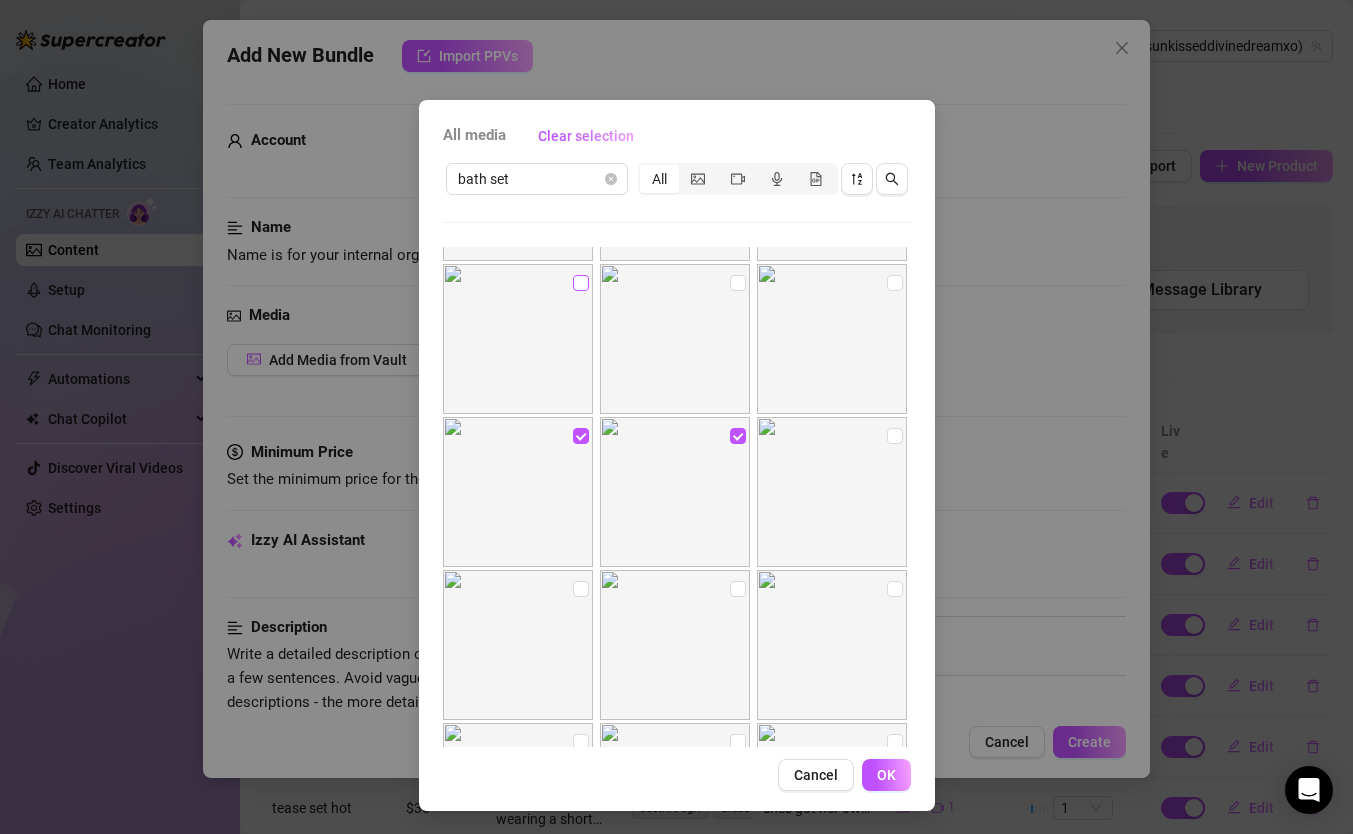 click at bounding box center (581, 283) 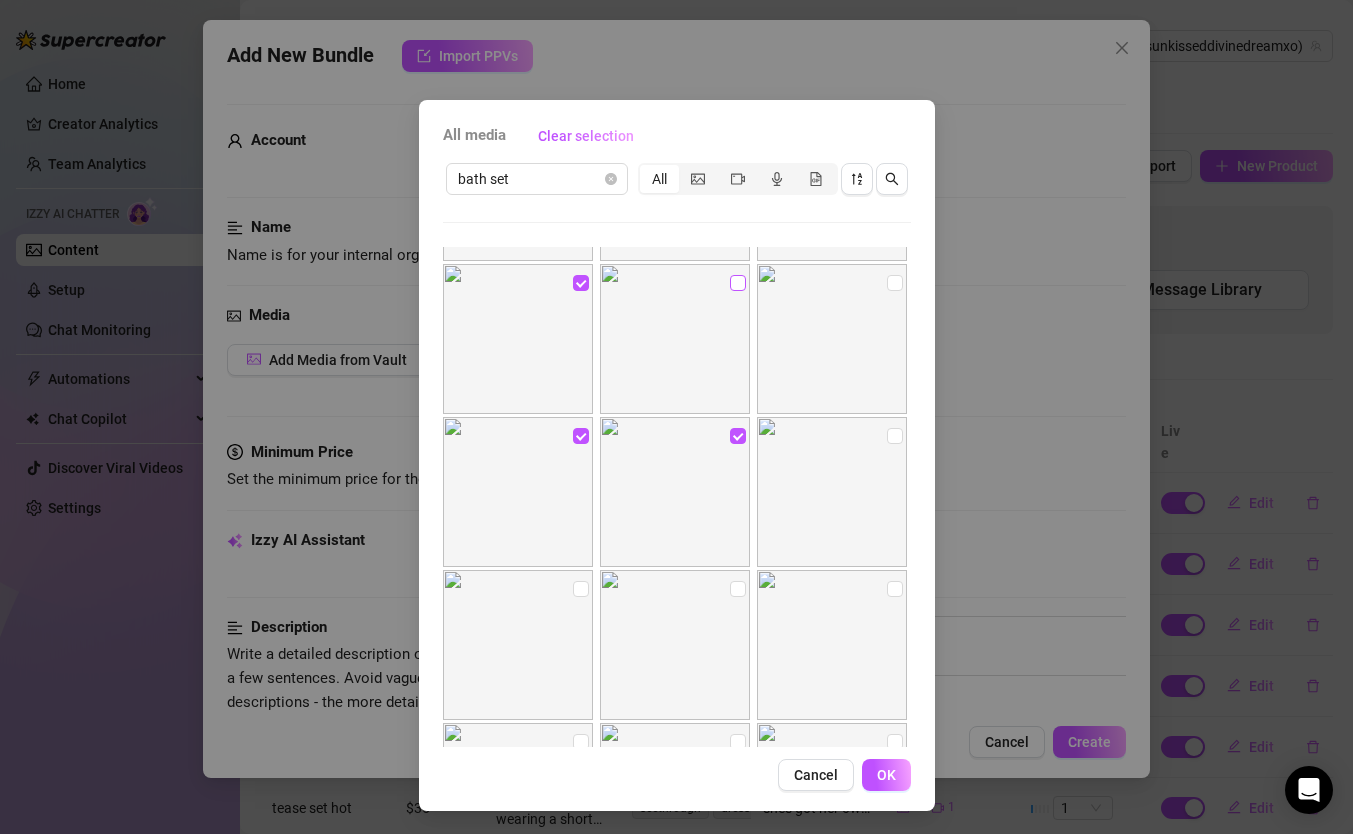 click at bounding box center [738, 283] 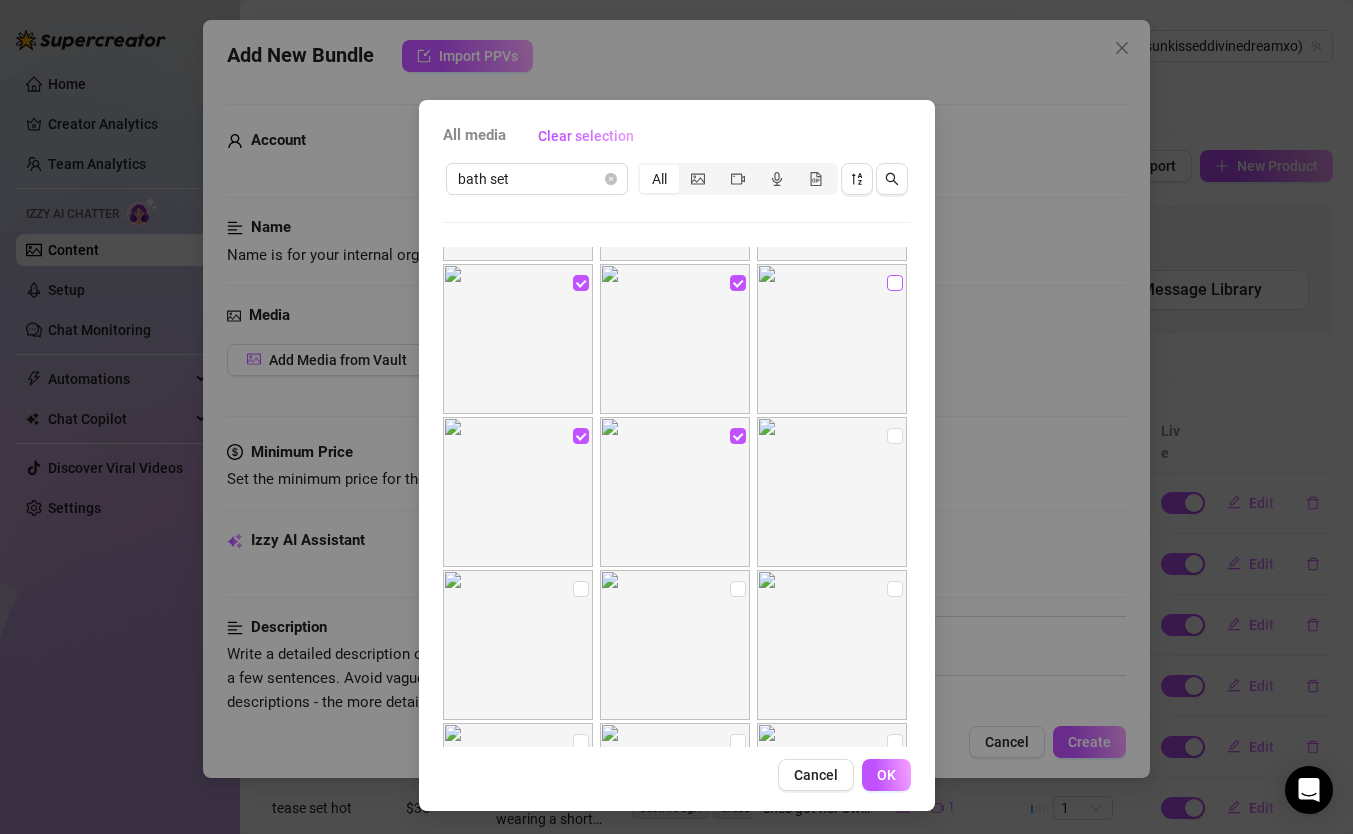 click at bounding box center (895, 283) 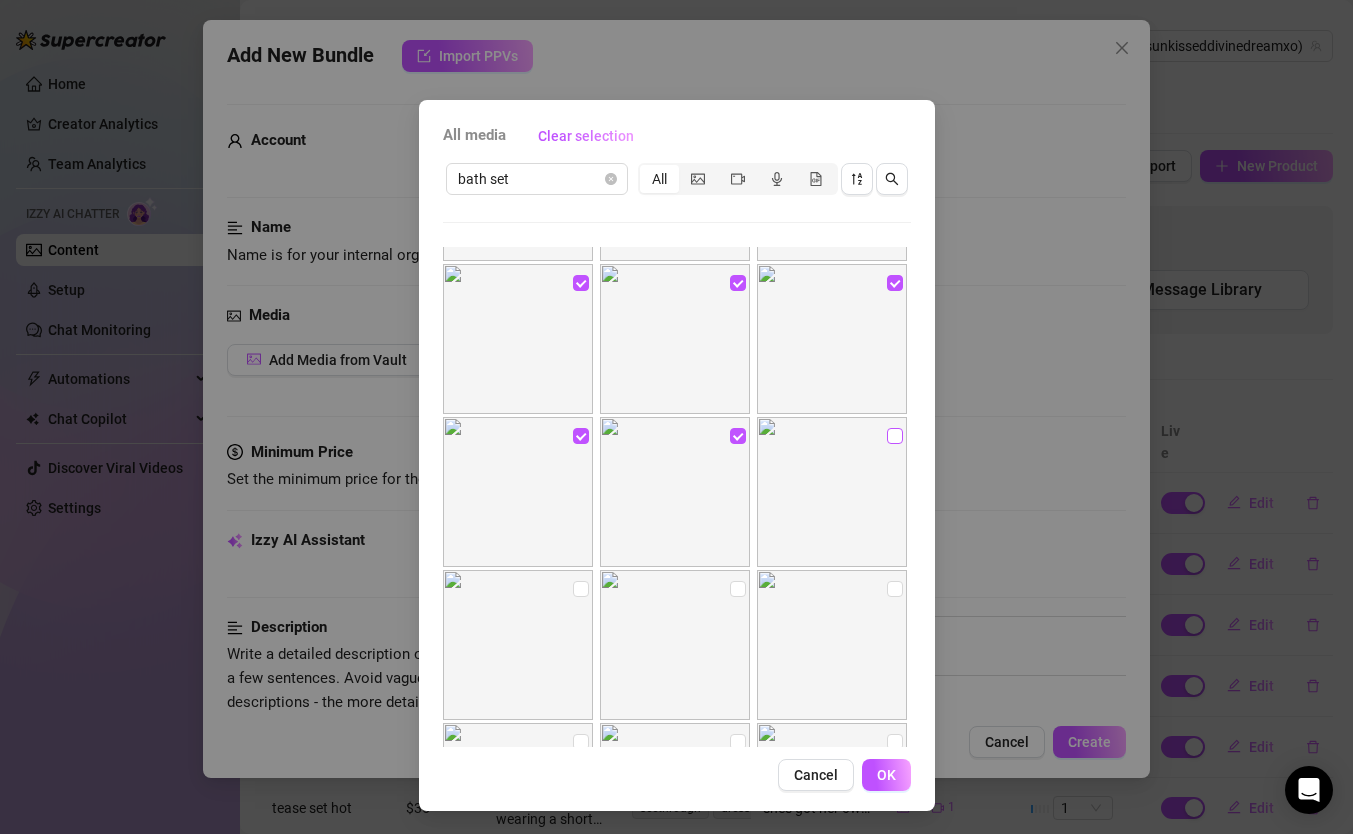 click at bounding box center [895, 436] 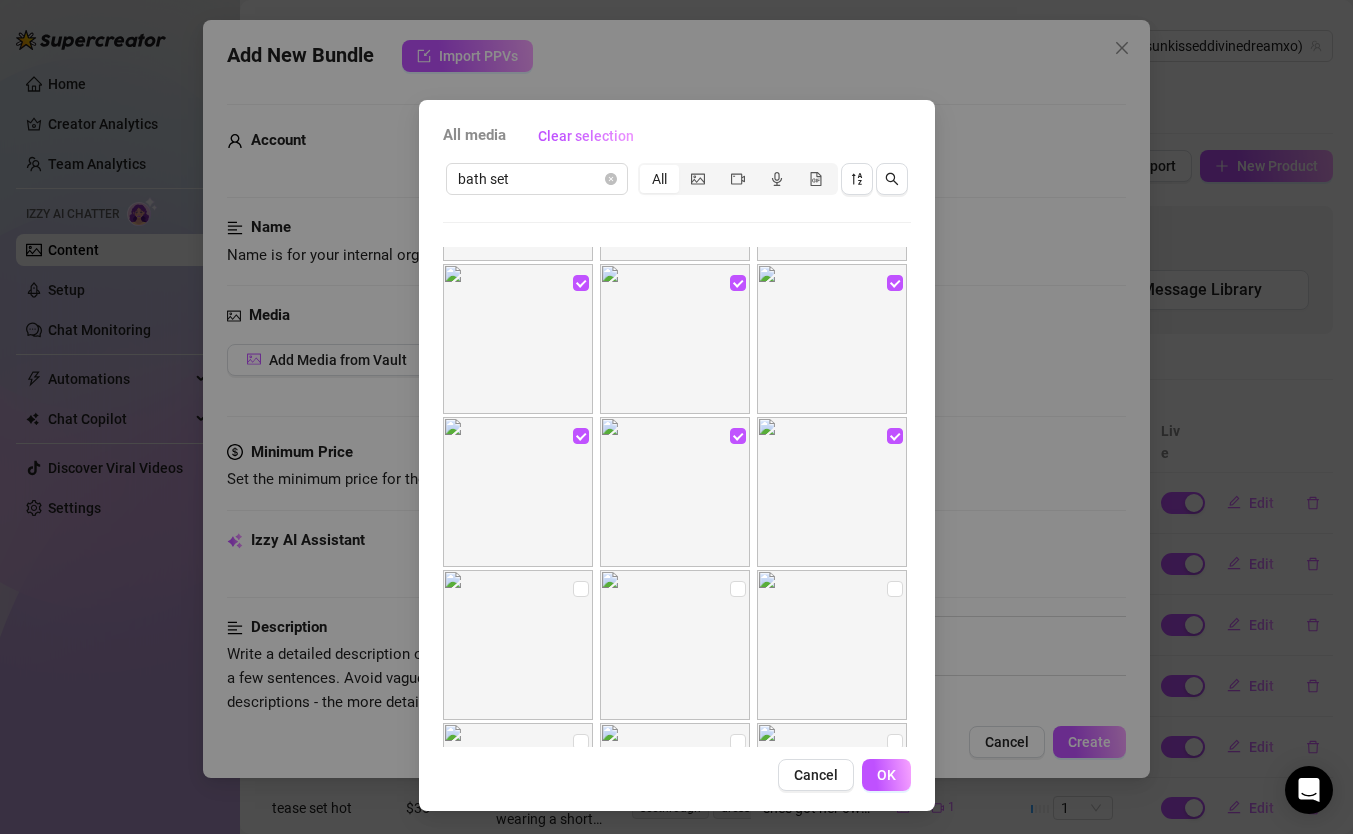 scroll, scrollTop: 730, scrollLeft: 0, axis: vertical 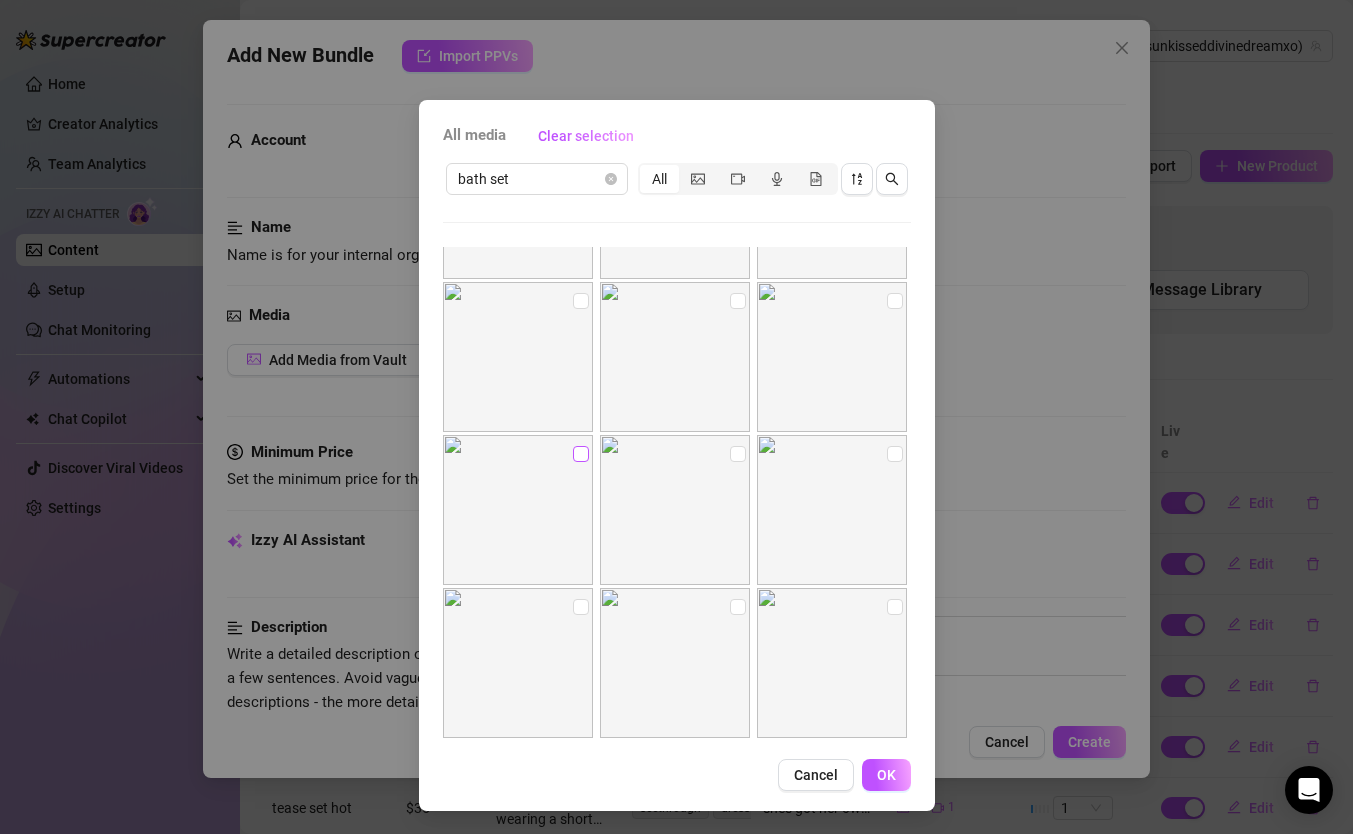 click at bounding box center (581, 454) 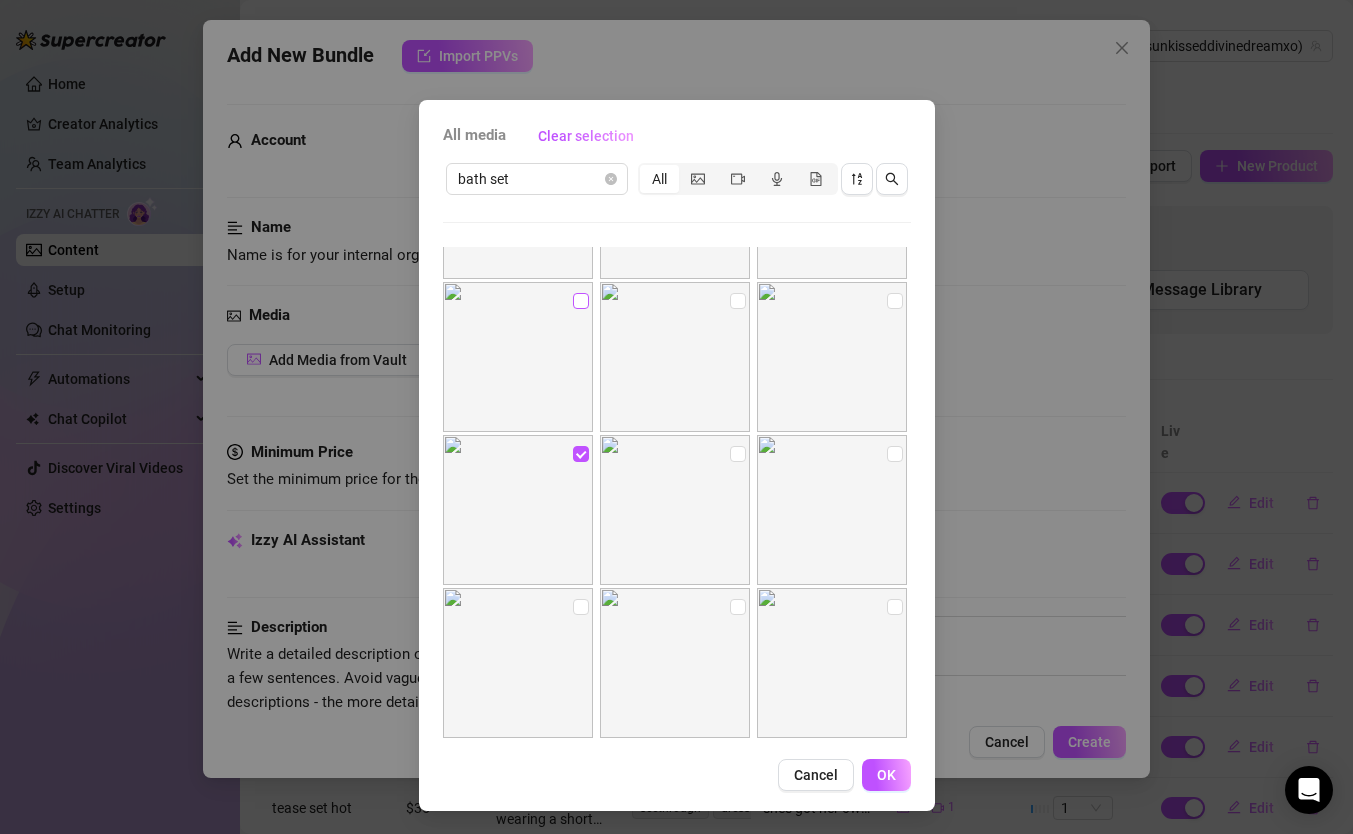 click at bounding box center [581, 301] 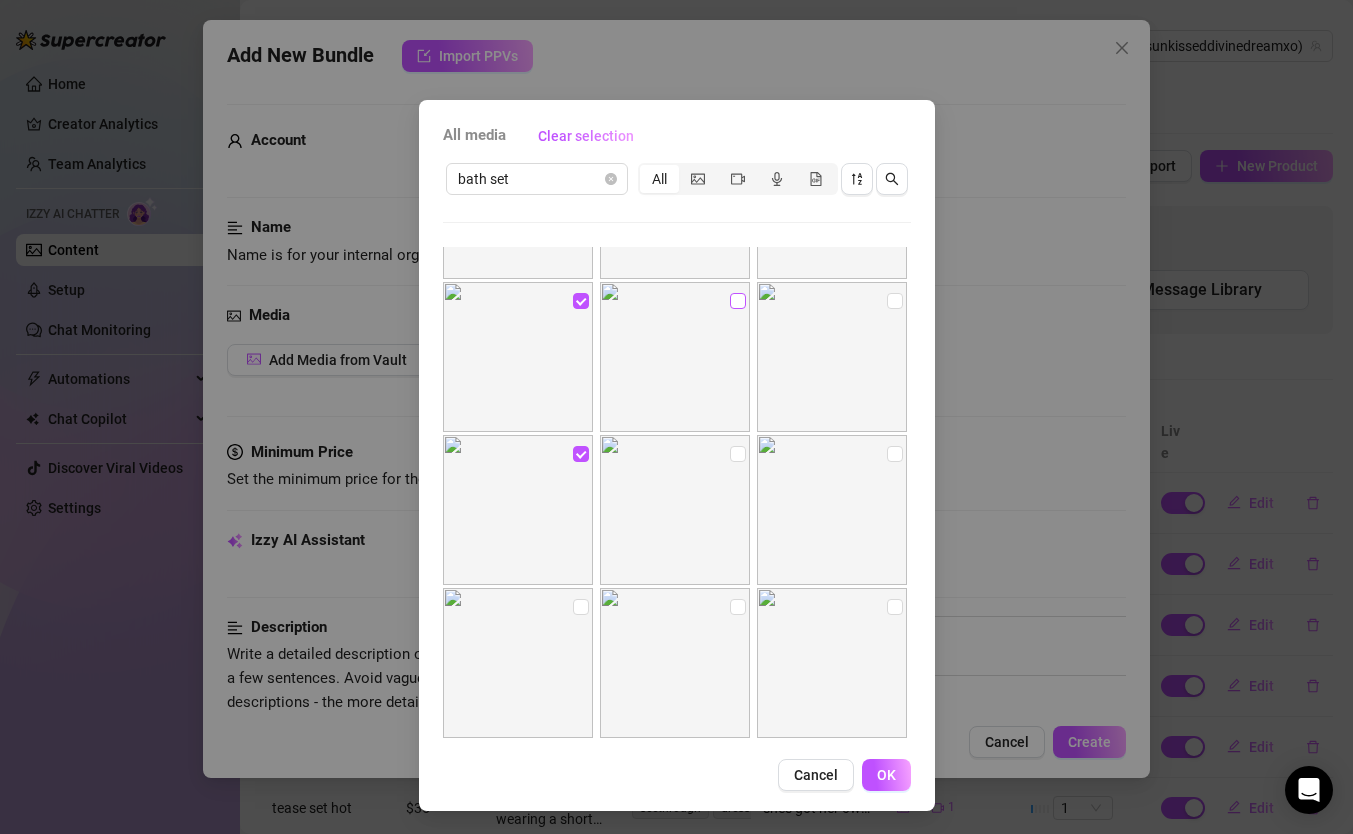 click at bounding box center (738, 301) 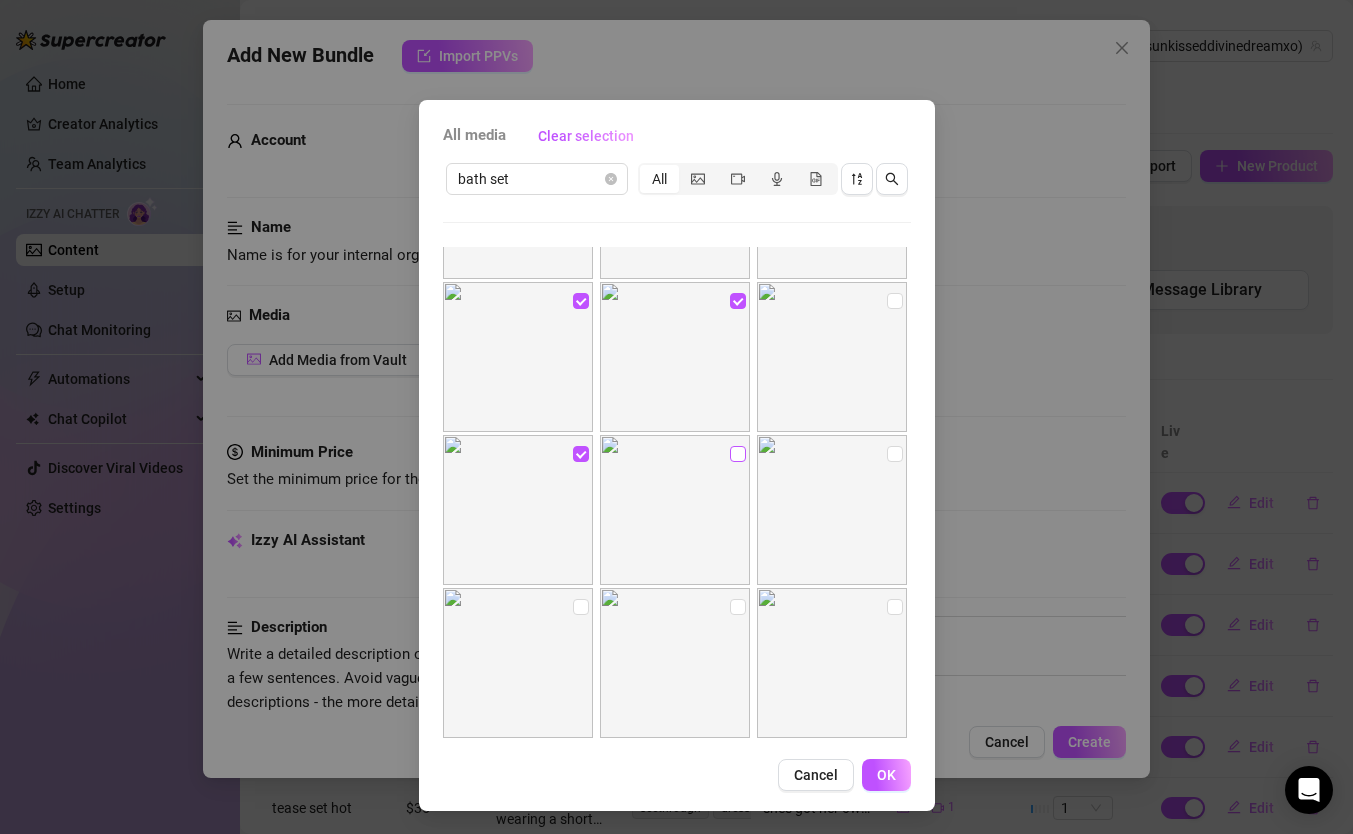 click at bounding box center [738, 454] 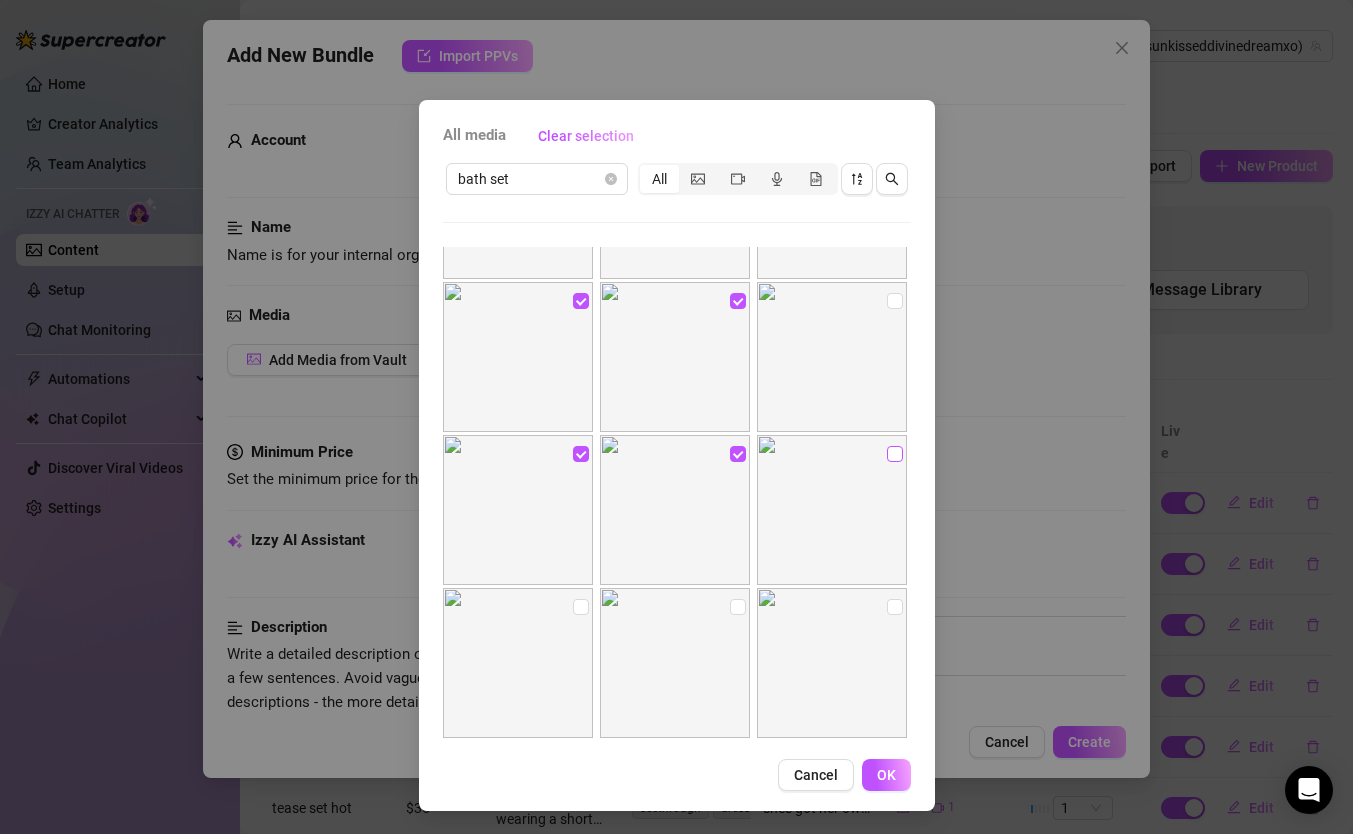 click at bounding box center (895, 454) 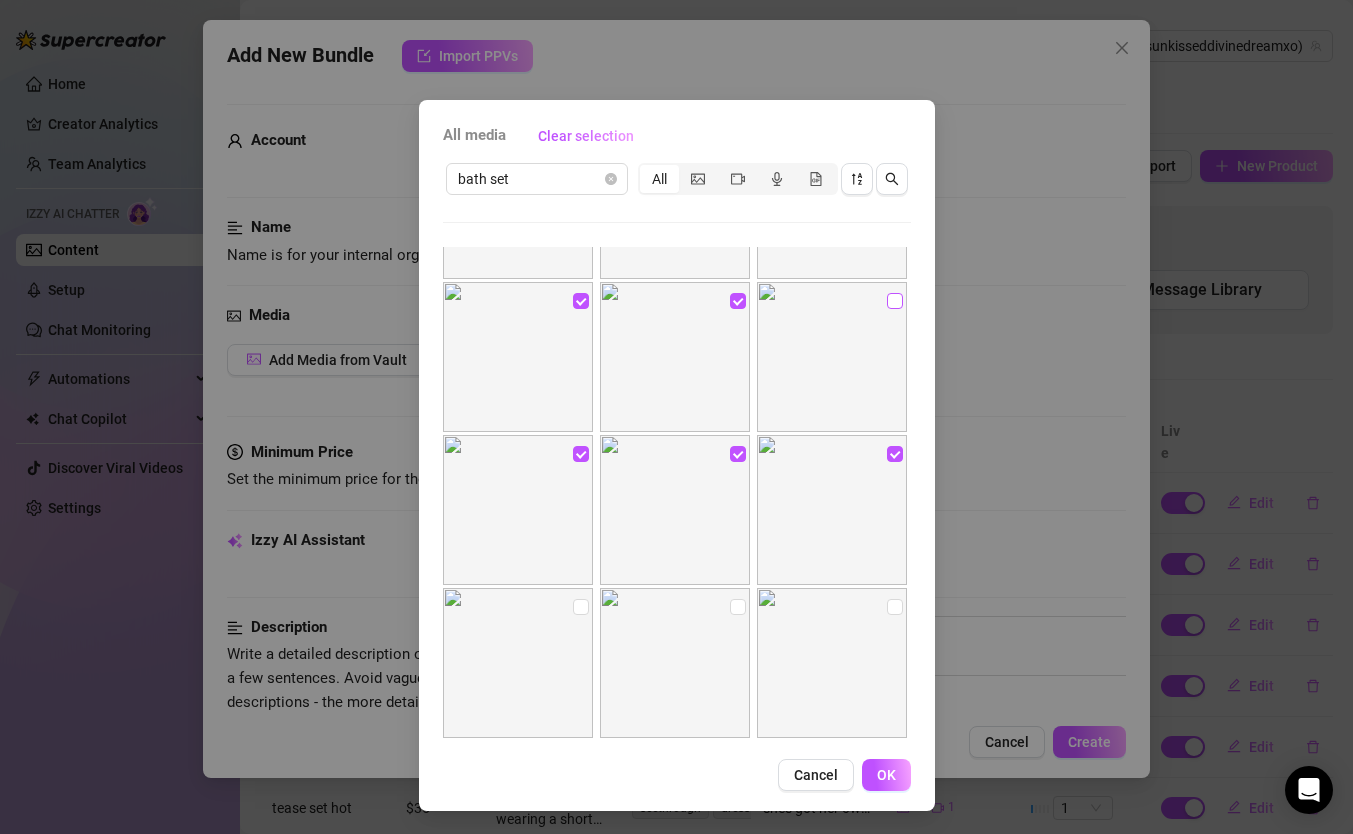click at bounding box center (895, 301) 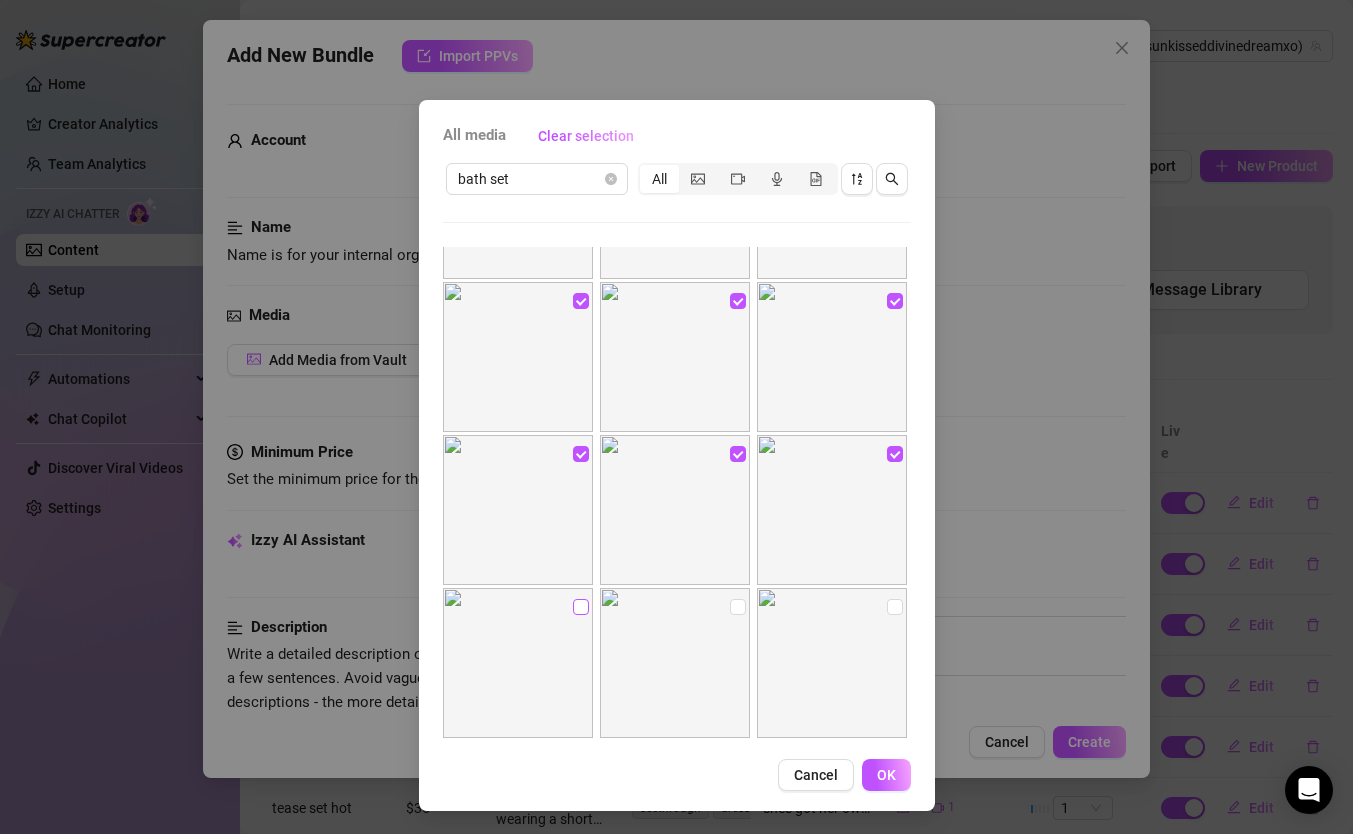 click at bounding box center (581, 607) 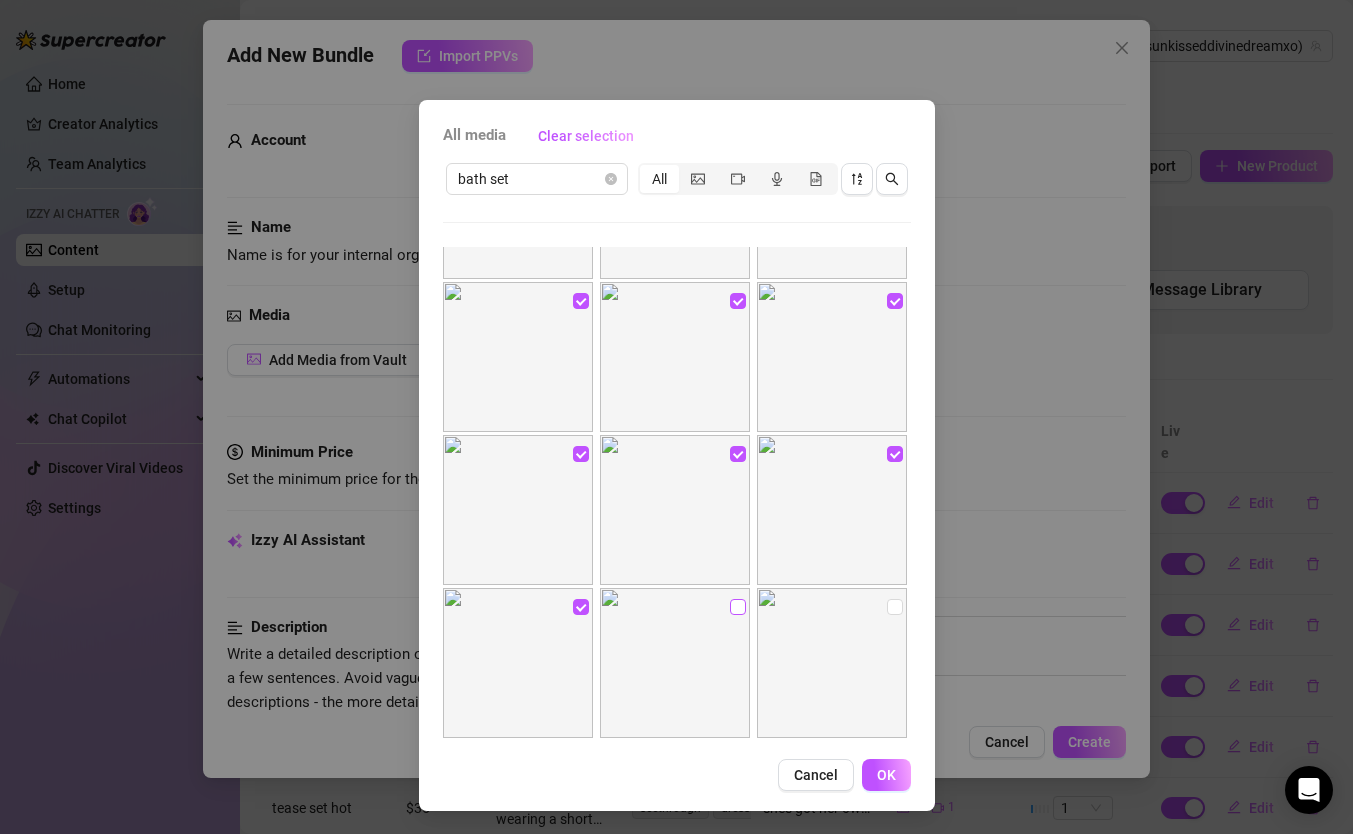 click at bounding box center [738, 607] 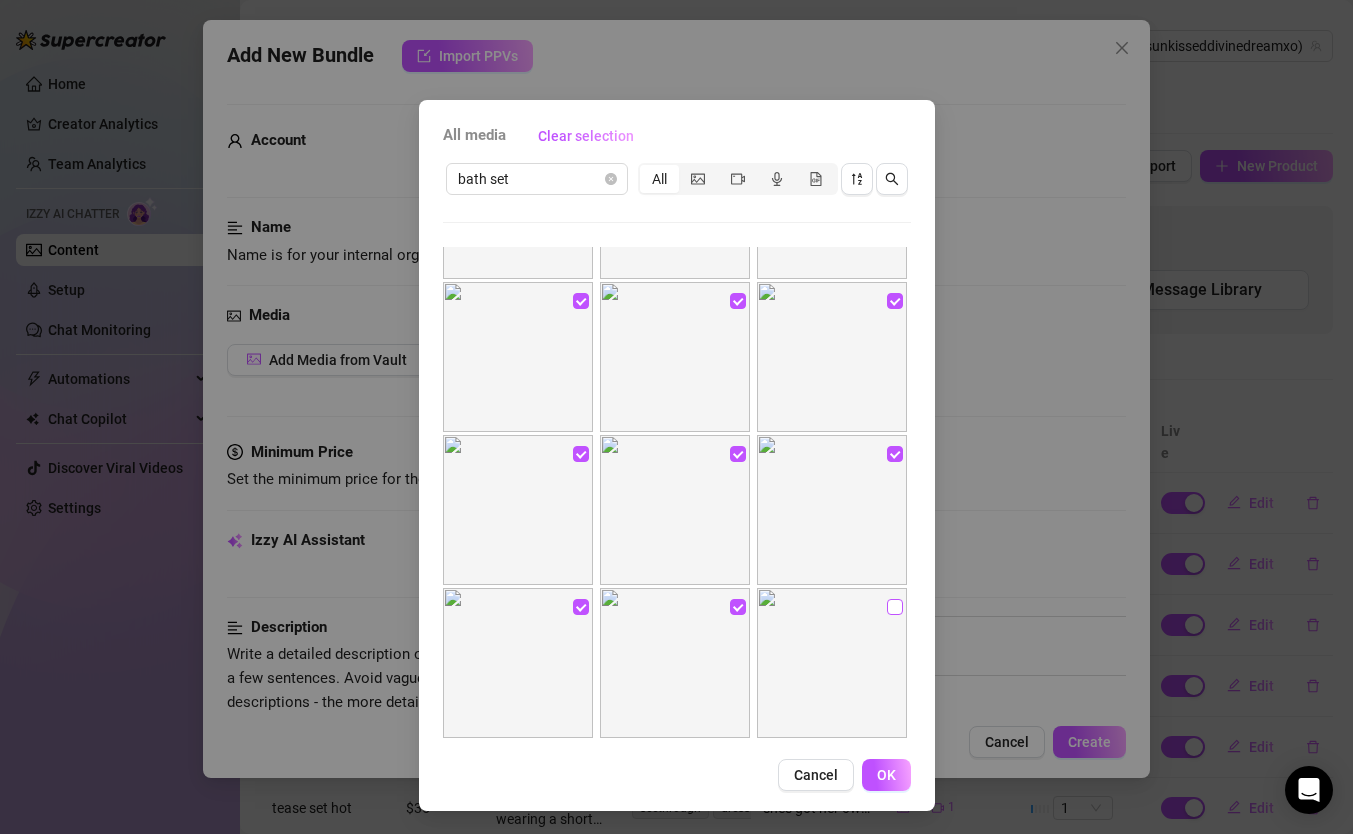 click at bounding box center (895, 607) 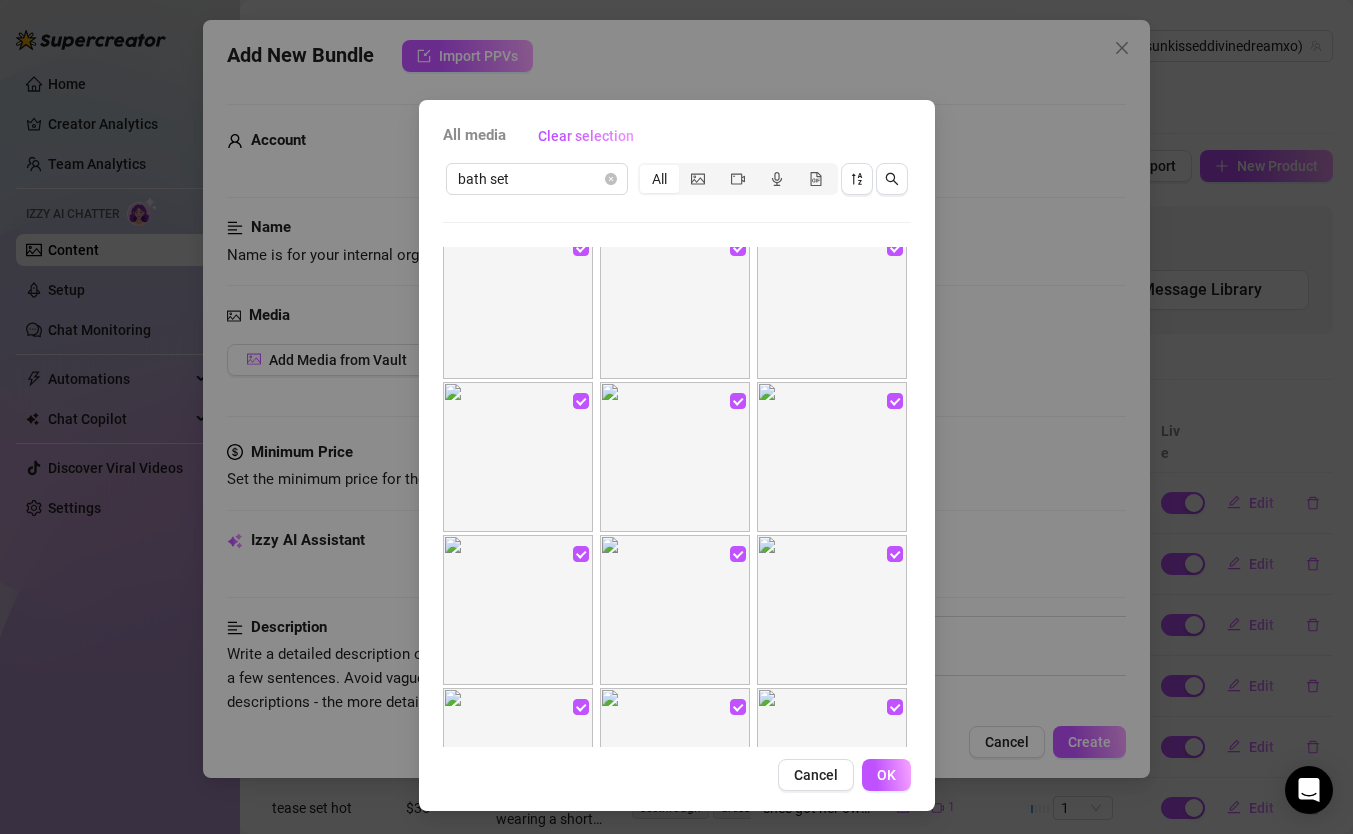 scroll, scrollTop: 0, scrollLeft: 0, axis: both 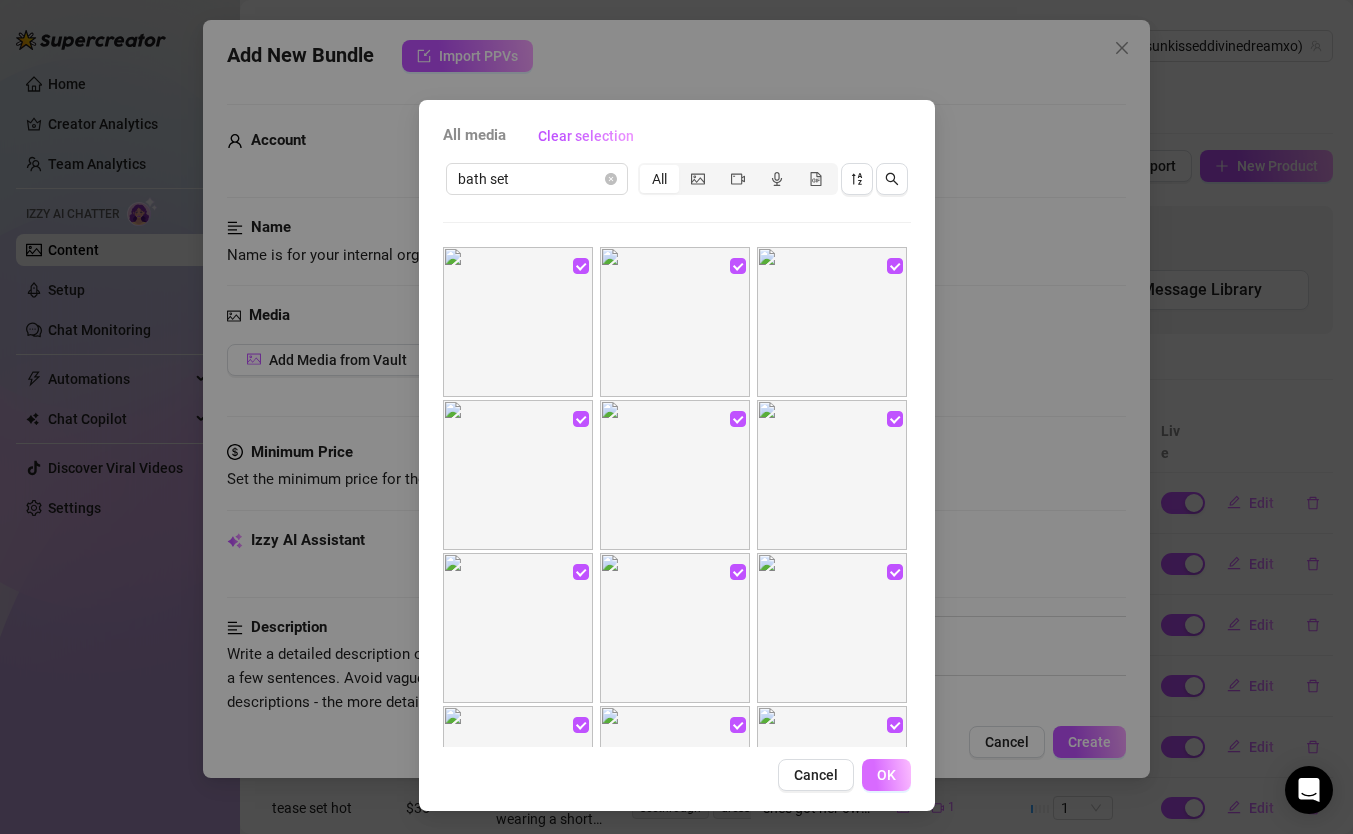 click on "OK" at bounding box center (886, 775) 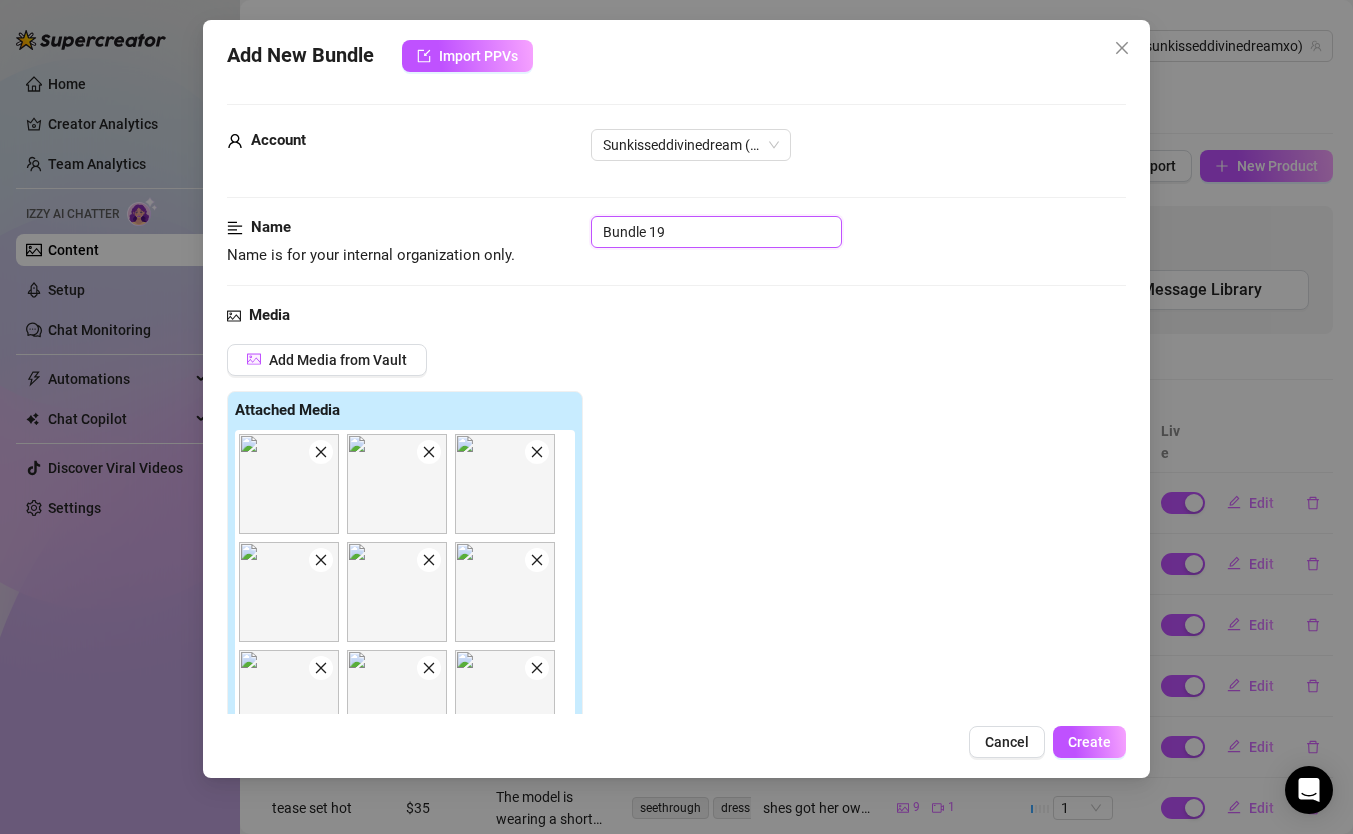 click on "Bundle 19" at bounding box center [716, 232] 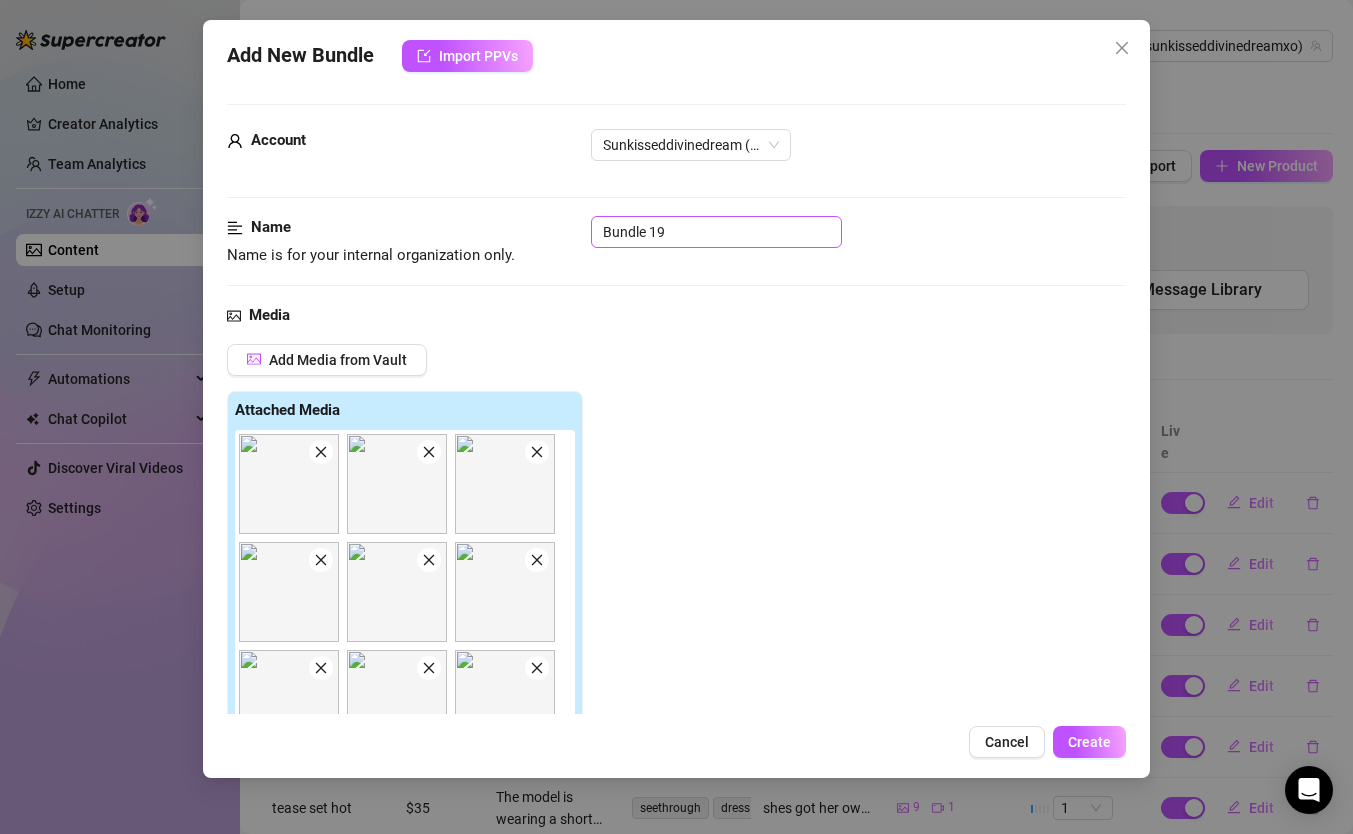 click on "Name Name is for your internal organization only. Bundle 19" at bounding box center [676, 241] 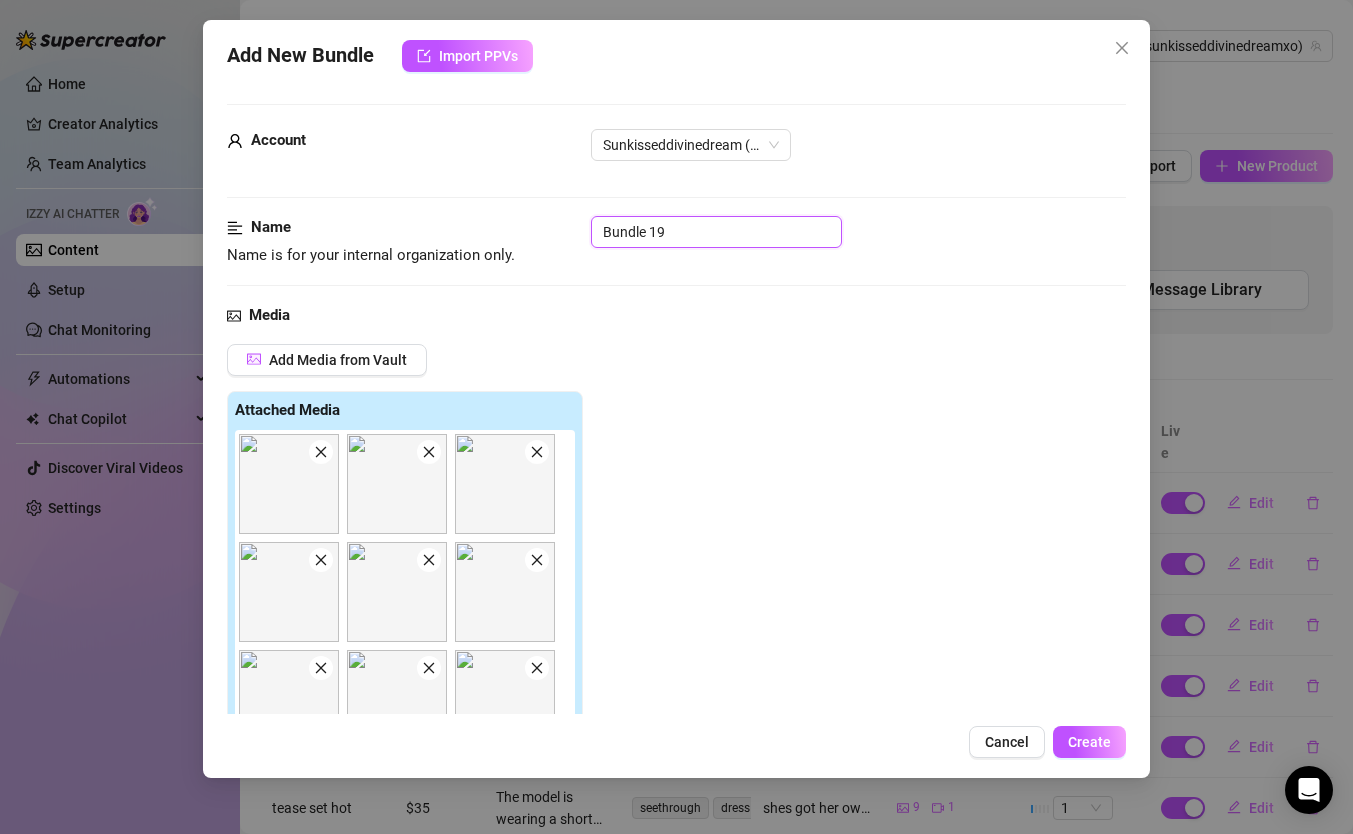 click on "Bundle 19" at bounding box center [716, 232] 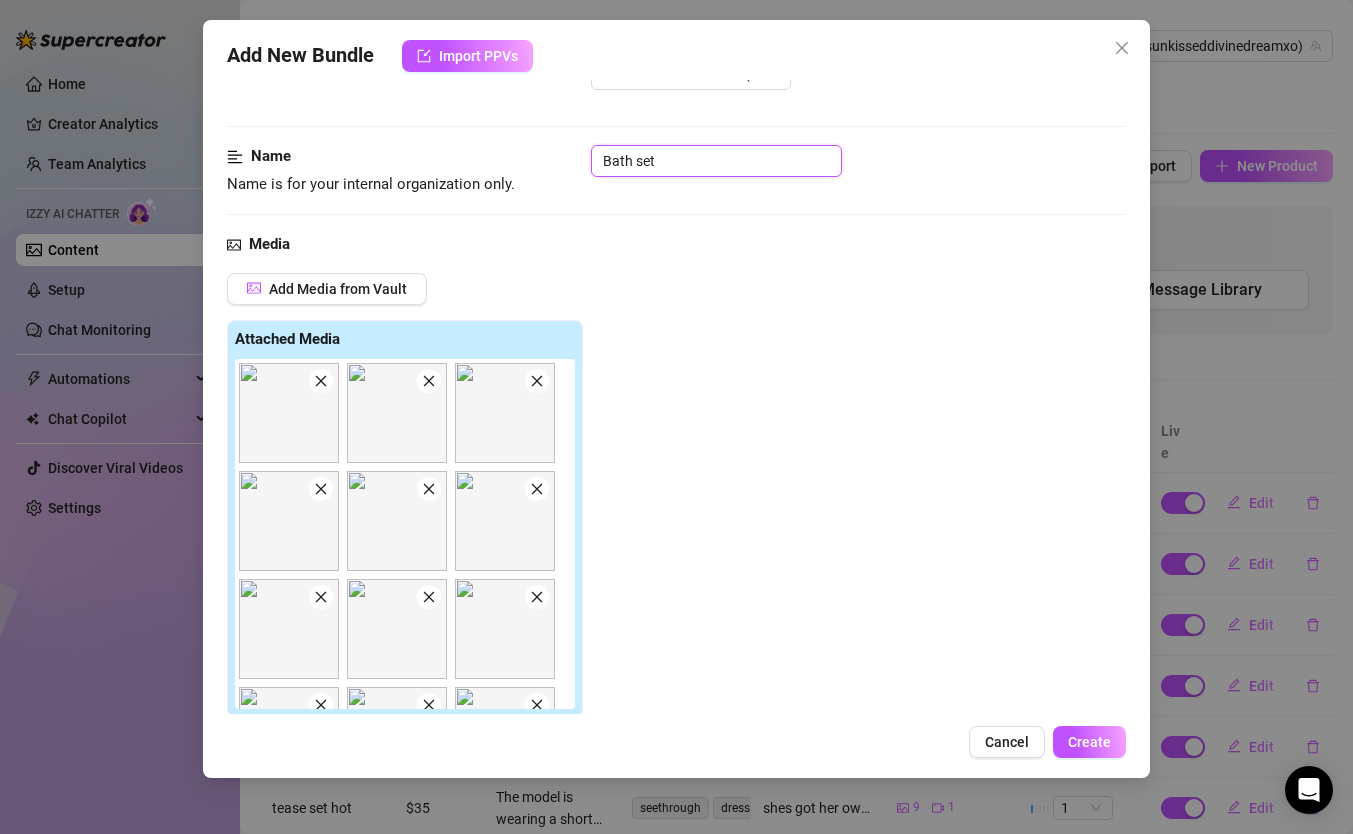scroll, scrollTop: 397, scrollLeft: 0, axis: vertical 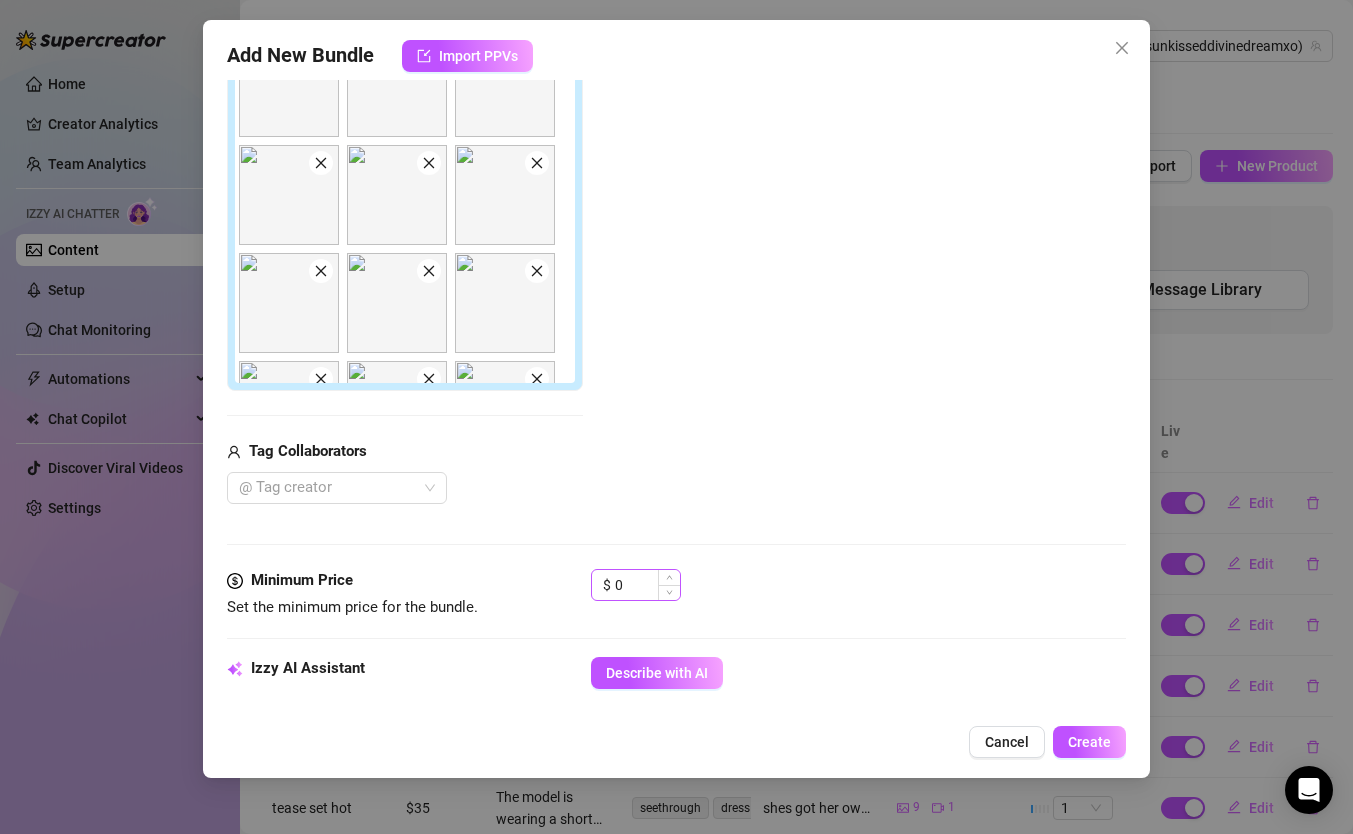 type on "Bath set" 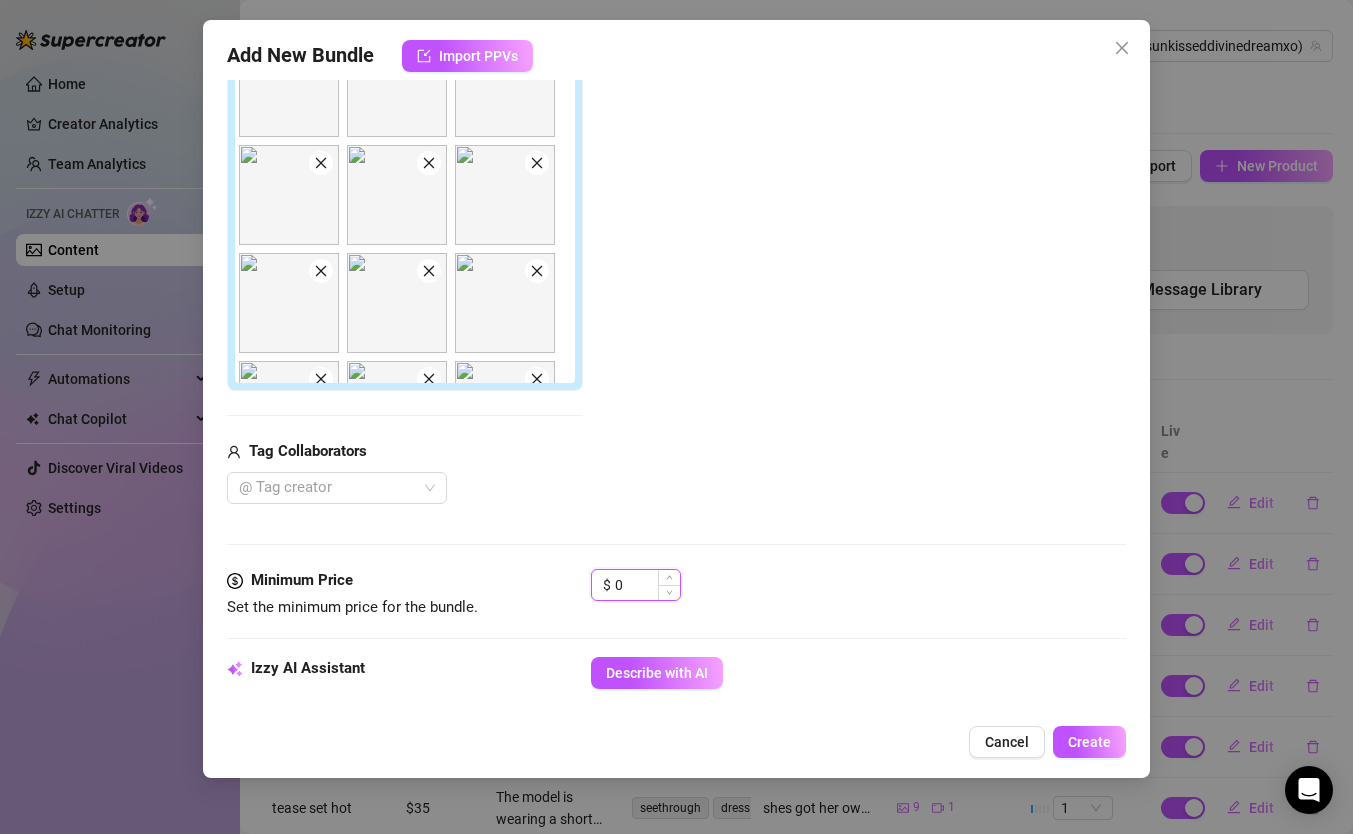 click on "0" at bounding box center (647, 585) 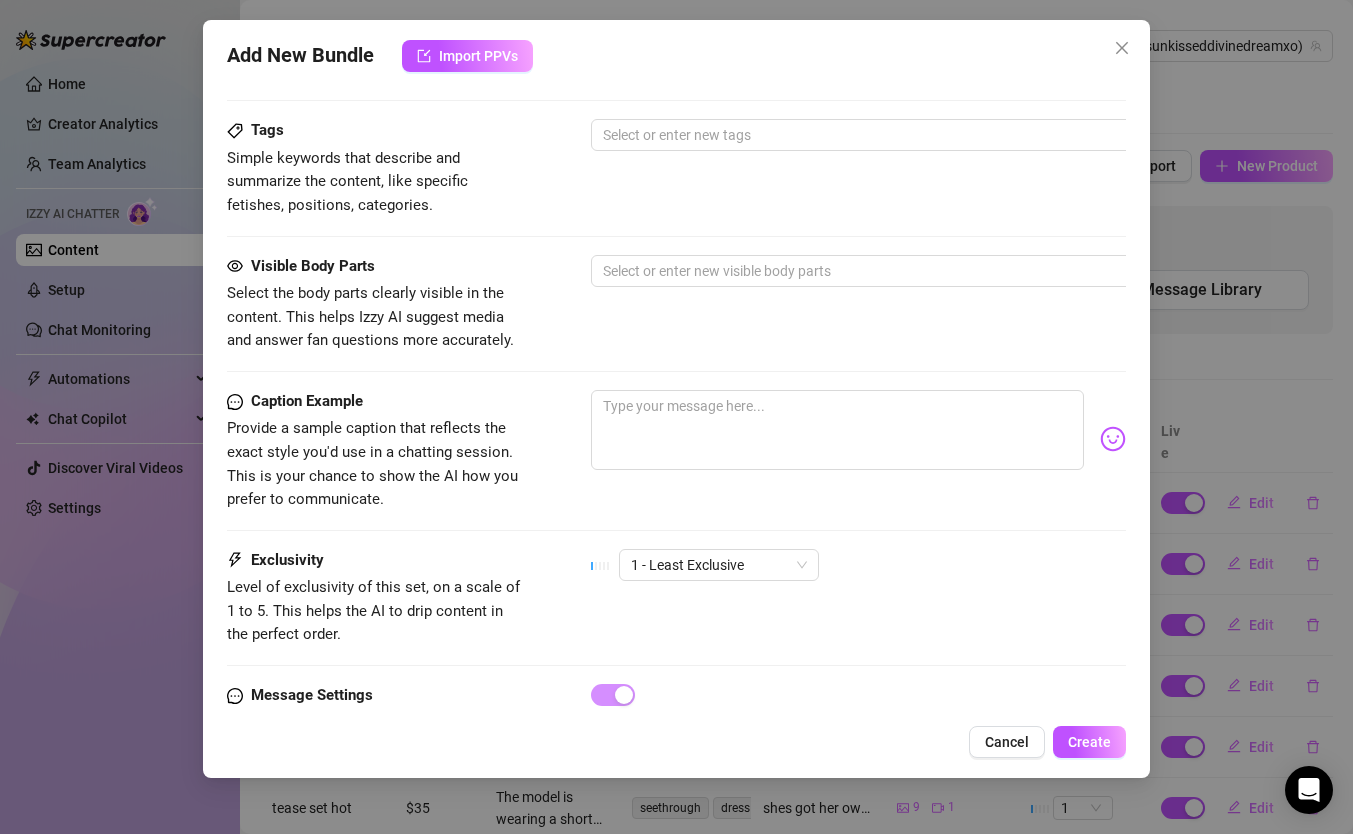 scroll, scrollTop: 1205, scrollLeft: 0, axis: vertical 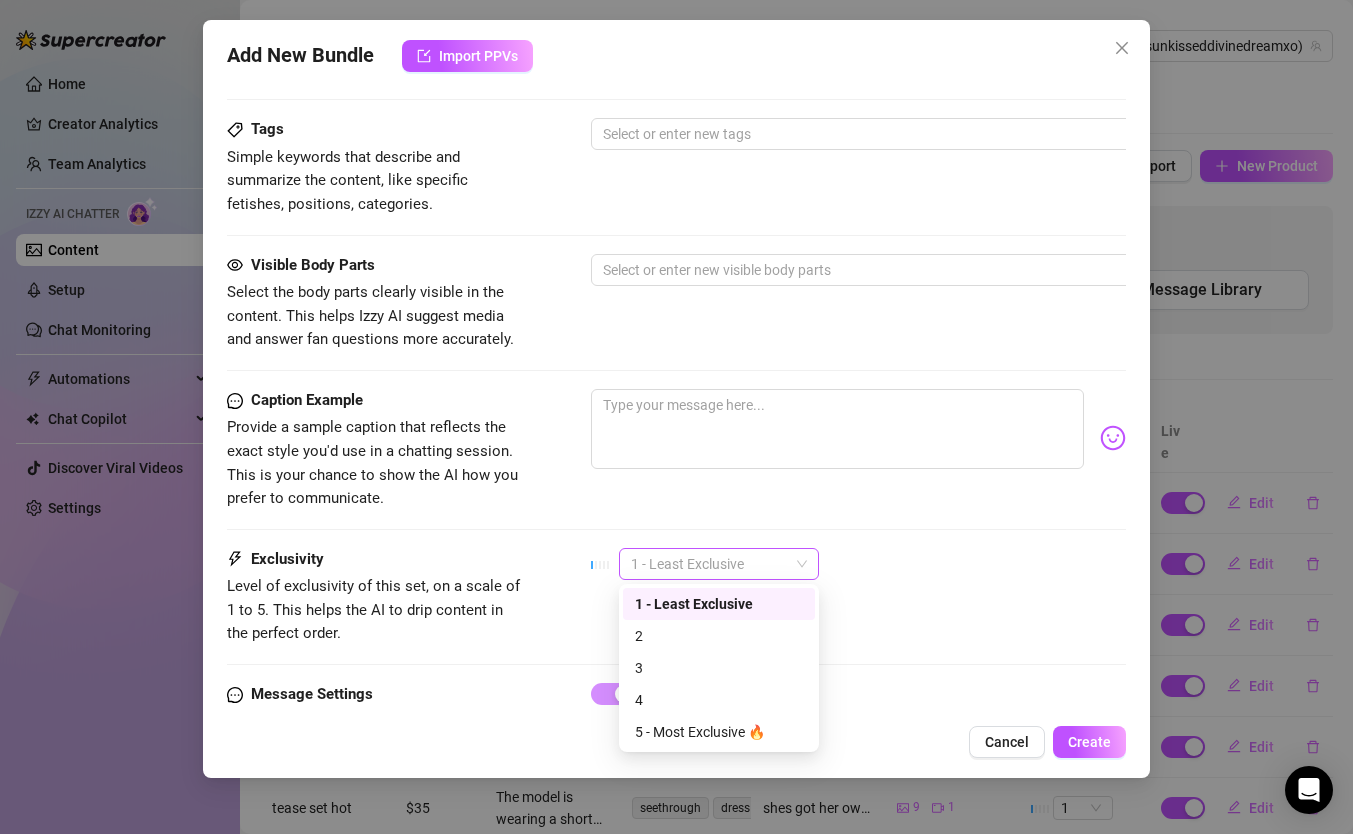 click on "1 - Least Exclusive" at bounding box center (719, 564) 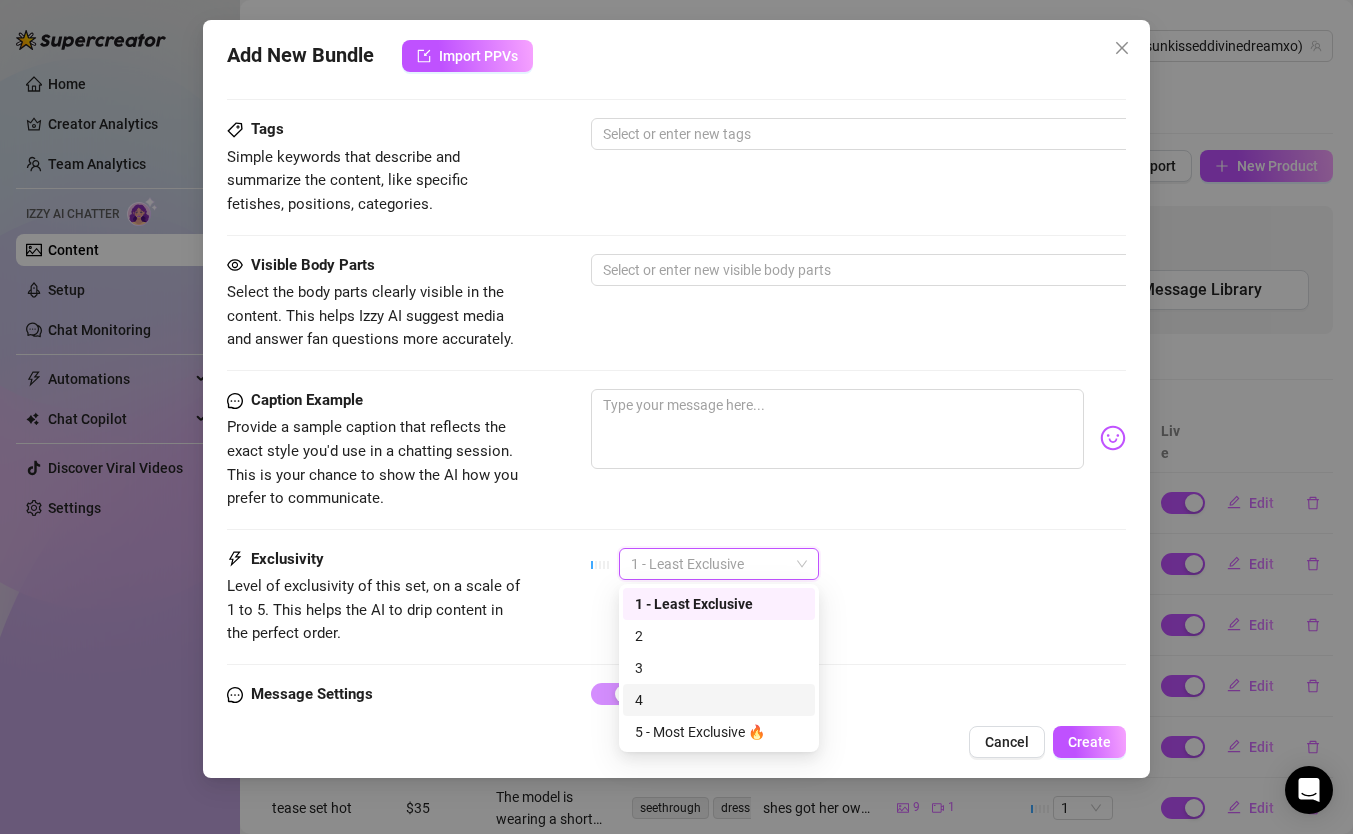 click on "4" at bounding box center (719, 700) 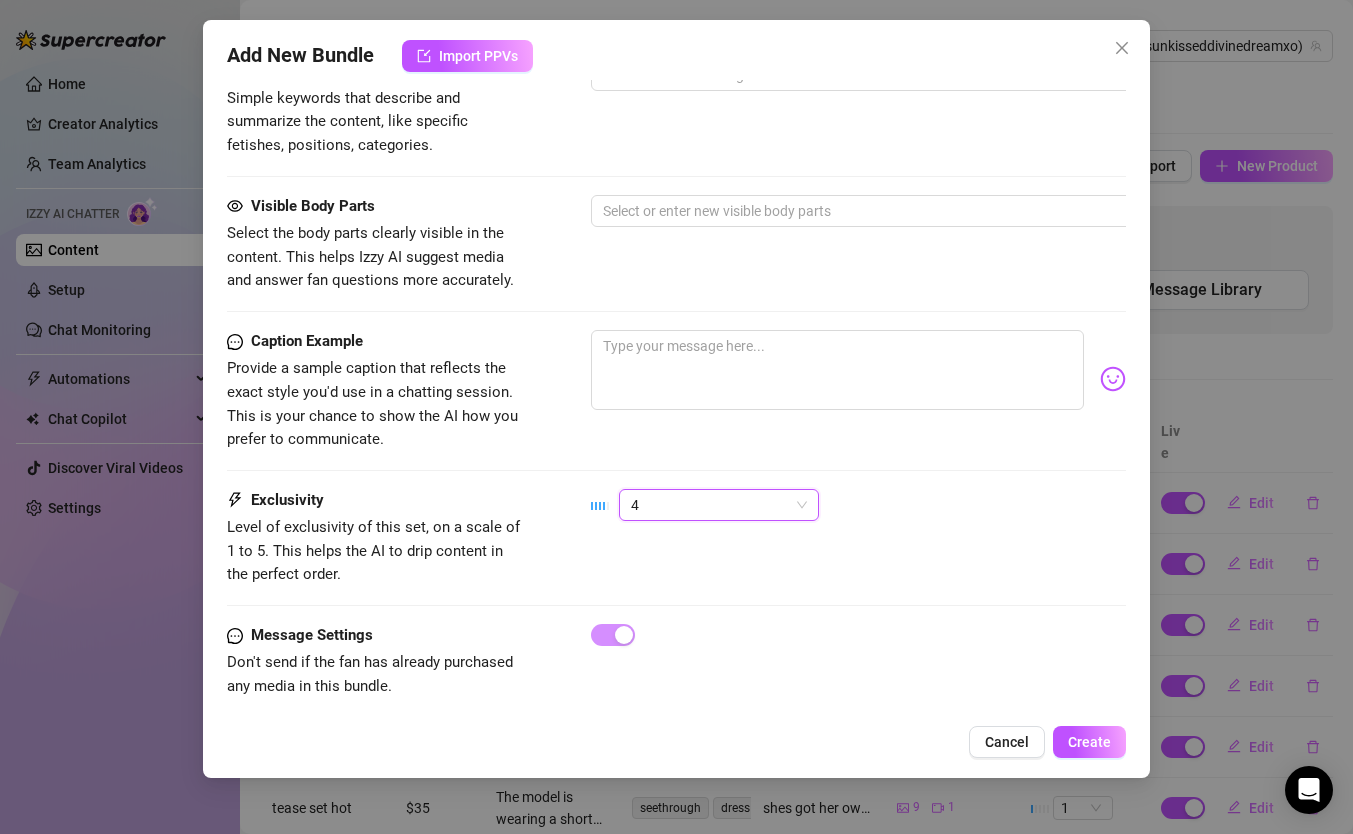scroll, scrollTop: 1301, scrollLeft: 0, axis: vertical 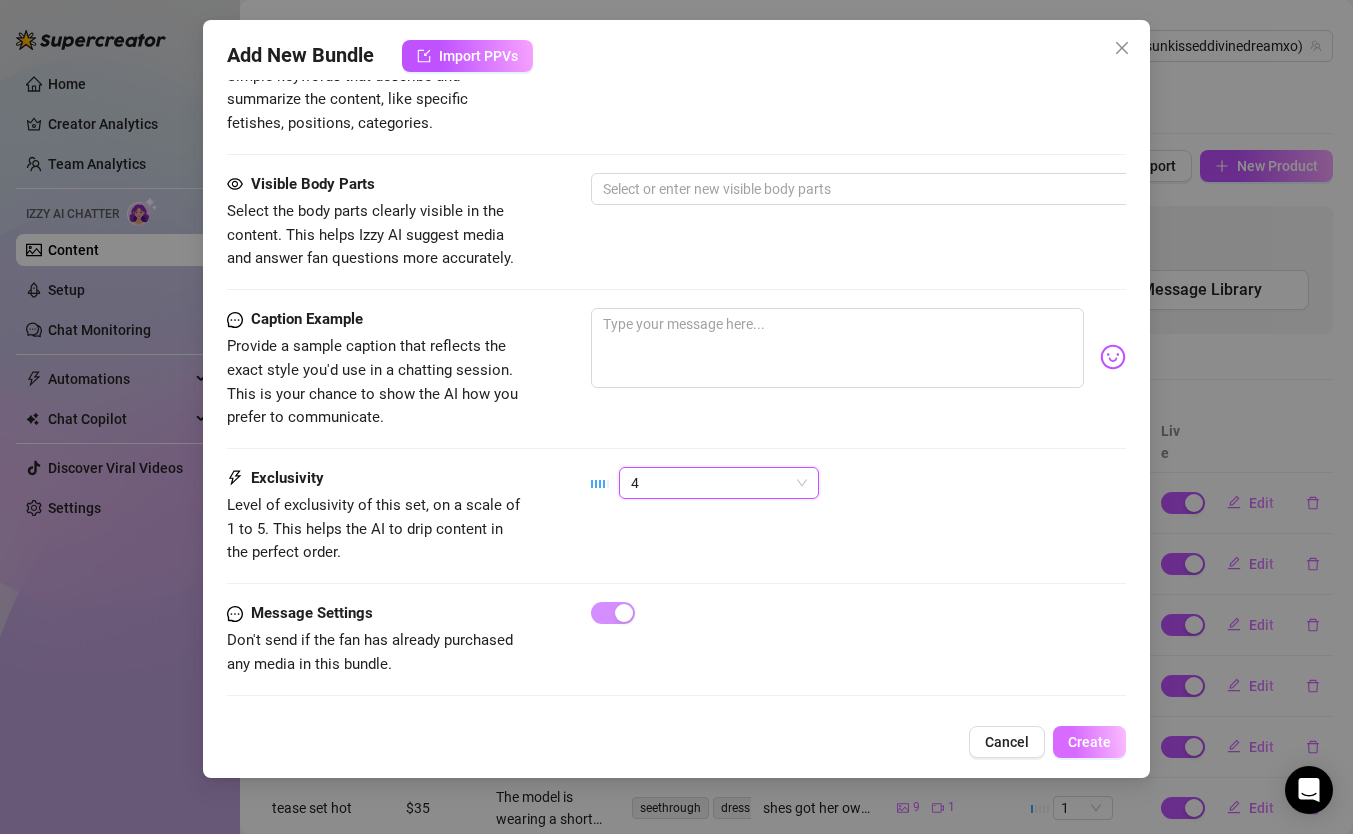 click on "Create" at bounding box center [1089, 742] 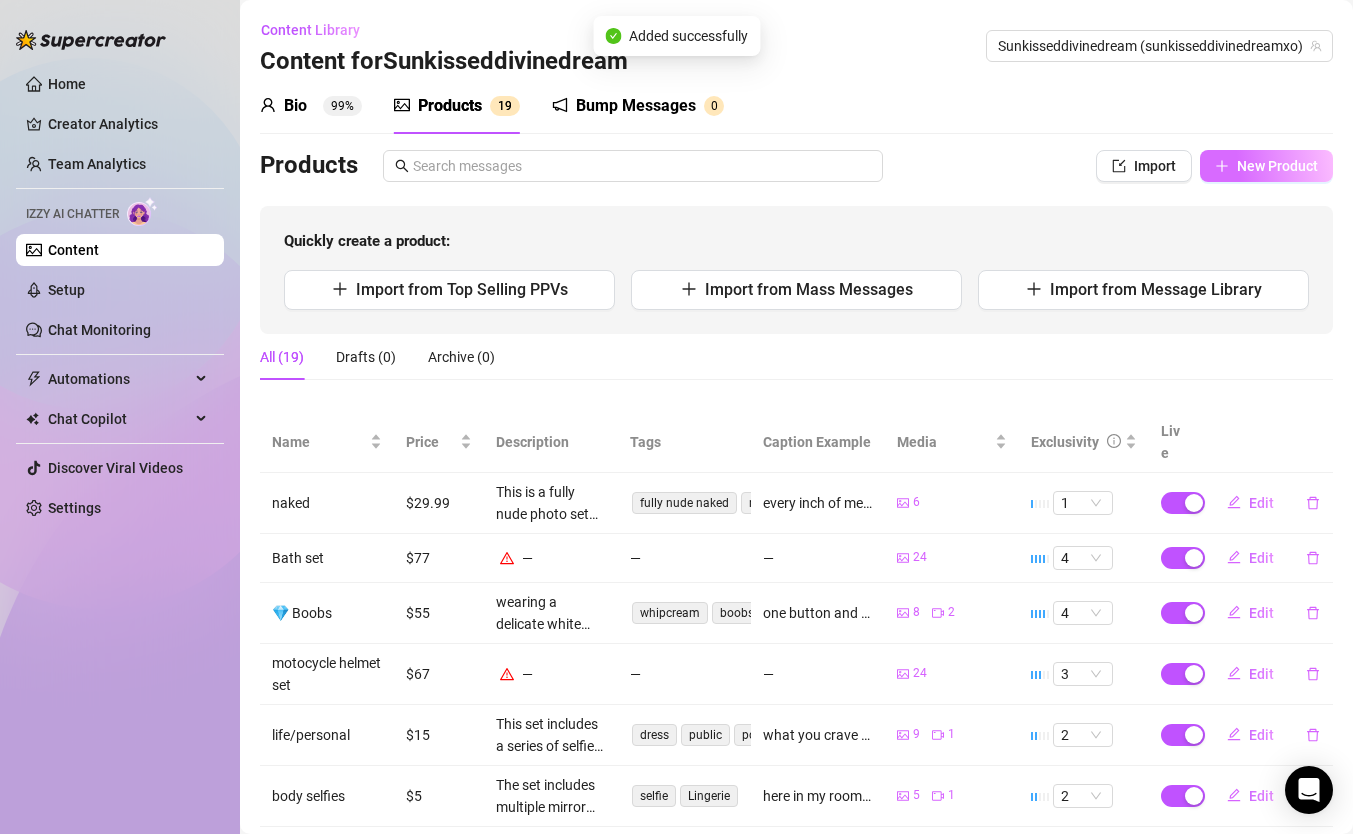 click on "New Product" at bounding box center [1277, 166] 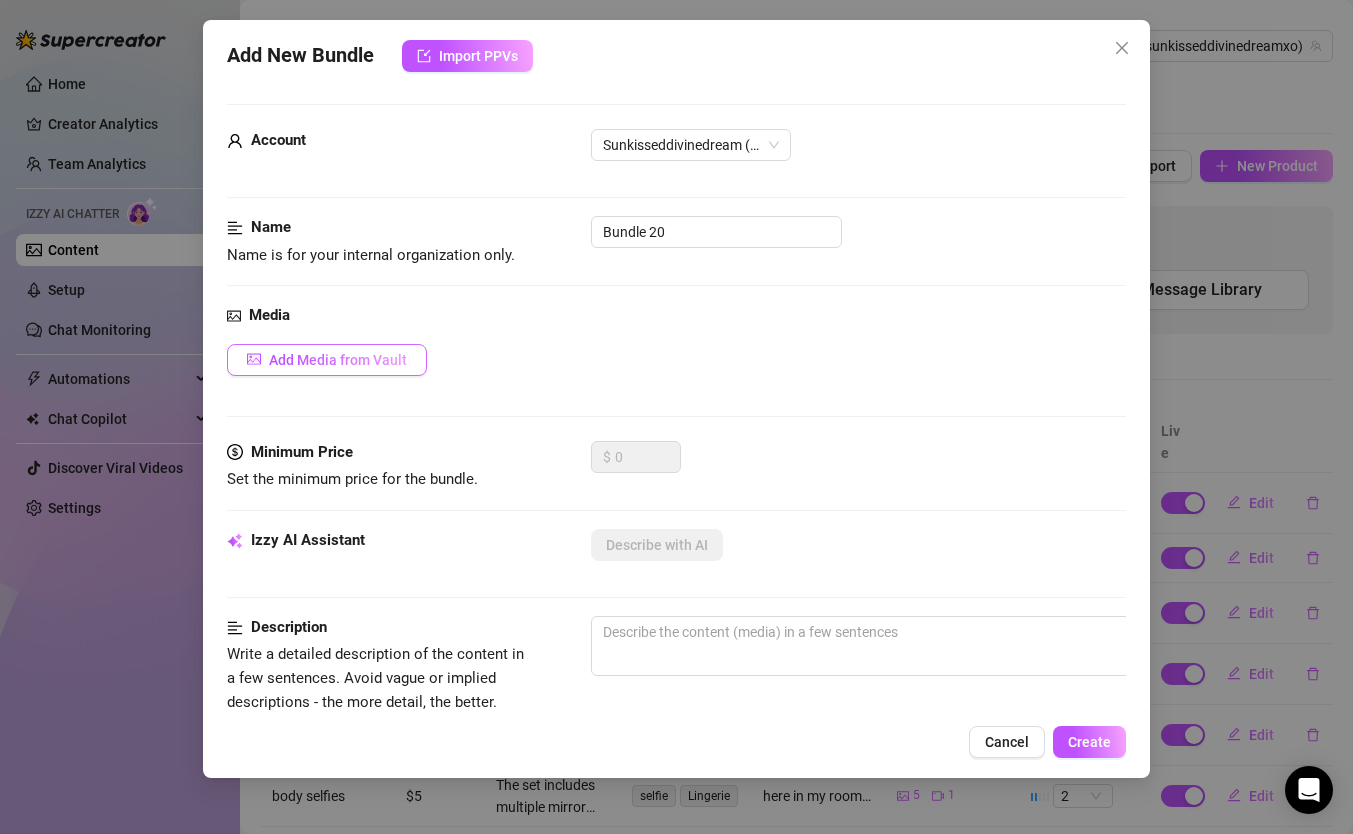 click on "Add Media from Vault" at bounding box center [338, 360] 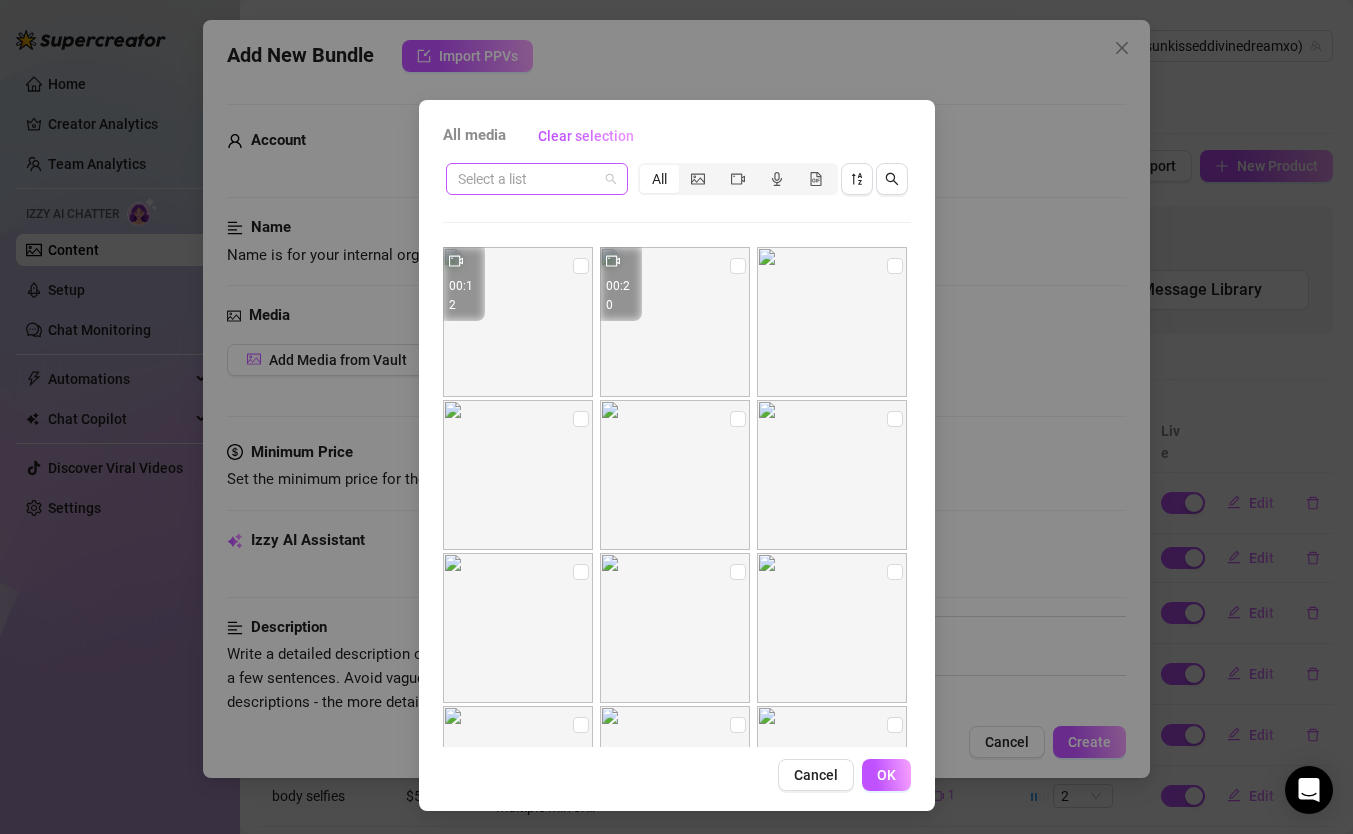 click at bounding box center [528, 179] 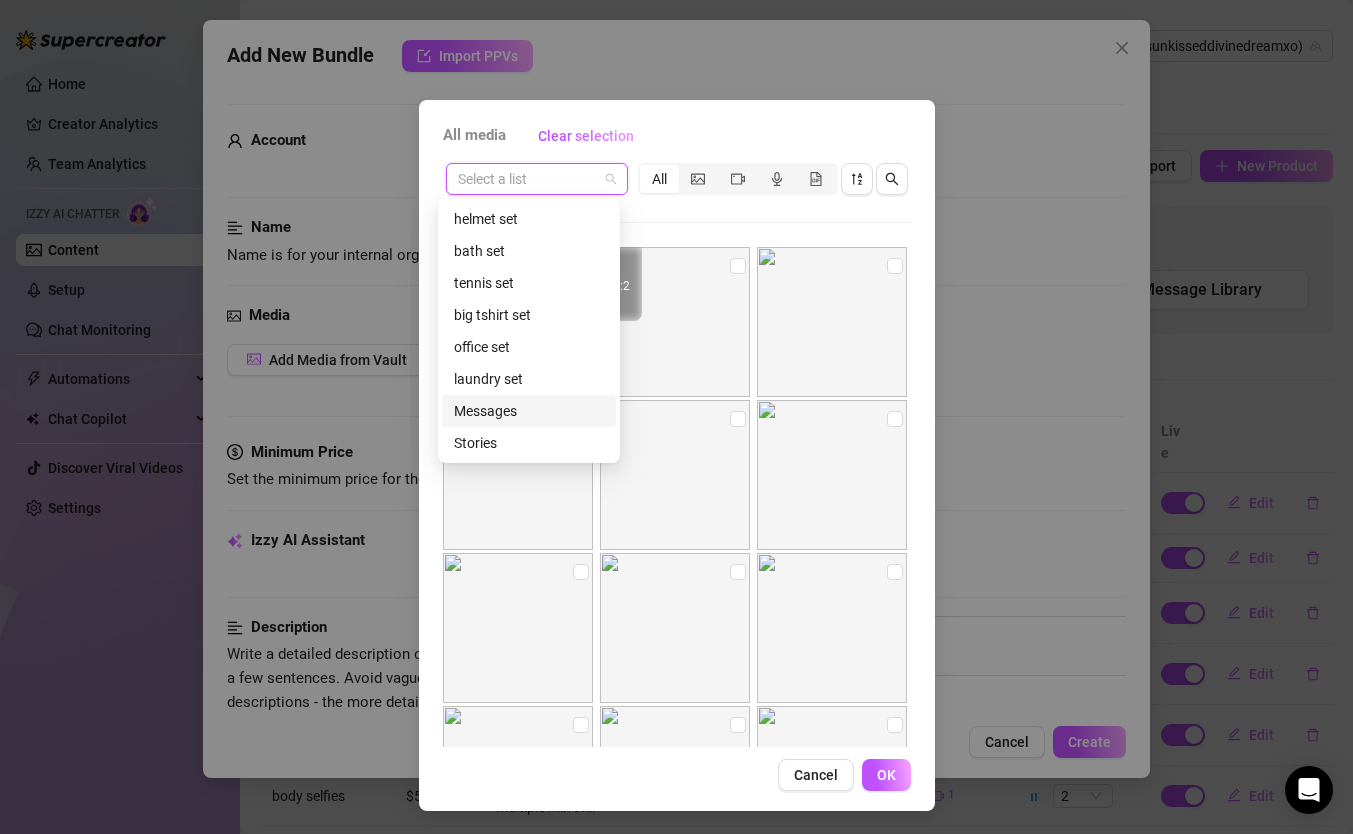 drag, startPoint x: 810, startPoint y: 779, endPoint x: 829, endPoint y: 778, distance: 19.026299 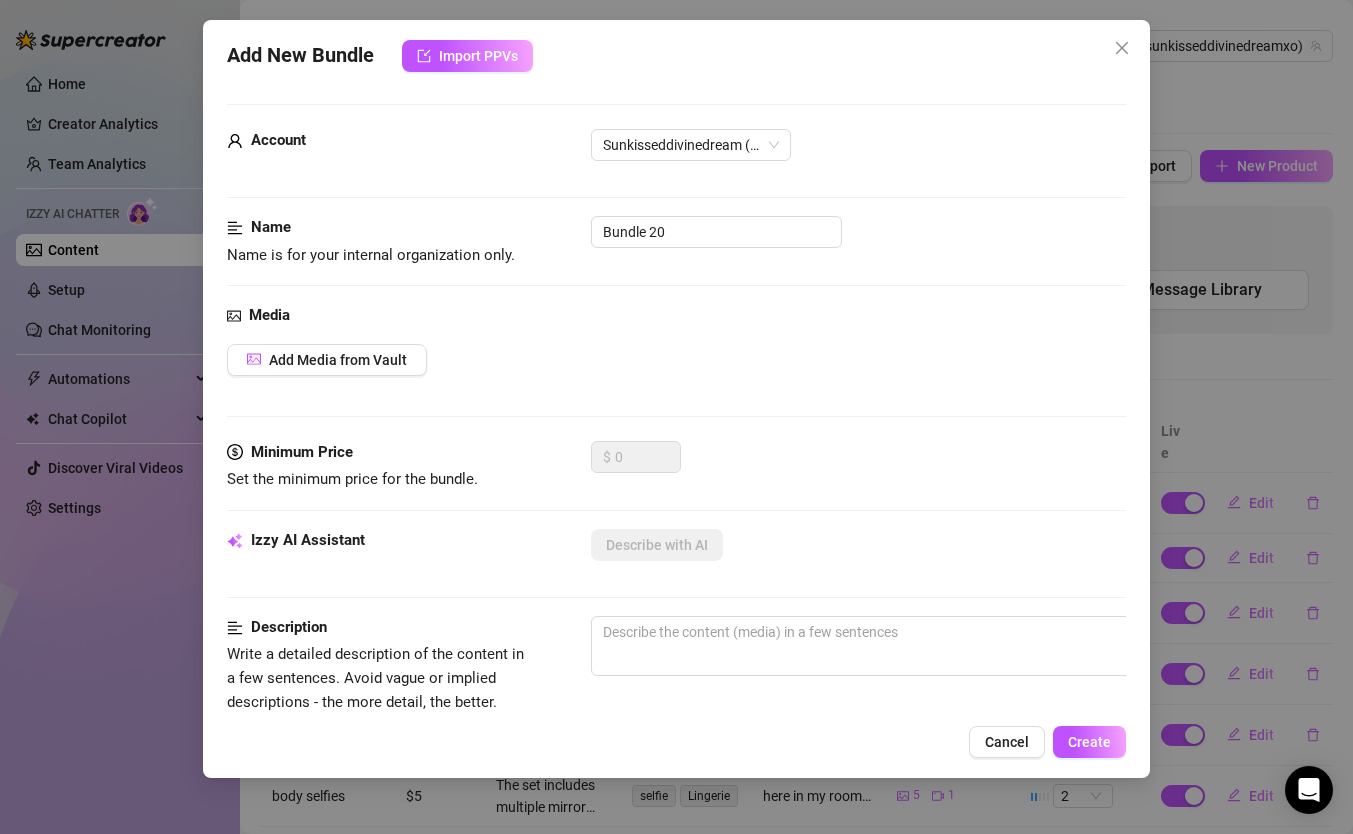 drag, startPoint x: 1004, startPoint y: 731, endPoint x: 994, endPoint y: 734, distance: 10.440307 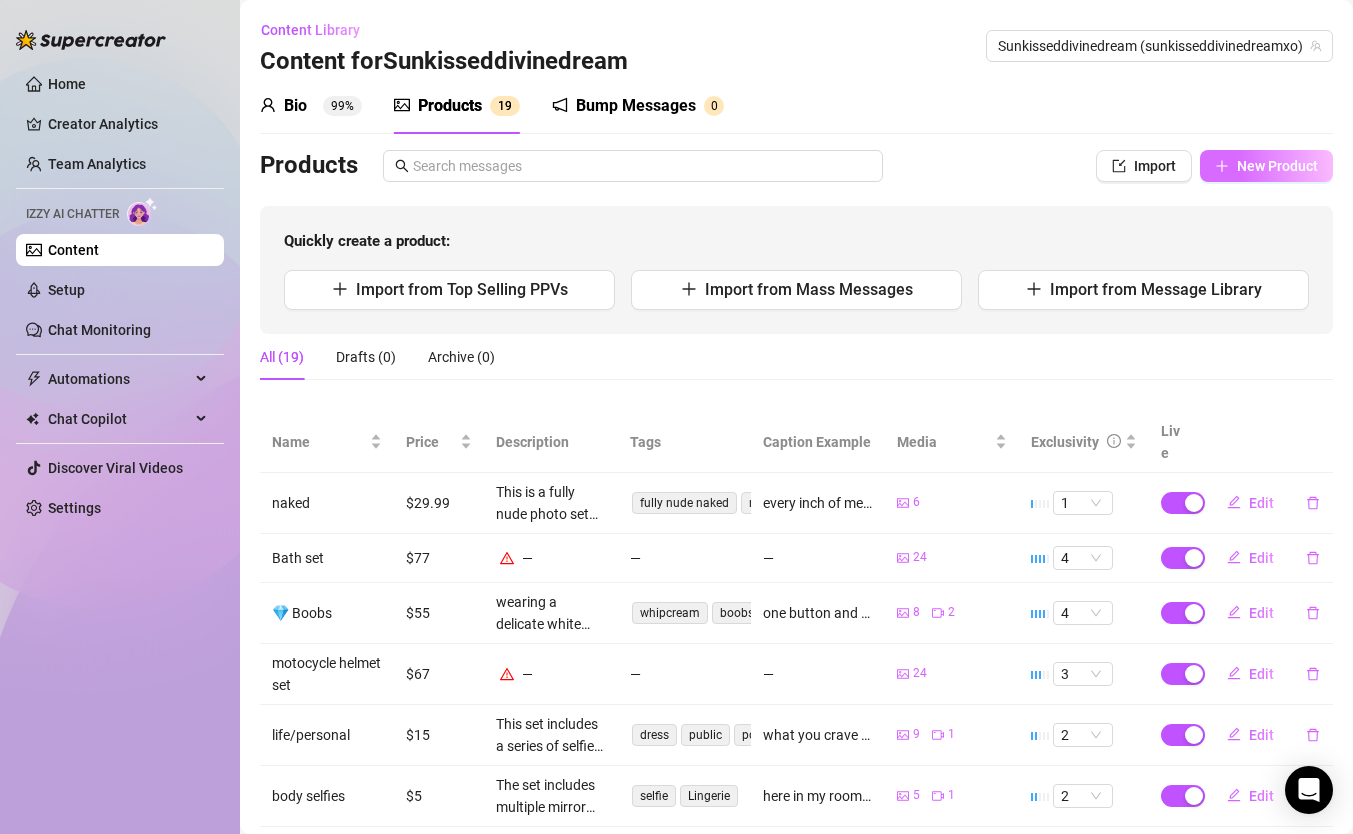 click on "New Product" at bounding box center [1277, 166] 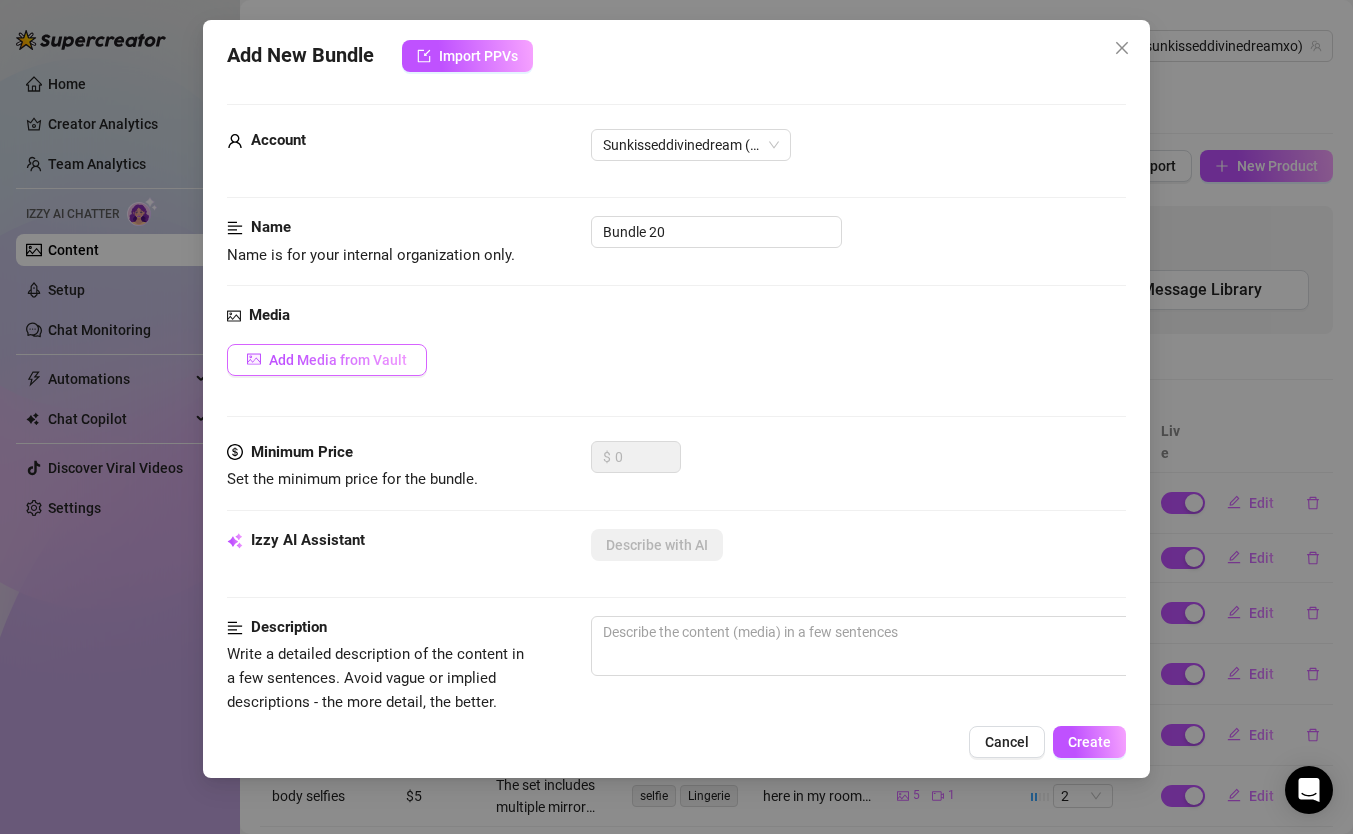 click on "Add Media from Vault" at bounding box center [338, 360] 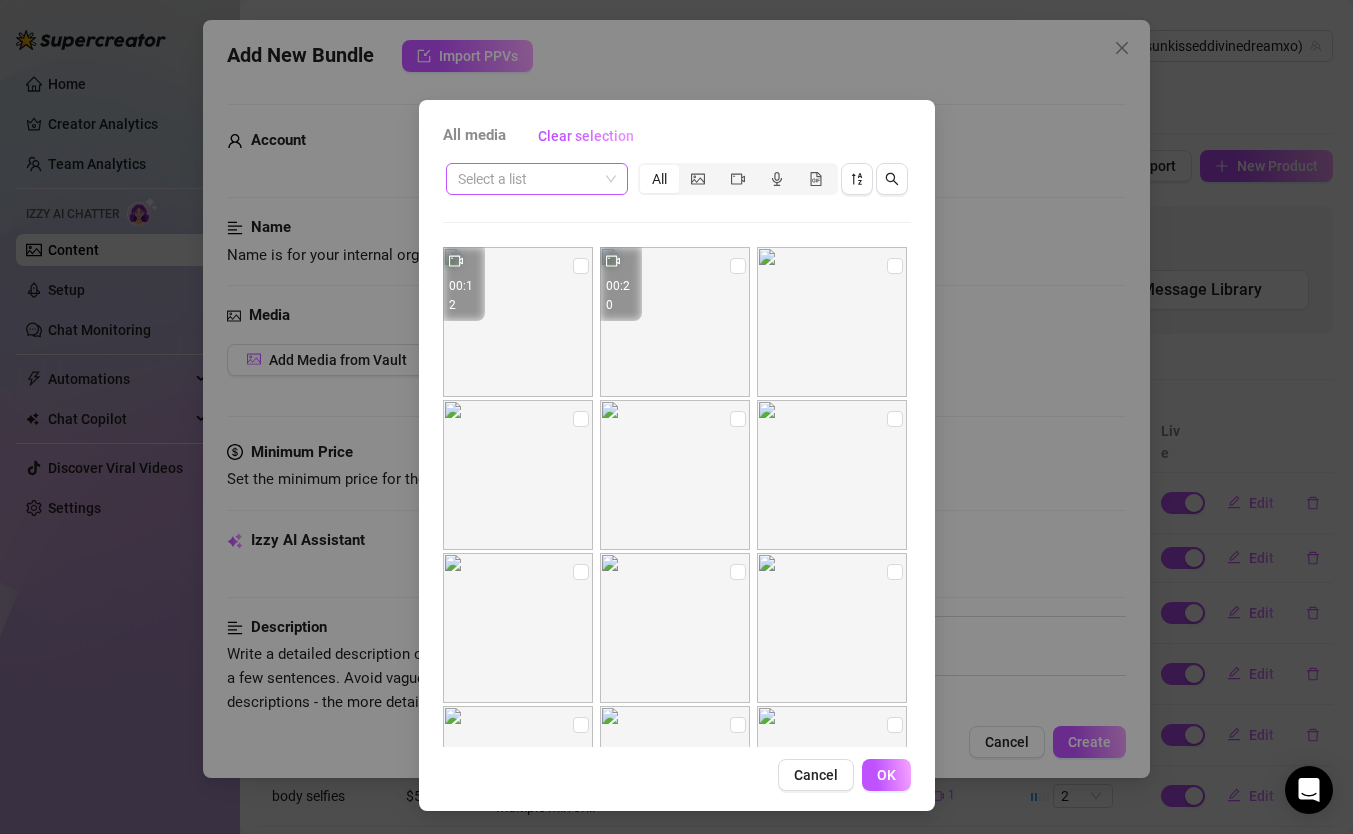 click at bounding box center [528, 179] 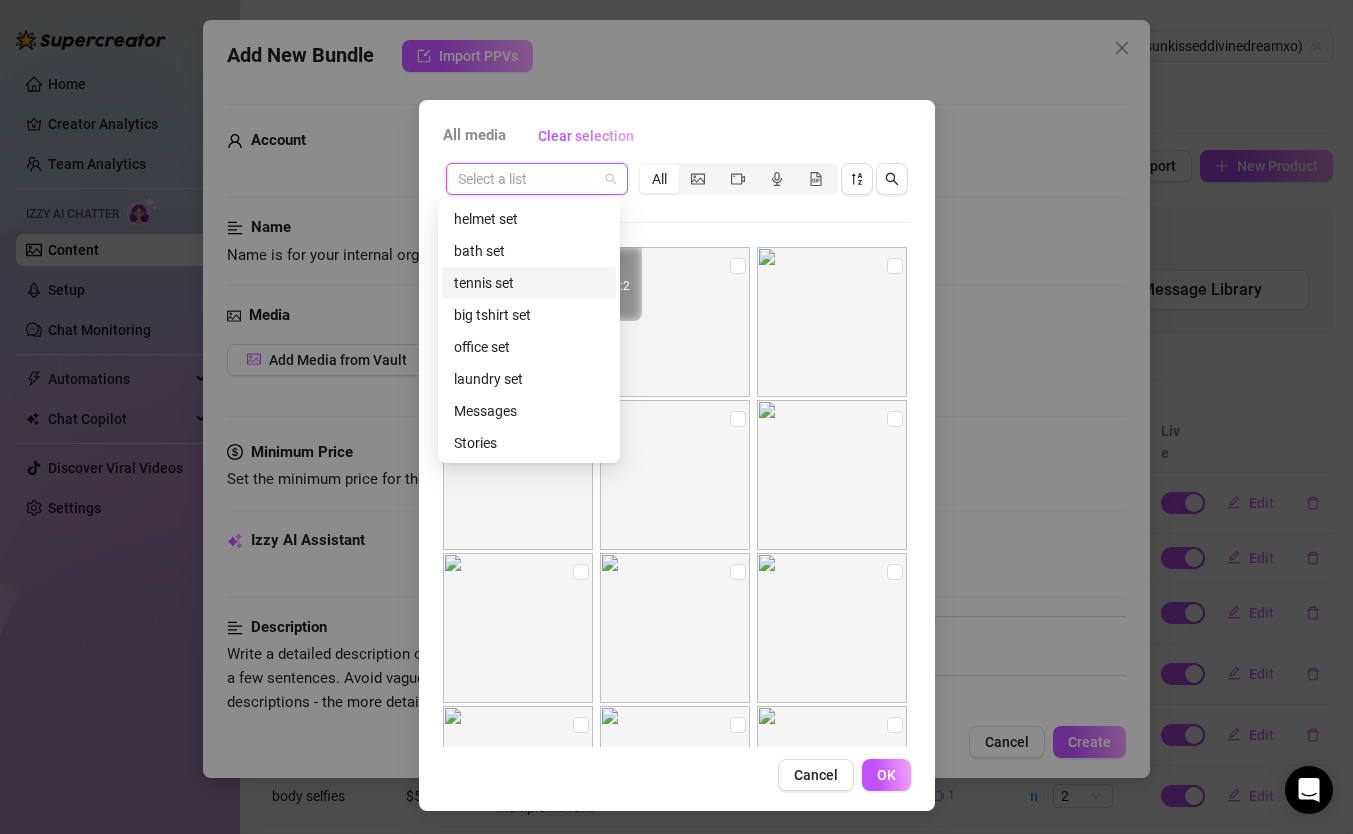 click on "tennis set" at bounding box center [529, 283] 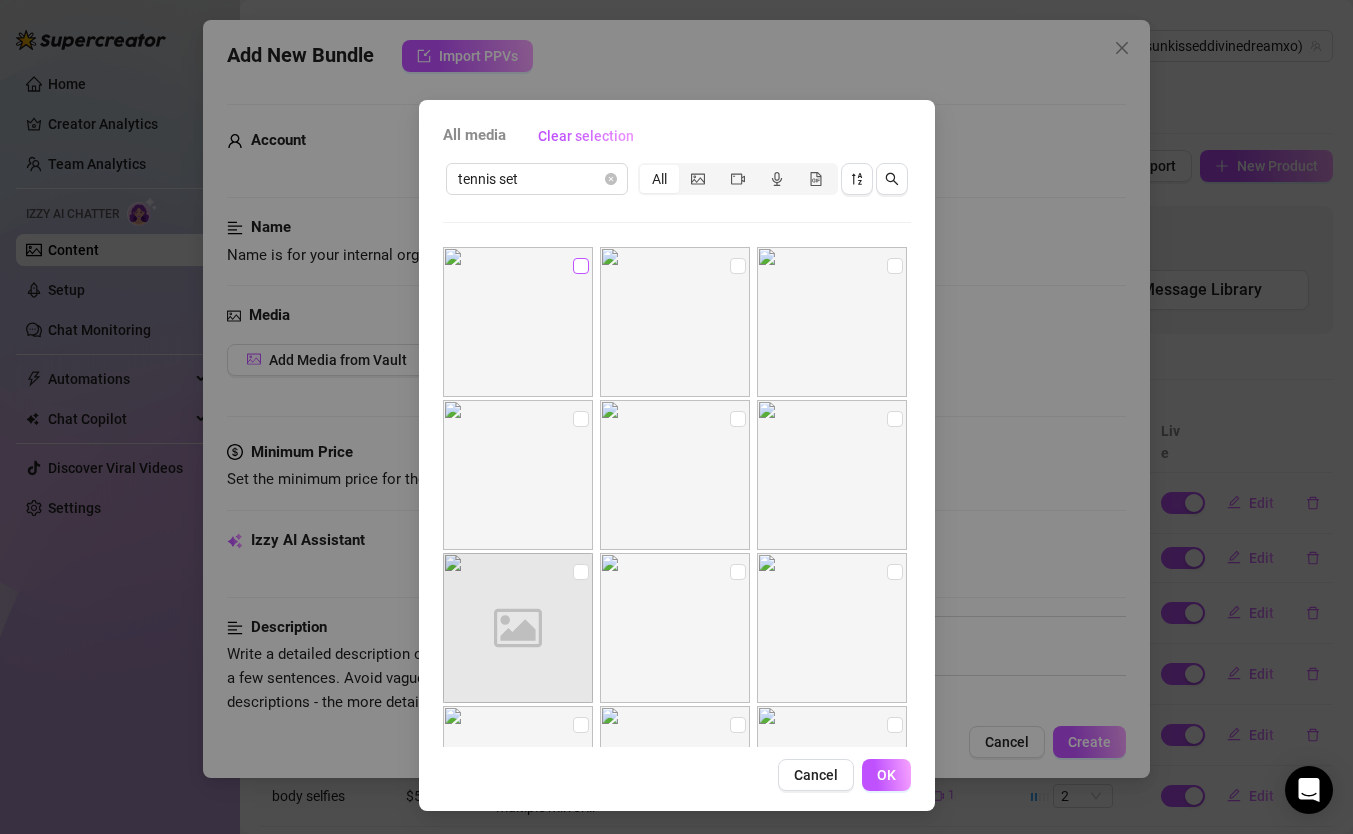 click at bounding box center (581, 266) 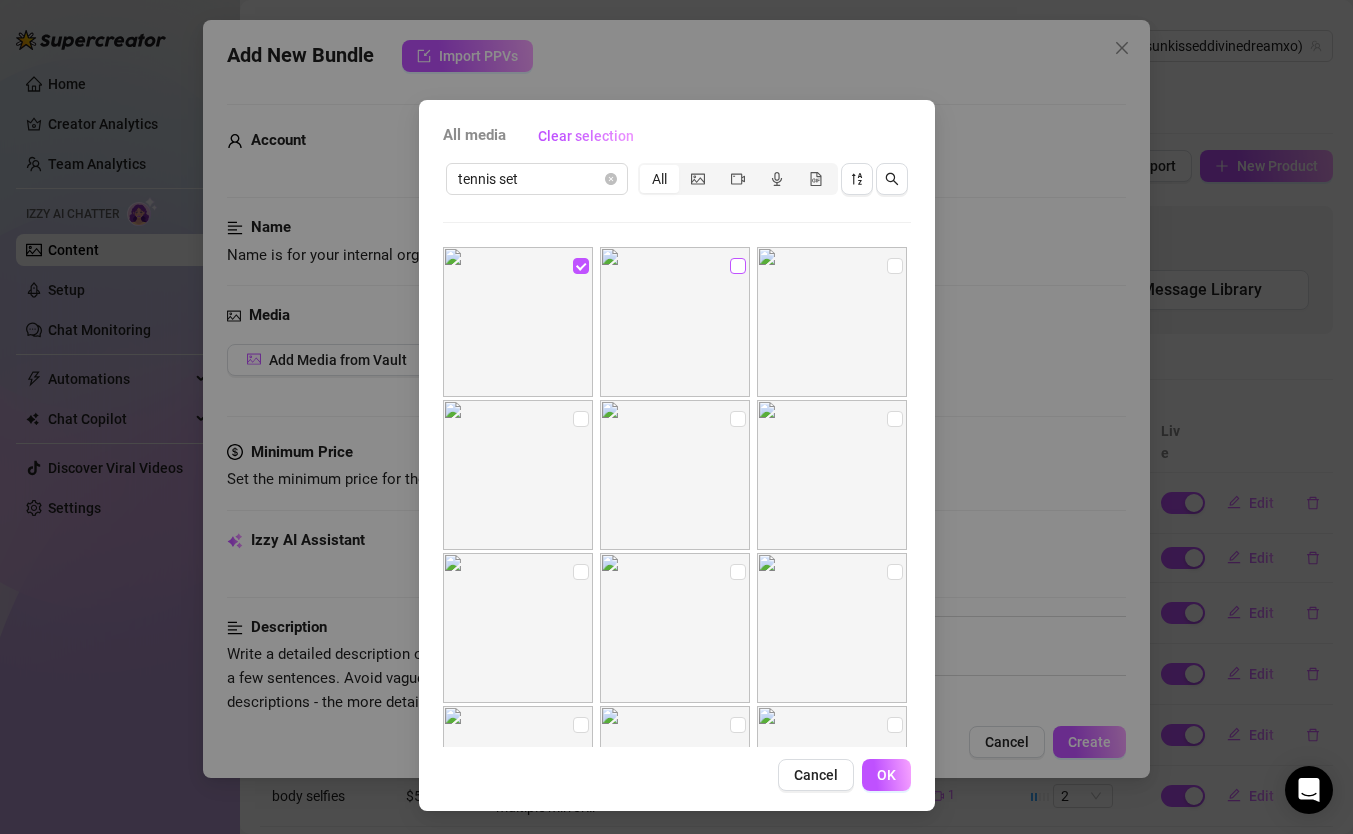 click at bounding box center [738, 266] 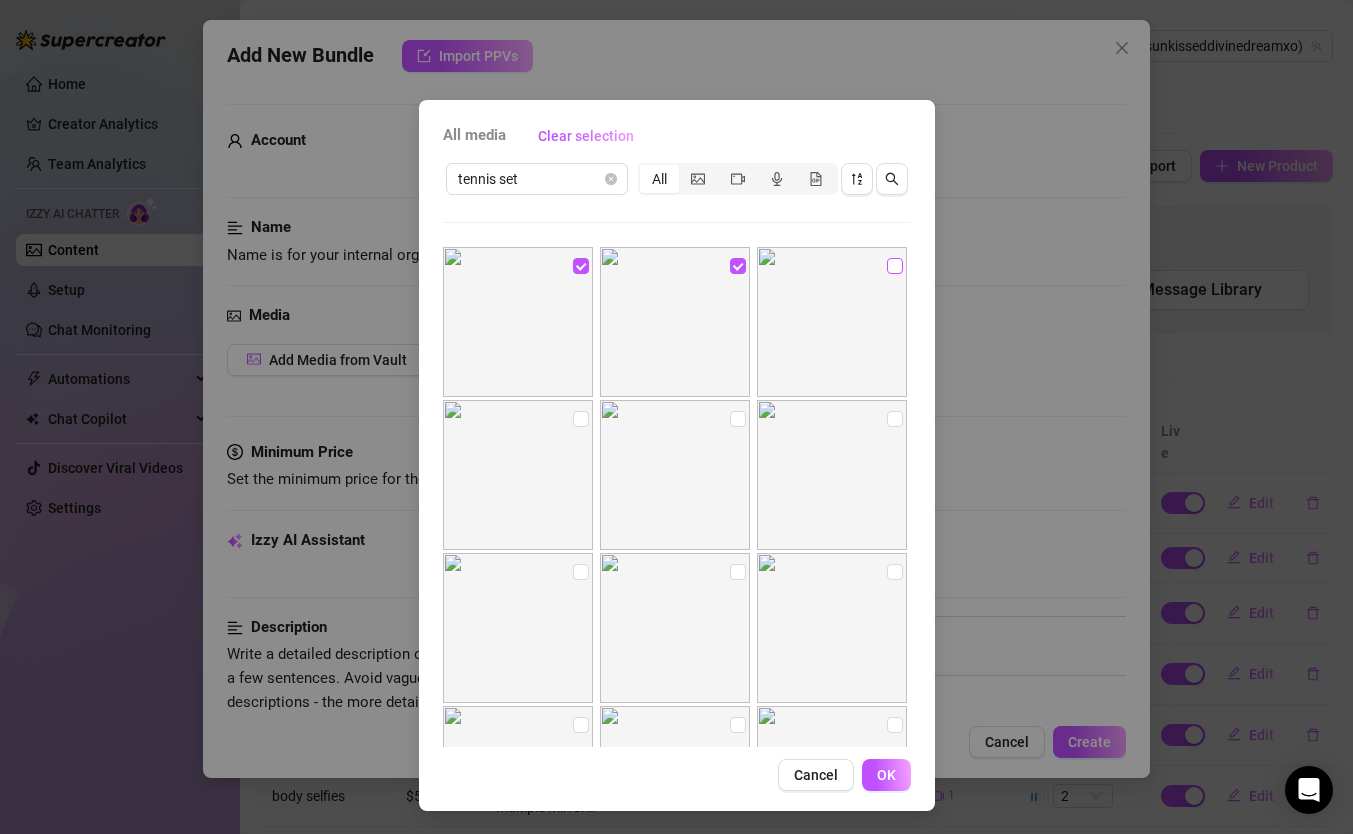 click at bounding box center (895, 266) 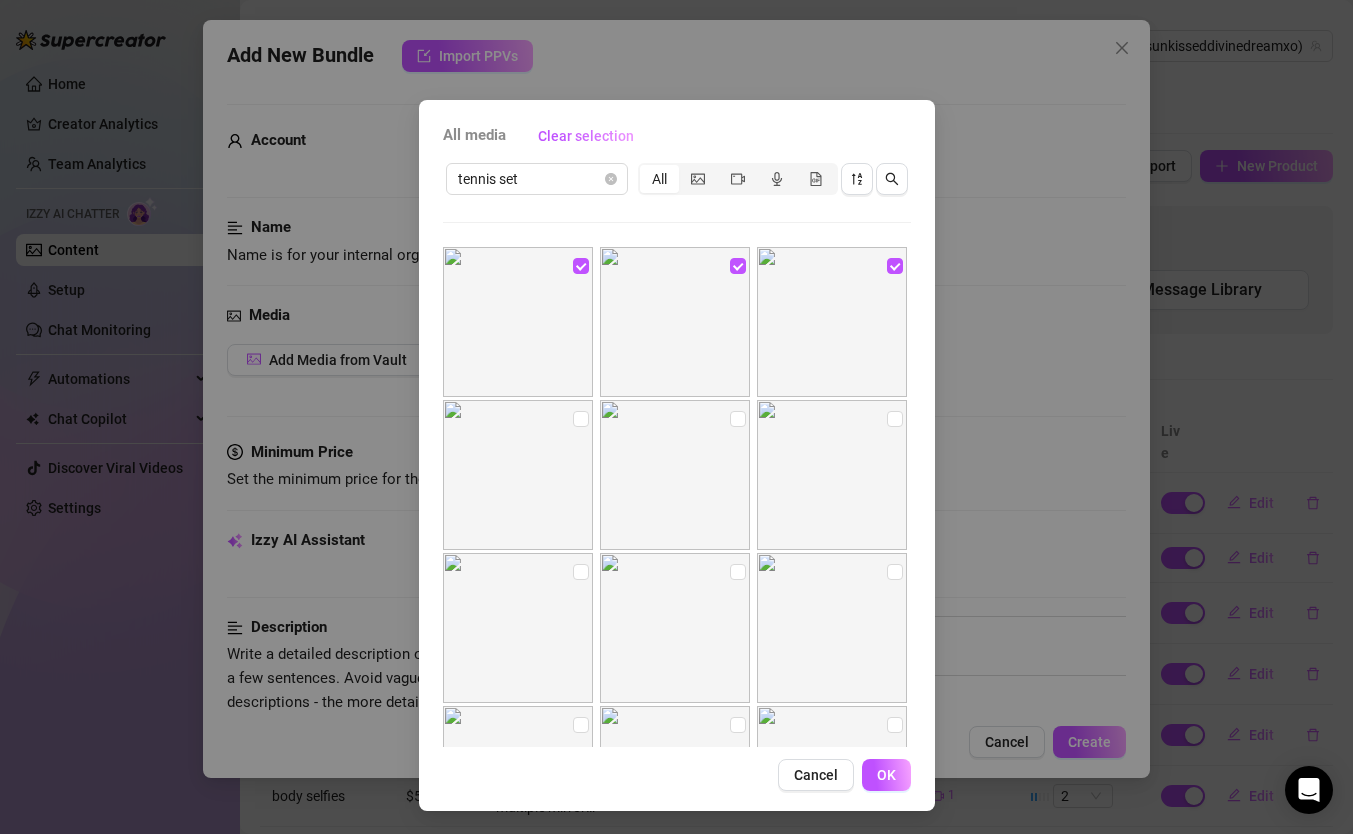 drag, startPoint x: 569, startPoint y: 415, endPoint x: 640, endPoint y: 415, distance: 71 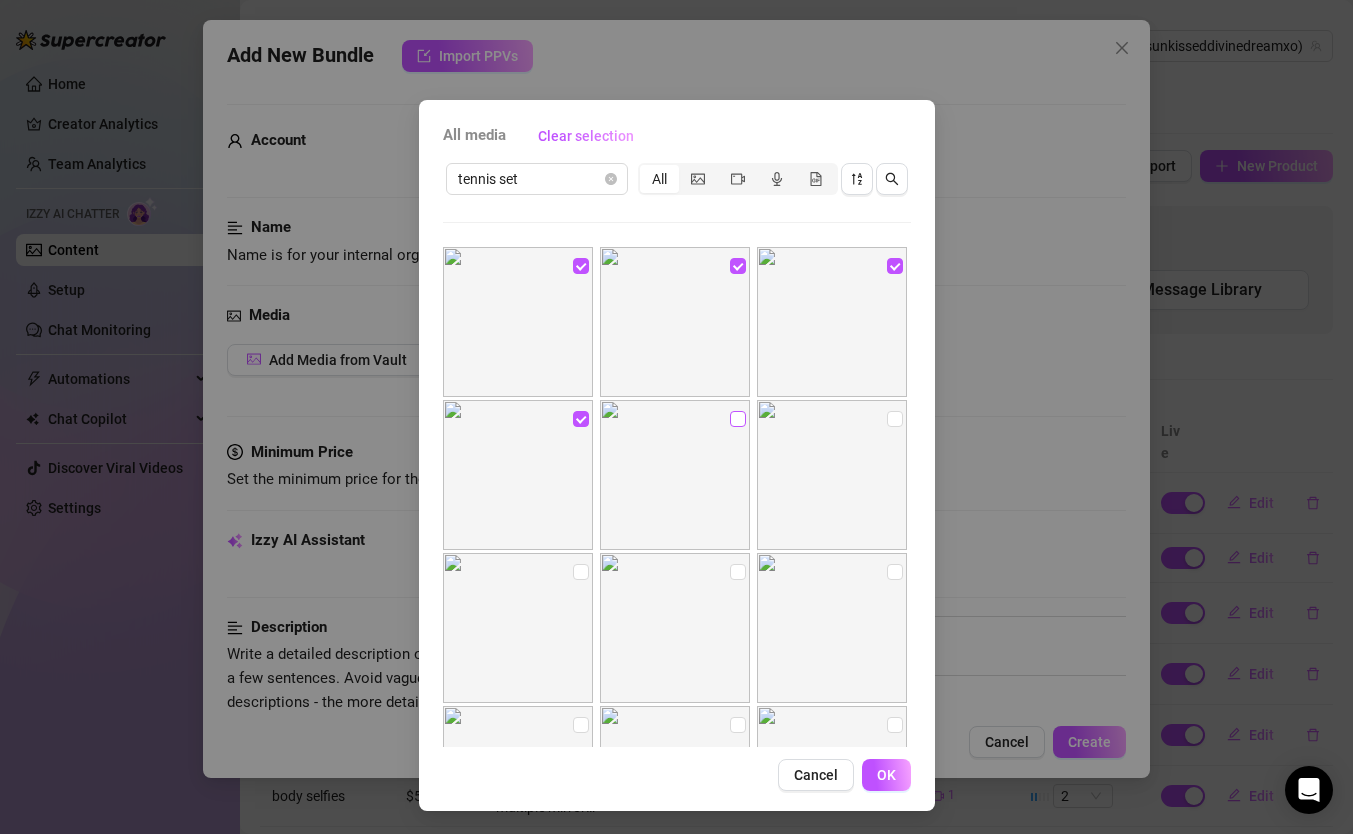 click at bounding box center (738, 419) 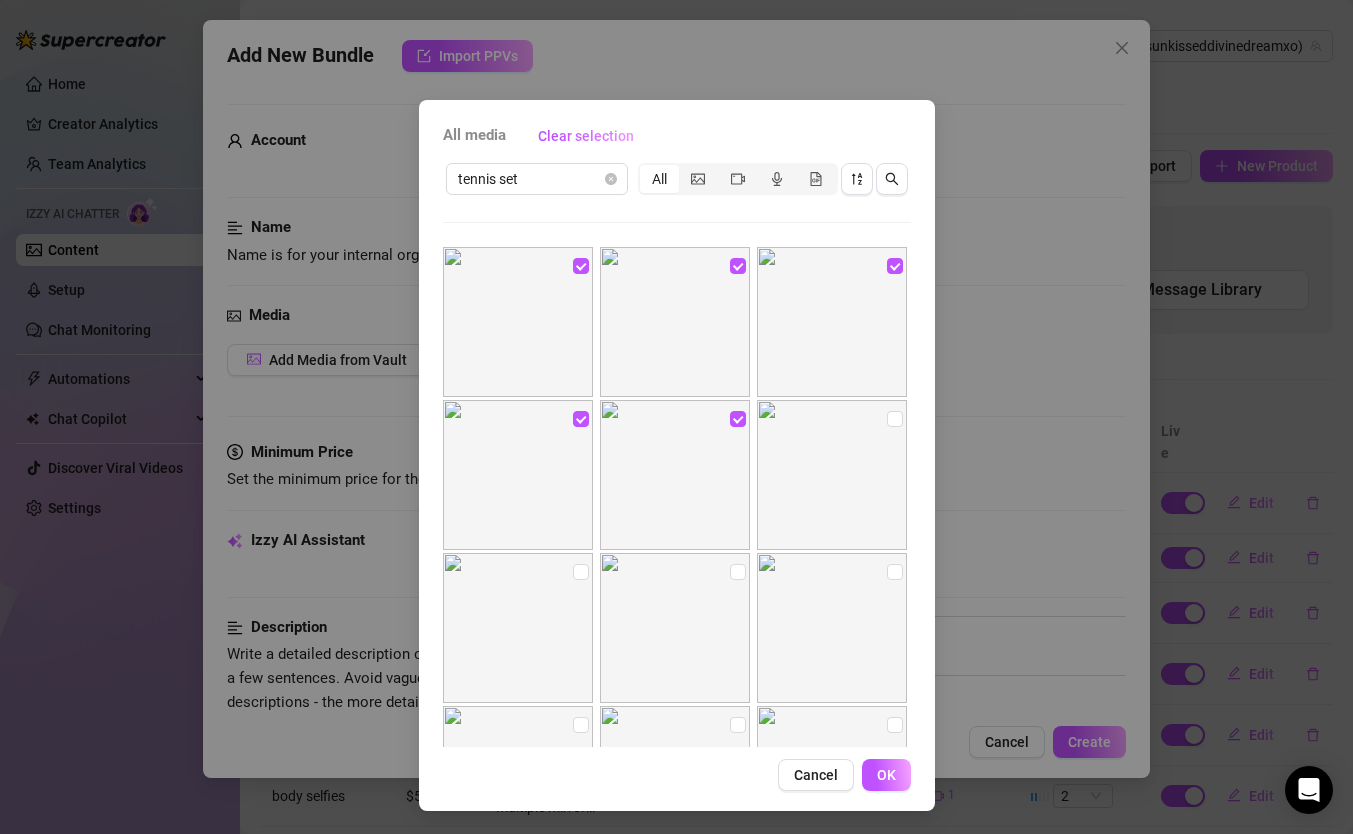 drag, startPoint x: 880, startPoint y: 417, endPoint x: 877, endPoint y: 463, distance: 46.09772 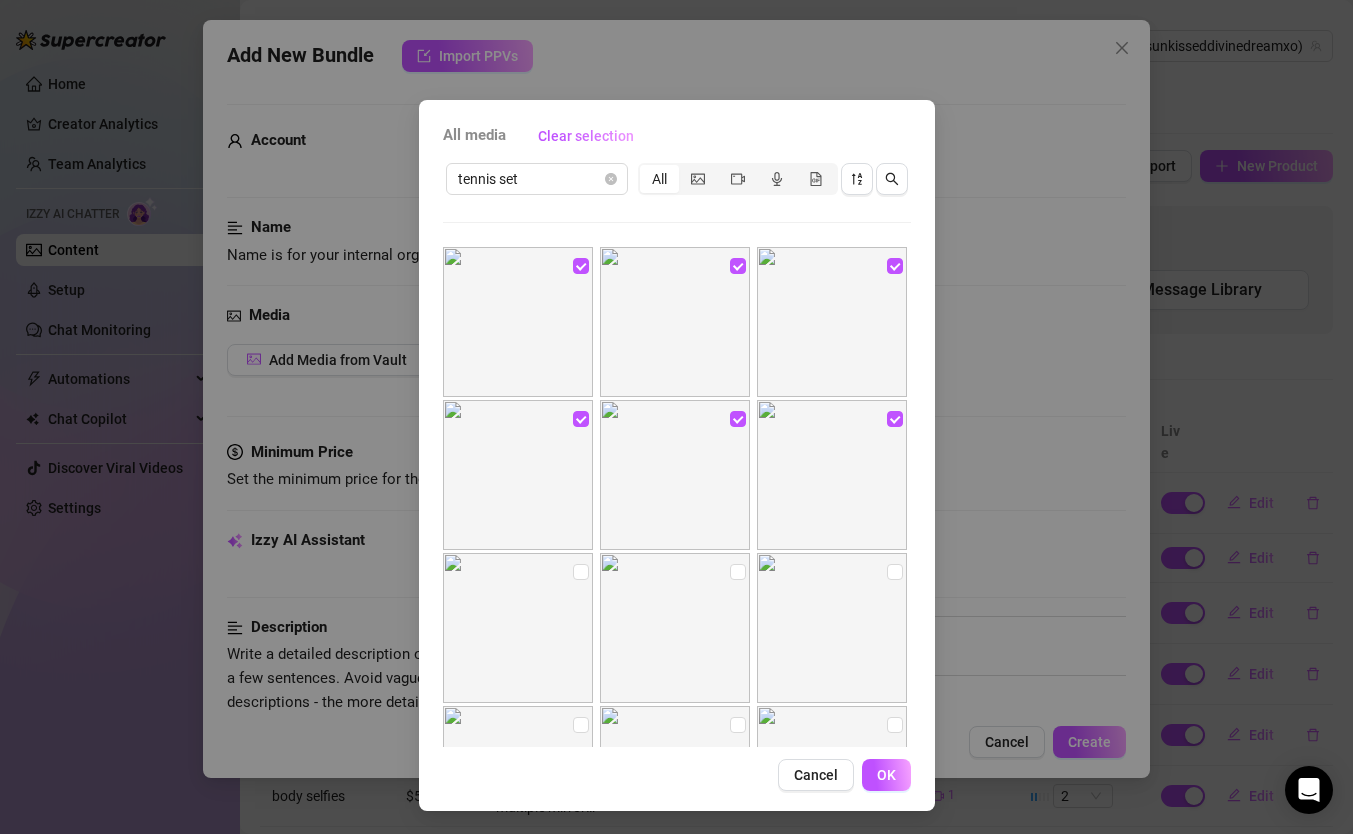 click at bounding box center (832, 628) 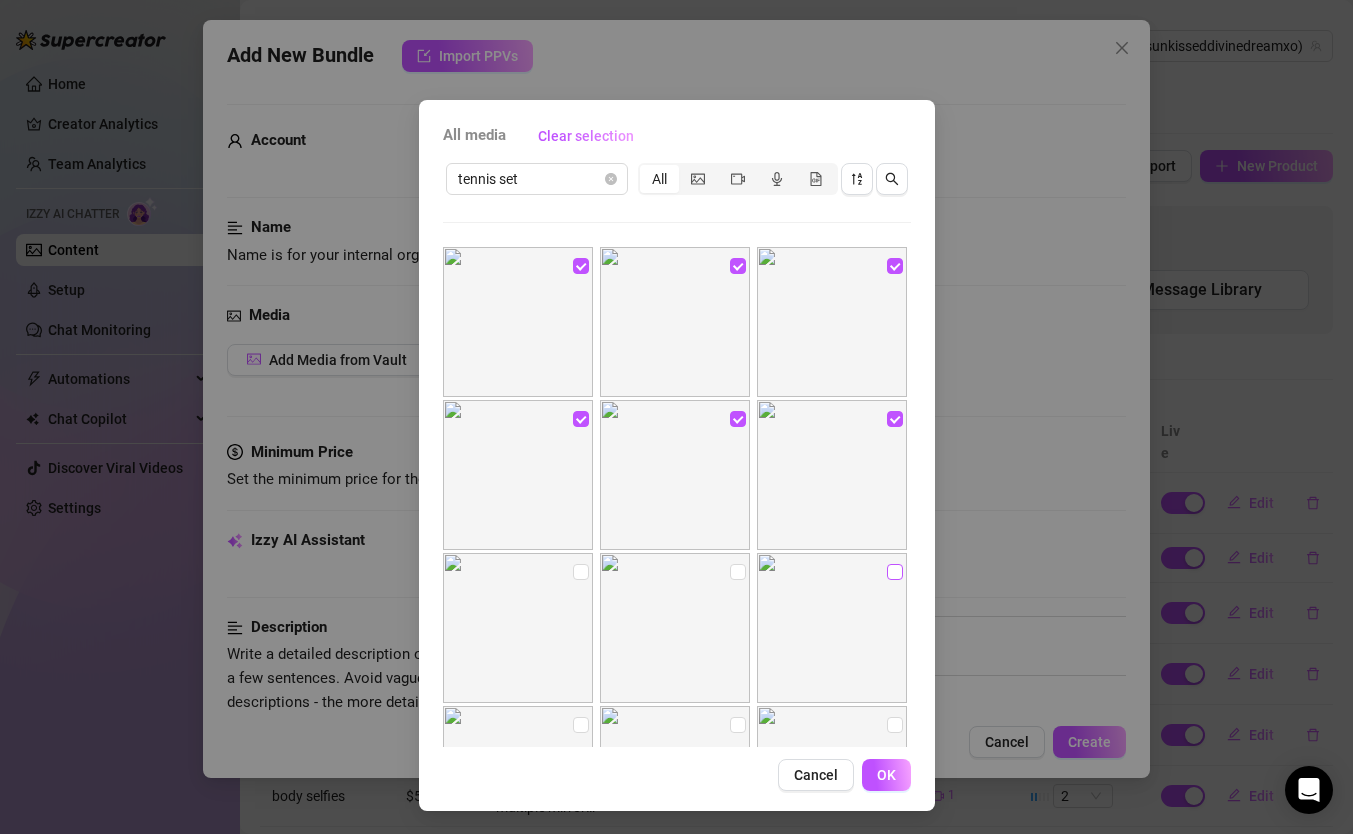 click at bounding box center (895, 572) 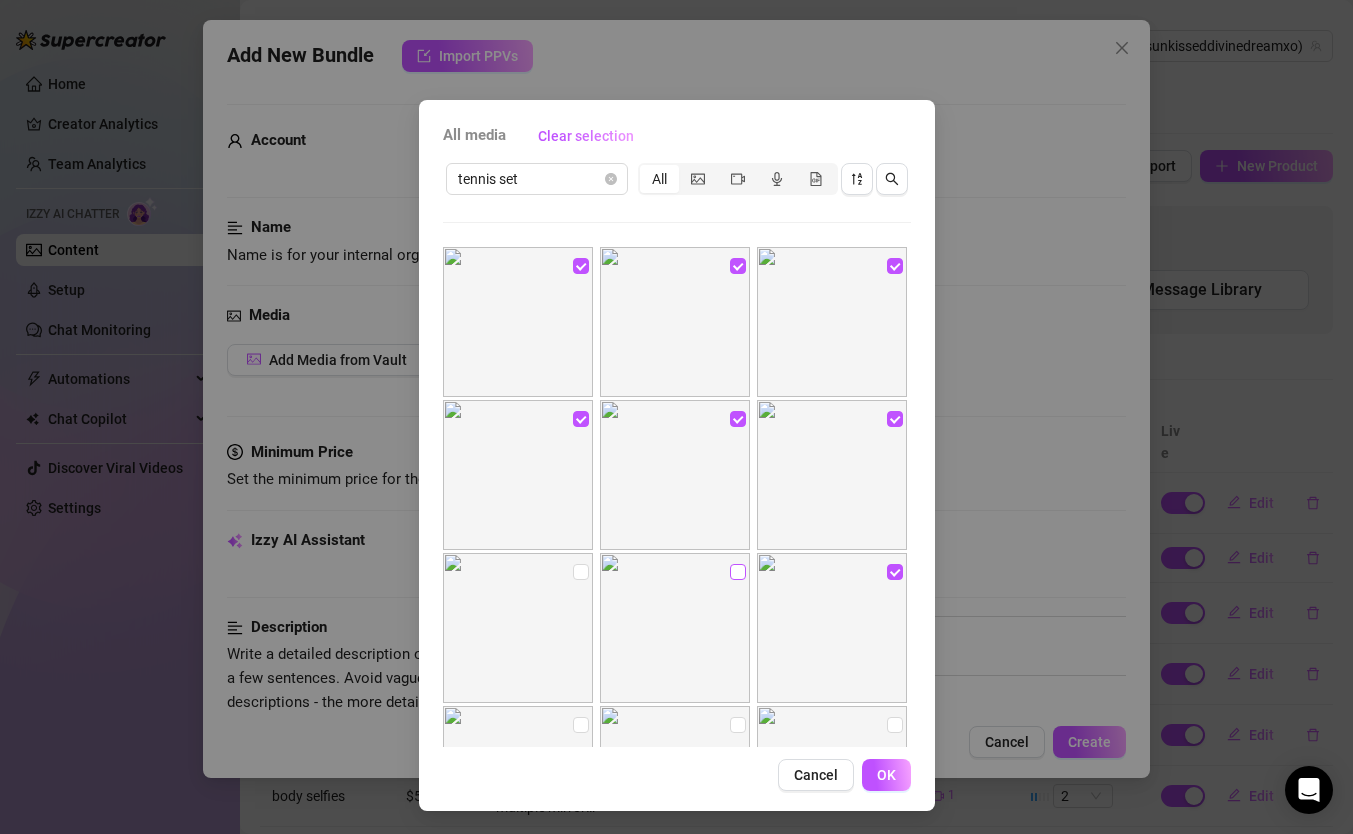 click at bounding box center (738, 572) 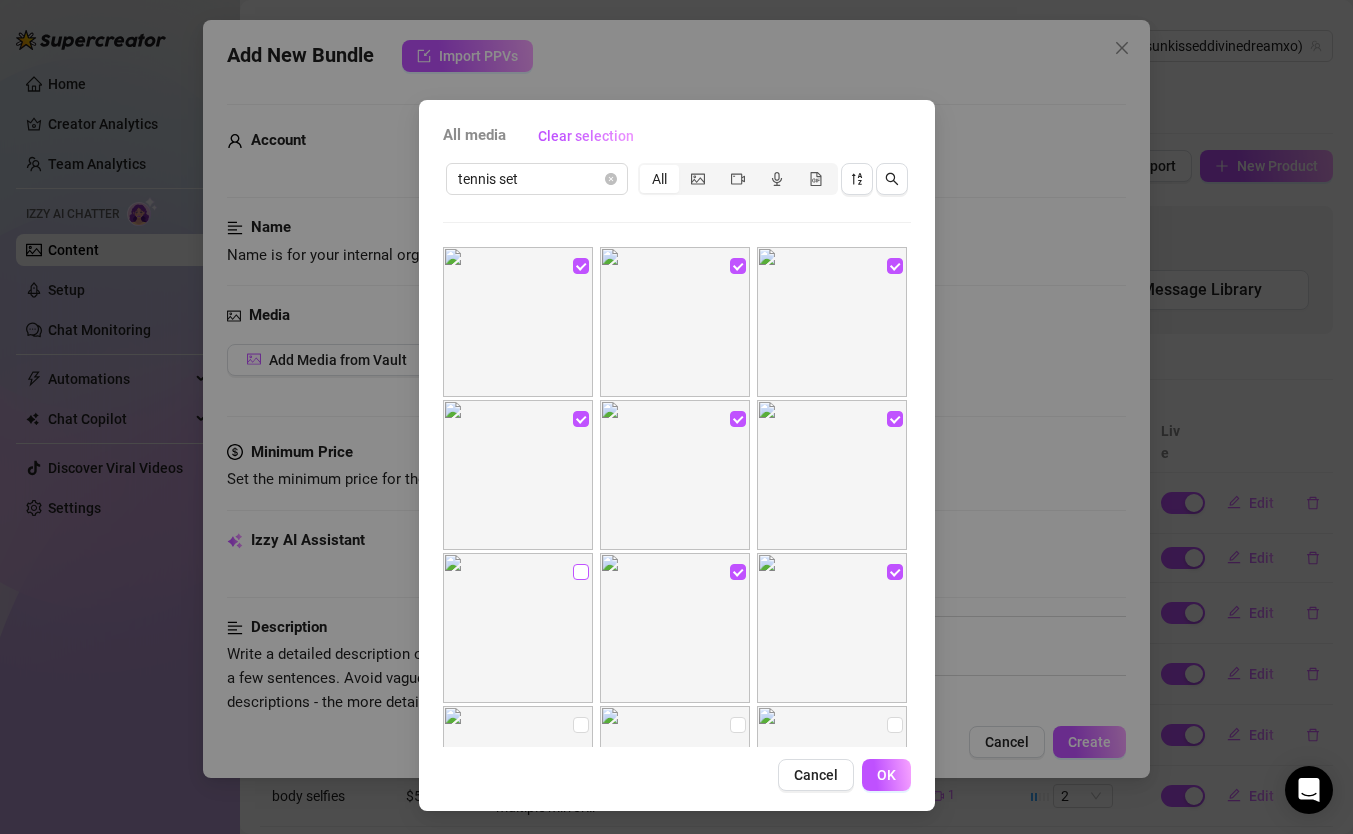 click at bounding box center [581, 572] 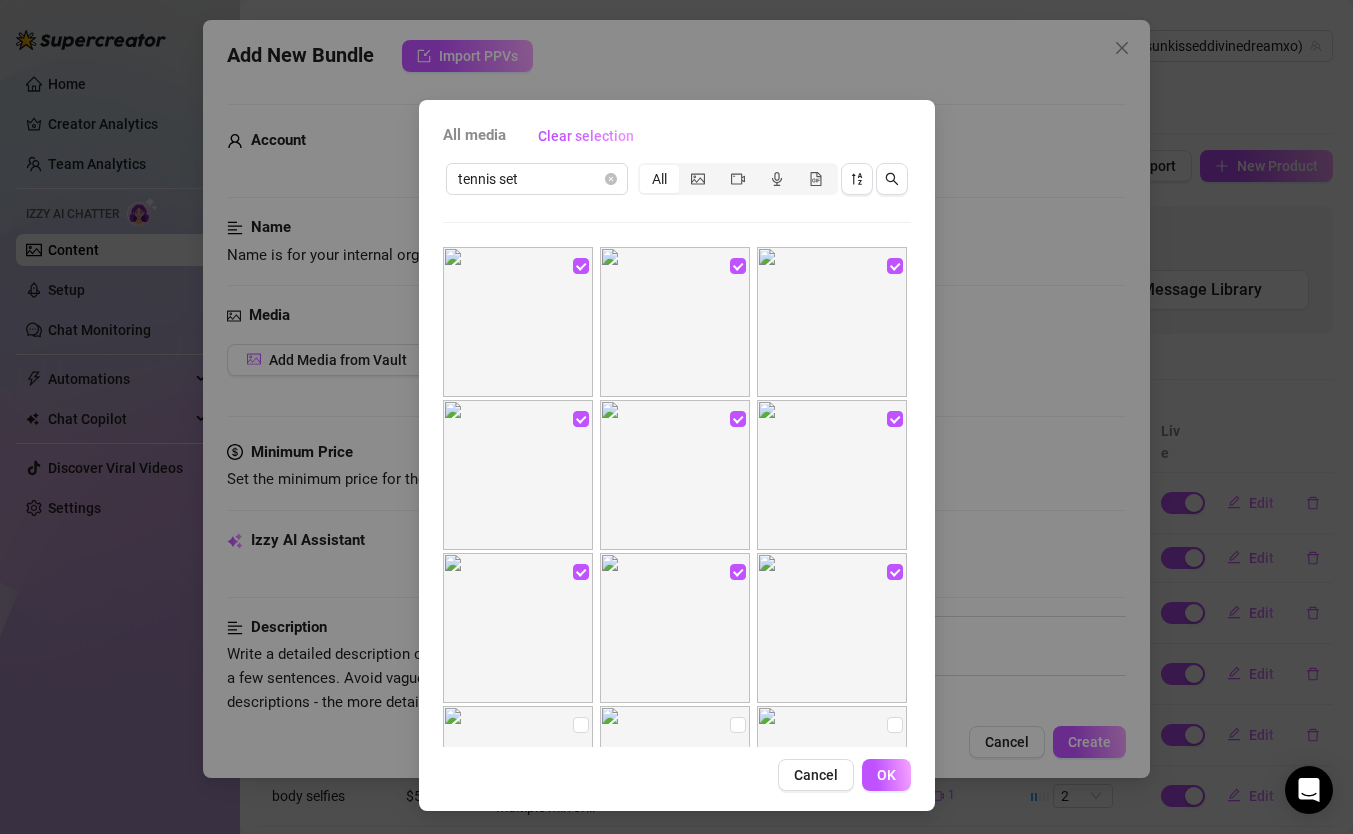 scroll, scrollTop: 519, scrollLeft: 0, axis: vertical 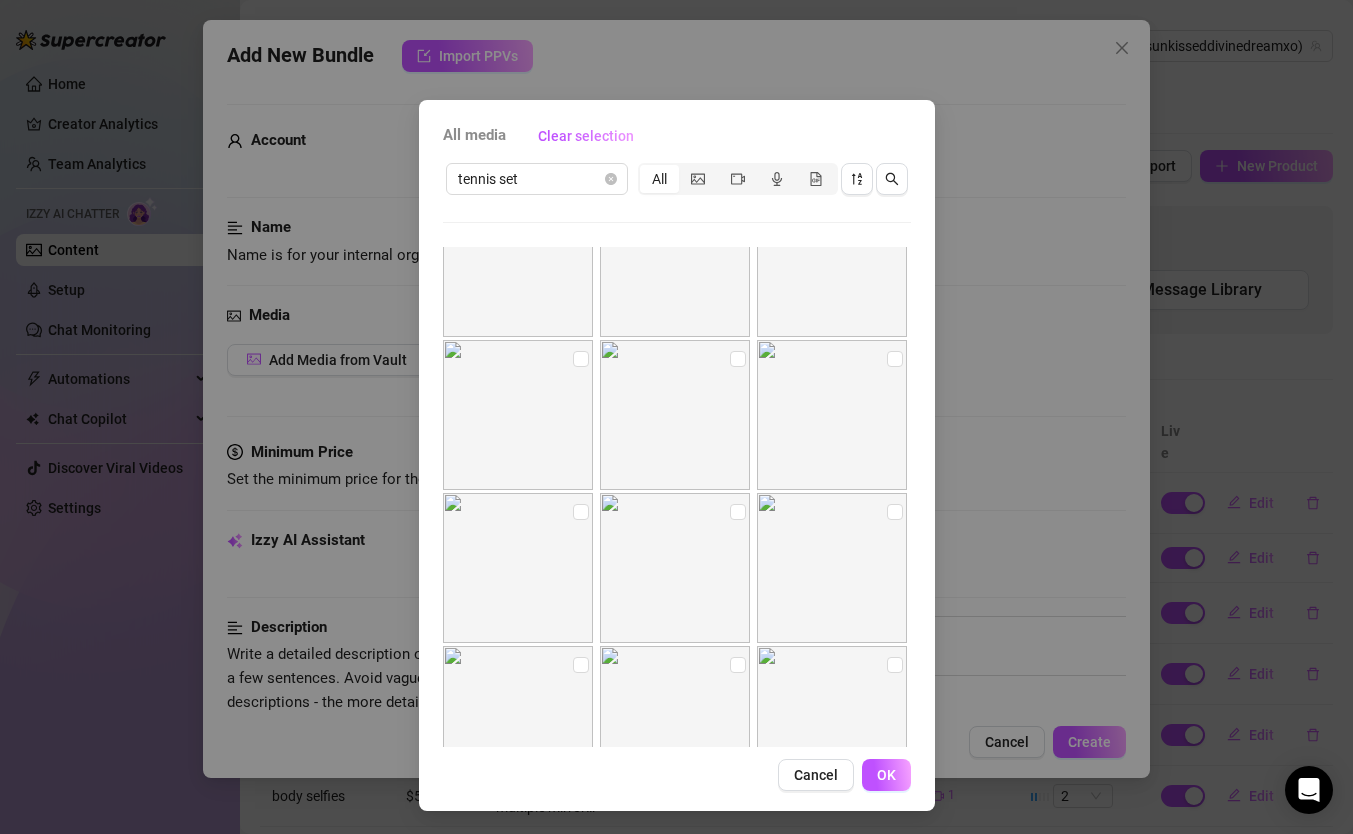 click at bounding box center [518, 415] 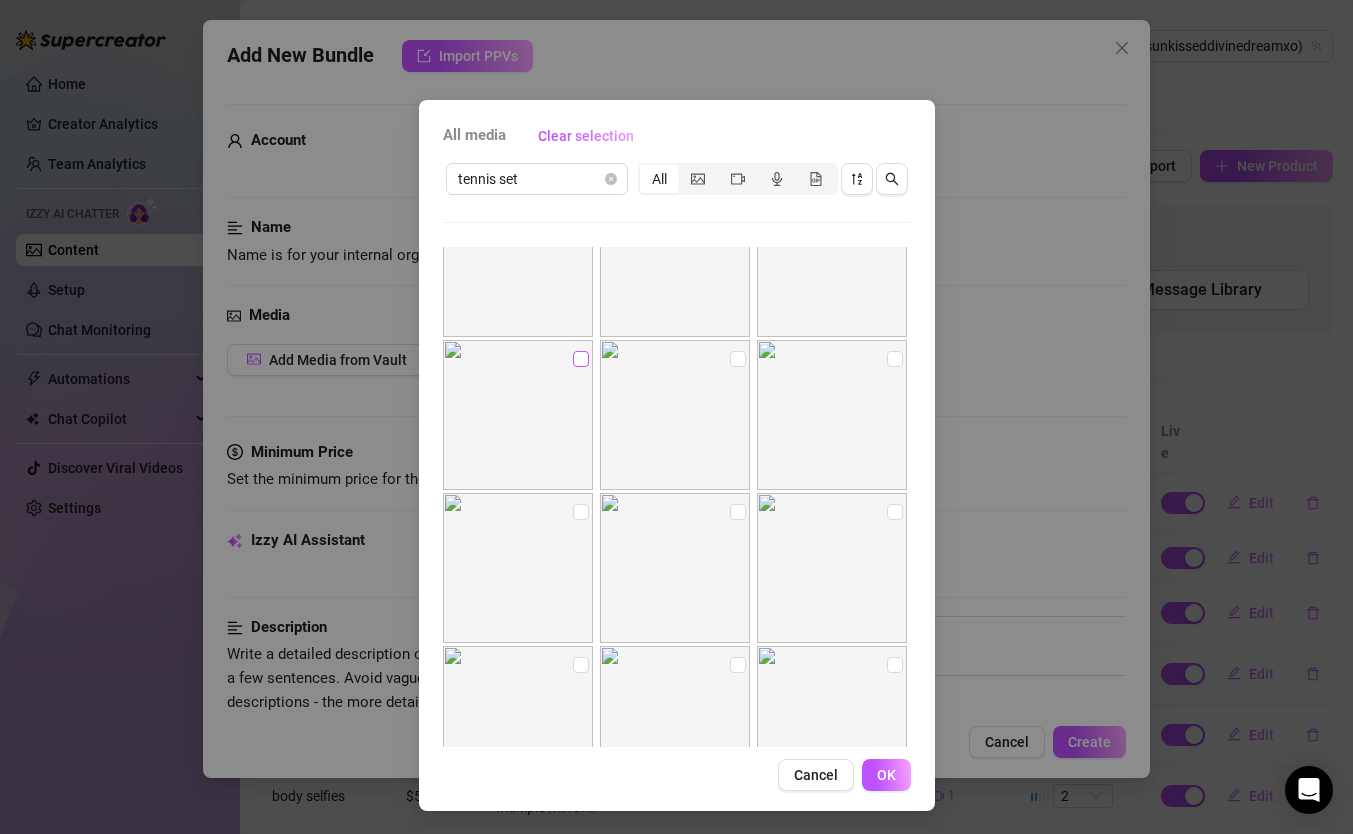click at bounding box center (581, 359) 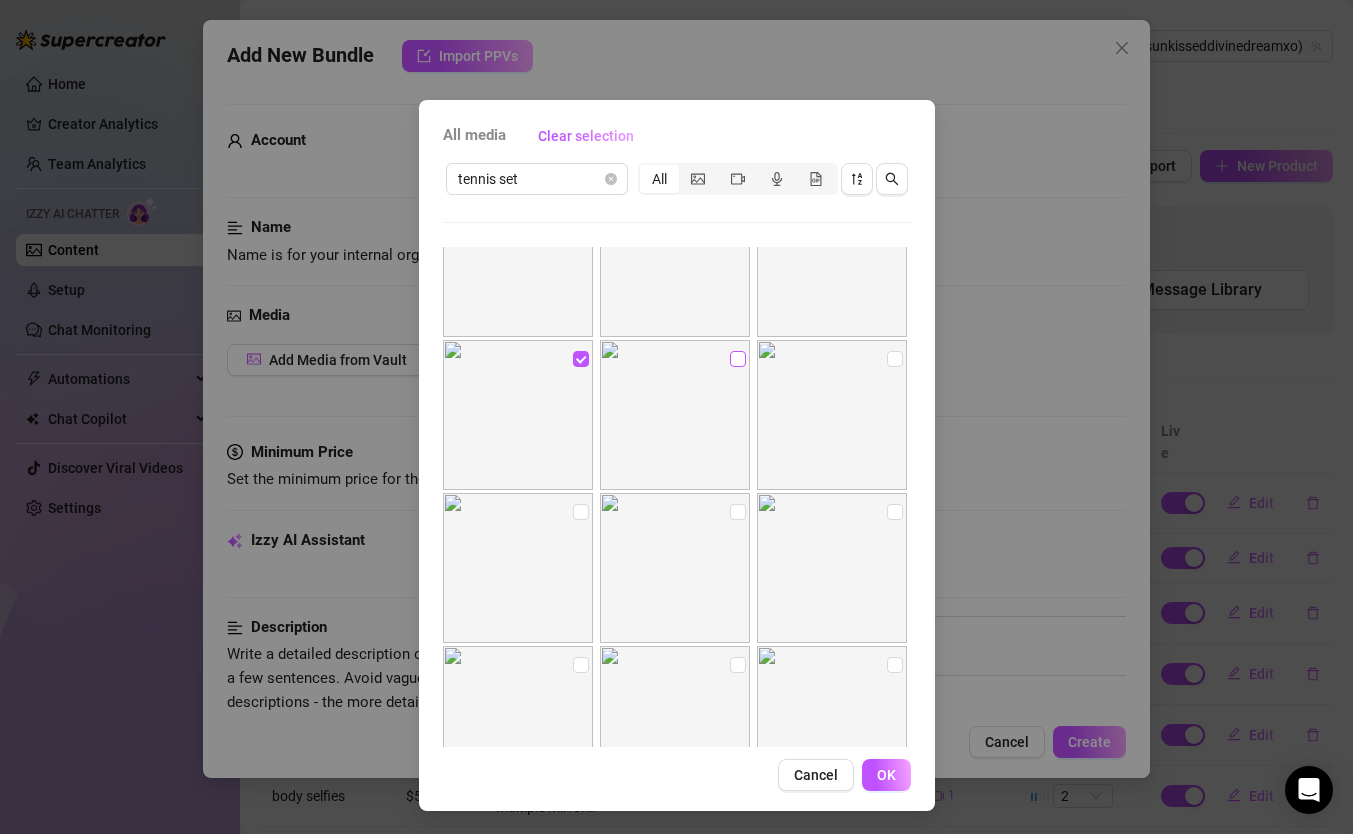 click at bounding box center [738, 359] 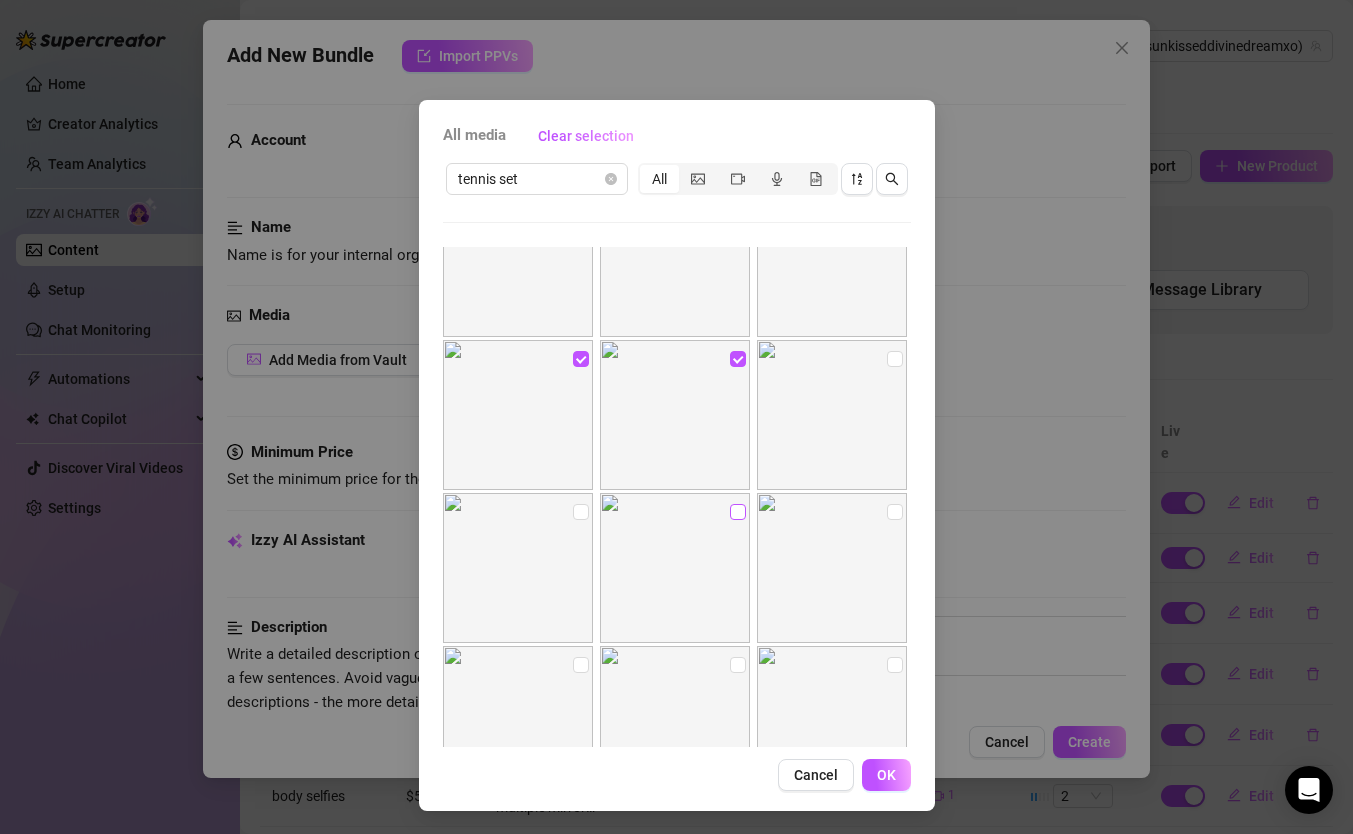 click at bounding box center [738, 512] 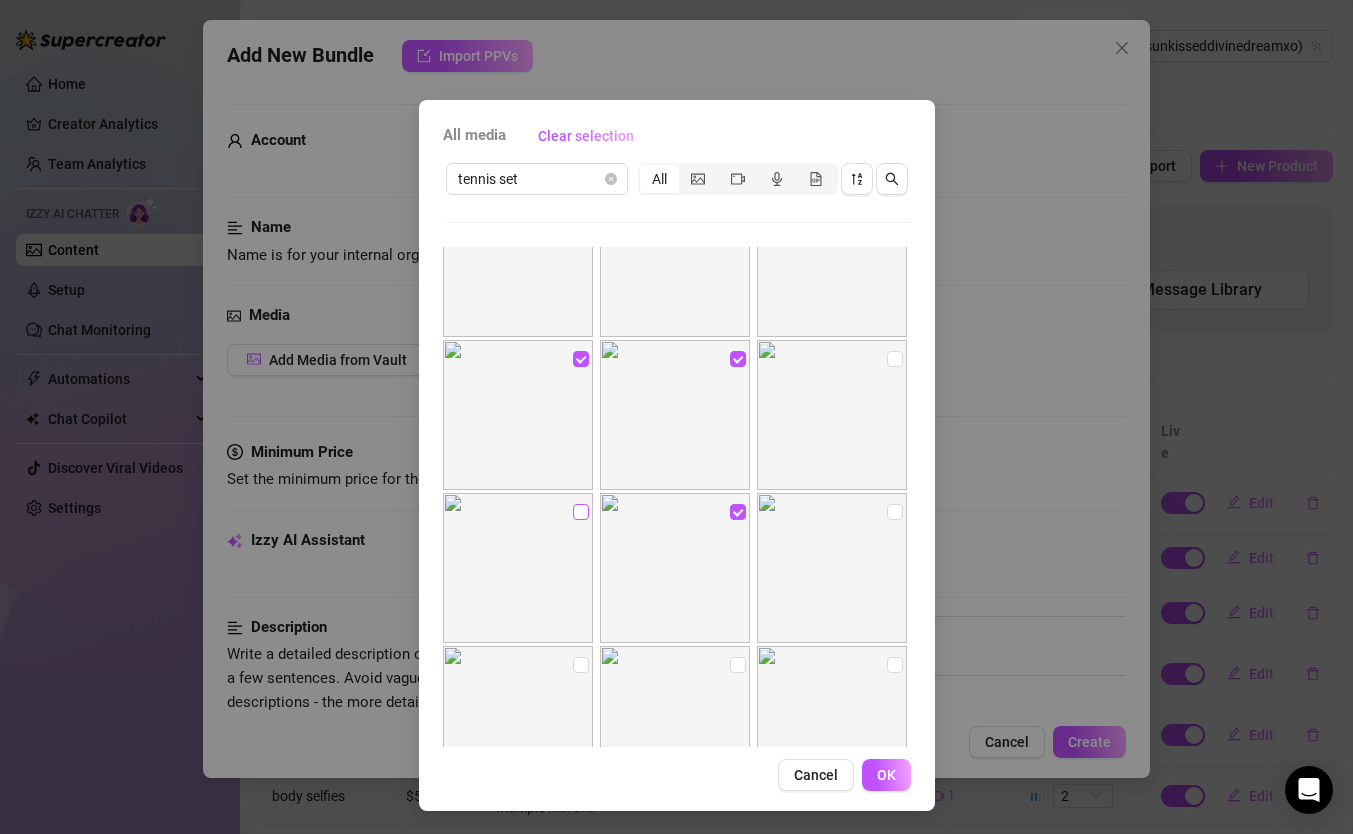 click at bounding box center [581, 512] 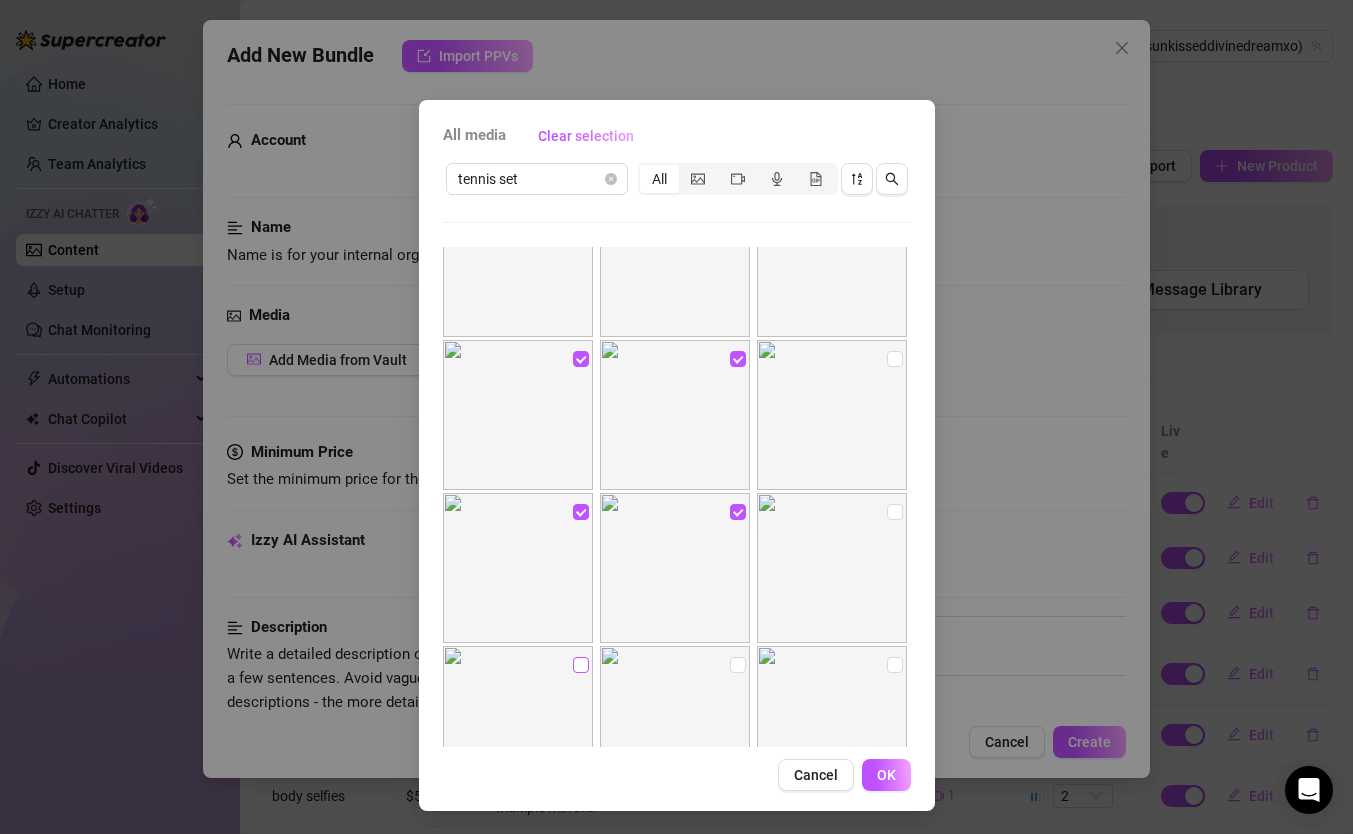 click at bounding box center [581, 665] 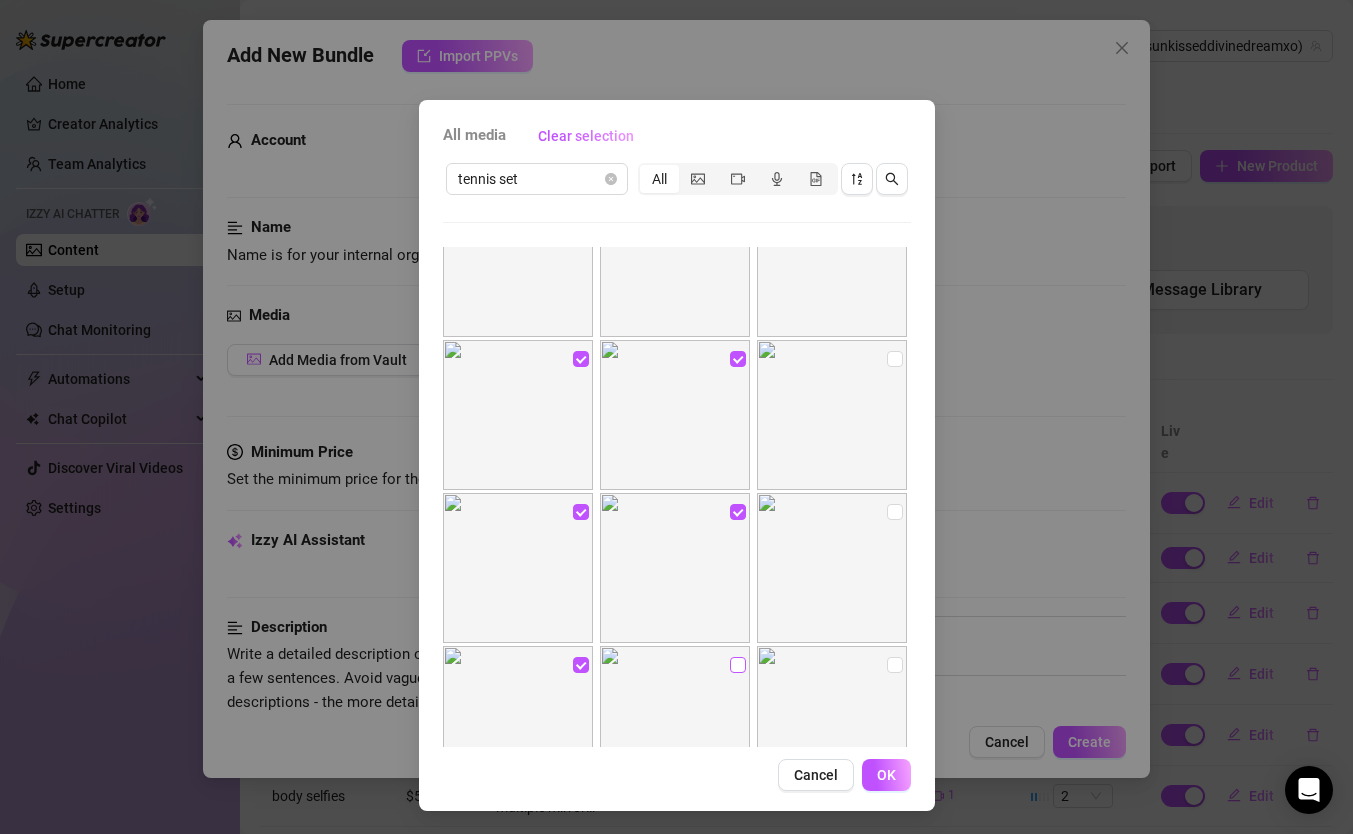 click at bounding box center (738, 665) 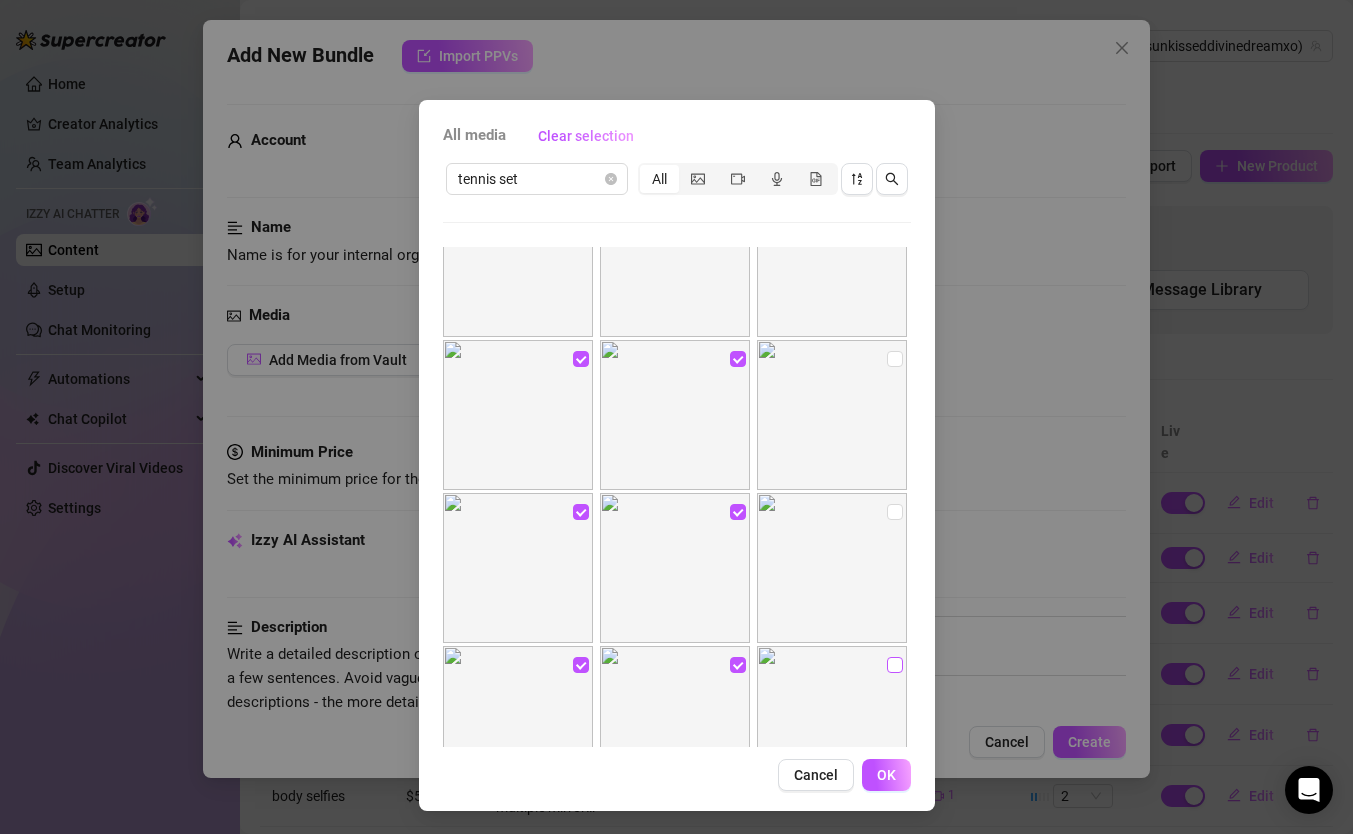 click at bounding box center (895, 665) 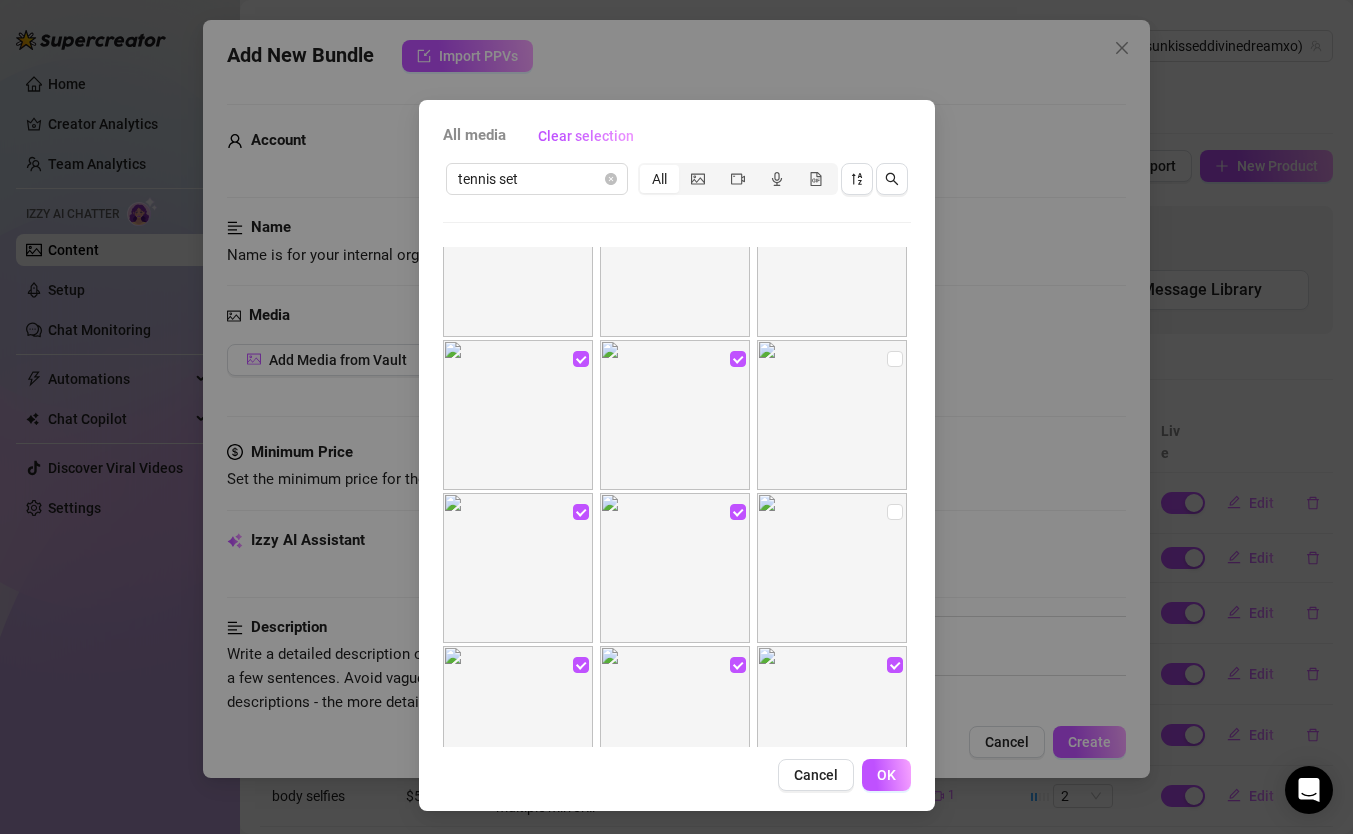 drag, startPoint x: 870, startPoint y: 516, endPoint x: 874, endPoint y: 451, distance: 65.12296 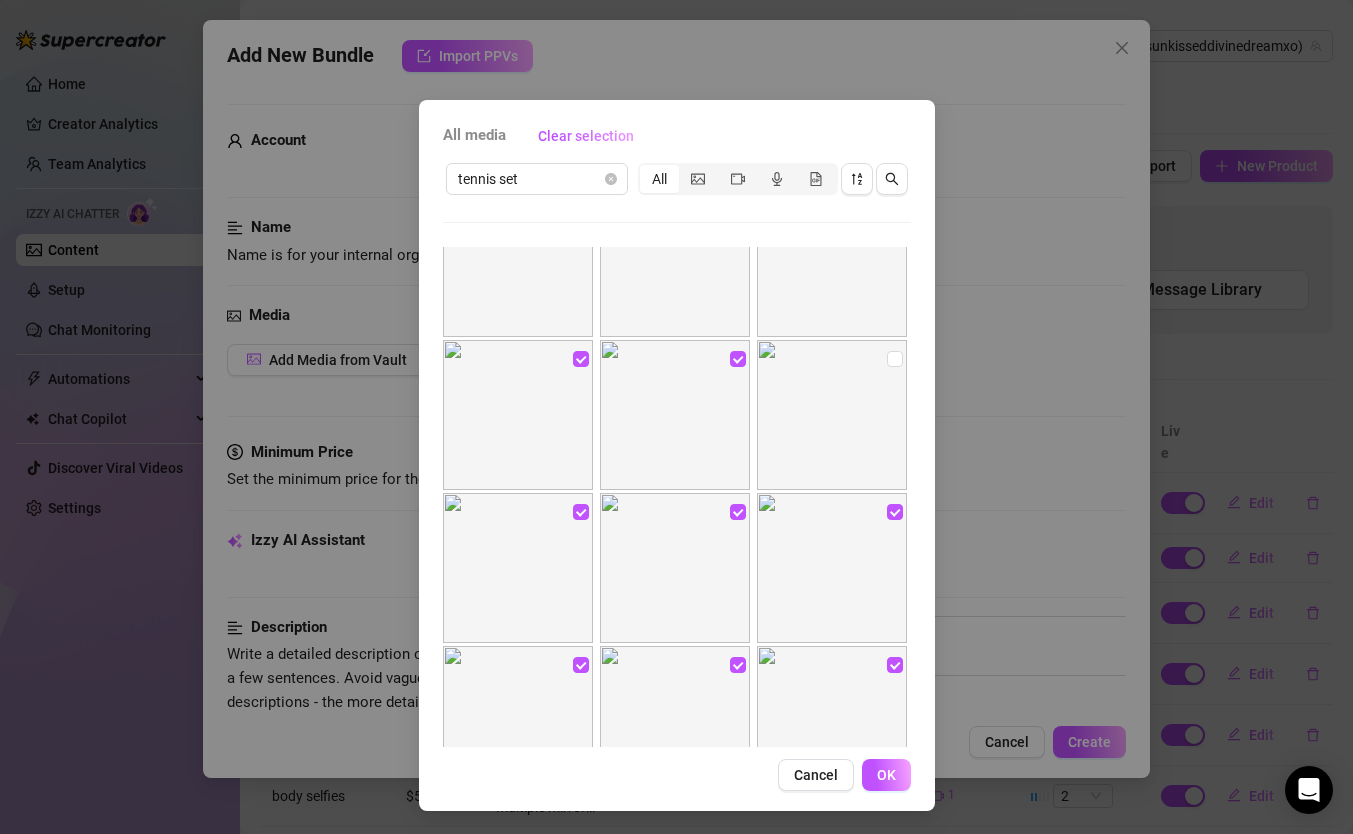click at bounding box center [832, 415] 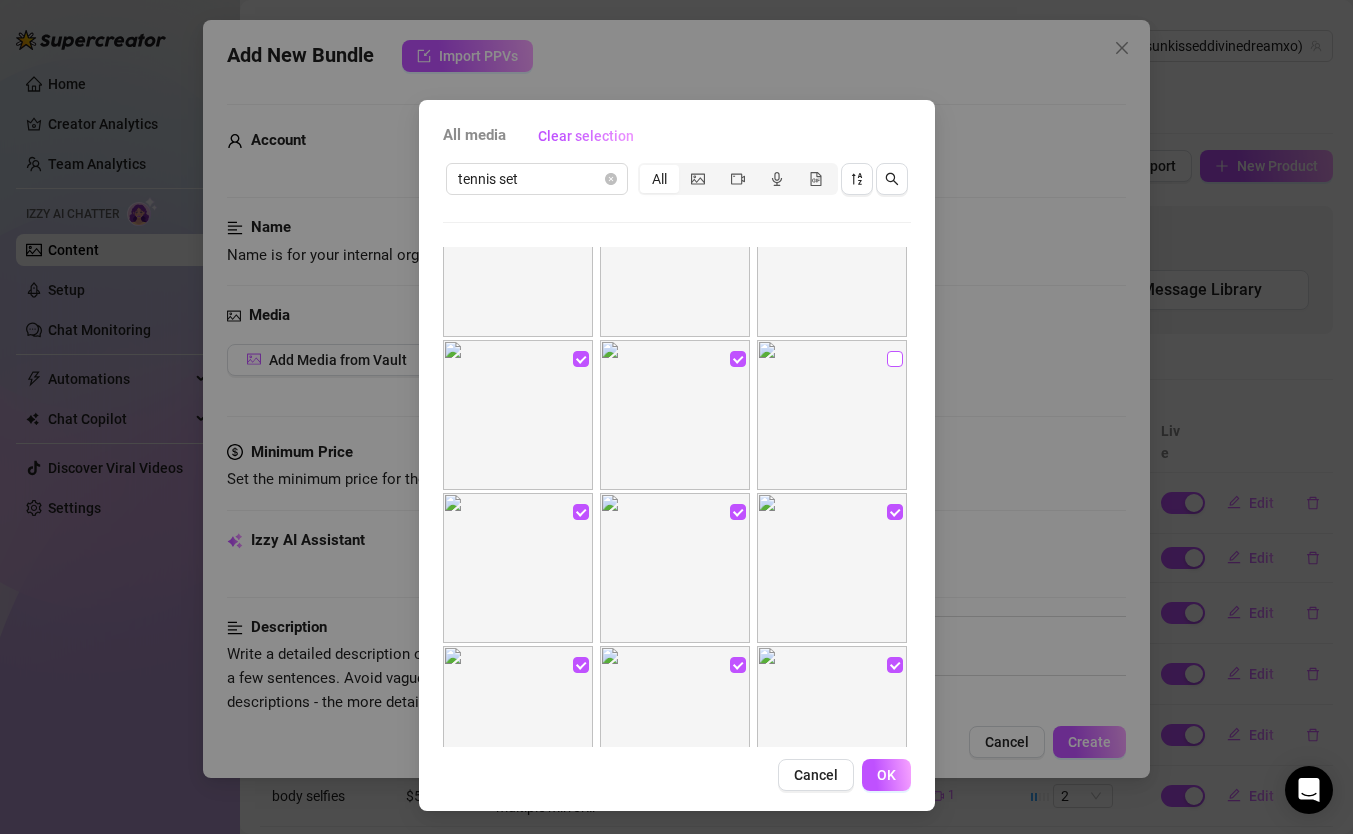 click at bounding box center [895, 359] 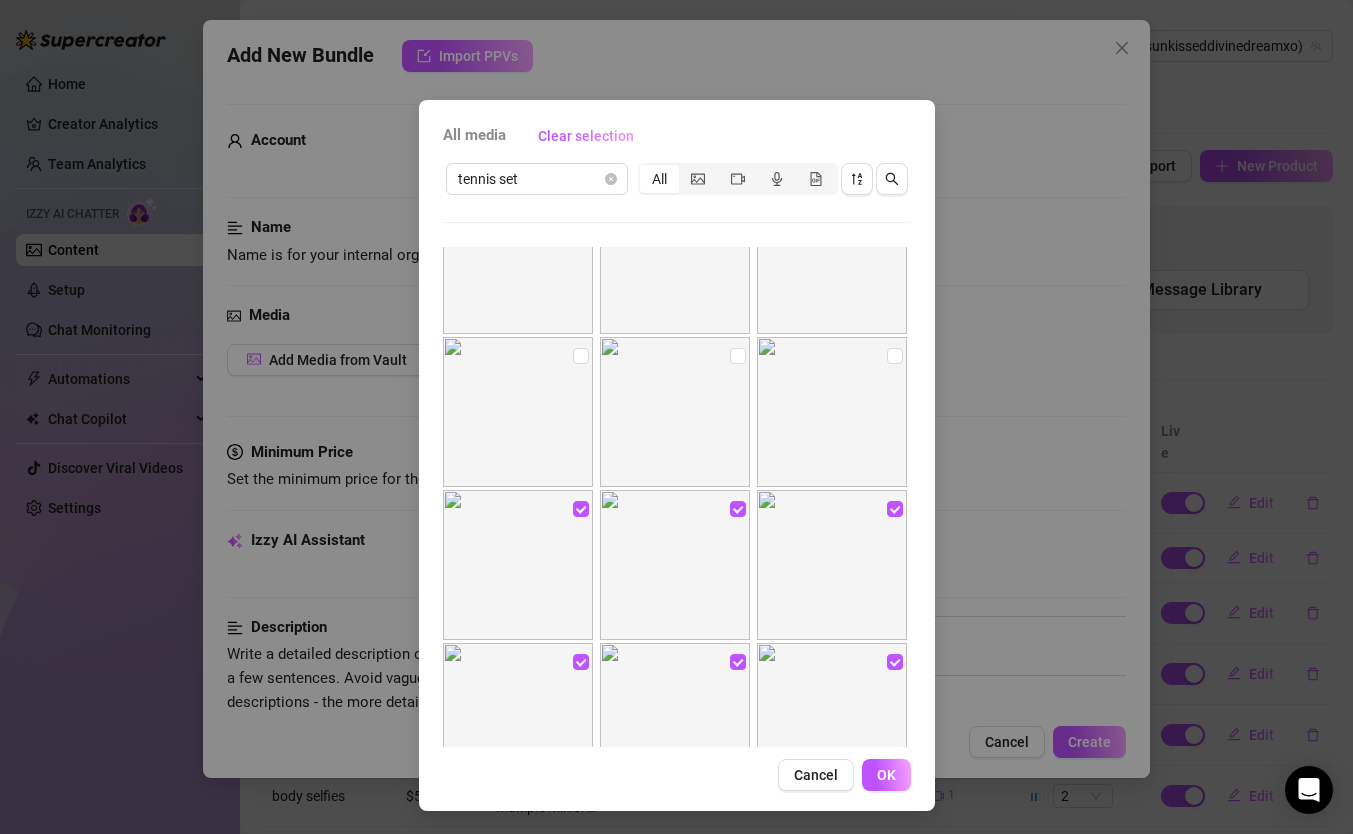 scroll, scrollTop: 295, scrollLeft: 0, axis: vertical 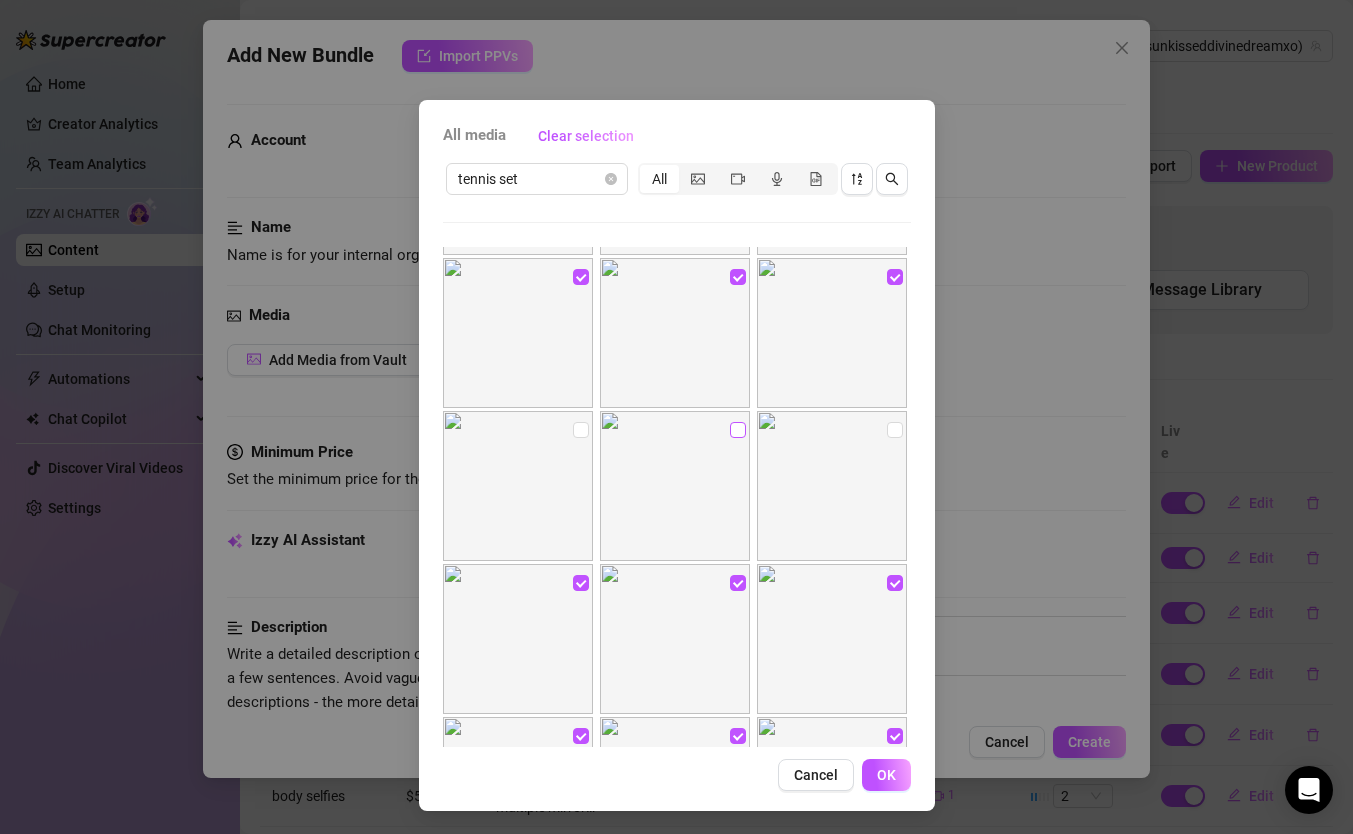 click at bounding box center [738, 430] 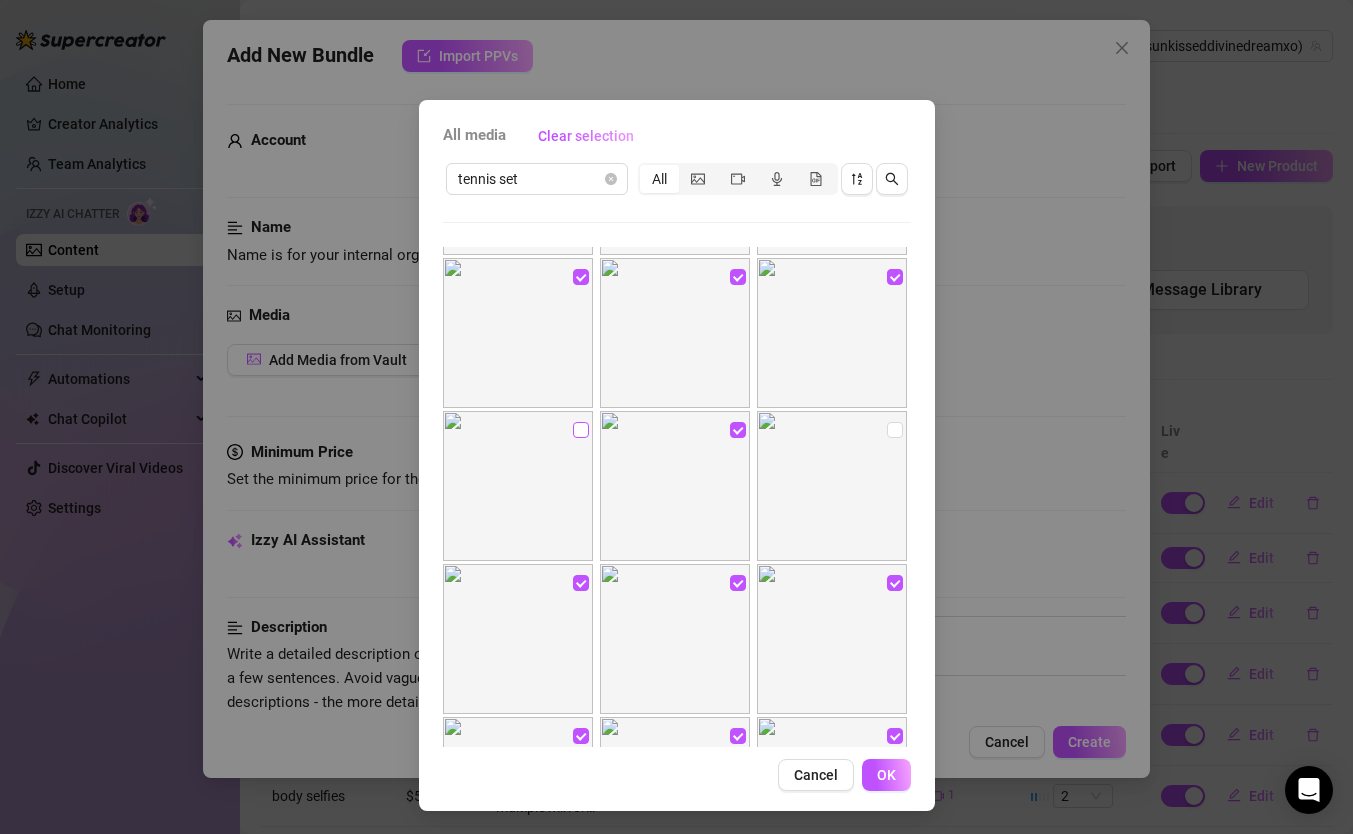 click at bounding box center [581, 430] 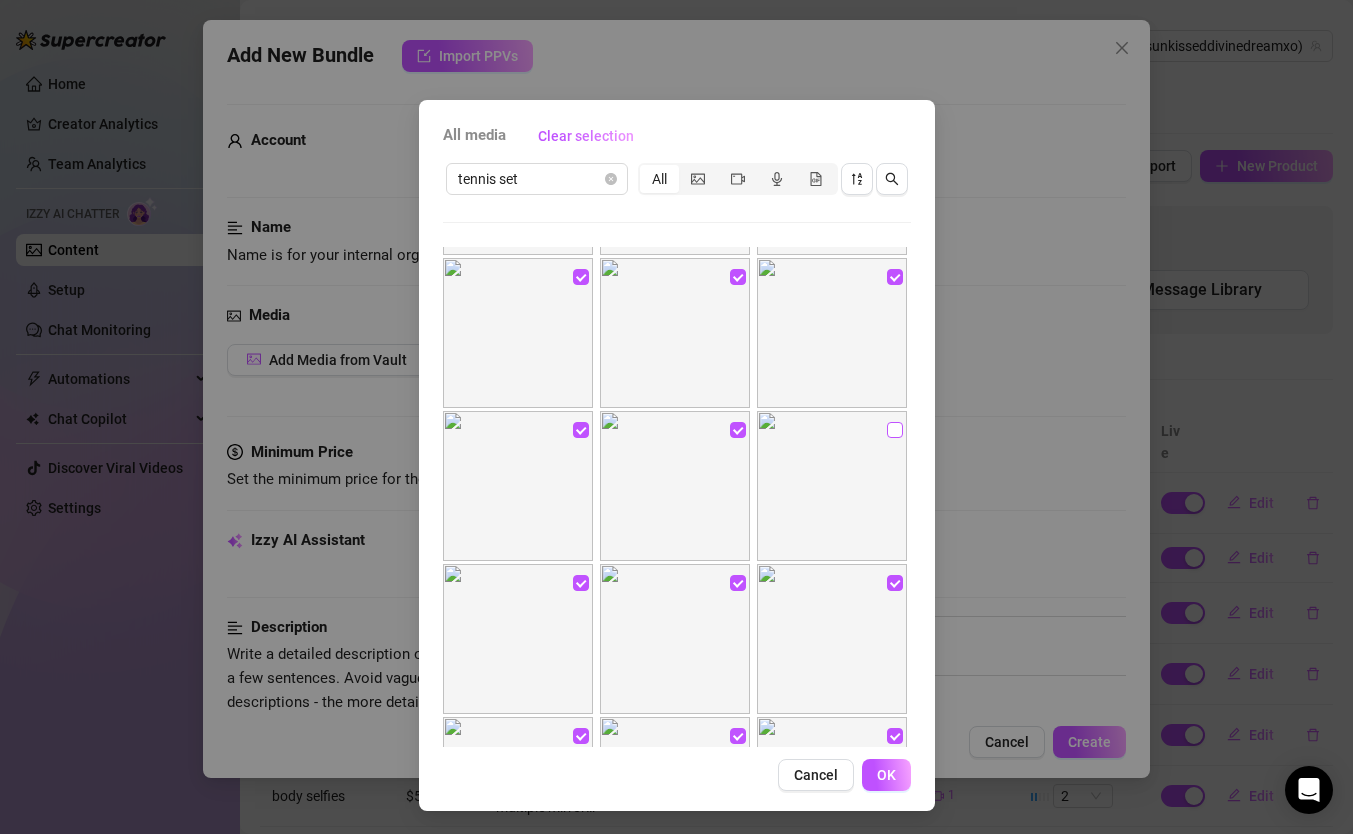 click at bounding box center [895, 430] 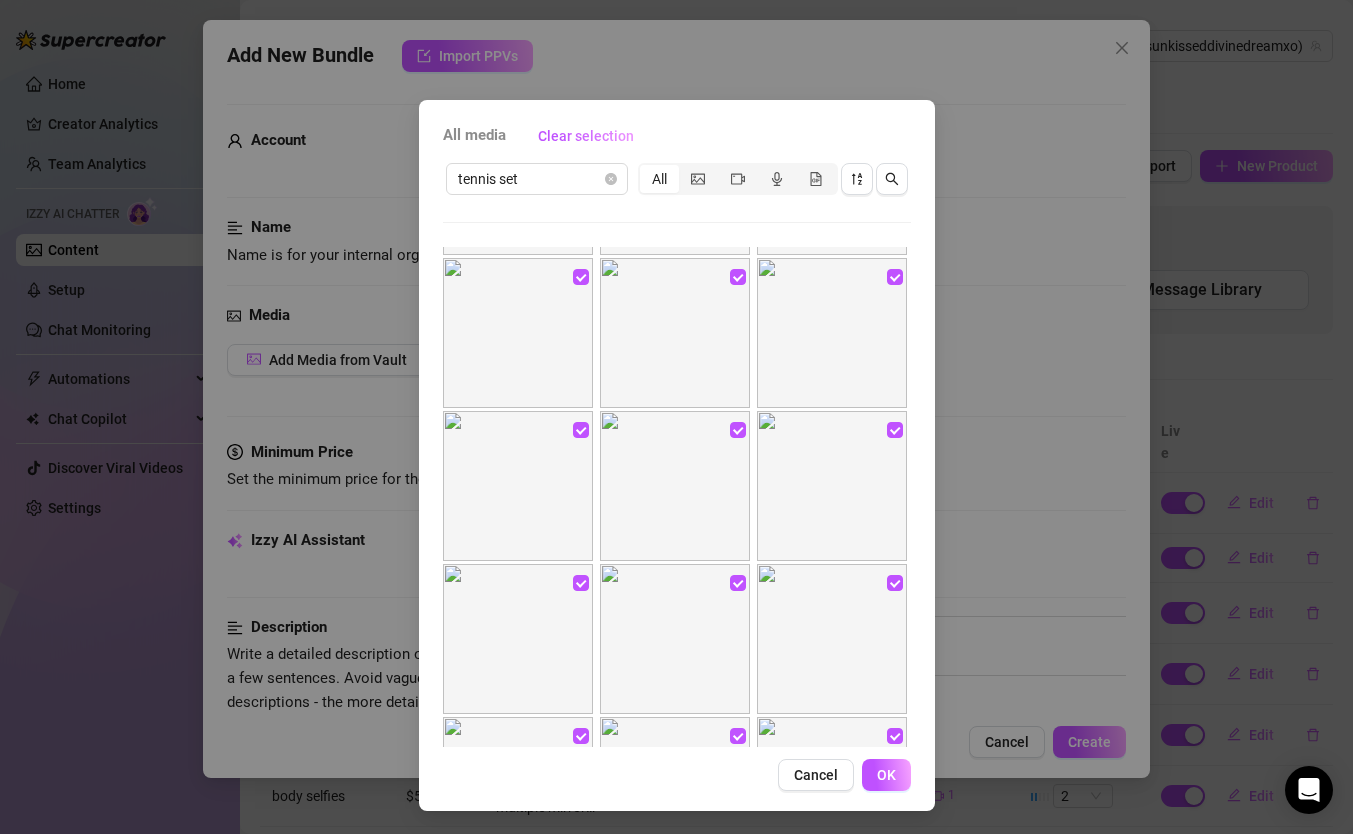 scroll, scrollTop: 754, scrollLeft: 0, axis: vertical 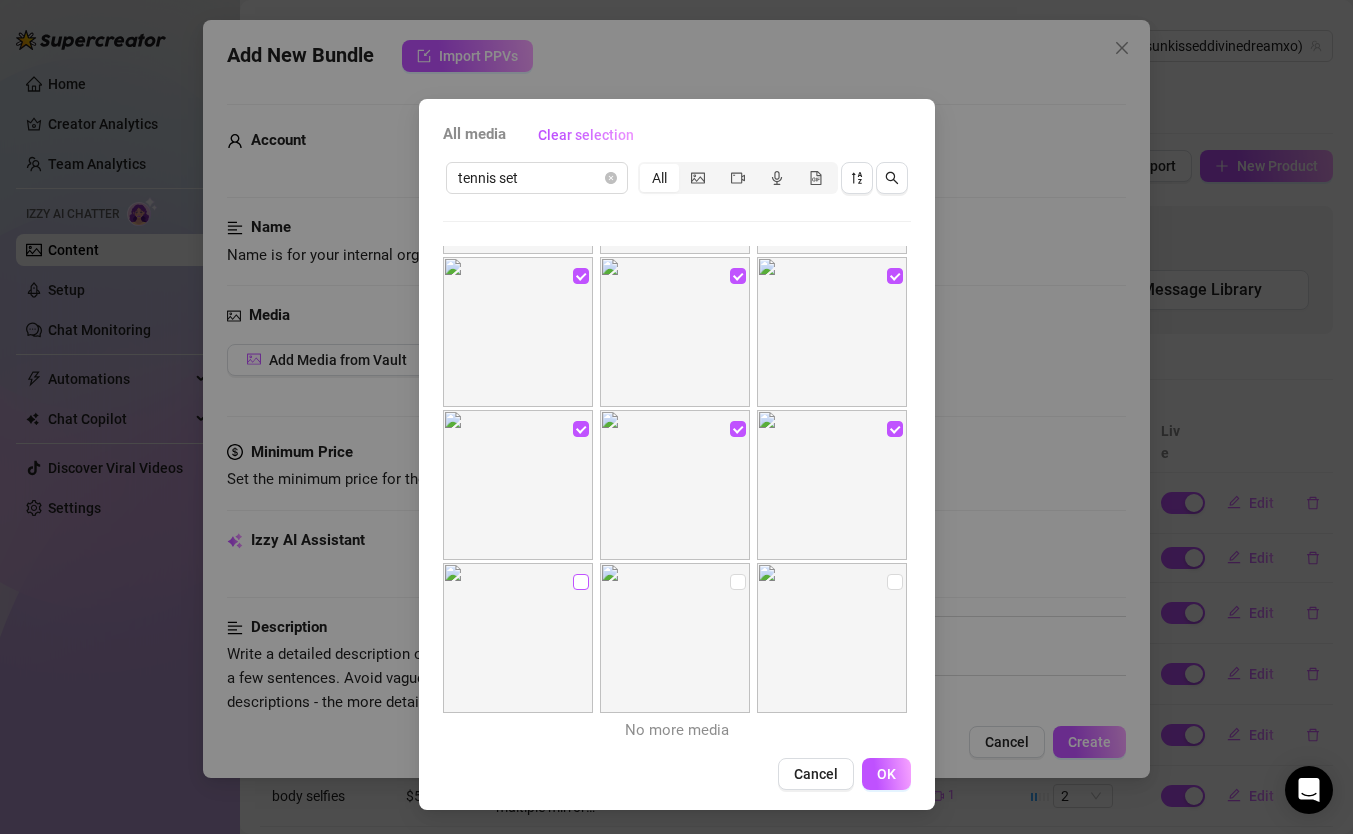 click at bounding box center (581, 582) 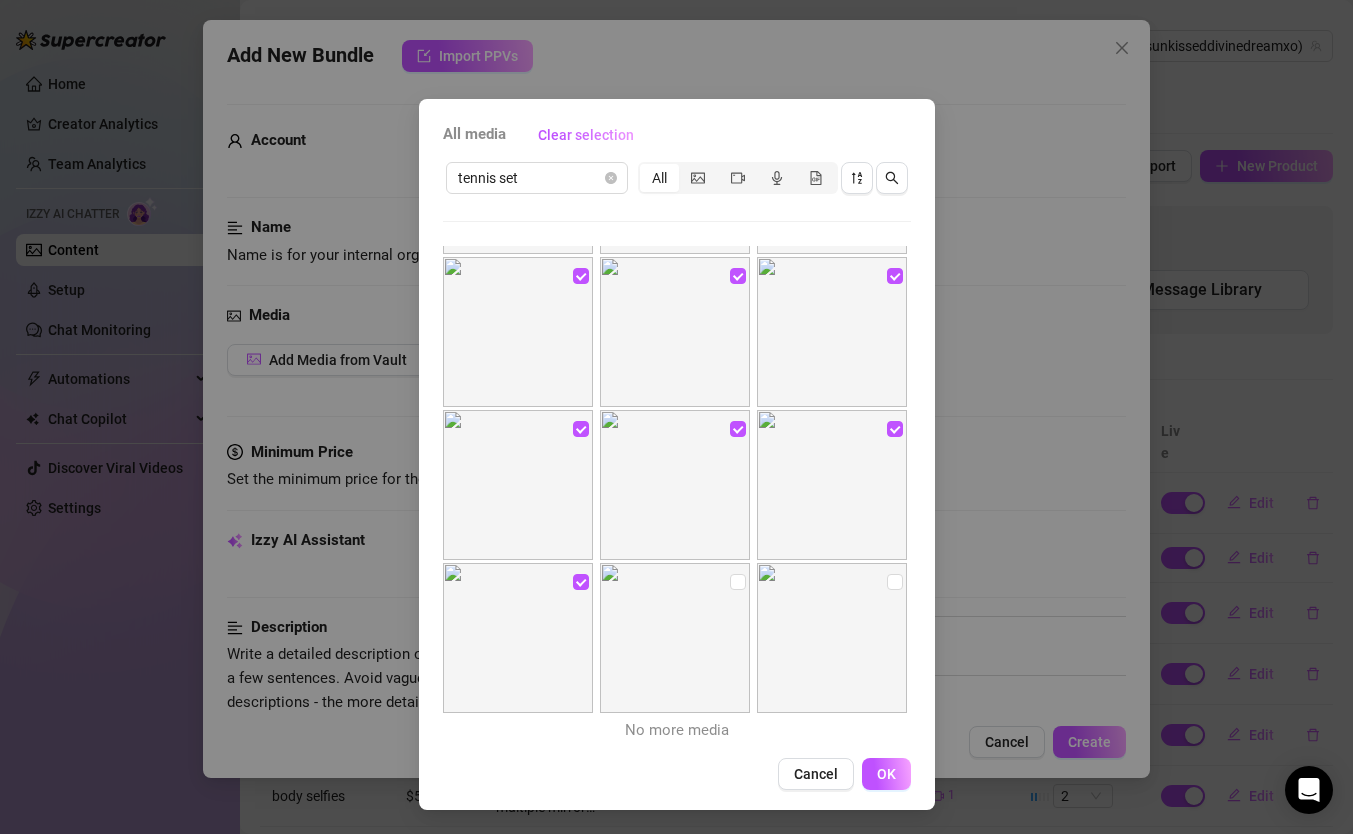 drag, startPoint x: 721, startPoint y: 585, endPoint x: 787, endPoint y: 584, distance: 66.007576 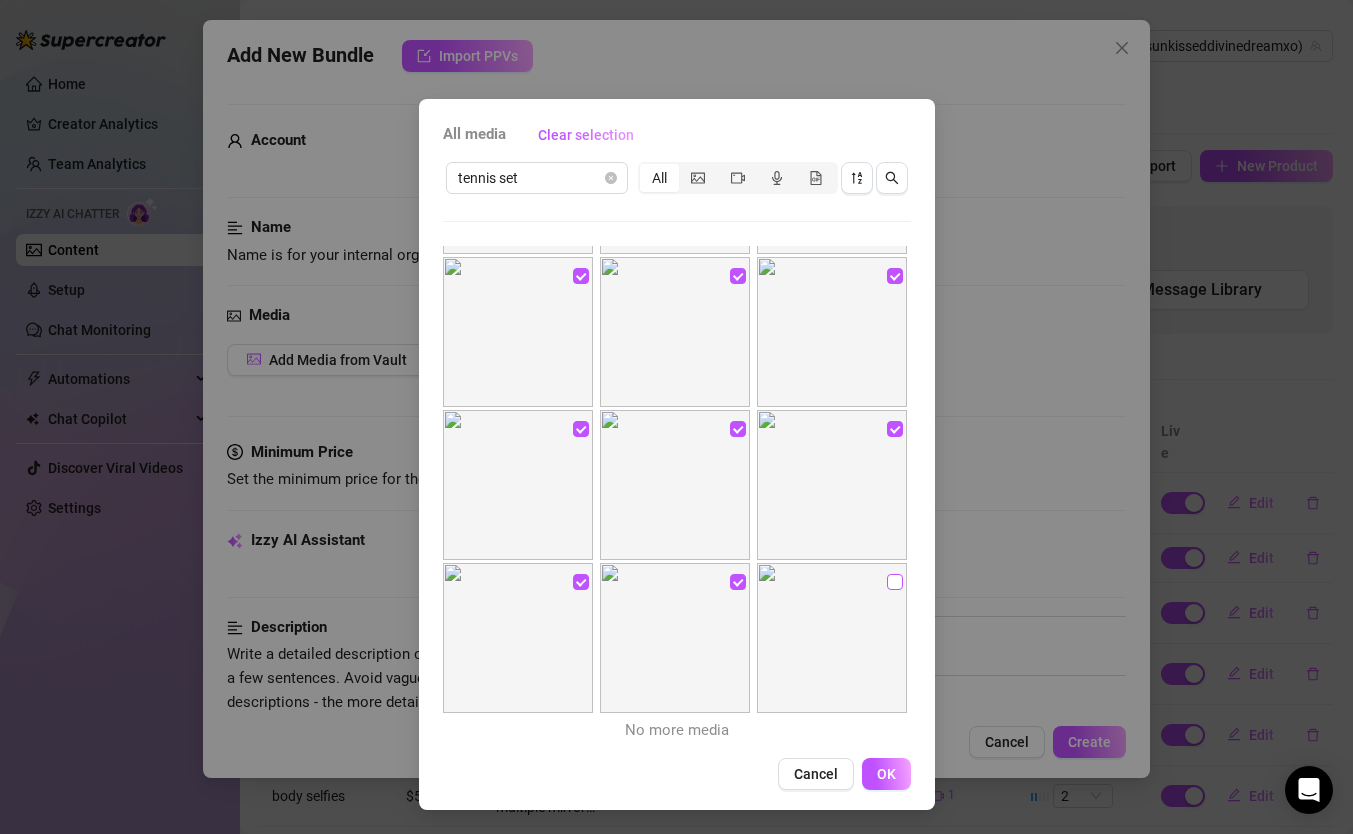 click at bounding box center (895, 582) 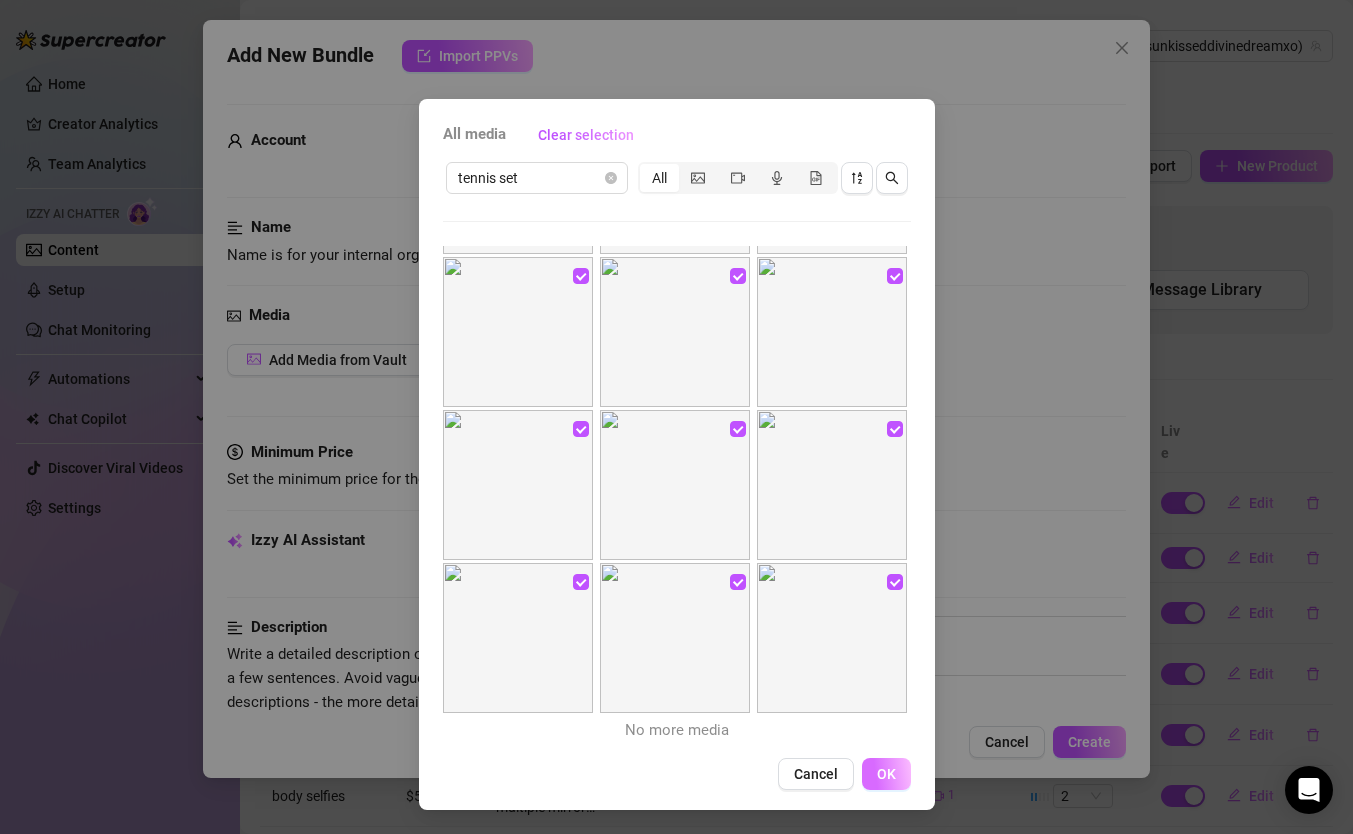 click on "OK" at bounding box center [886, 774] 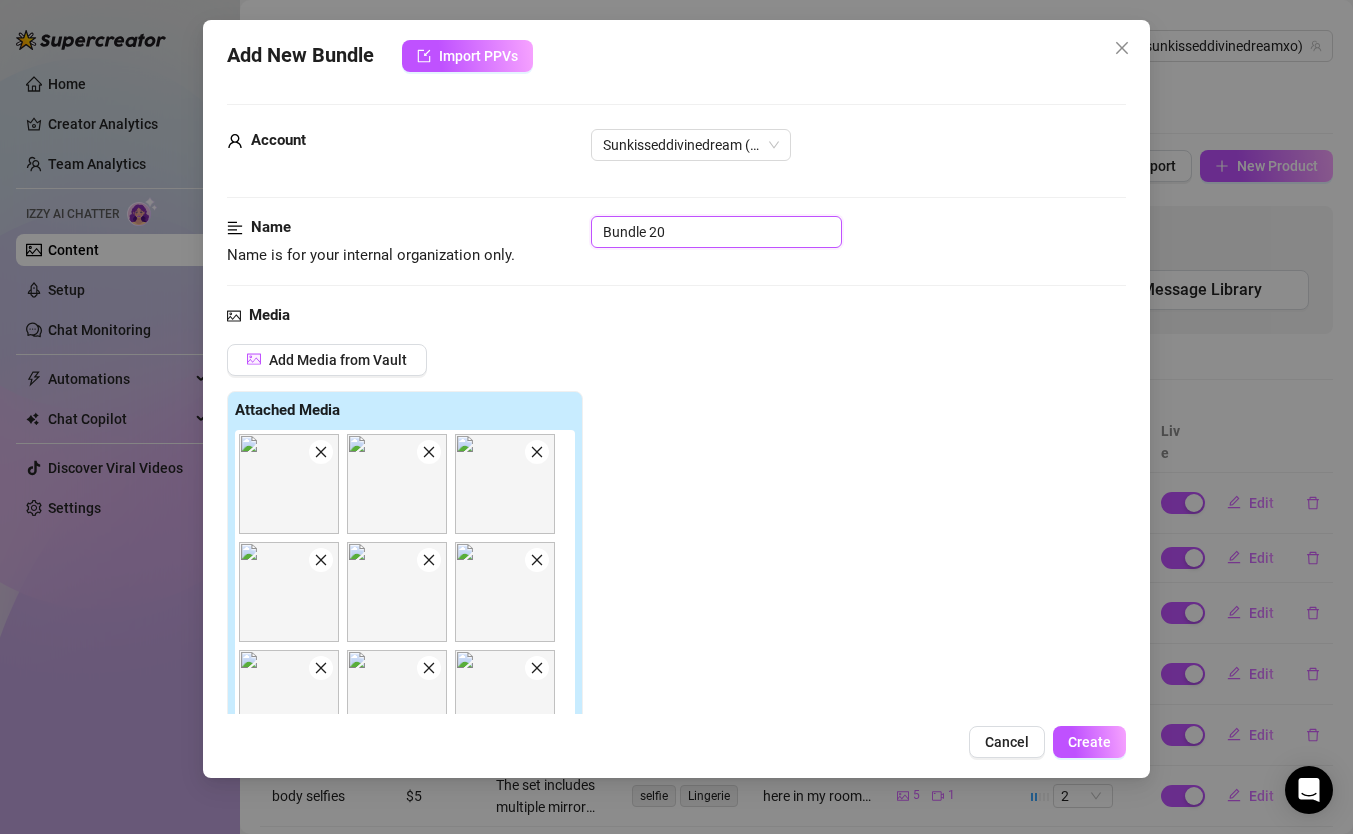 drag, startPoint x: 698, startPoint y: 235, endPoint x: 516, endPoint y: 215, distance: 183.0956 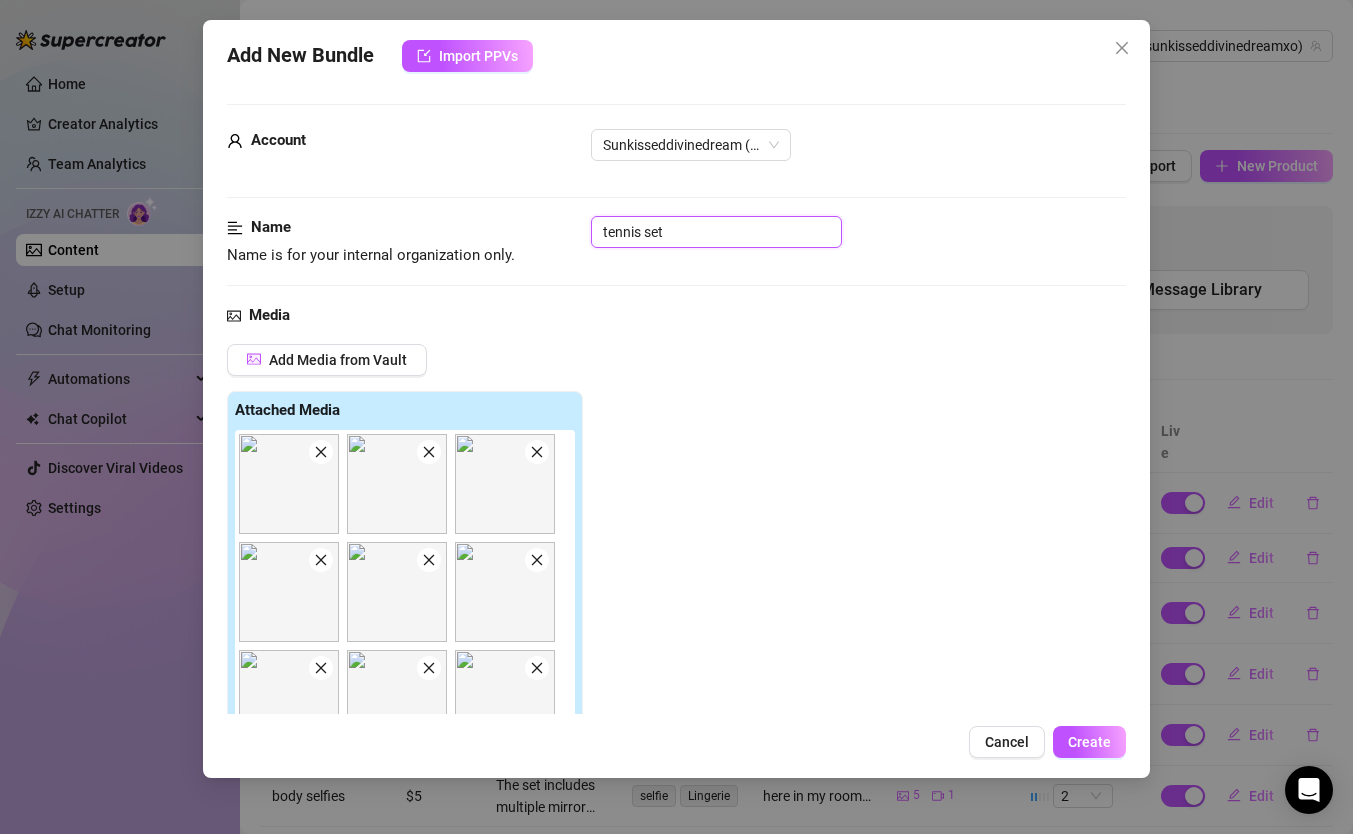 scroll, scrollTop: 574, scrollLeft: 0, axis: vertical 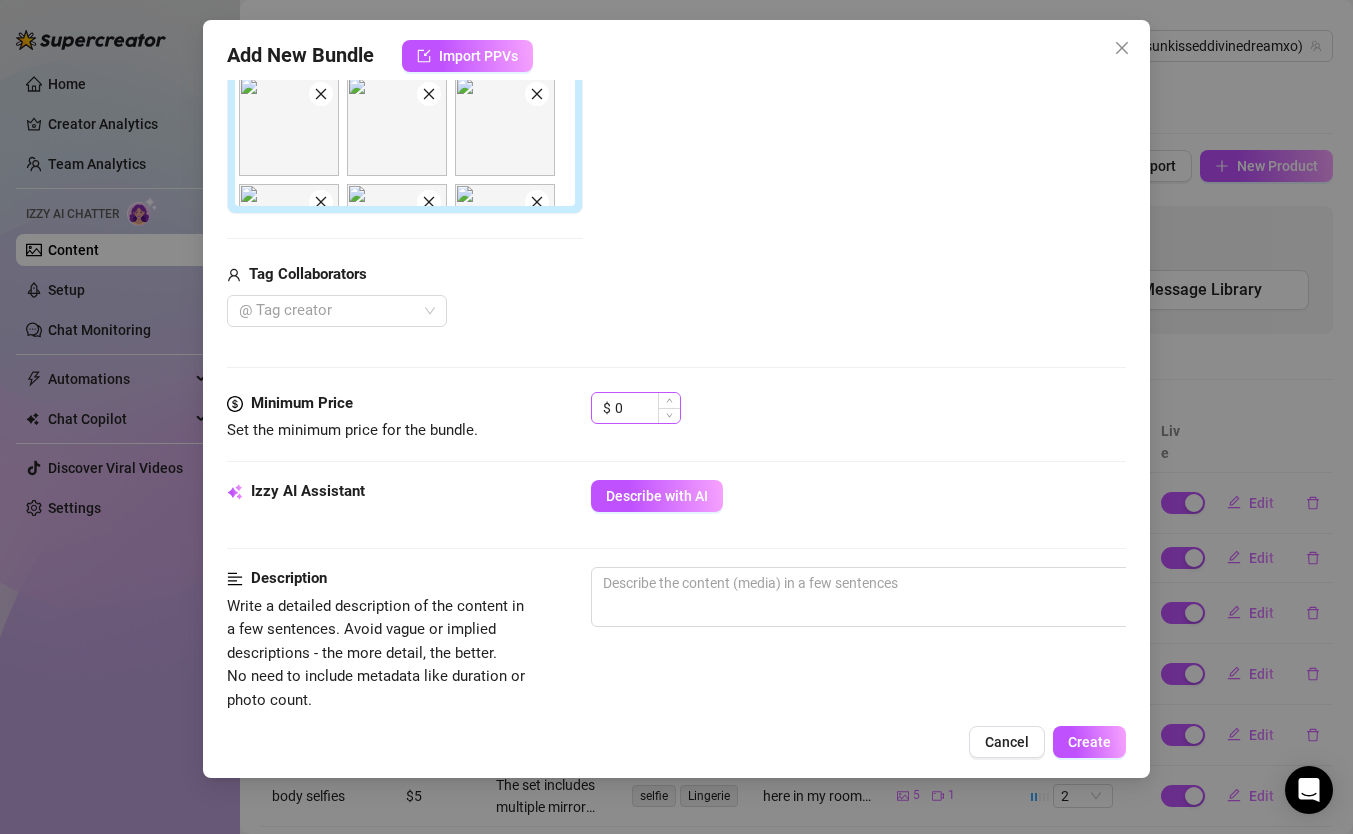 type on "tennis set" 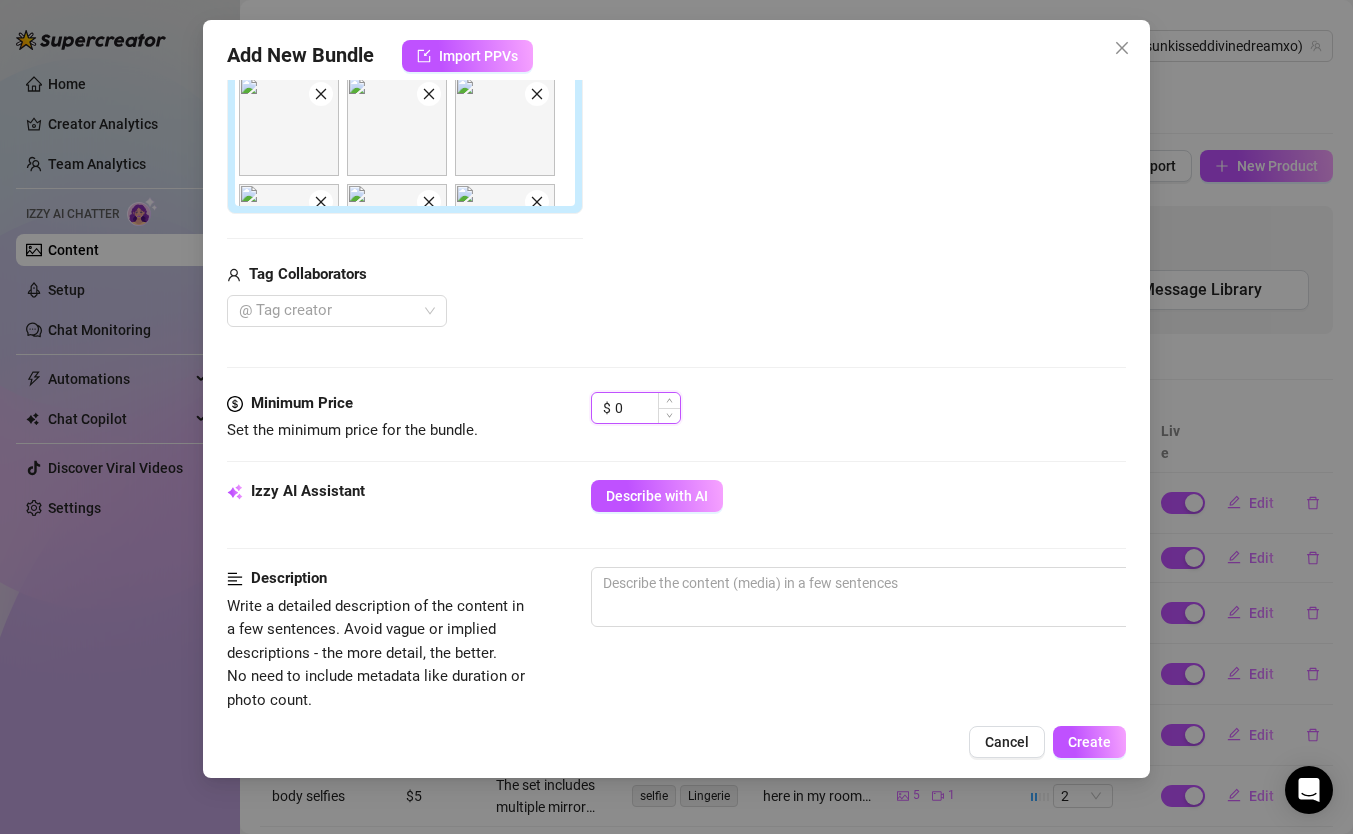 click on "0" at bounding box center [647, 408] 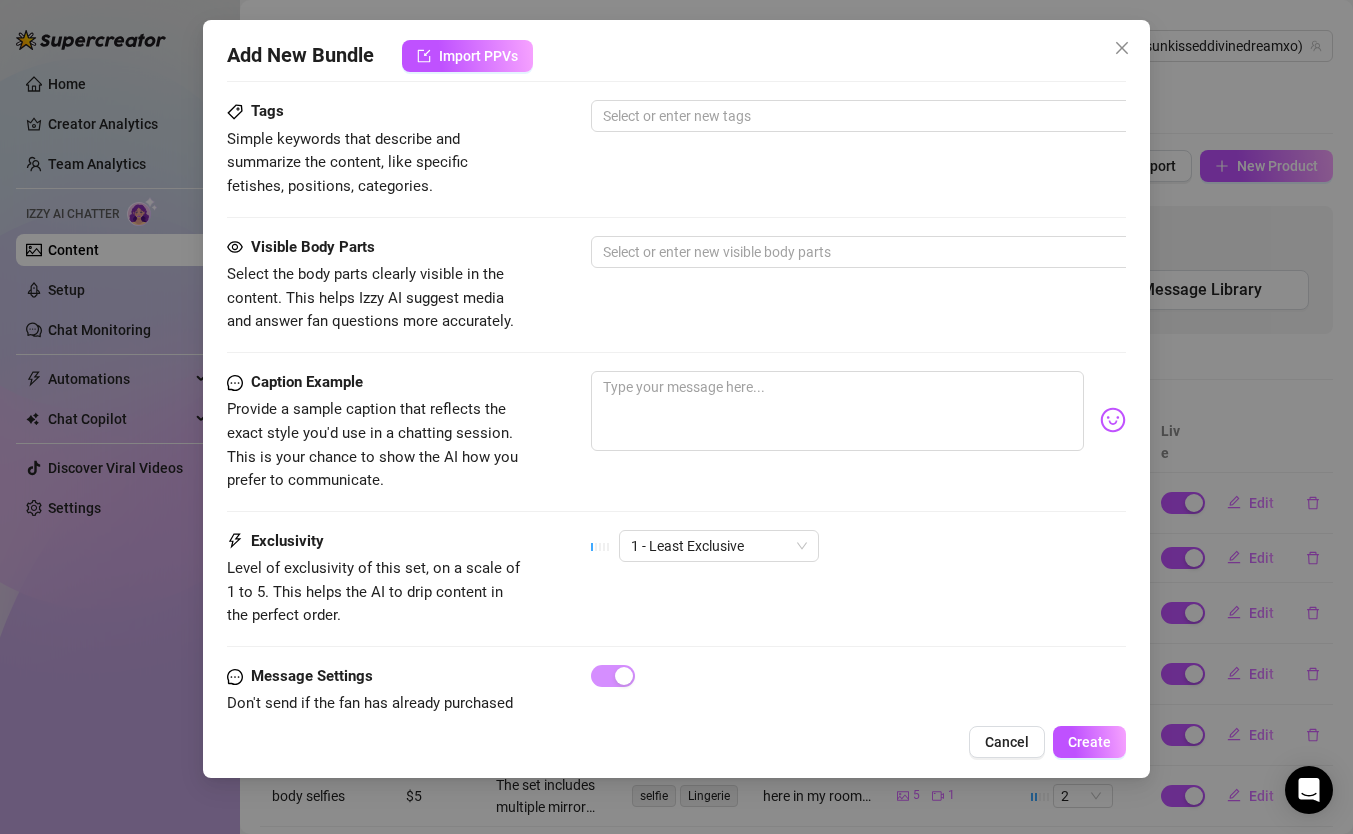 scroll, scrollTop: 1301, scrollLeft: 0, axis: vertical 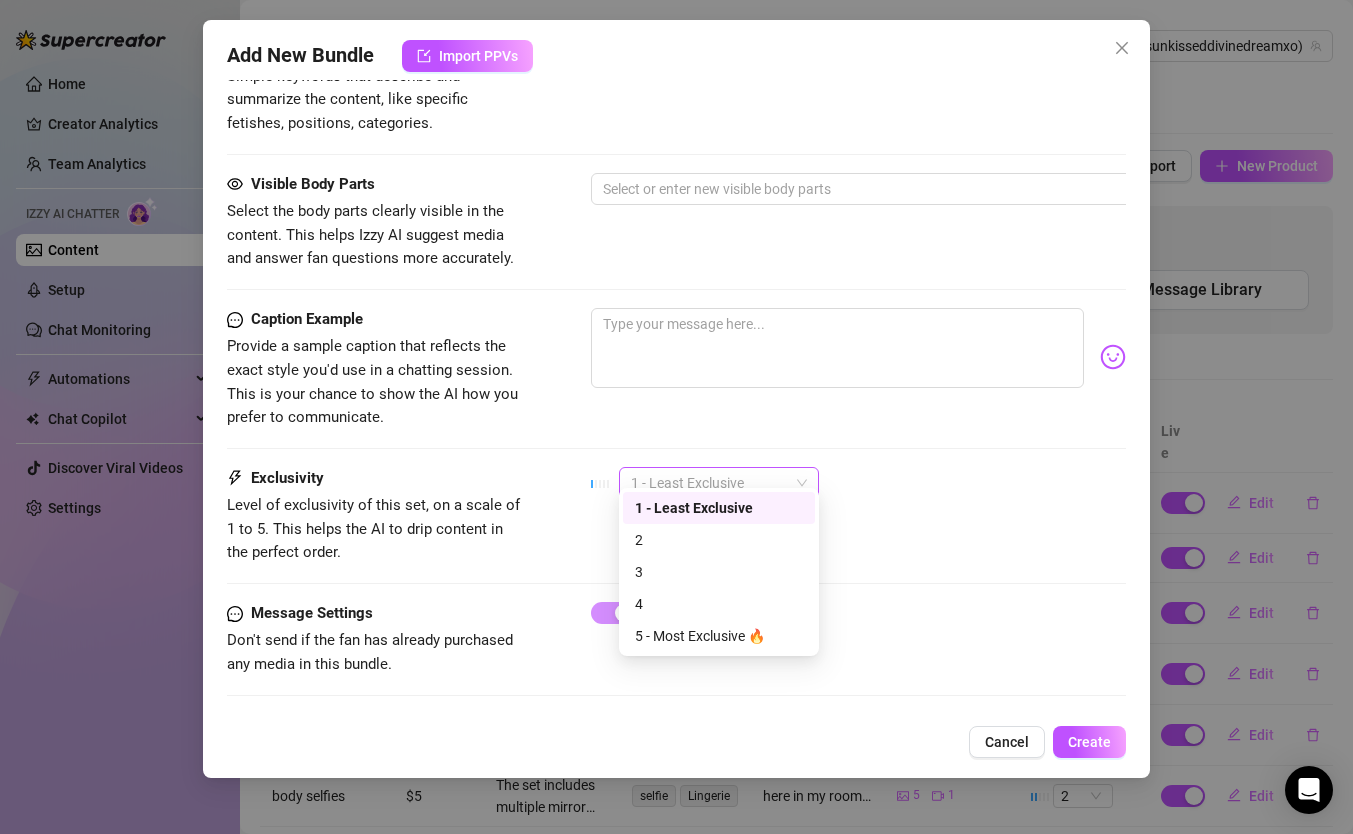 click on "1 - Least Exclusive" at bounding box center [719, 483] 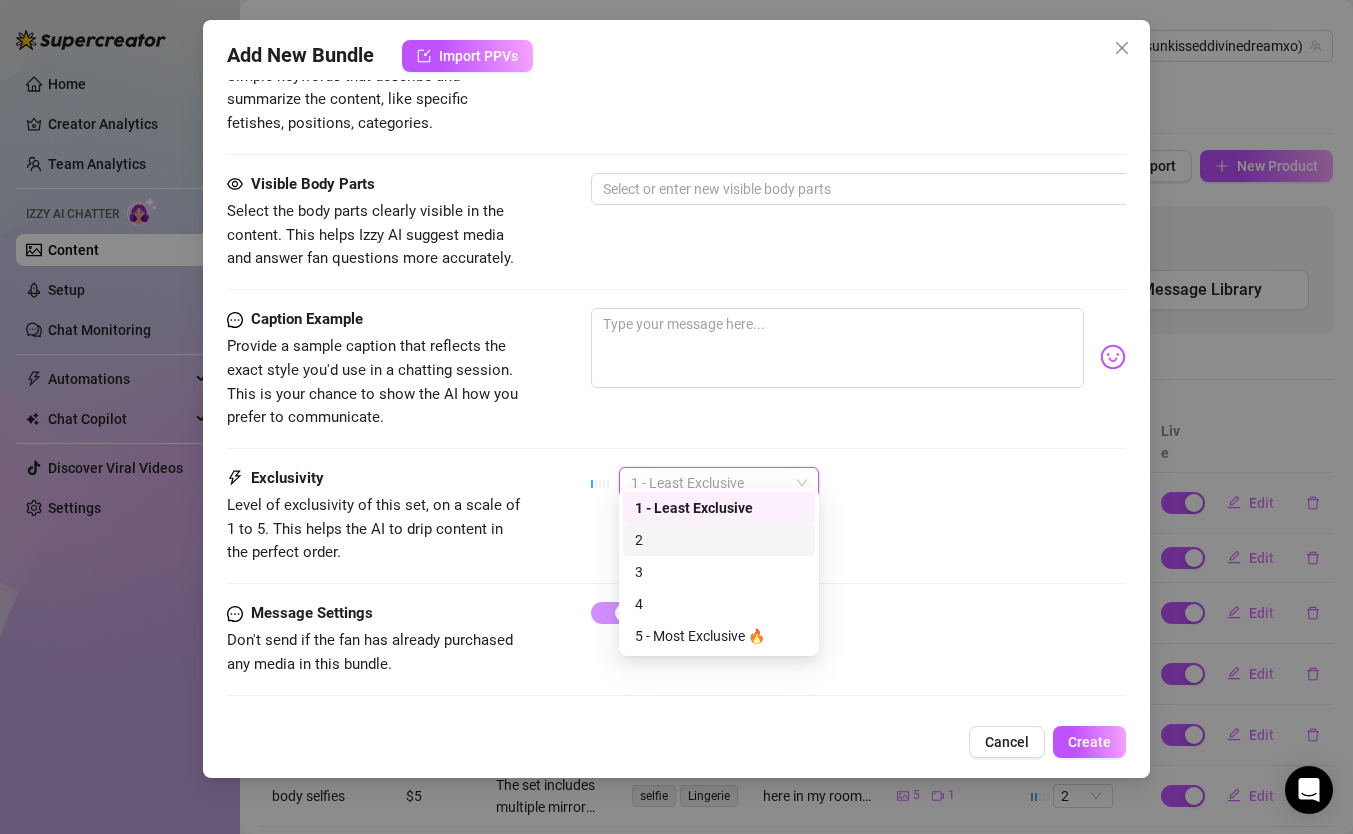 click on "2" at bounding box center [719, 540] 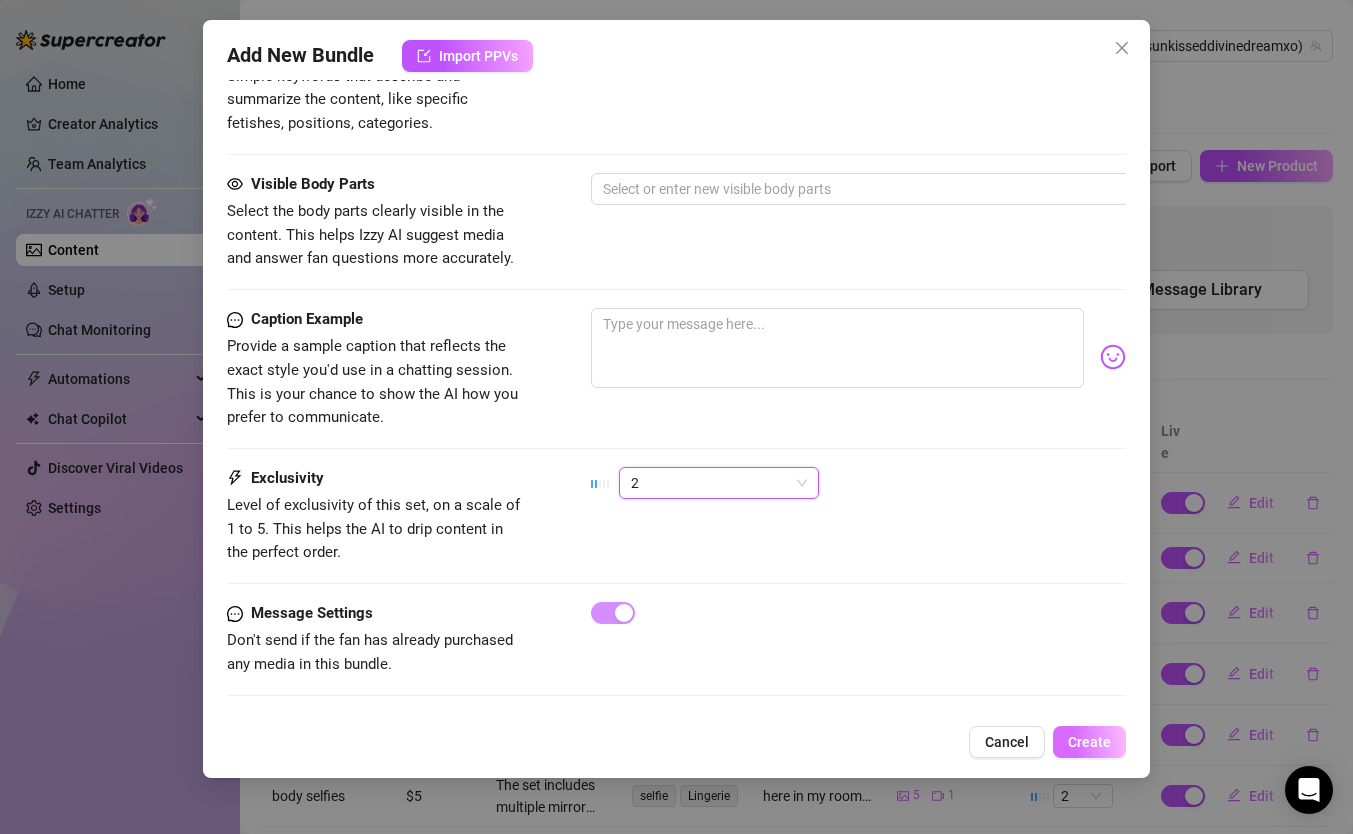 click on "Create" at bounding box center [1089, 742] 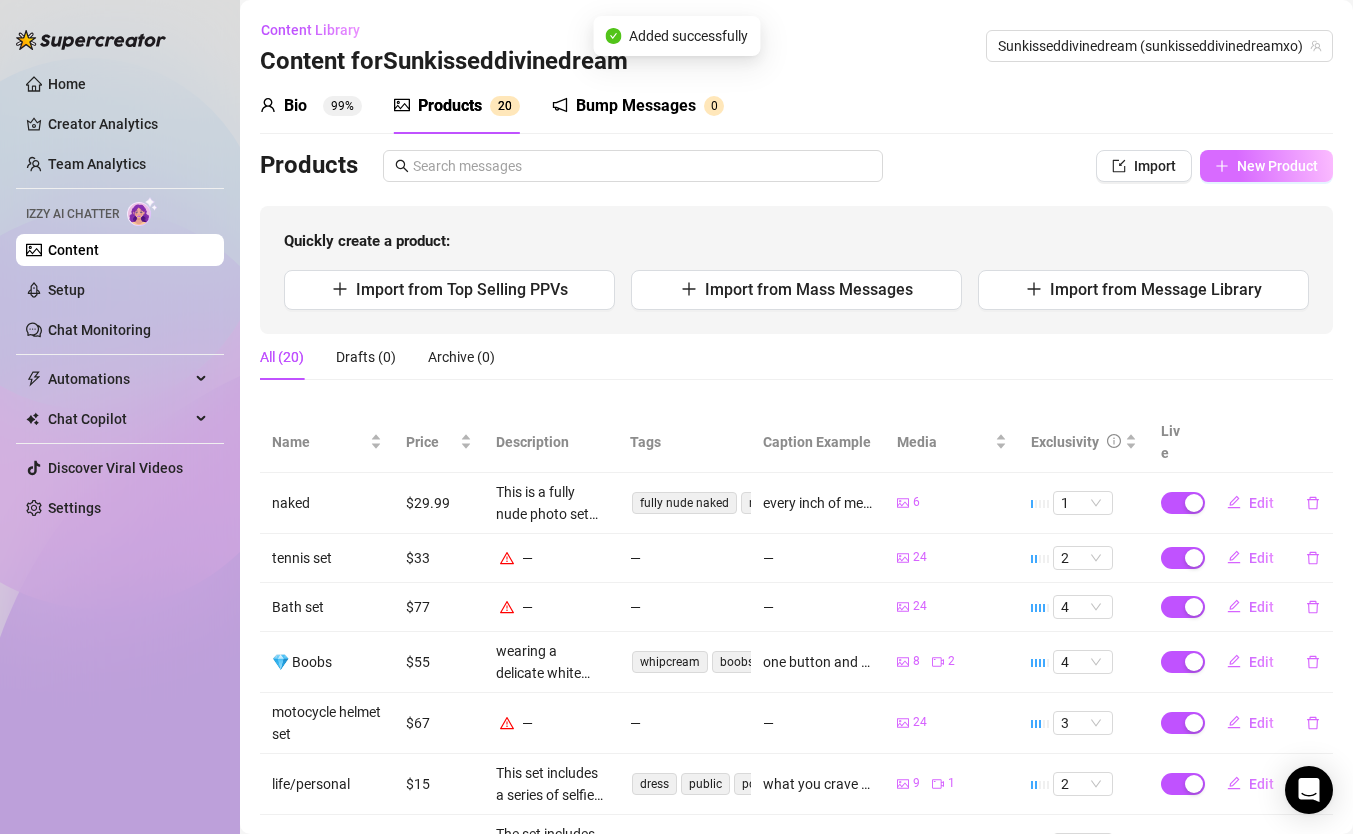 click on "New Product" at bounding box center (1266, 166) 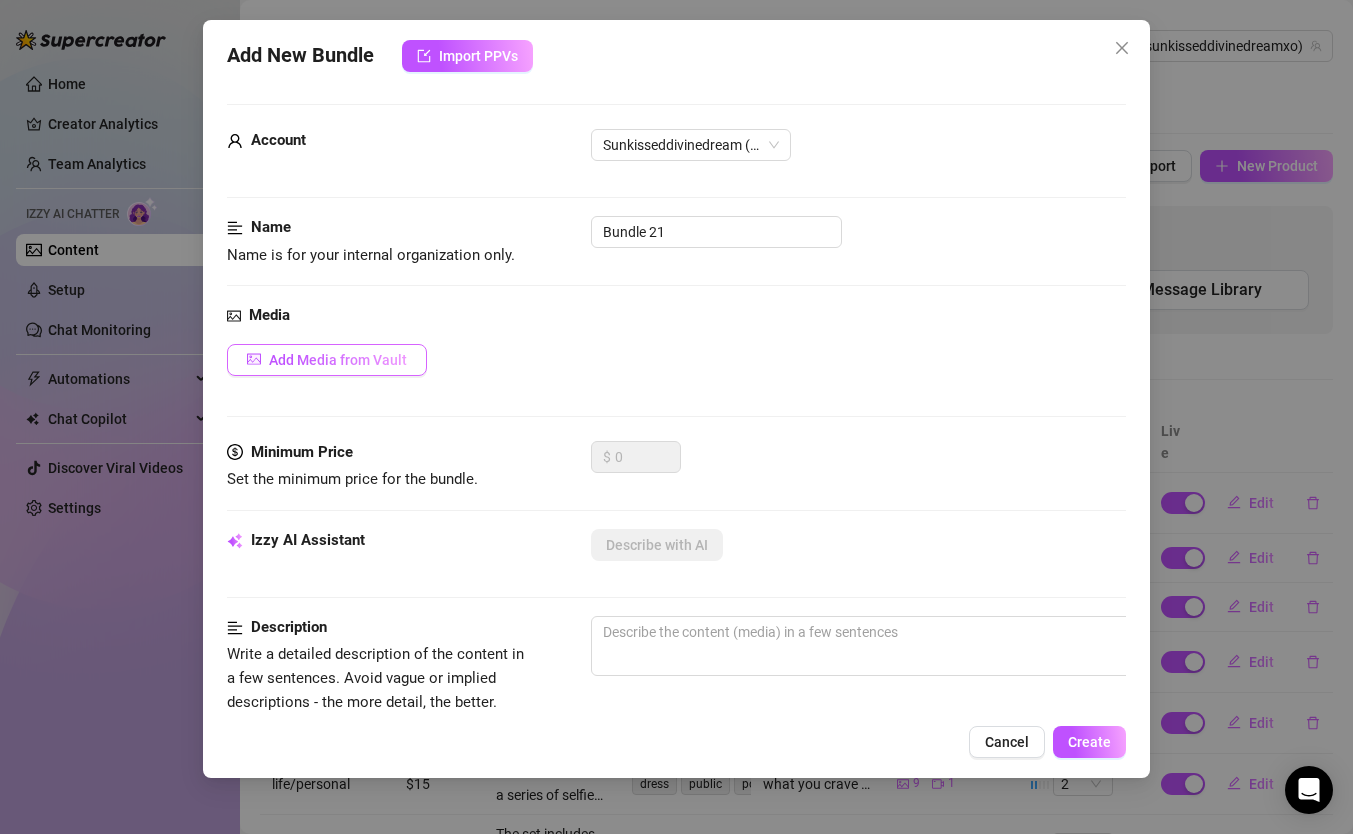 click on "Add Media from Vault" at bounding box center (338, 360) 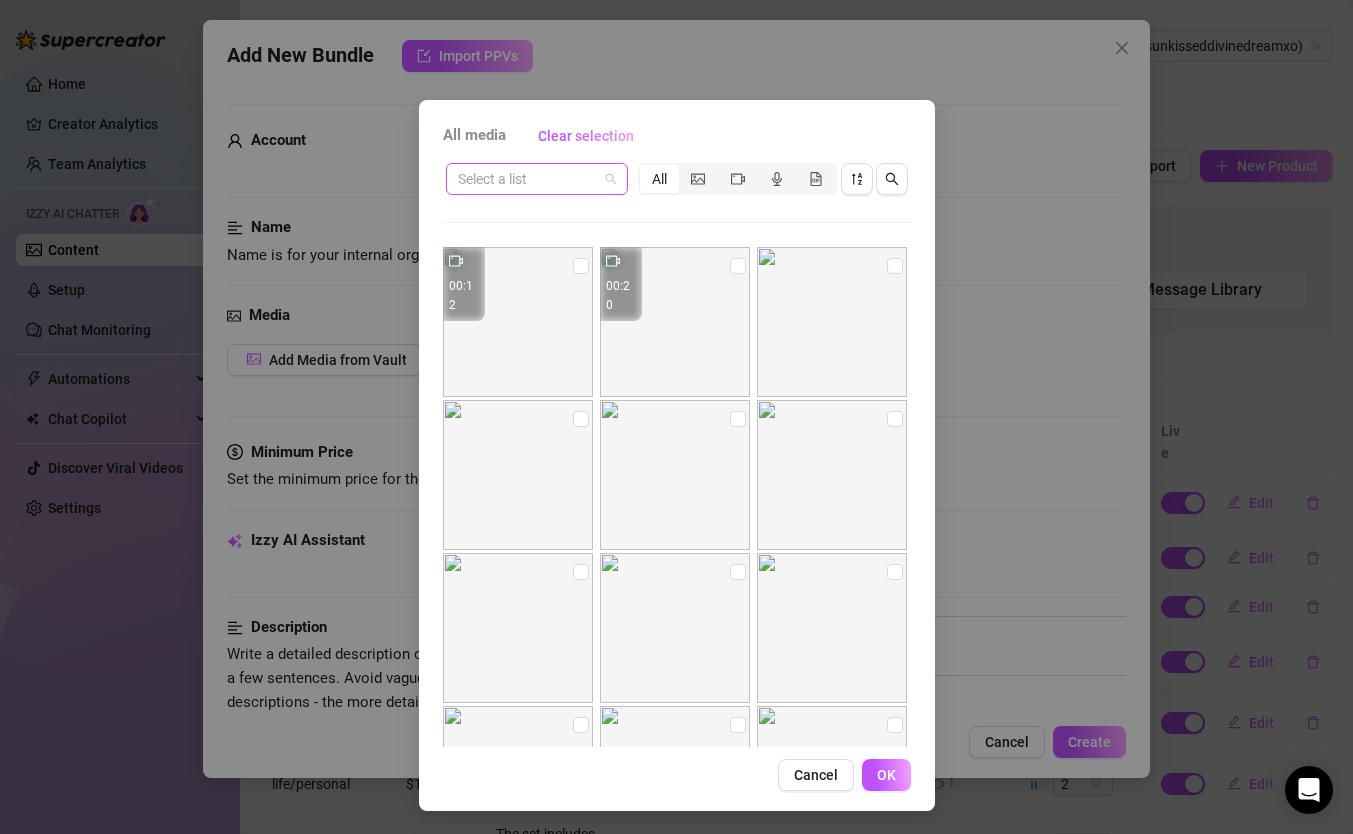 click at bounding box center (528, 179) 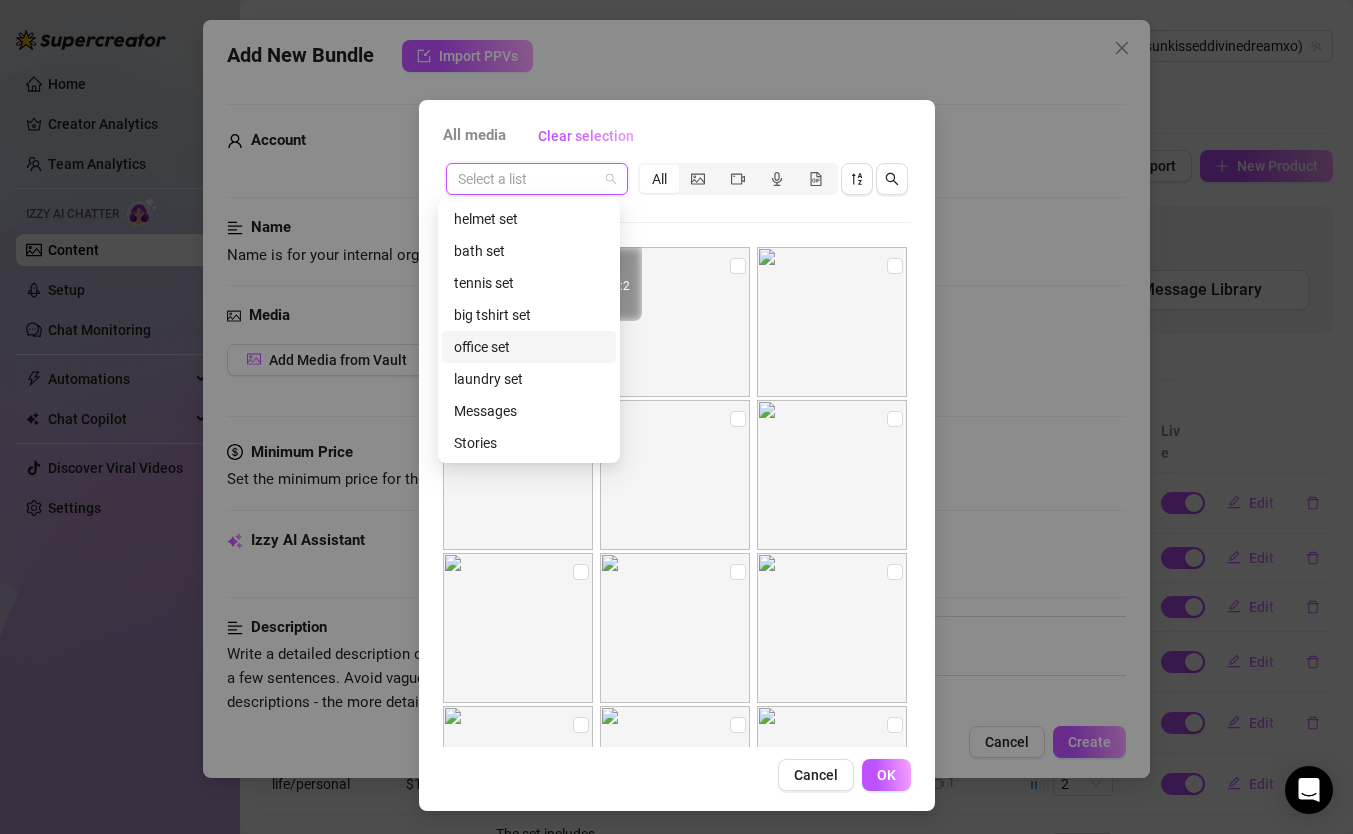 click on "Cancel" at bounding box center (816, 775) 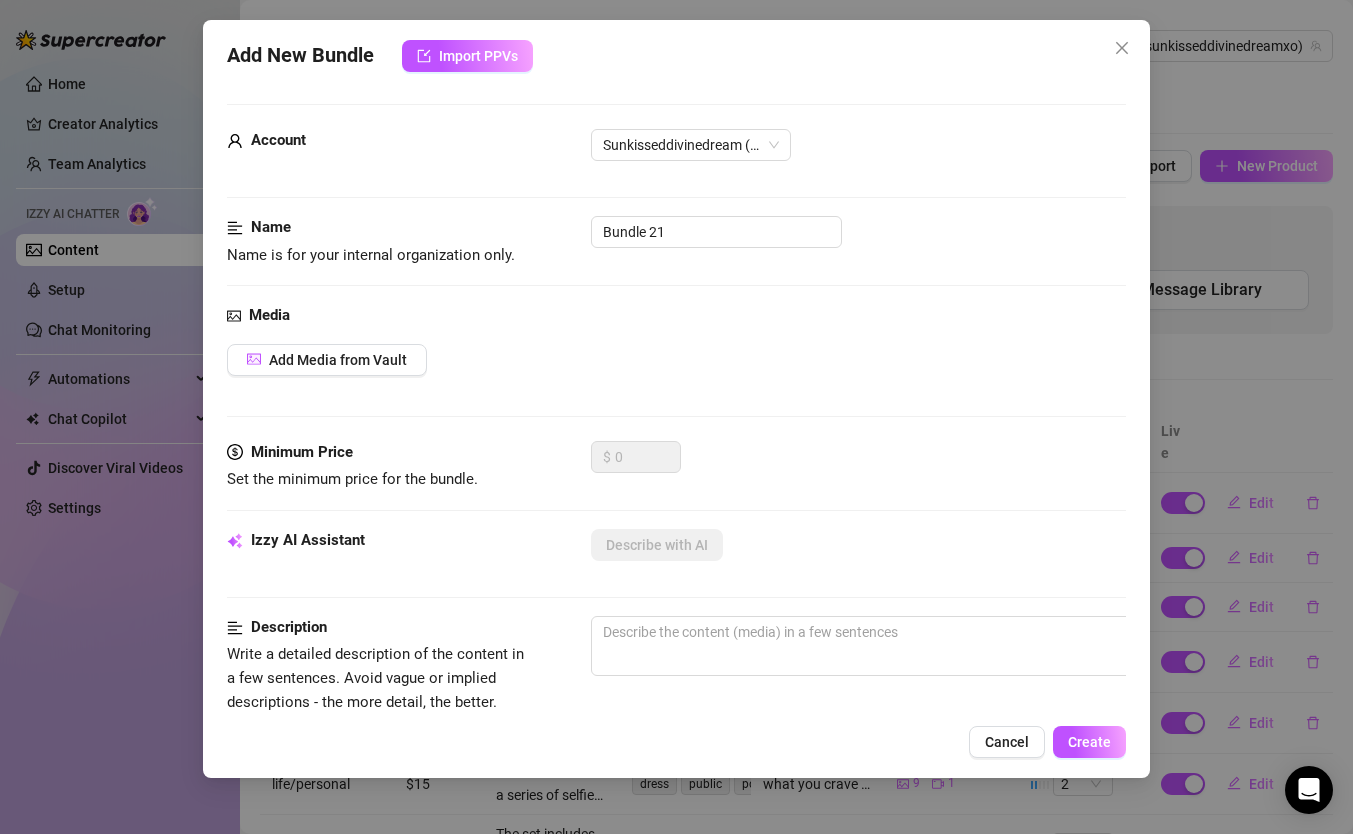 drag, startPoint x: 996, startPoint y: 738, endPoint x: 982, endPoint y: 736, distance: 14.142136 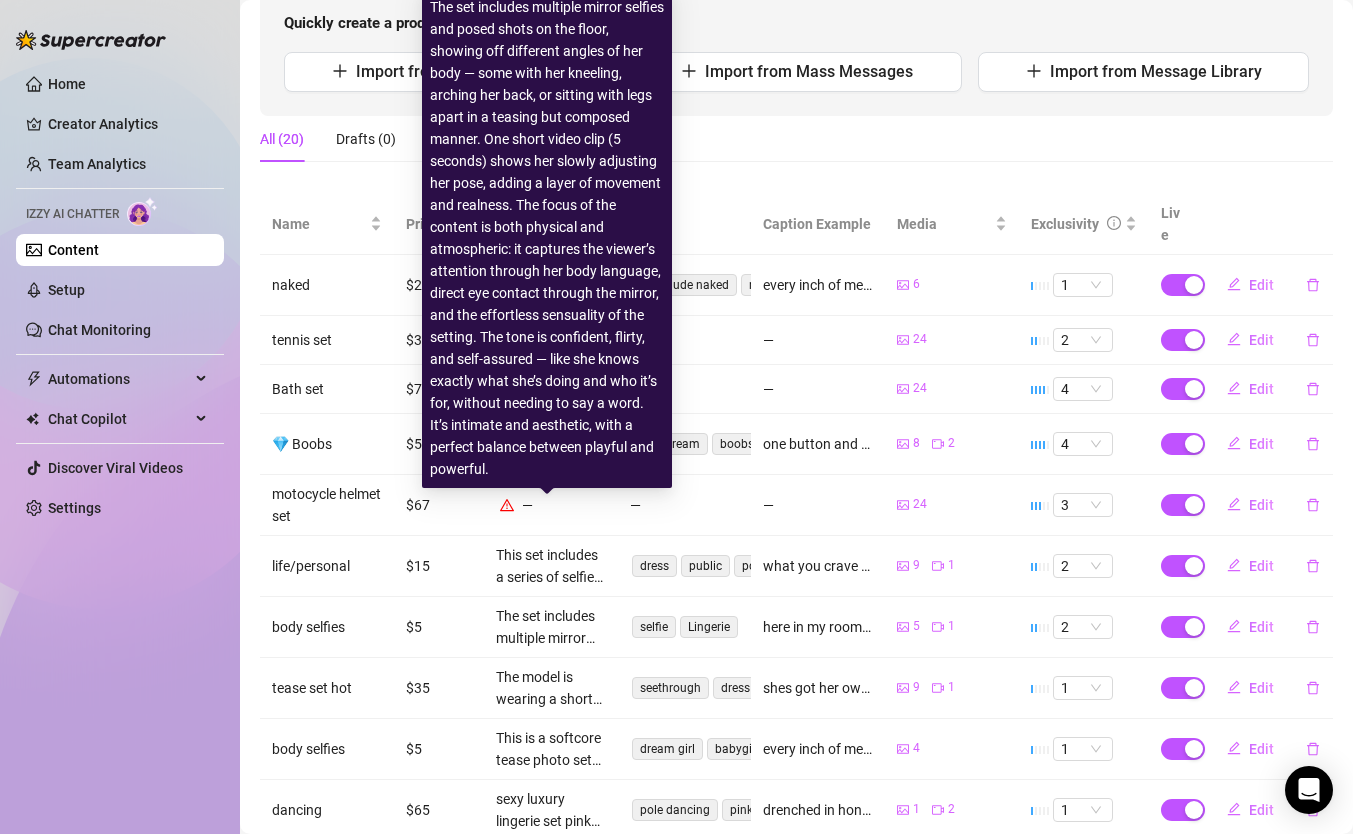 scroll, scrollTop: 0, scrollLeft: 0, axis: both 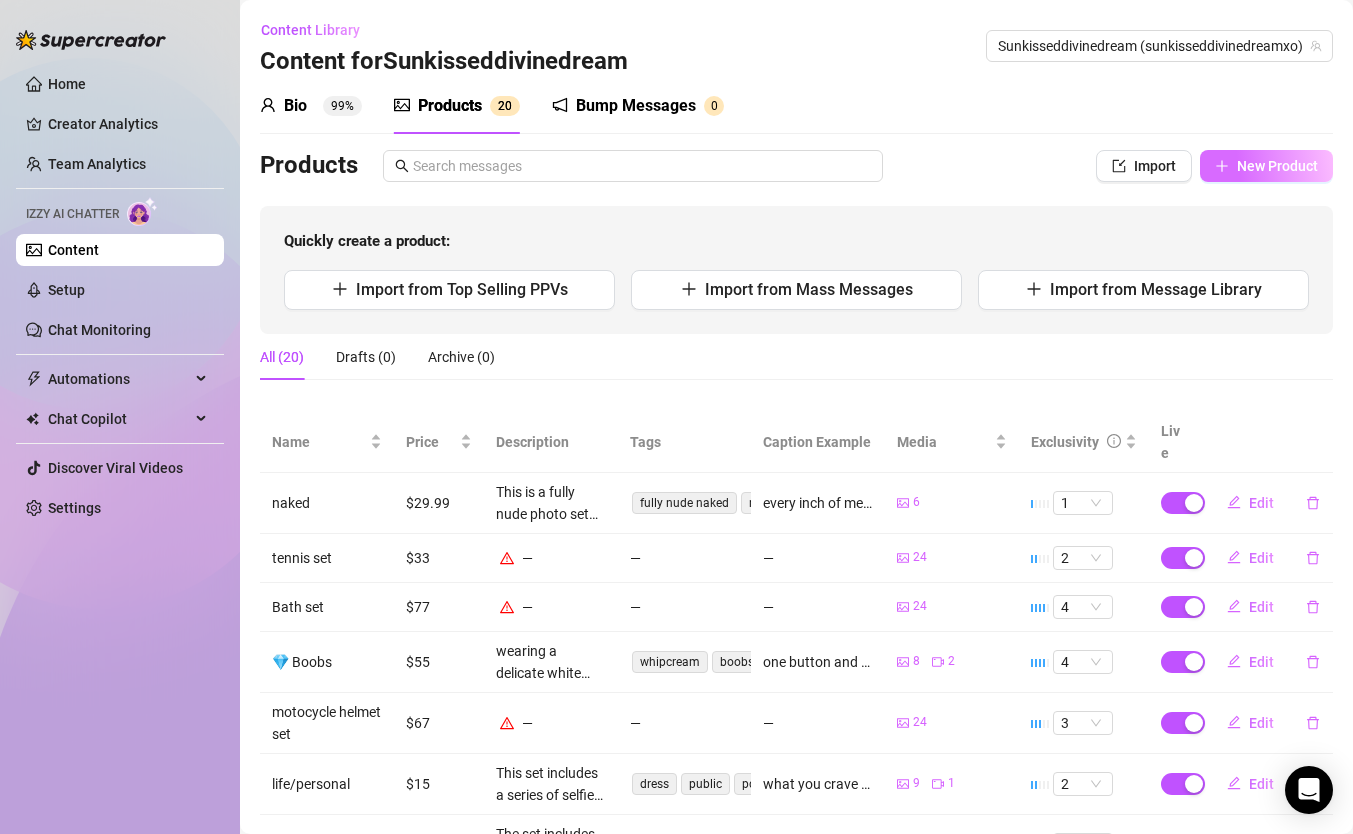 click on "New Product" at bounding box center (1266, 166) 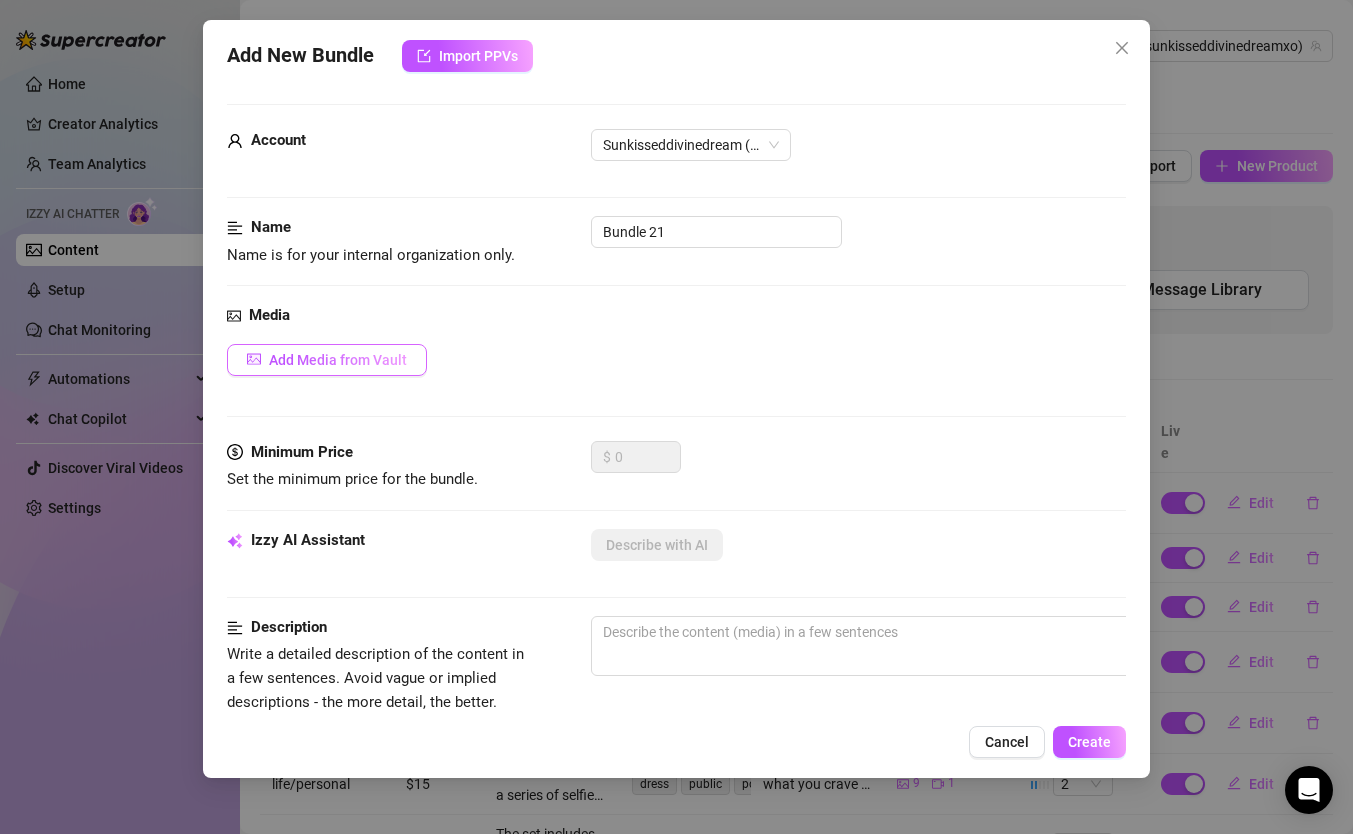 click on "Add Media from Vault" at bounding box center (338, 360) 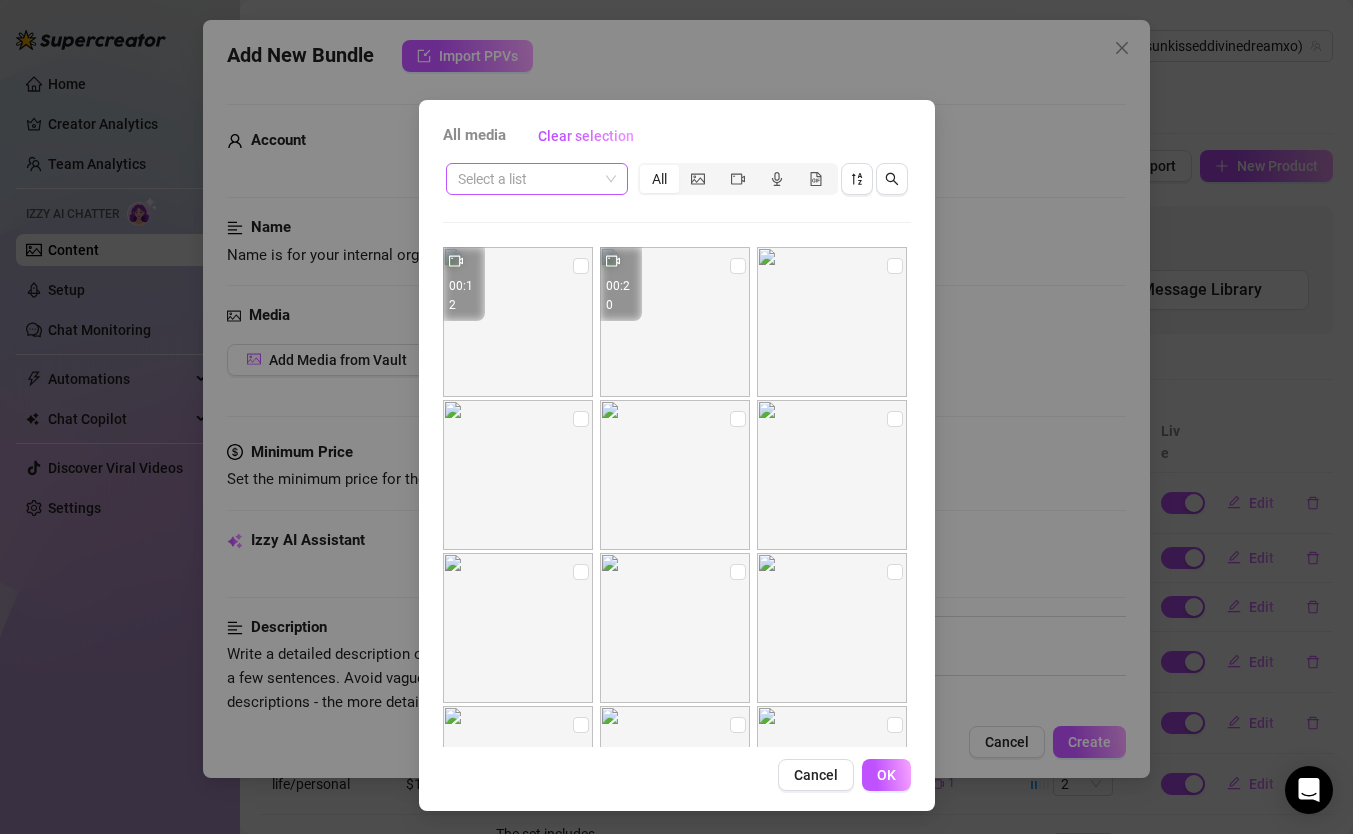 click at bounding box center (528, 179) 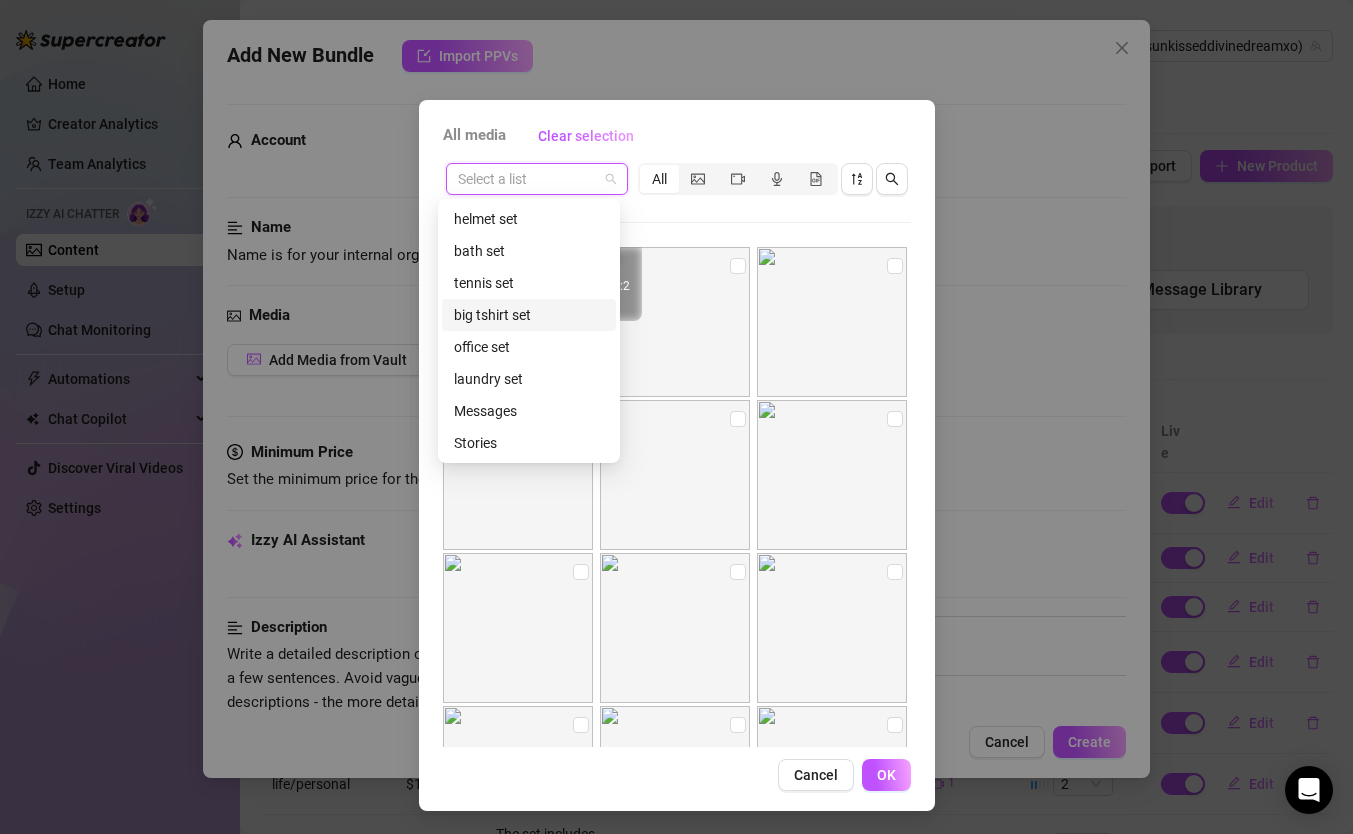 click on "big tshirt set" at bounding box center (529, 315) 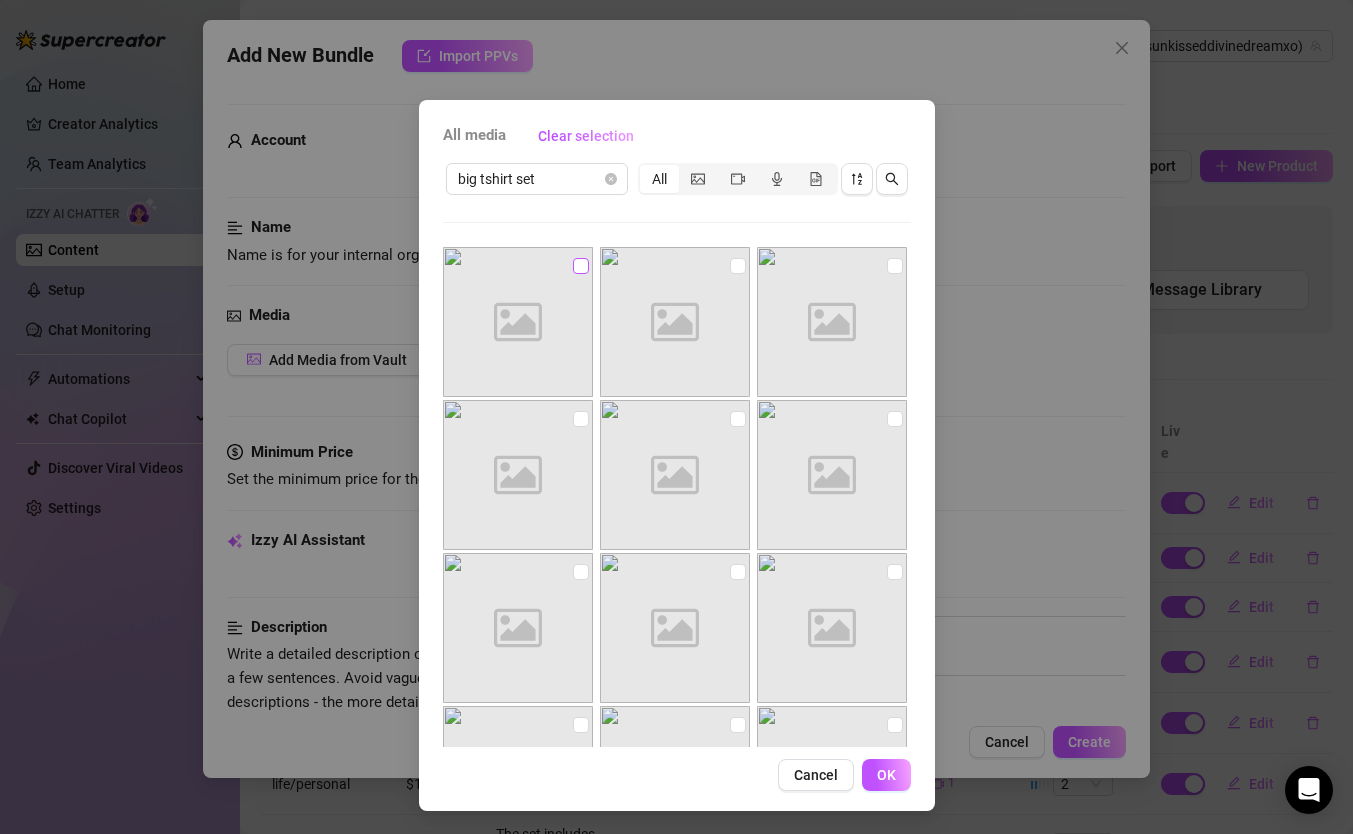 click at bounding box center (581, 266) 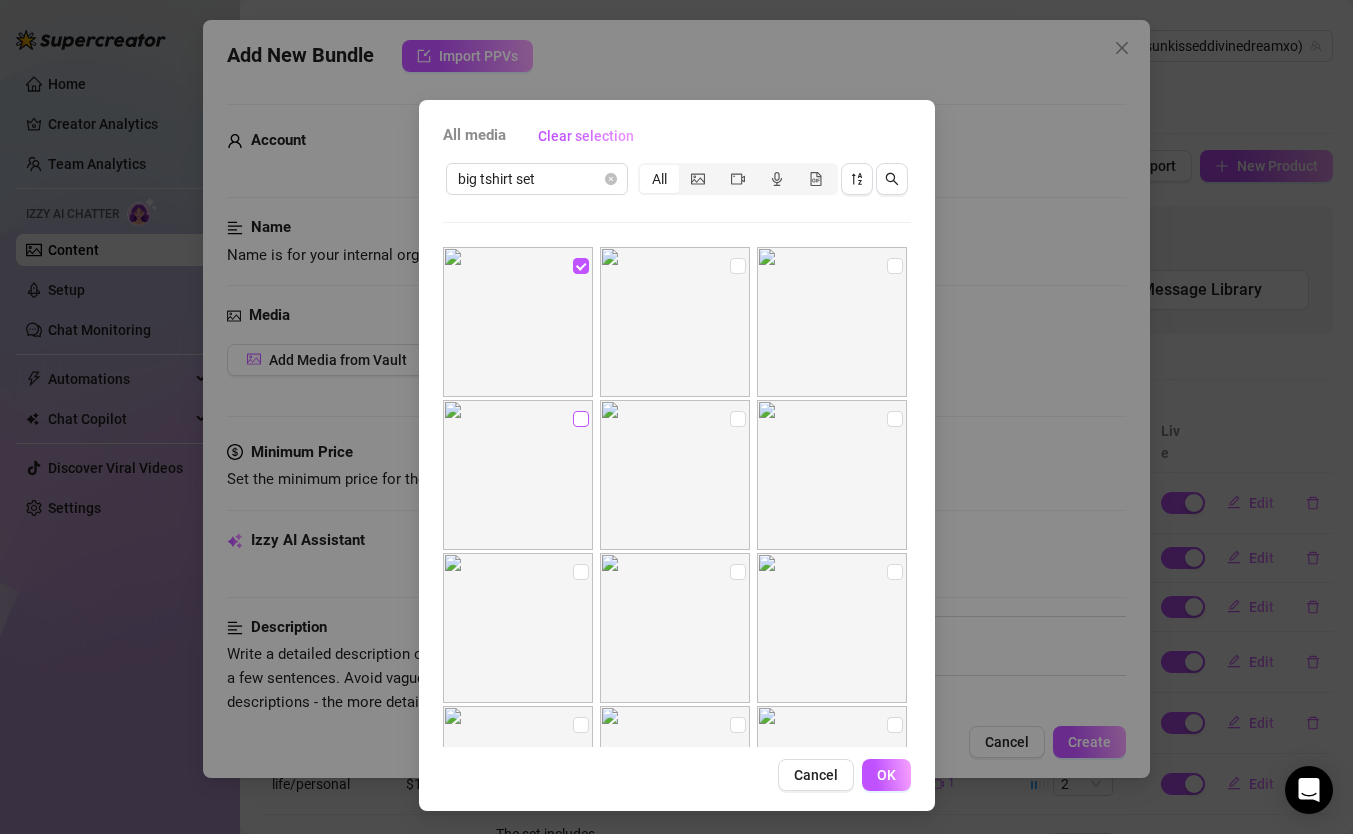 click at bounding box center [581, 419] 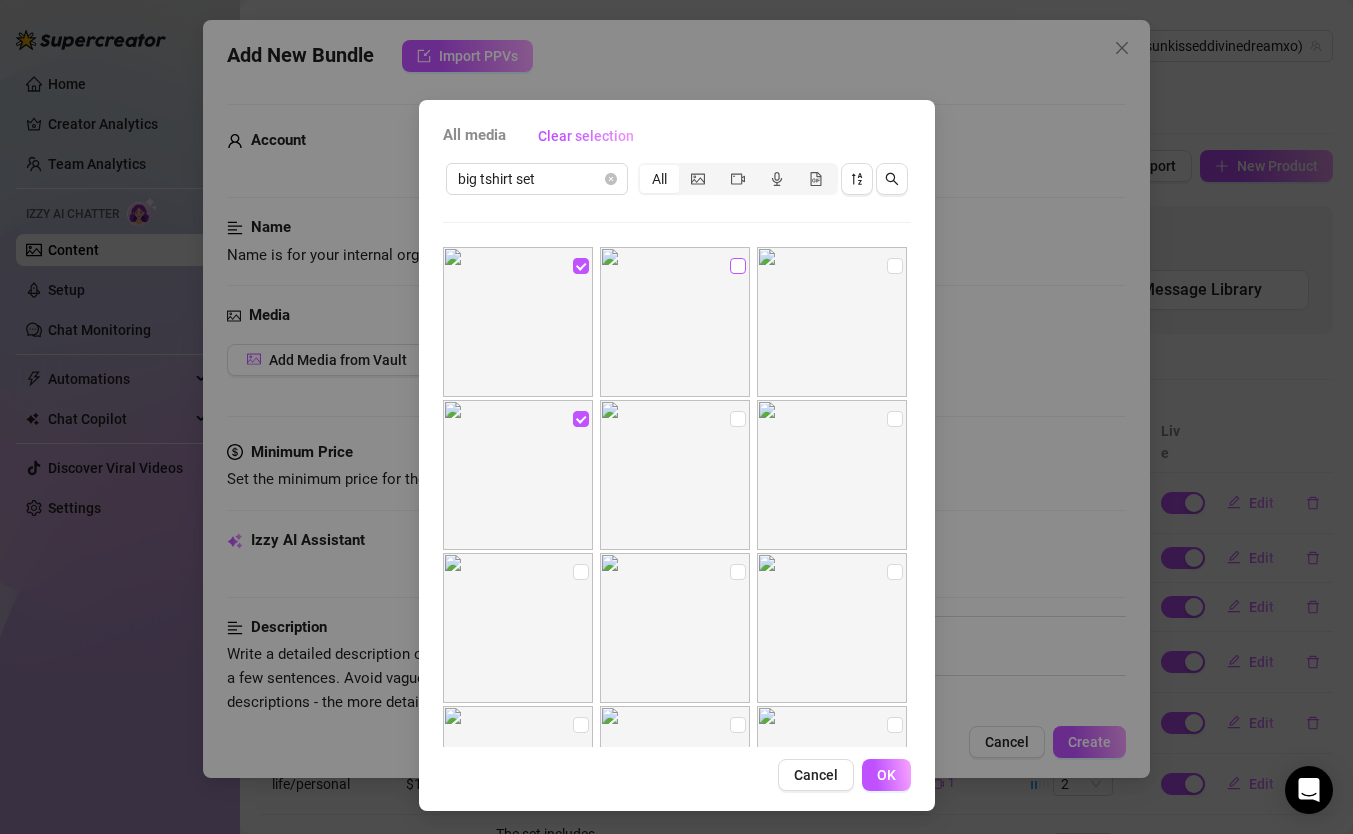 click at bounding box center [738, 266] 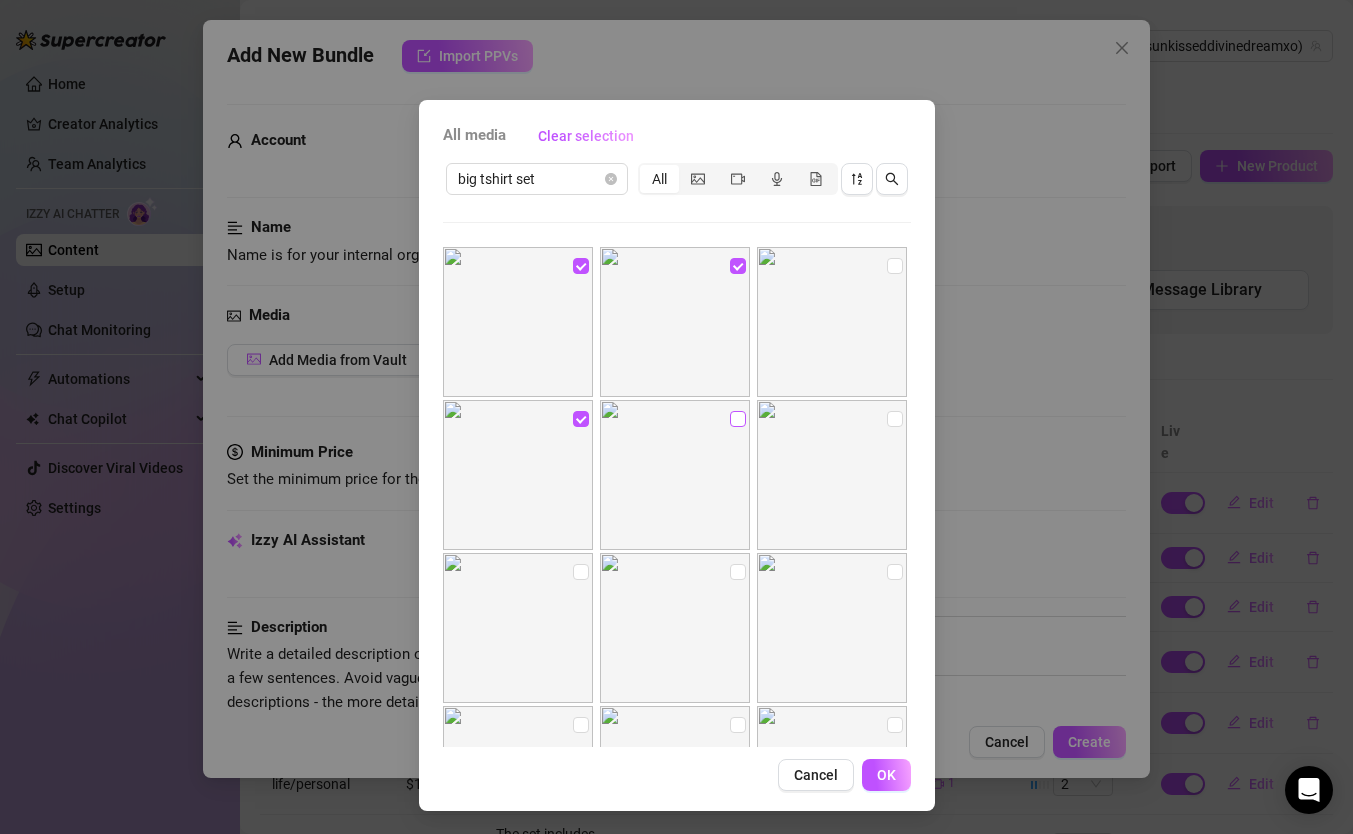 click at bounding box center (738, 419) 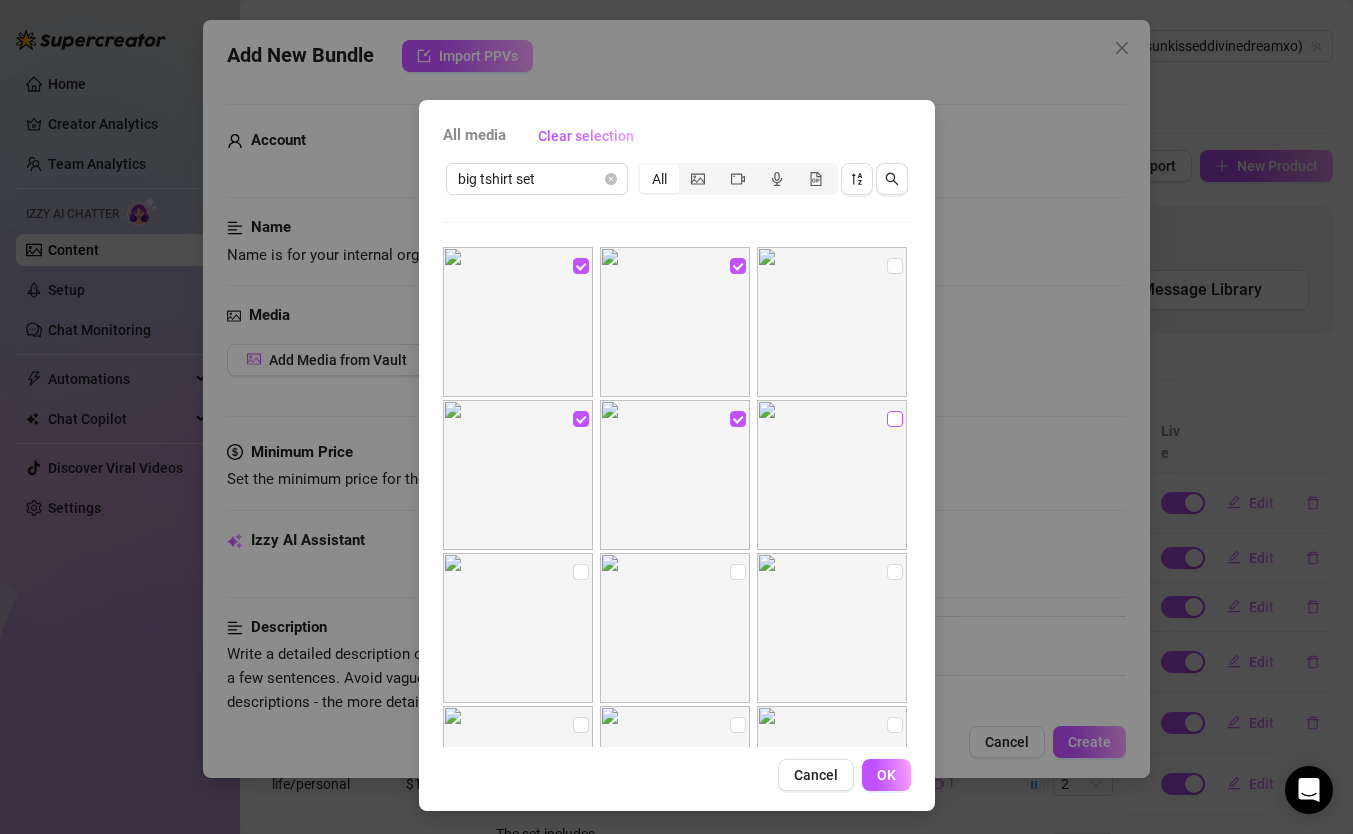 click at bounding box center [895, 419] 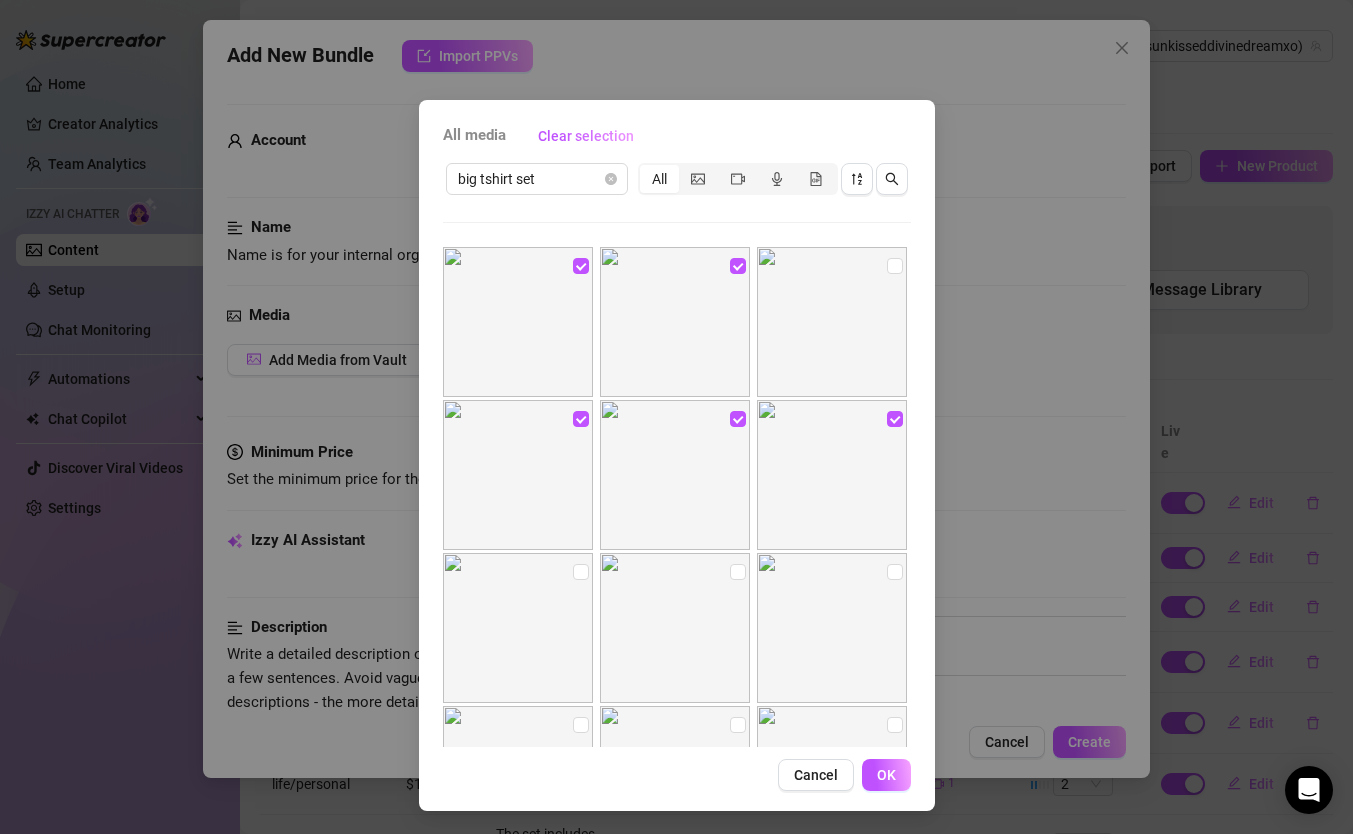 click at bounding box center (832, 322) 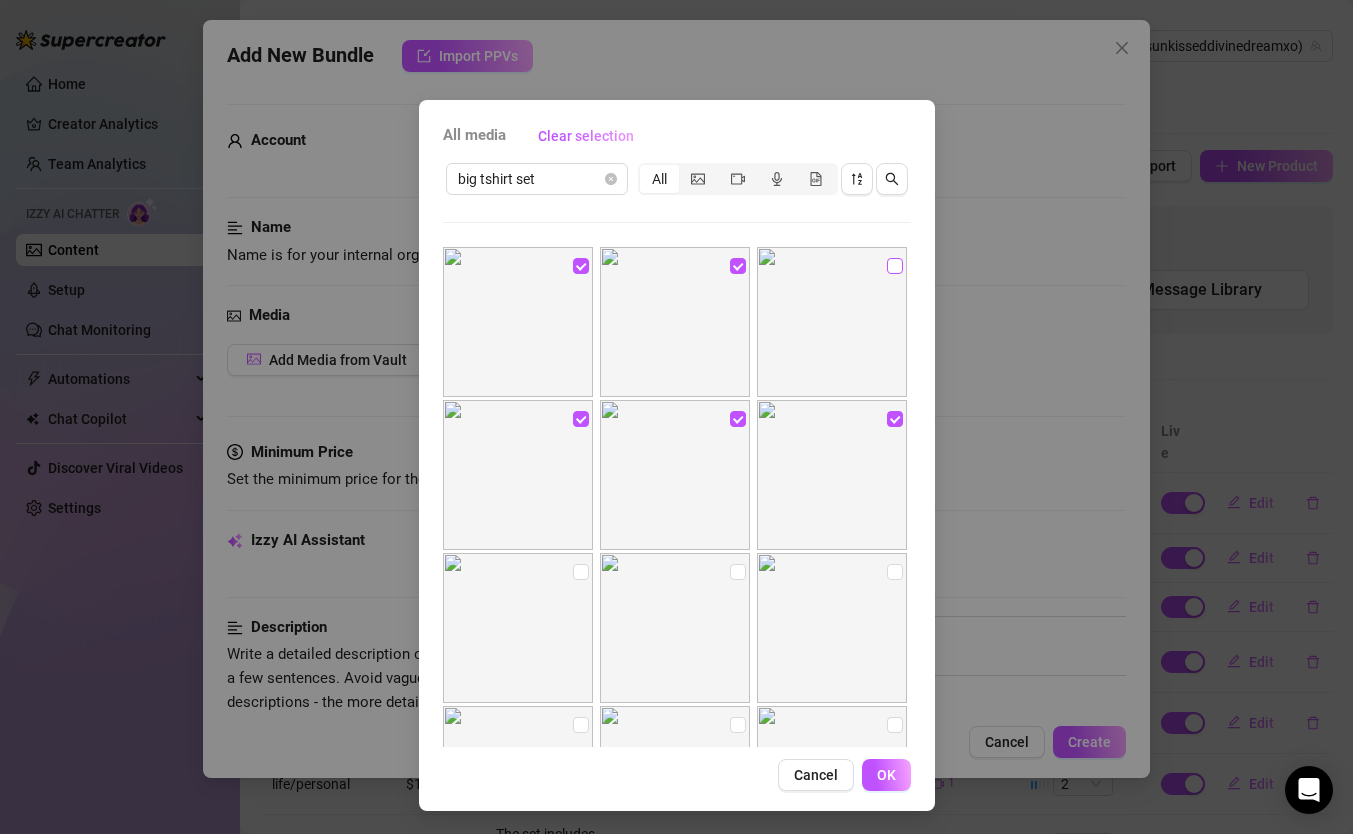 click at bounding box center (895, 266) 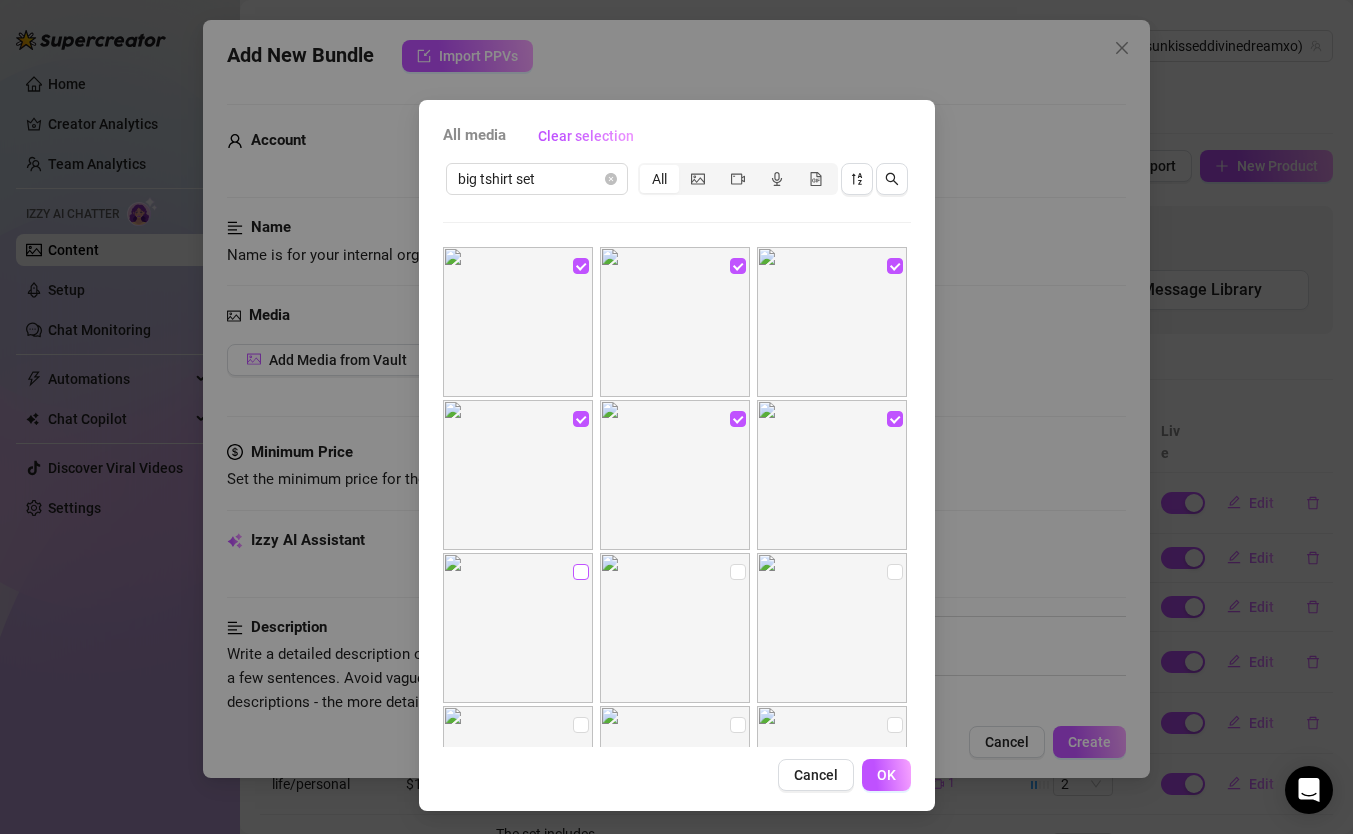 click at bounding box center (581, 572) 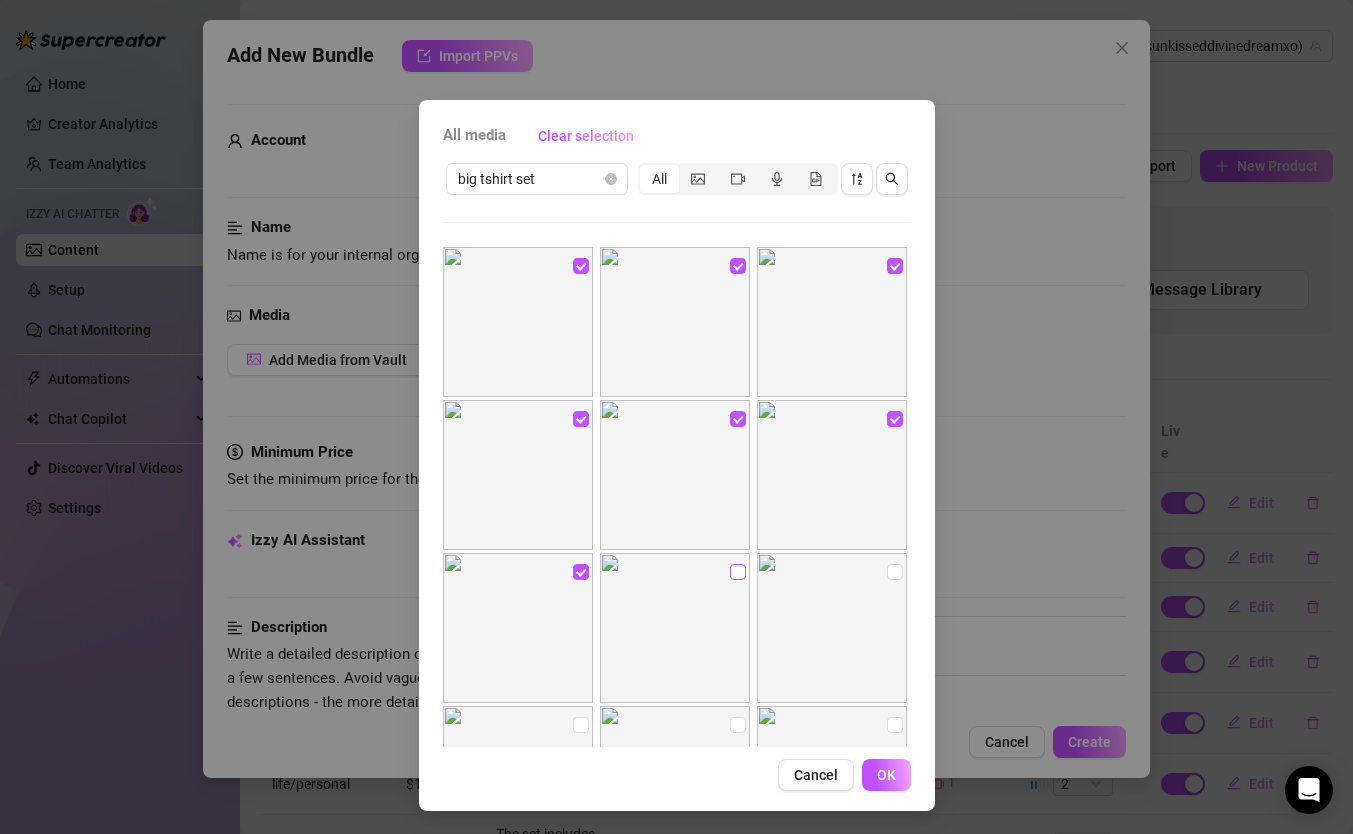 click at bounding box center (738, 572) 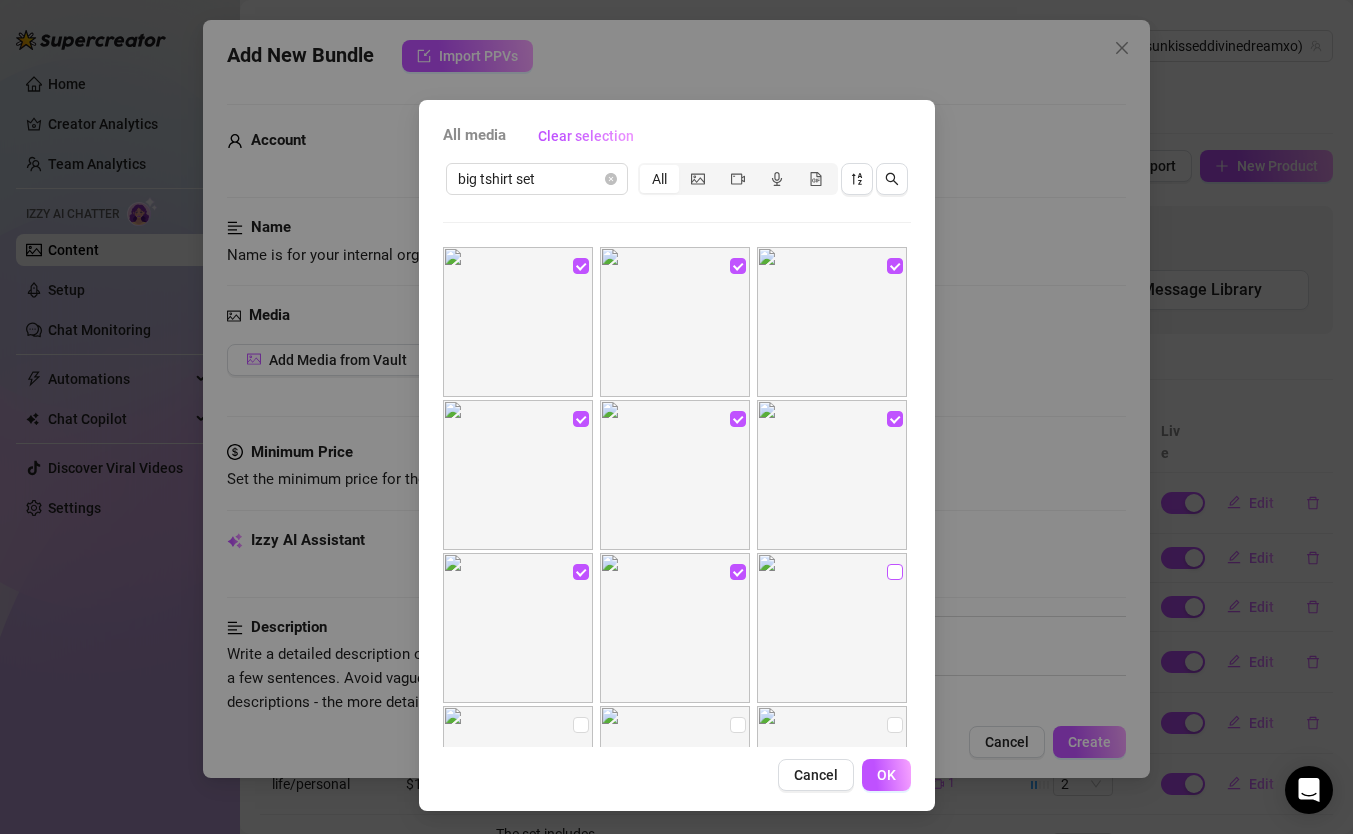 click at bounding box center [895, 572] 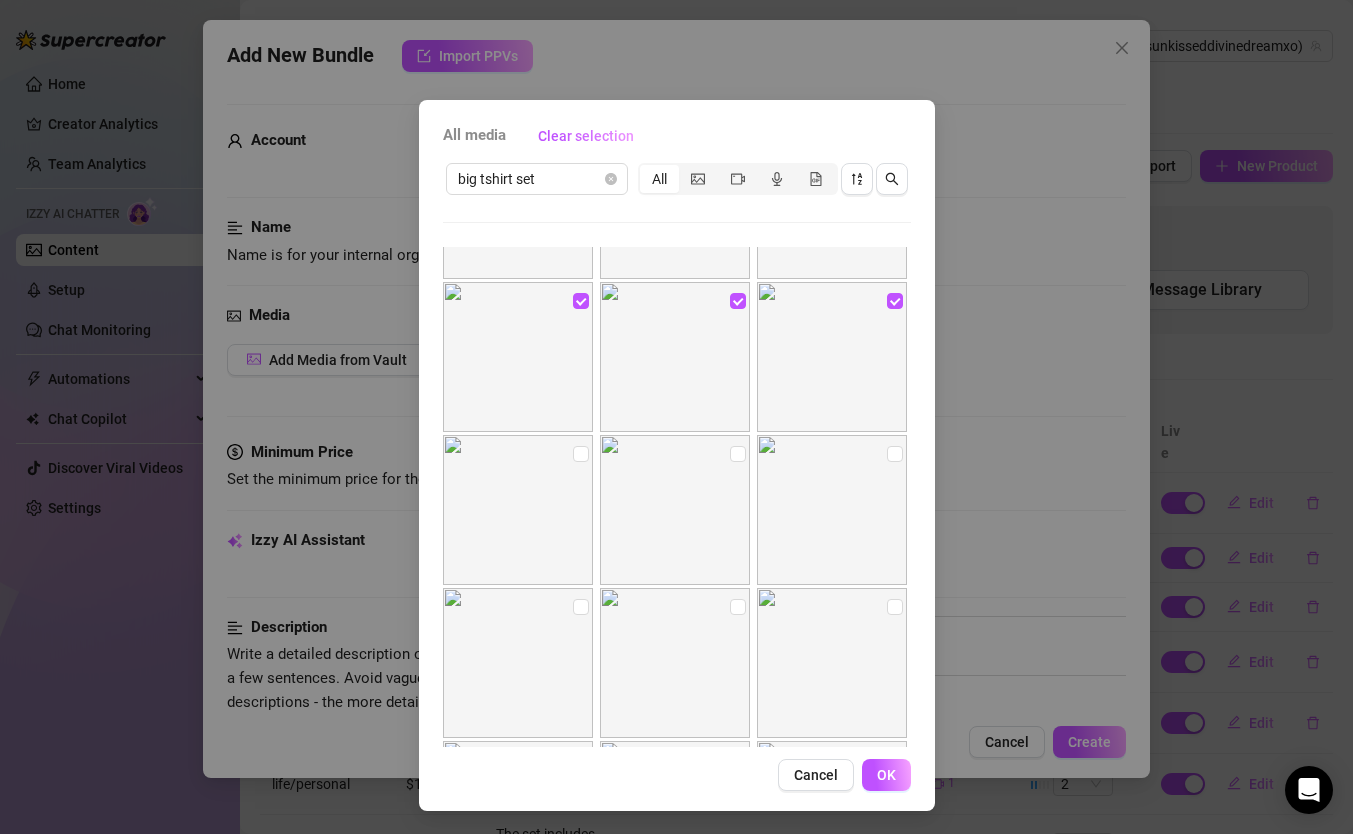 scroll, scrollTop: 274, scrollLeft: 0, axis: vertical 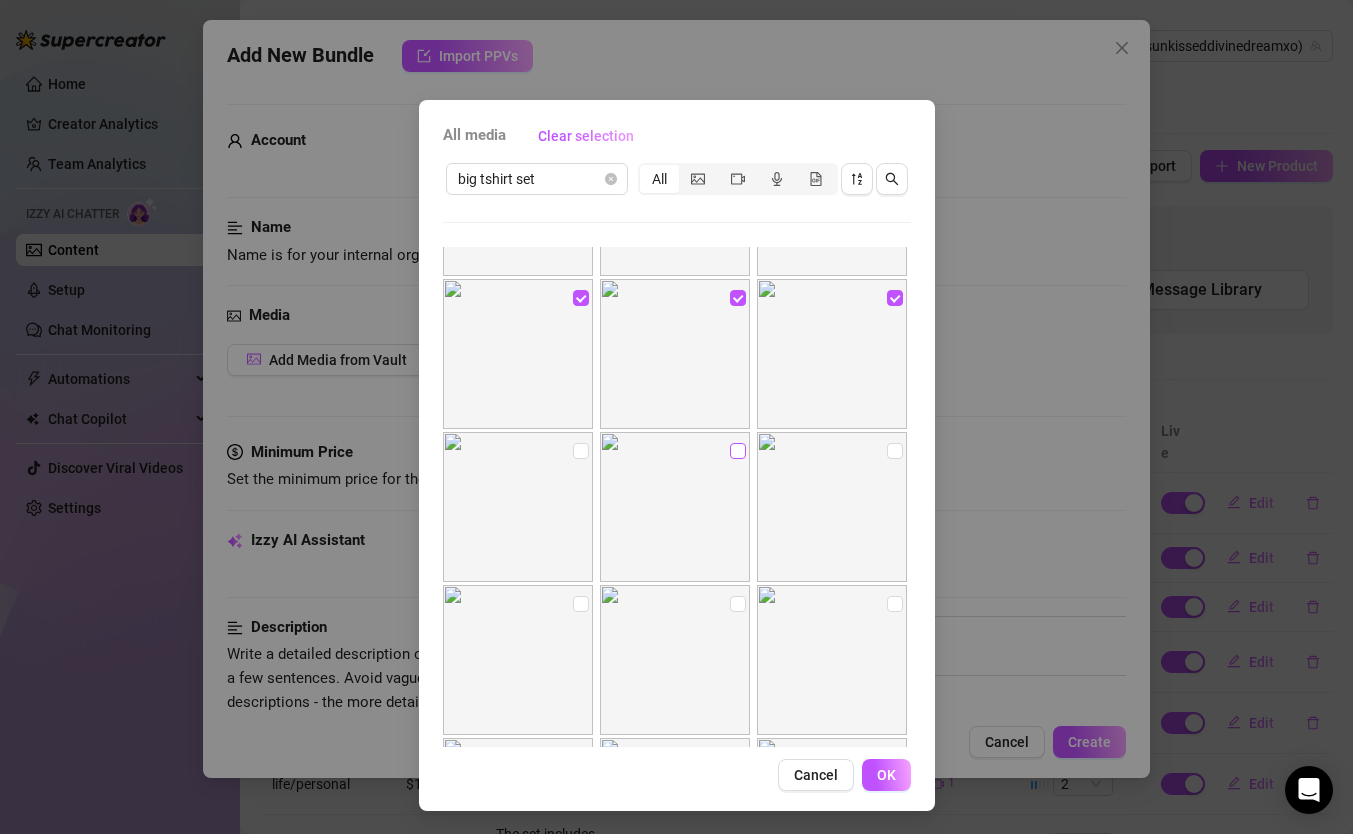 click at bounding box center [738, 451] 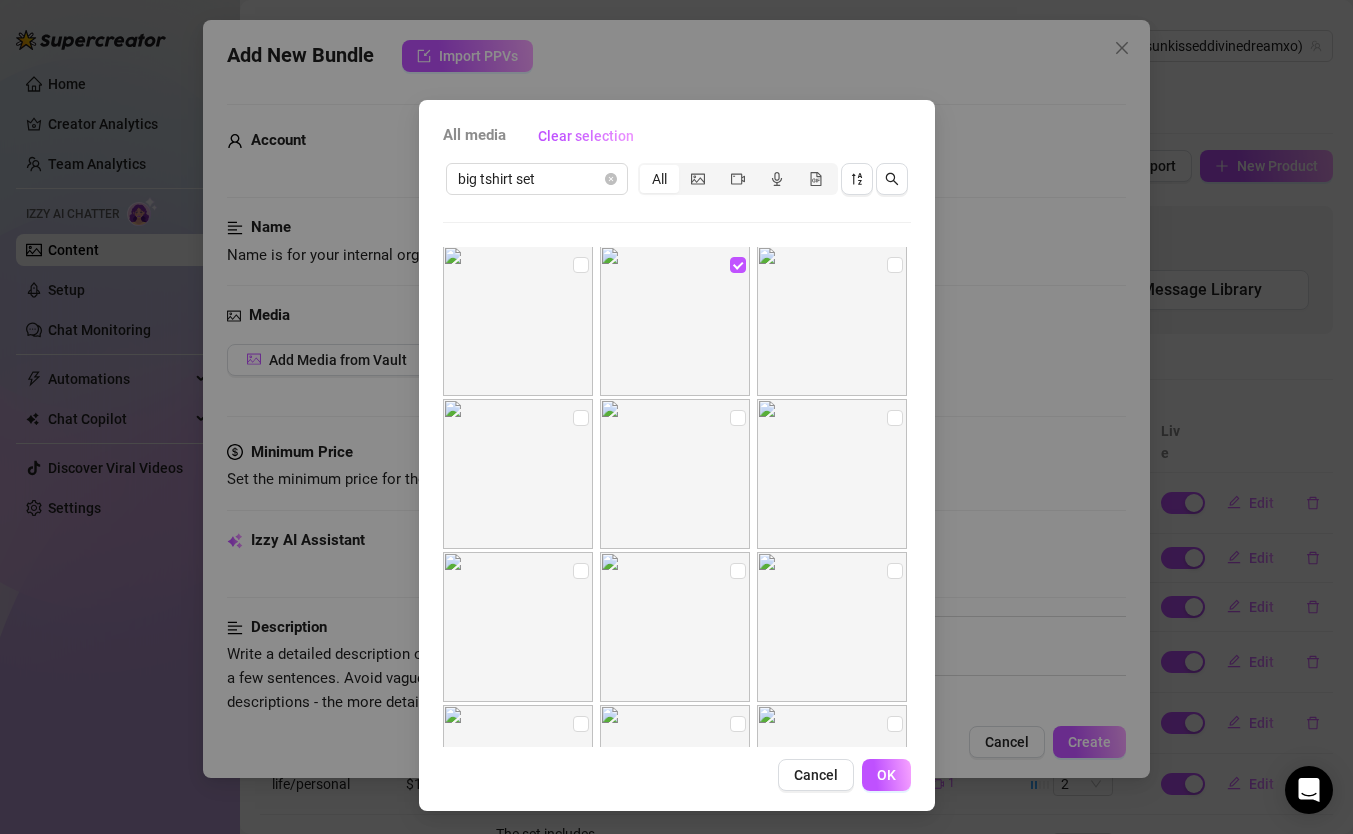 scroll, scrollTop: 461, scrollLeft: 0, axis: vertical 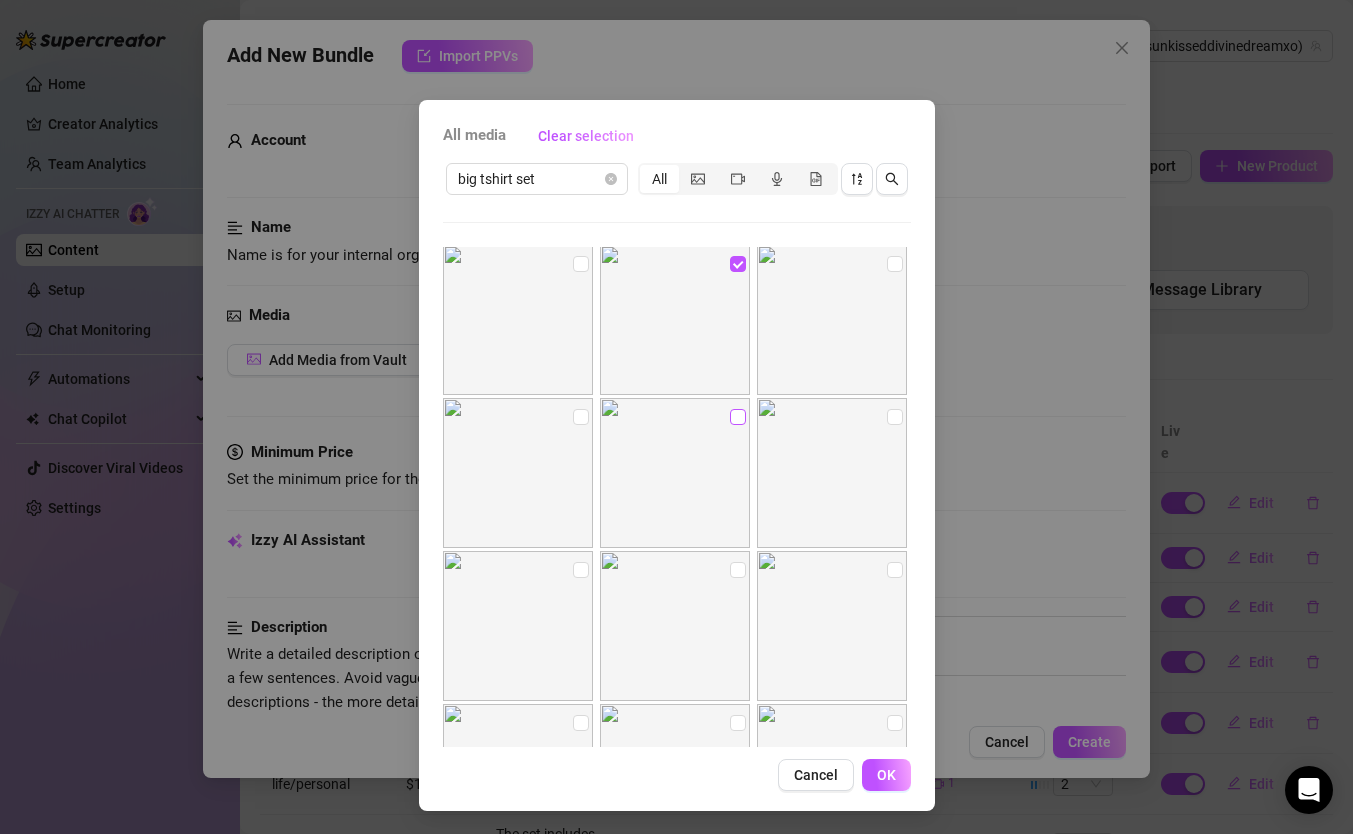 click at bounding box center [738, 417] 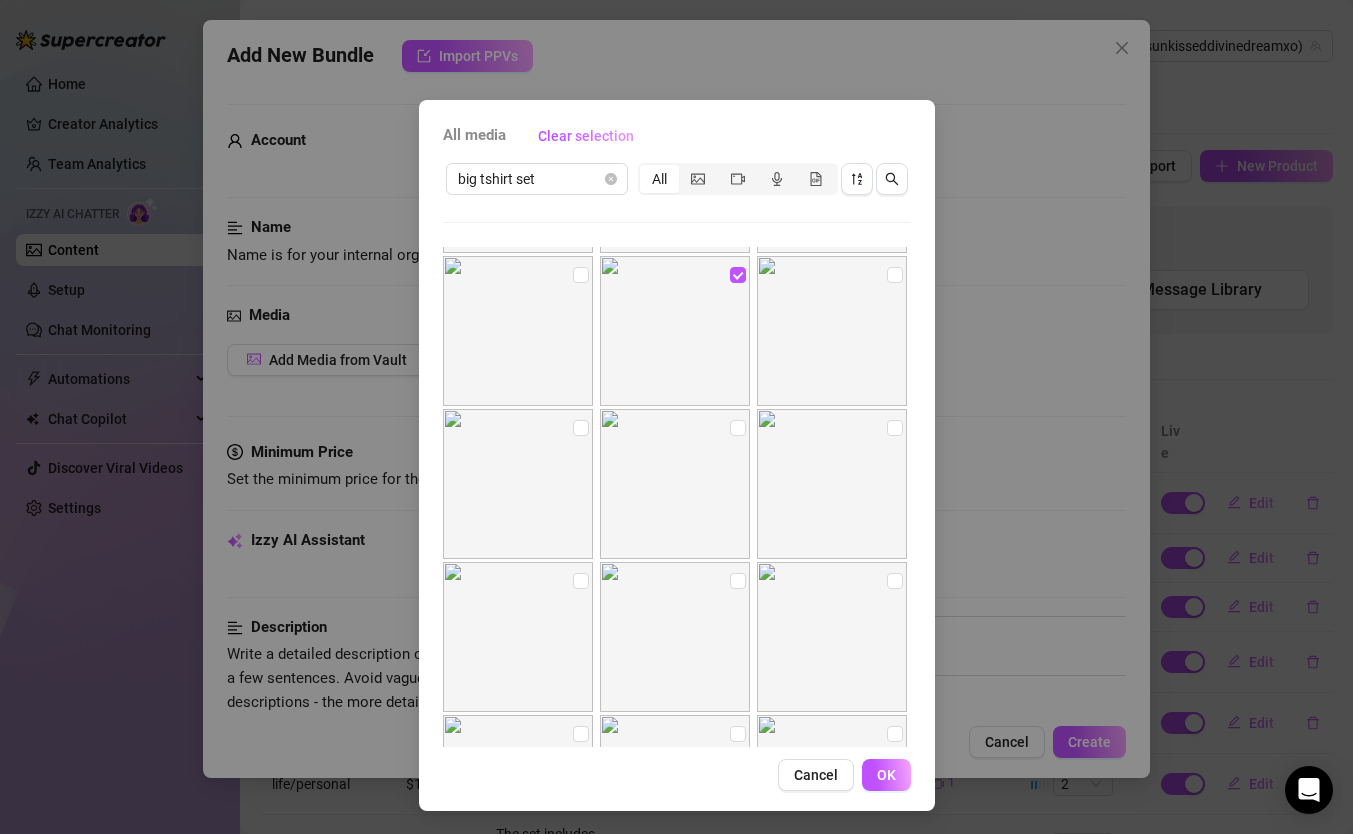 scroll, scrollTop: 605, scrollLeft: 0, axis: vertical 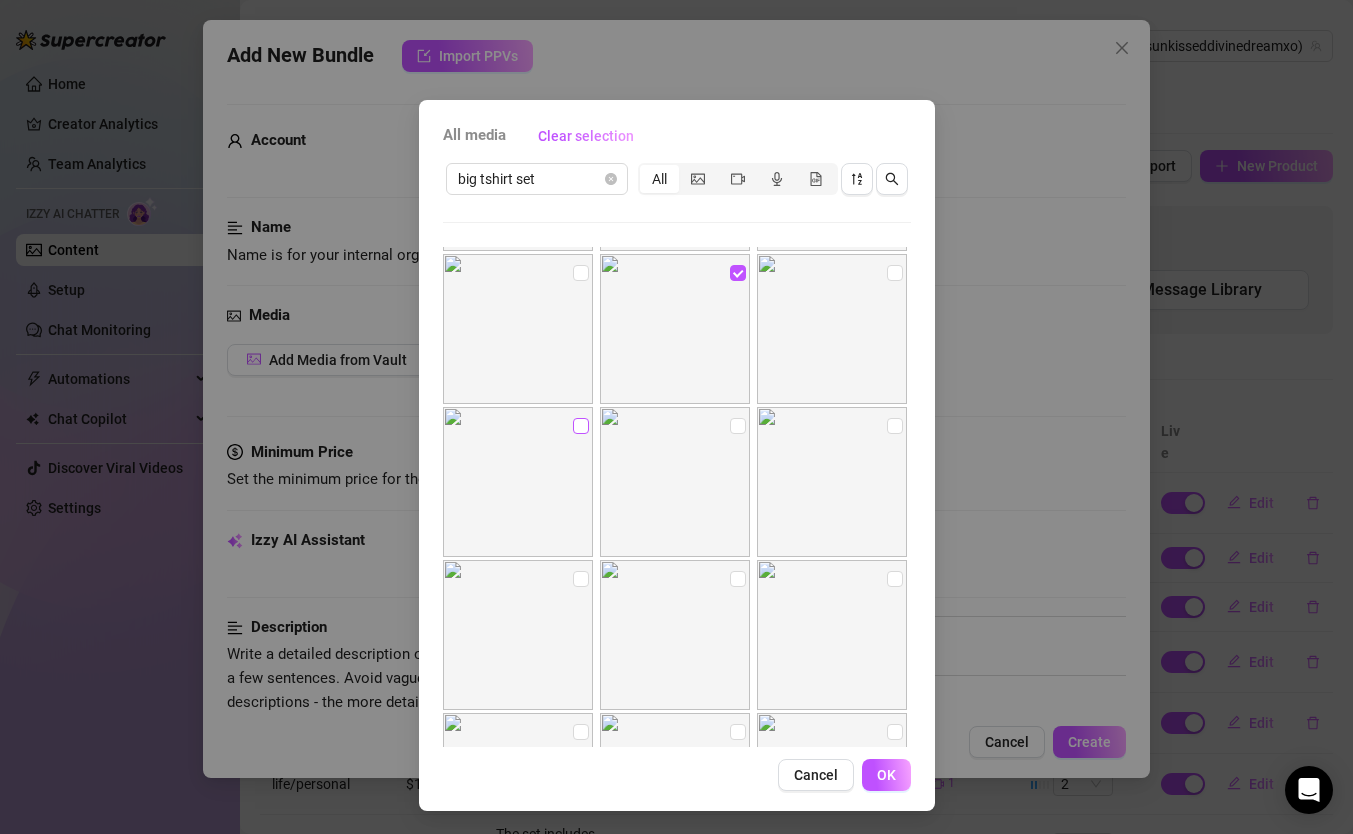 click at bounding box center [581, 426] 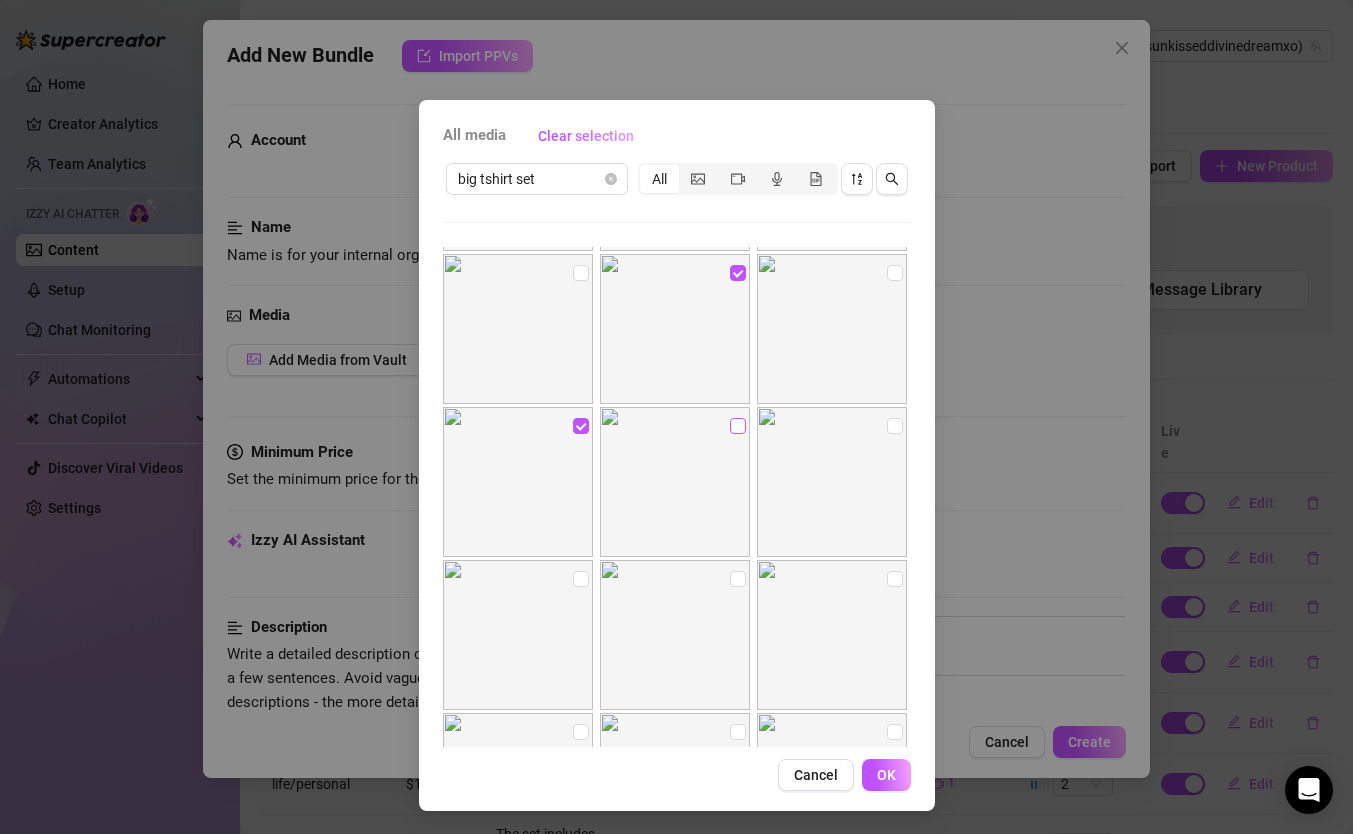 click at bounding box center (738, 426) 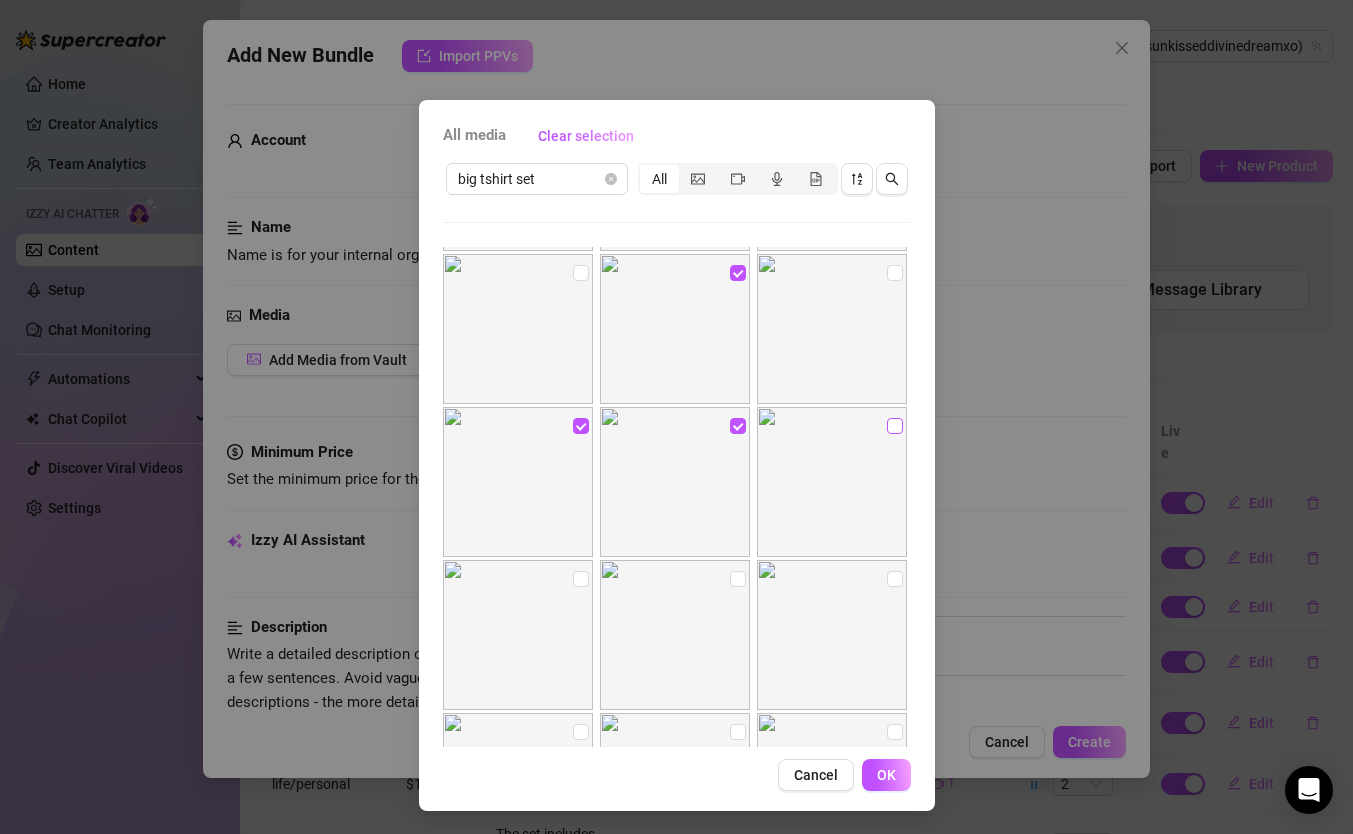 click at bounding box center [895, 426] 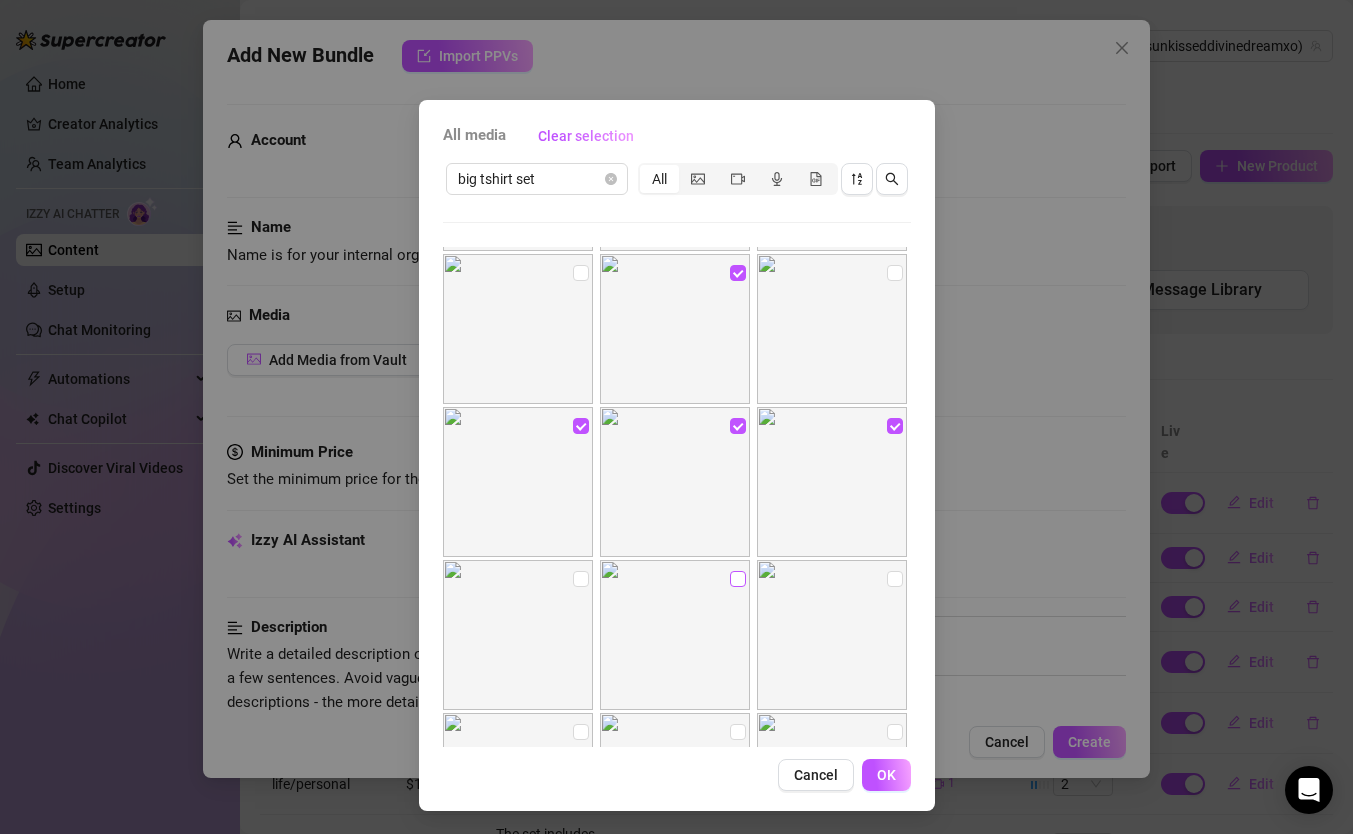 click at bounding box center (738, 579) 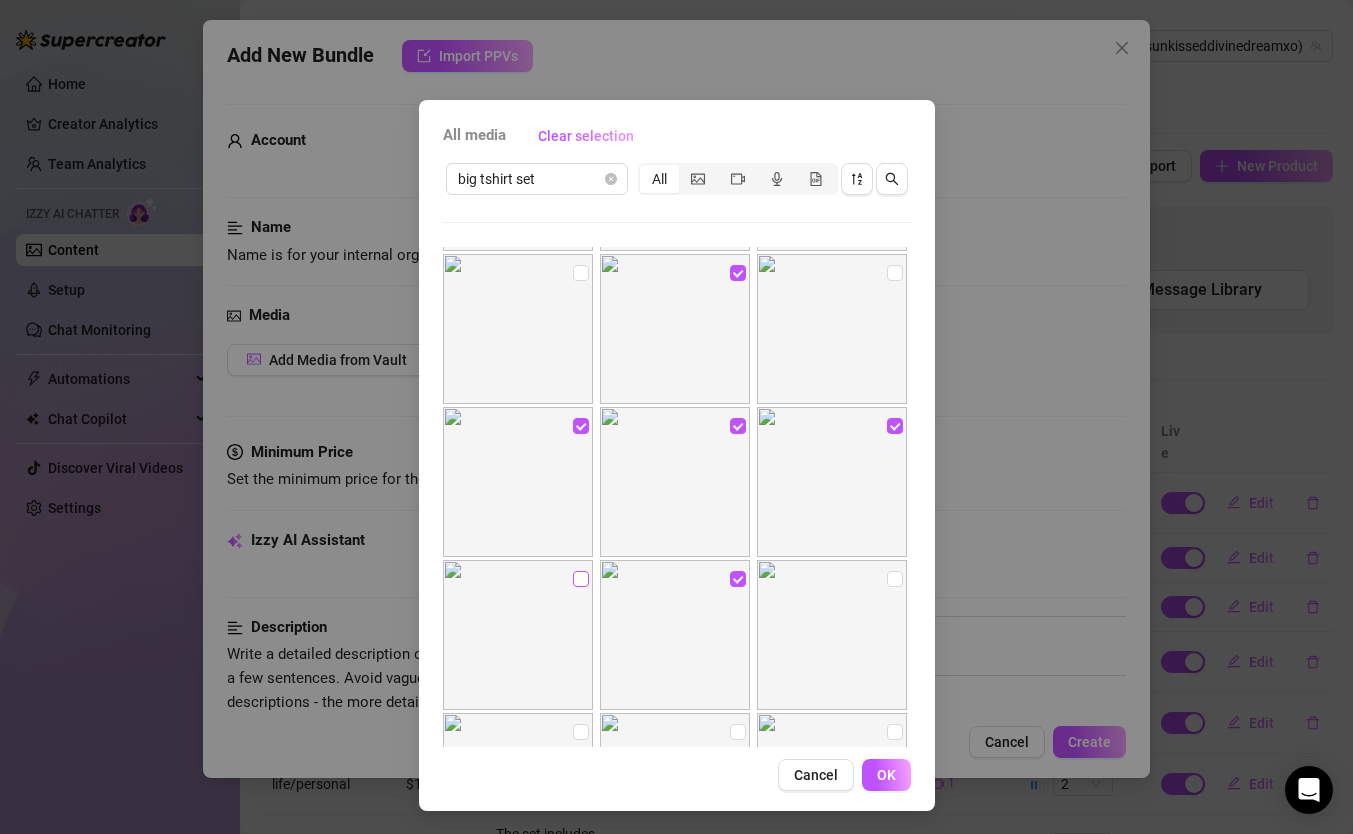 click at bounding box center [581, 579] 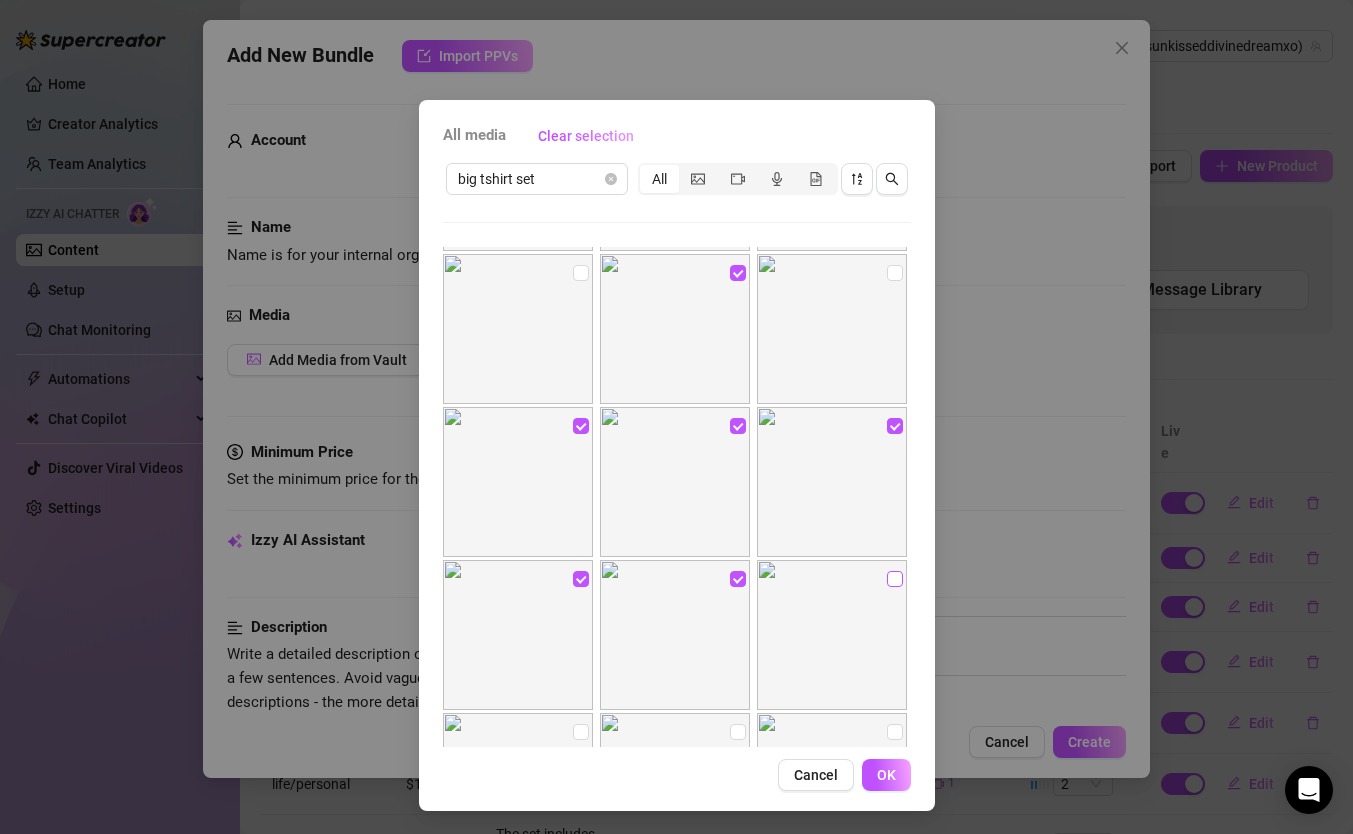 click at bounding box center [895, 579] 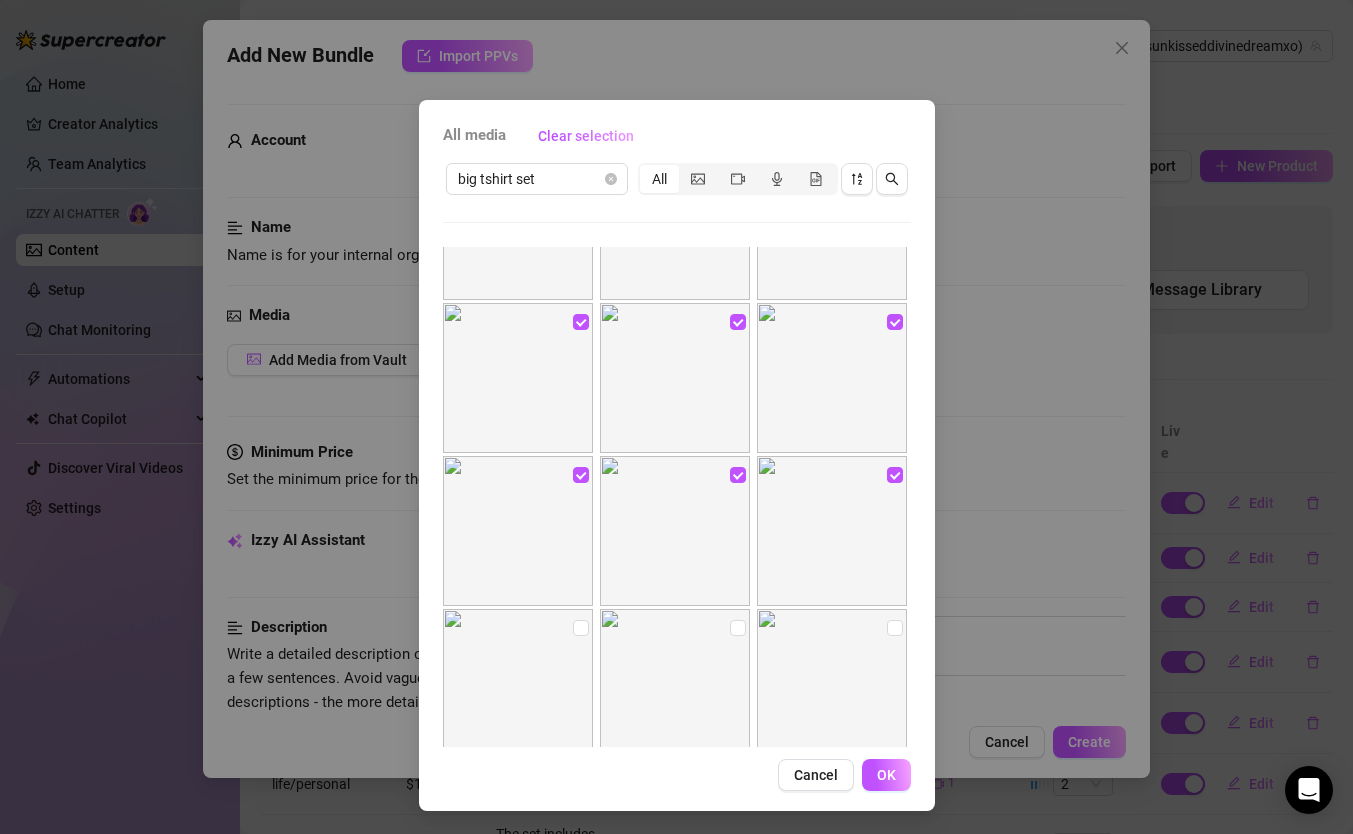 scroll, scrollTop: 908, scrollLeft: 0, axis: vertical 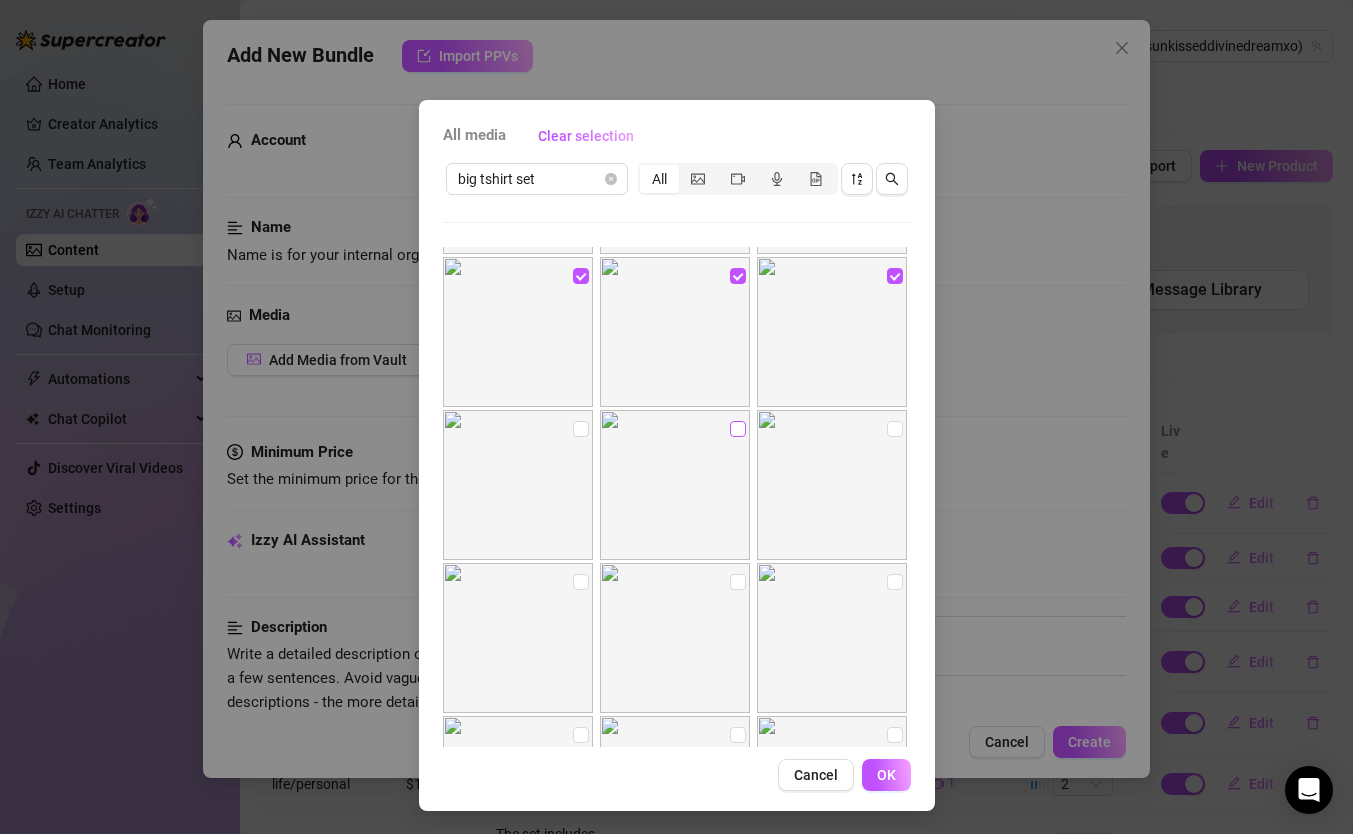 click at bounding box center (738, 429) 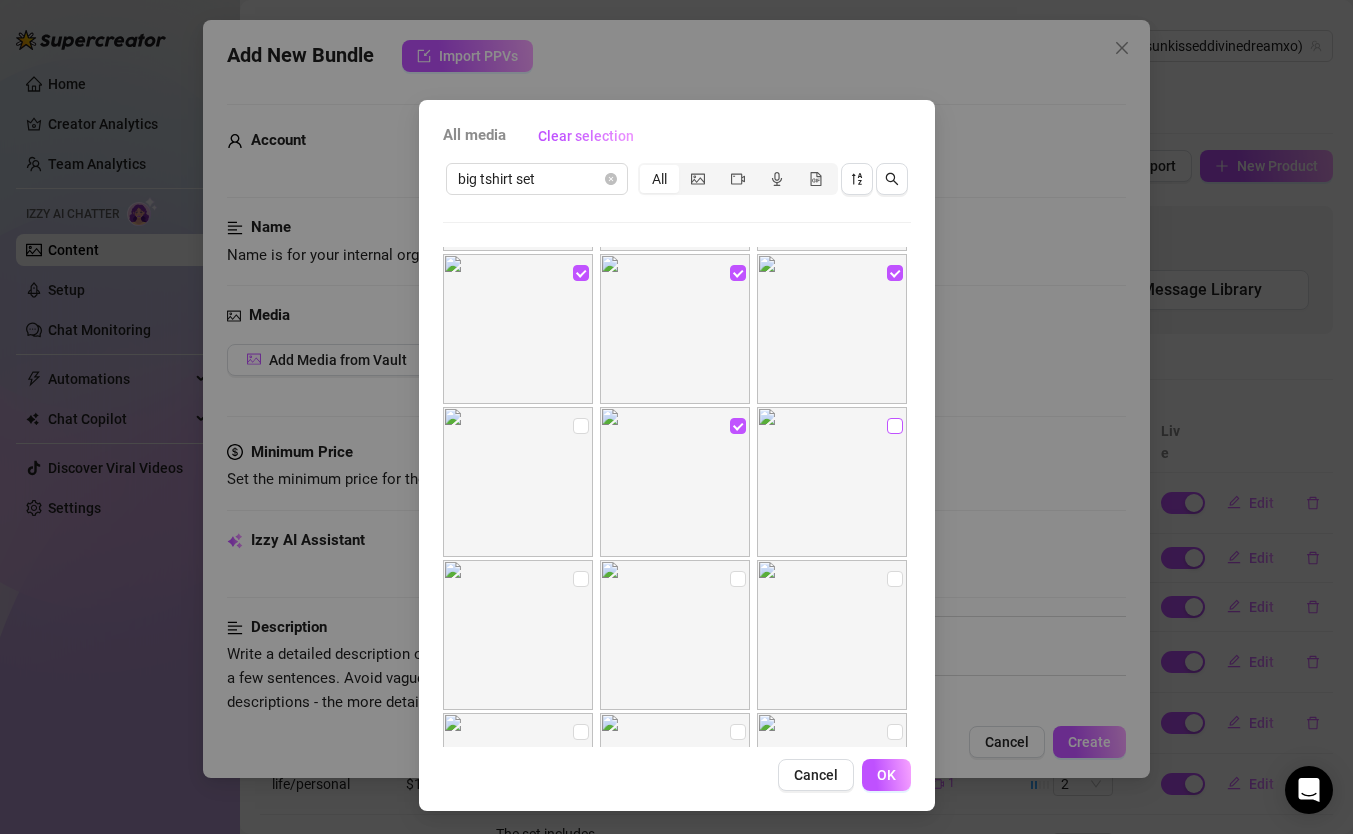 scroll, scrollTop: 912, scrollLeft: 0, axis: vertical 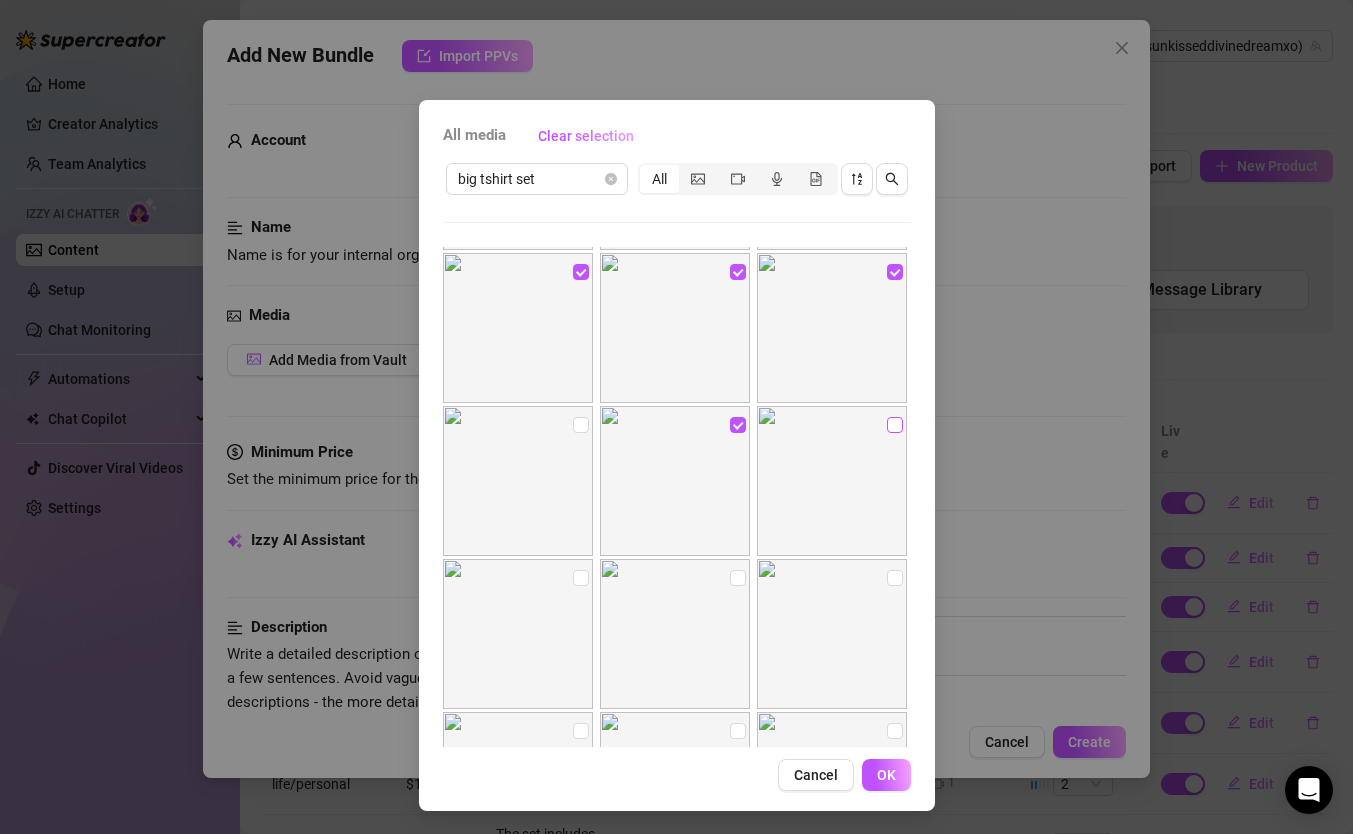 click at bounding box center [895, 425] 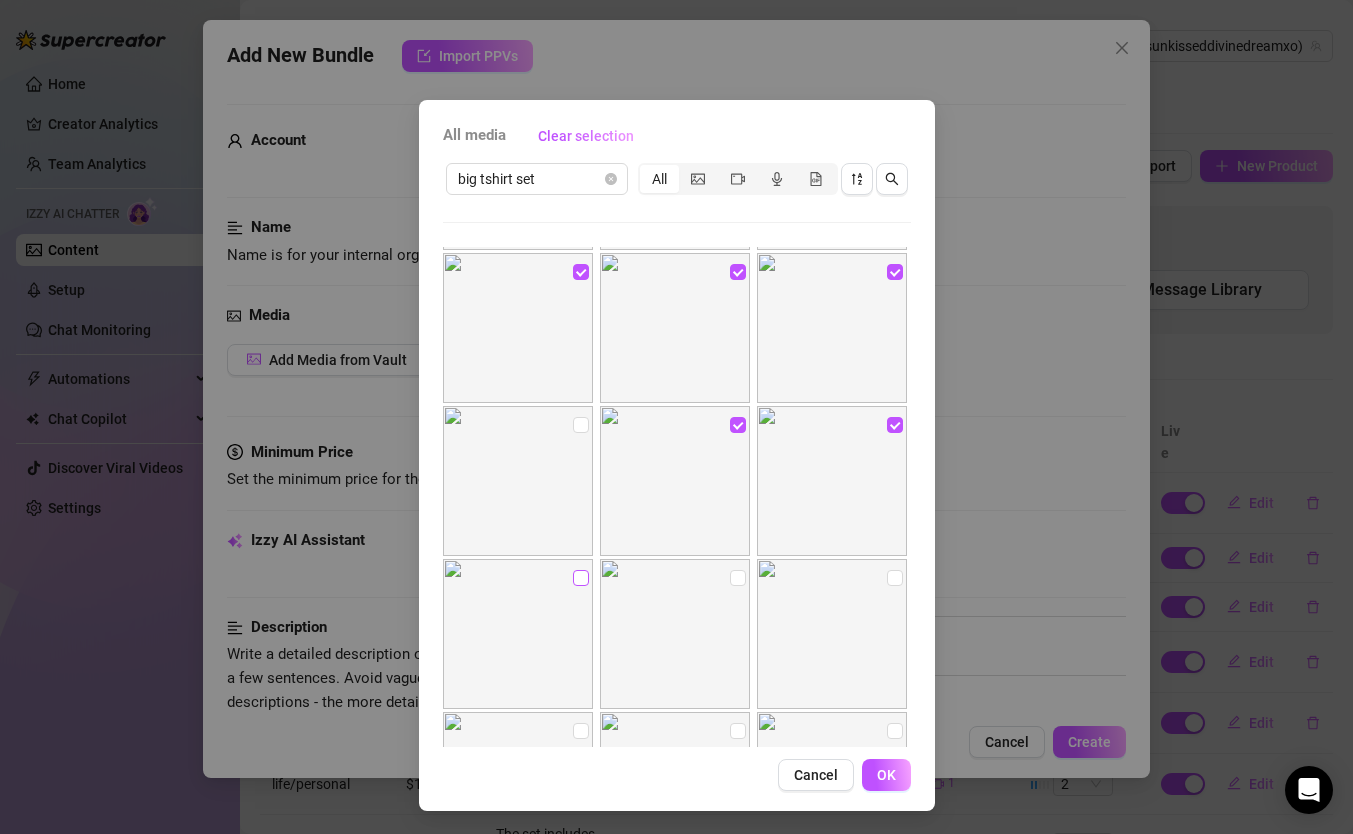 click at bounding box center [581, 578] 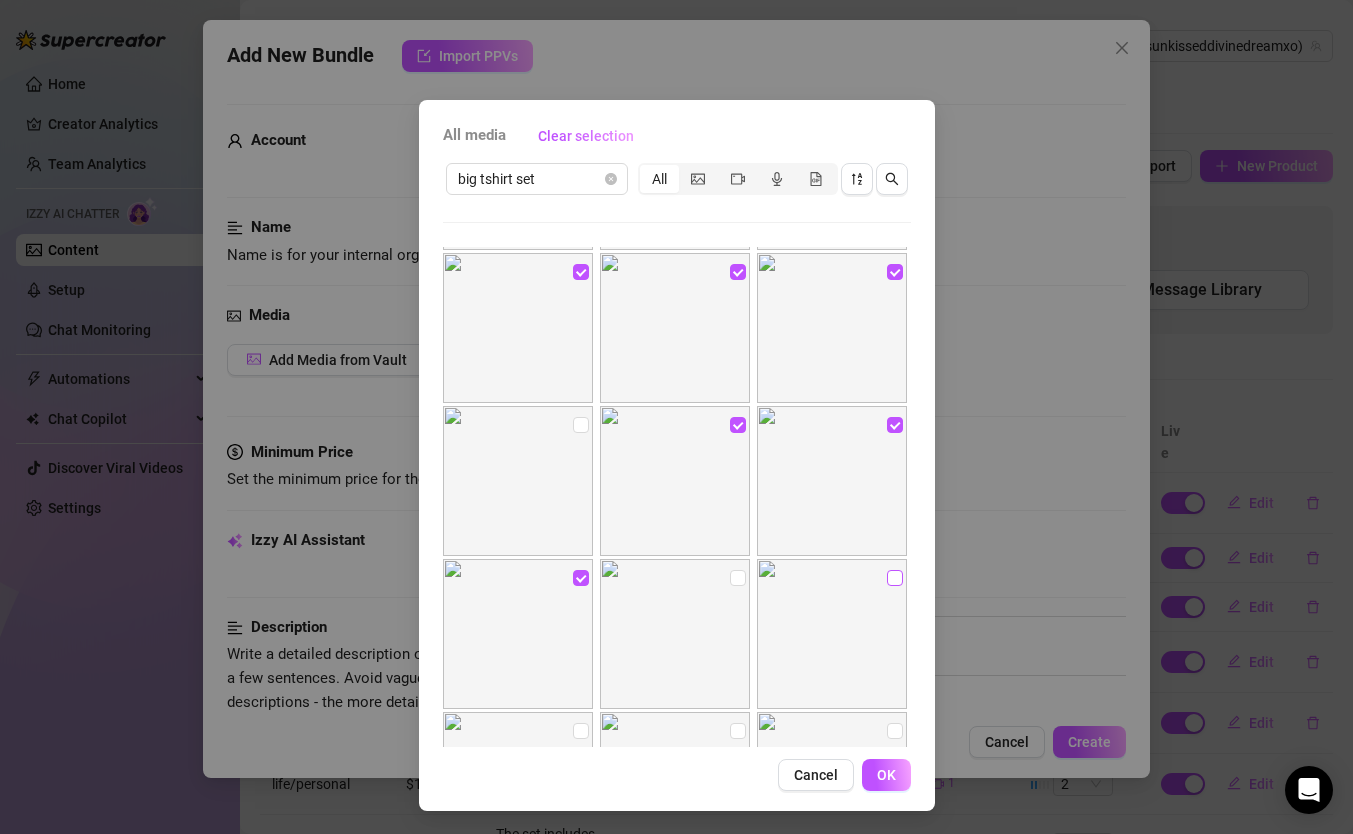 click at bounding box center [895, 578] 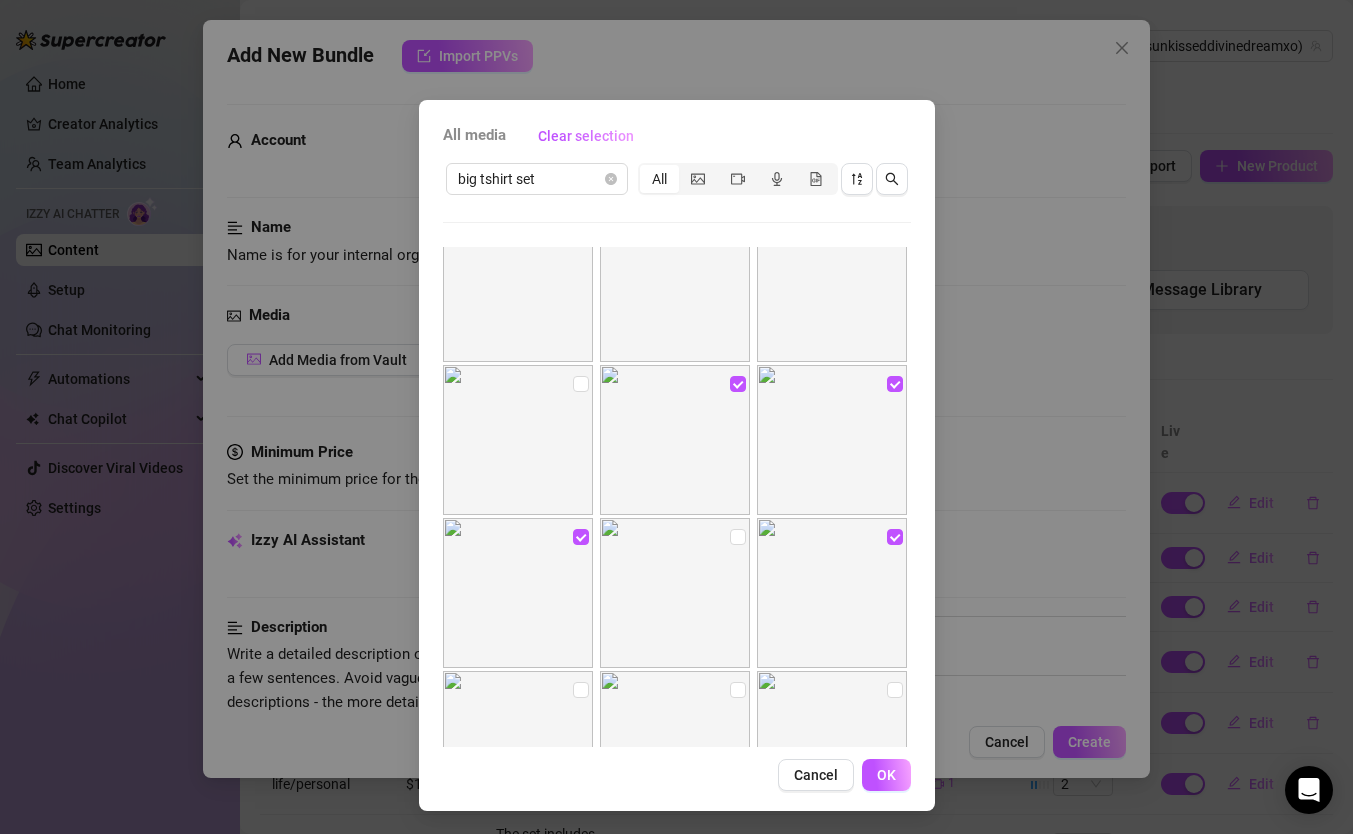 scroll, scrollTop: 1041, scrollLeft: 0, axis: vertical 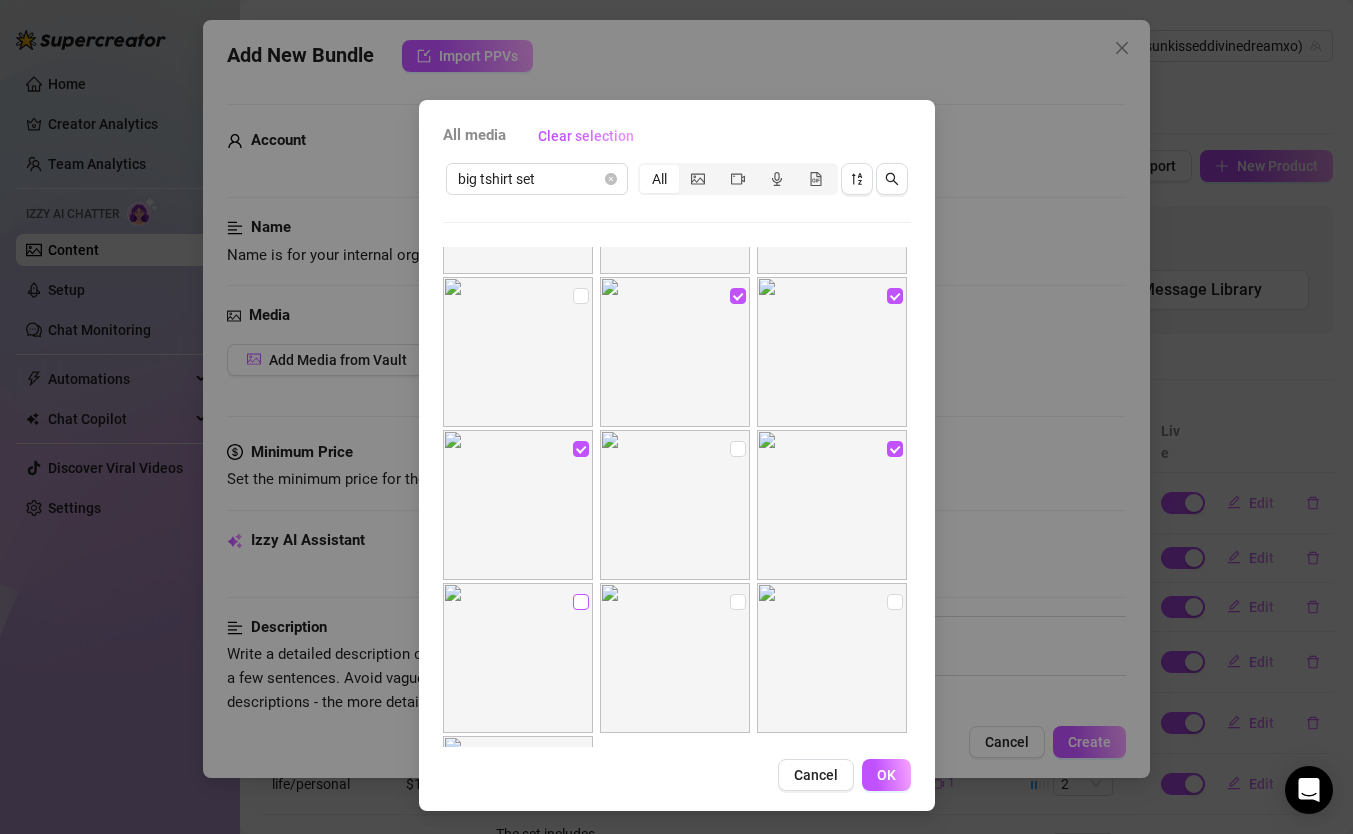 click at bounding box center (581, 602) 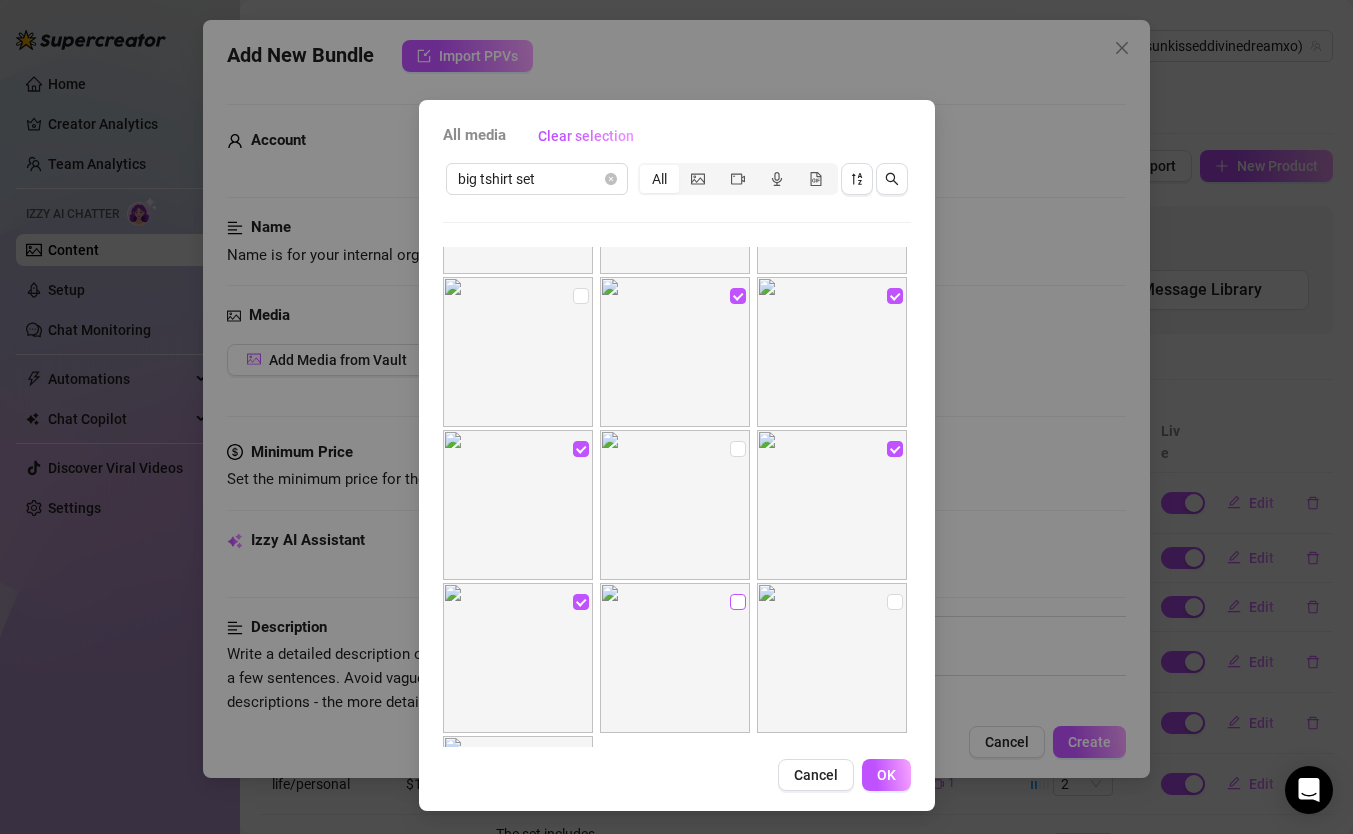 click at bounding box center [738, 602] 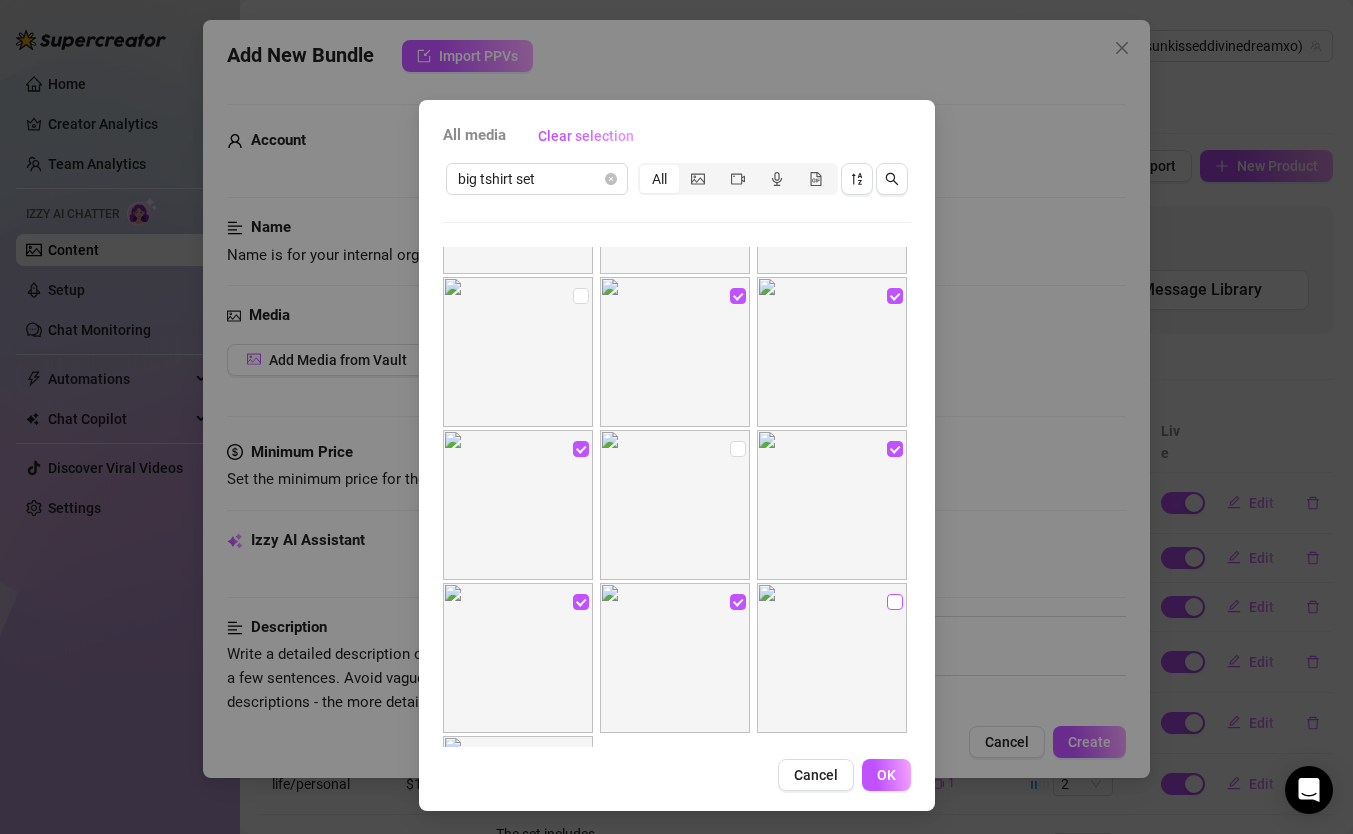 click at bounding box center (895, 602) 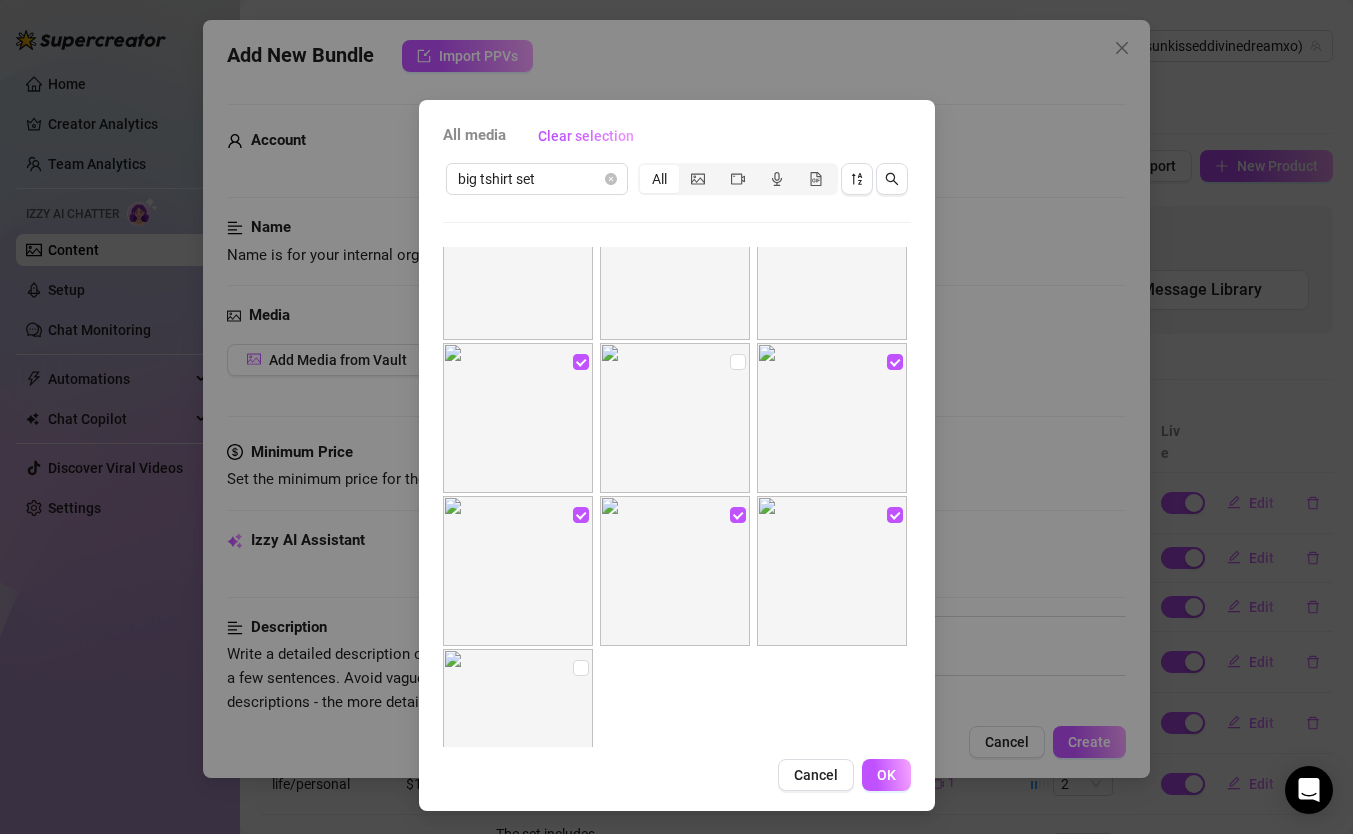 scroll, scrollTop: 1213, scrollLeft: 0, axis: vertical 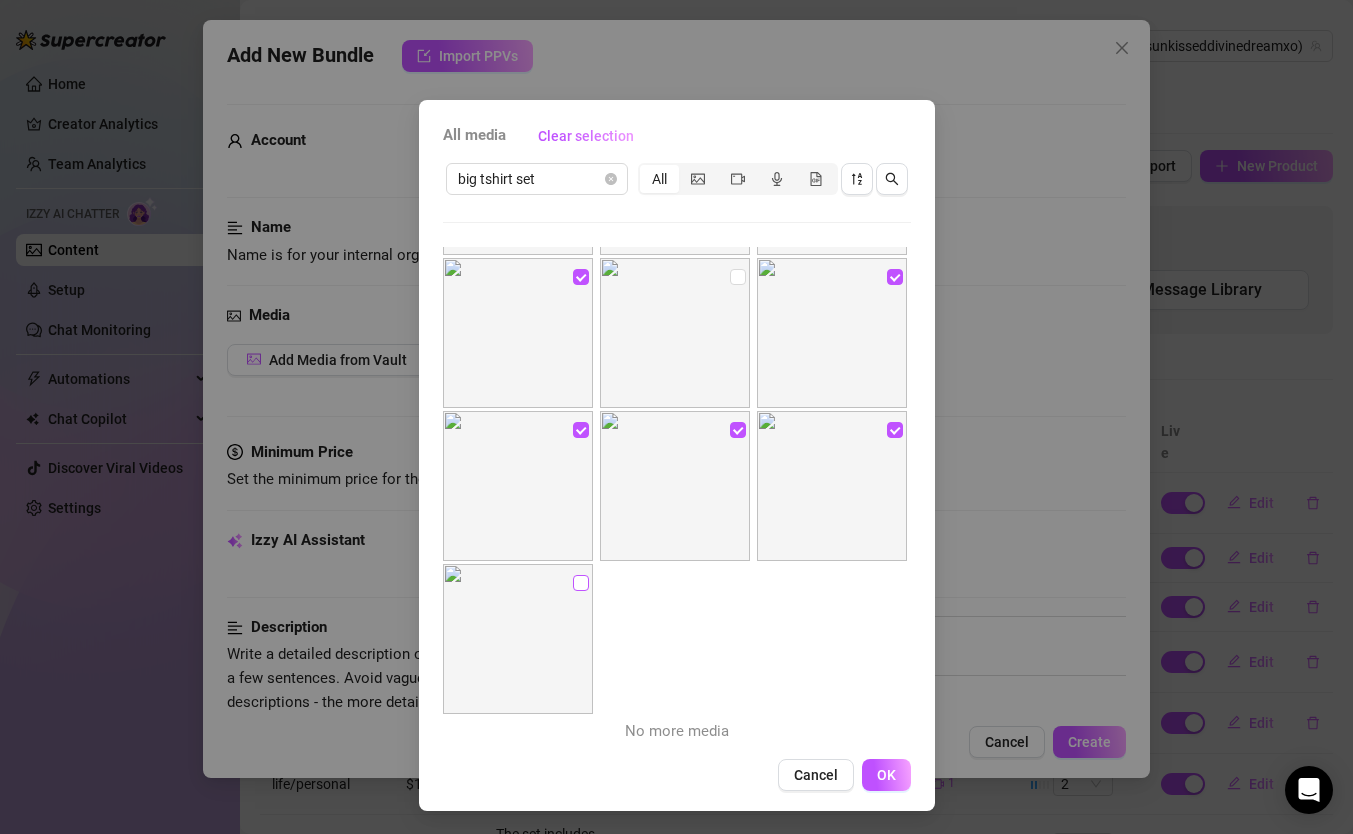 click at bounding box center [581, 583] 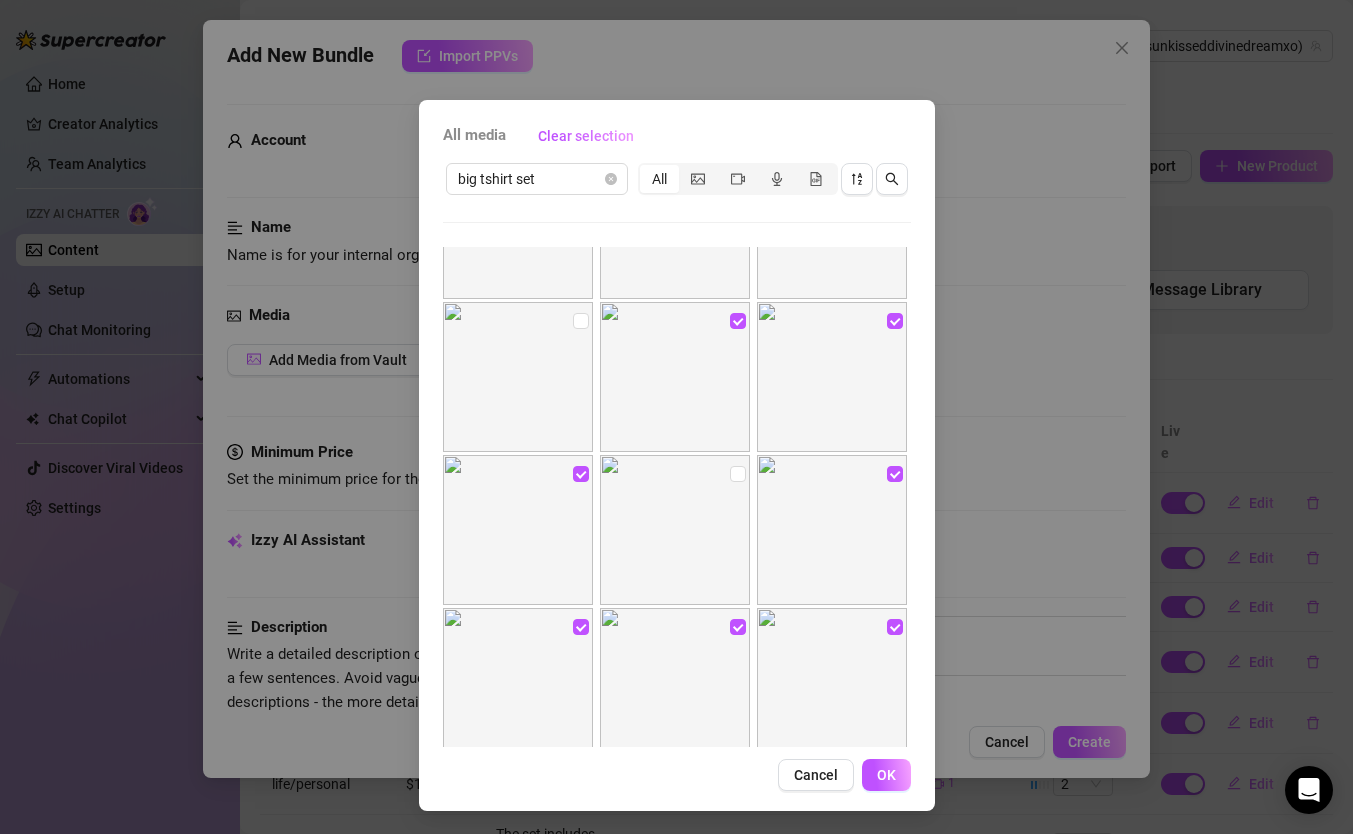 scroll, scrollTop: 1010, scrollLeft: 0, axis: vertical 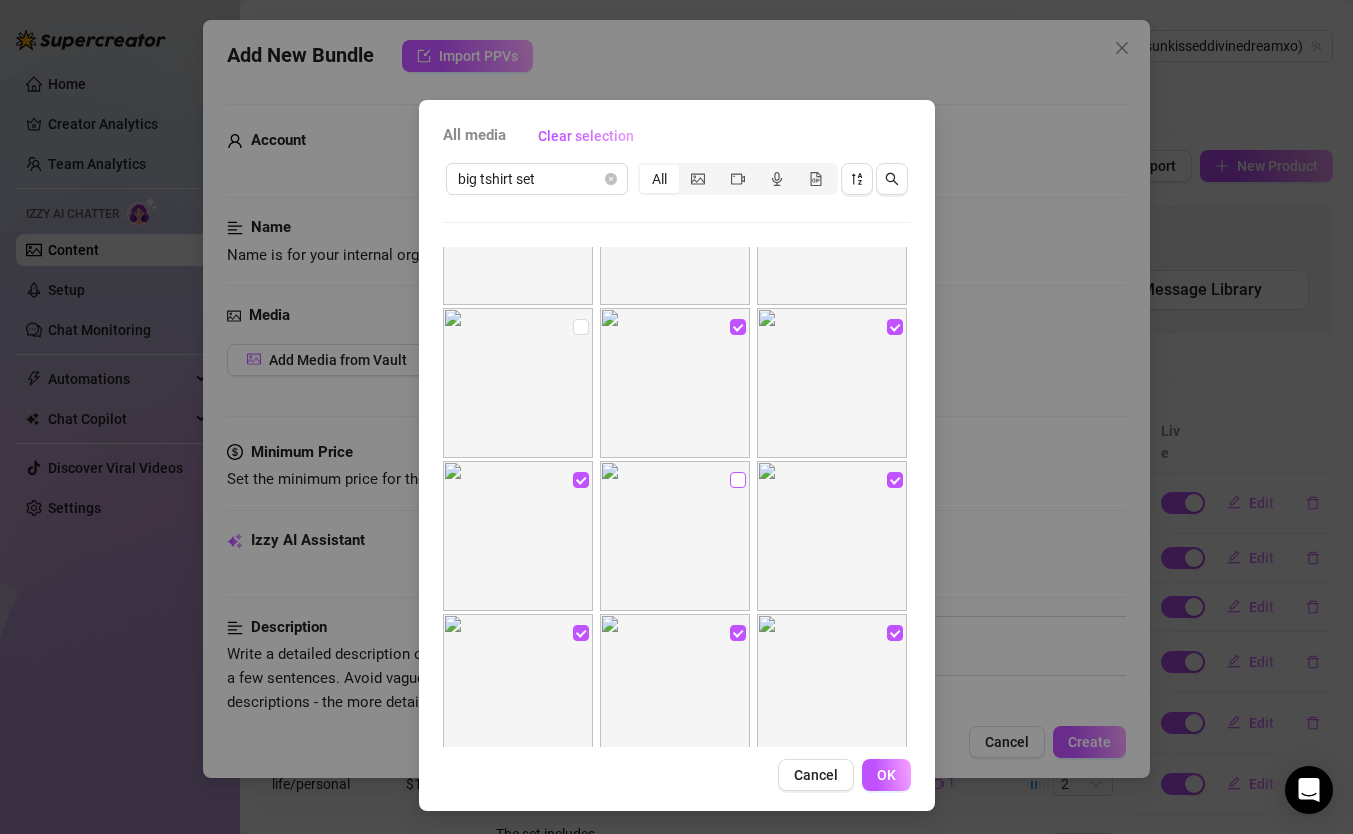 click at bounding box center [738, 480] 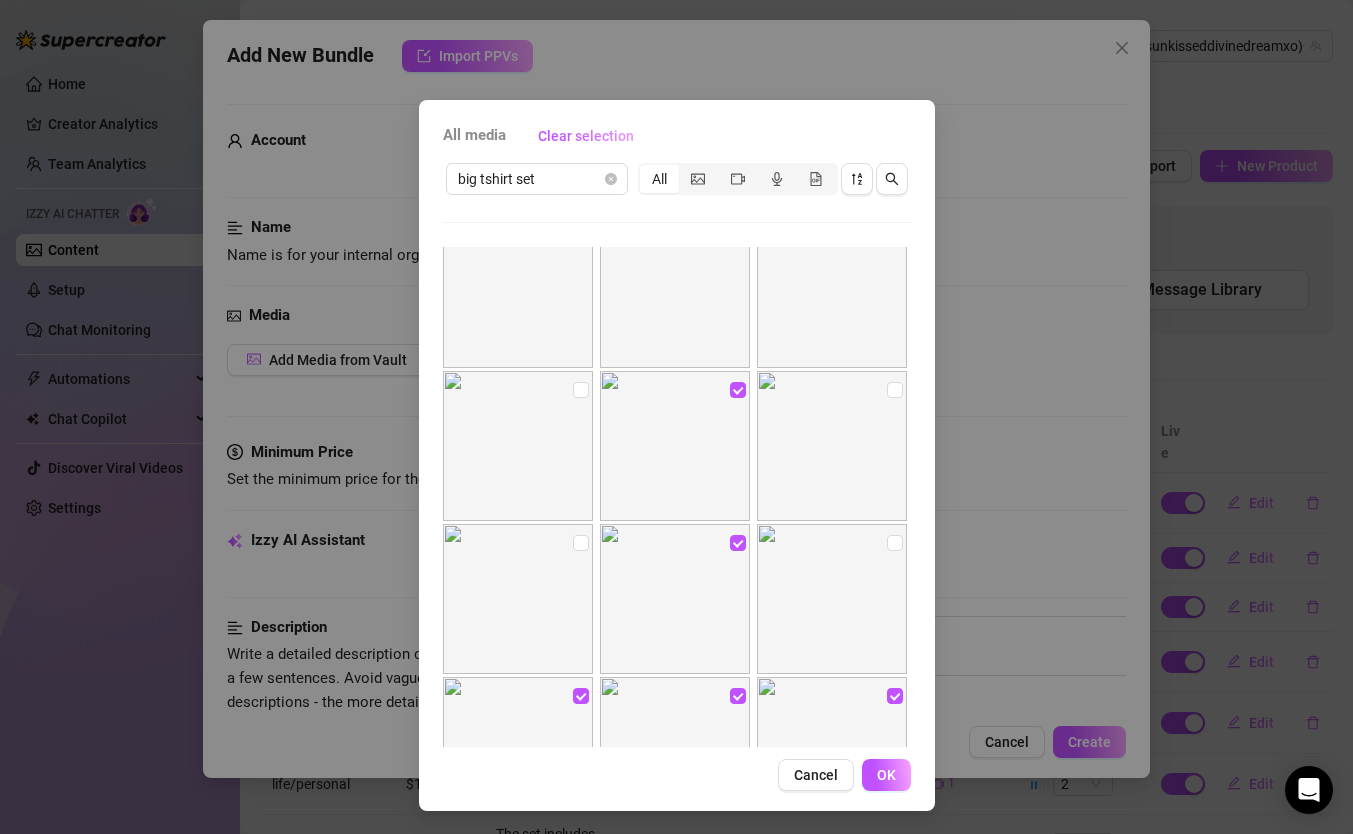 scroll, scrollTop: 354, scrollLeft: 0, axis: vertical 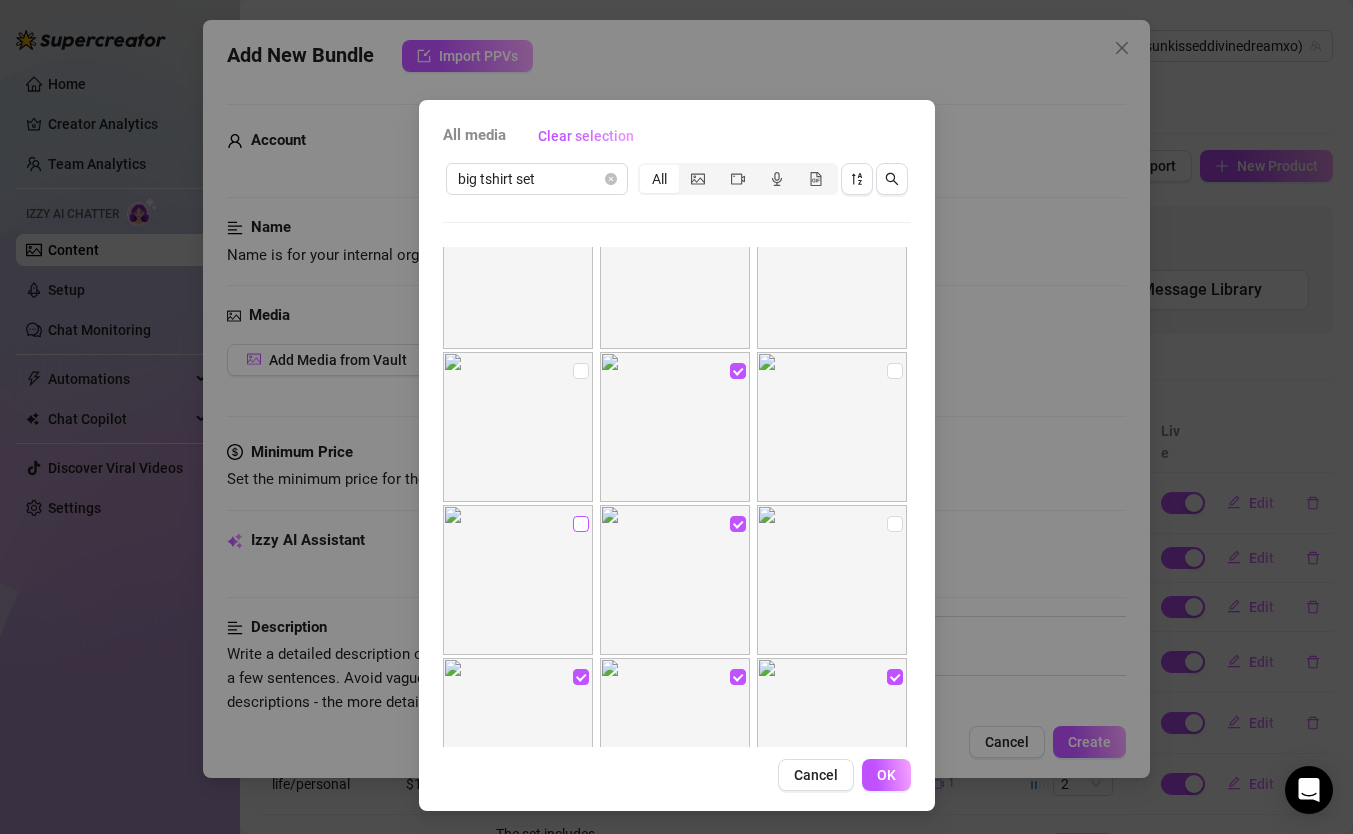 click at bounding box center [581, 524] 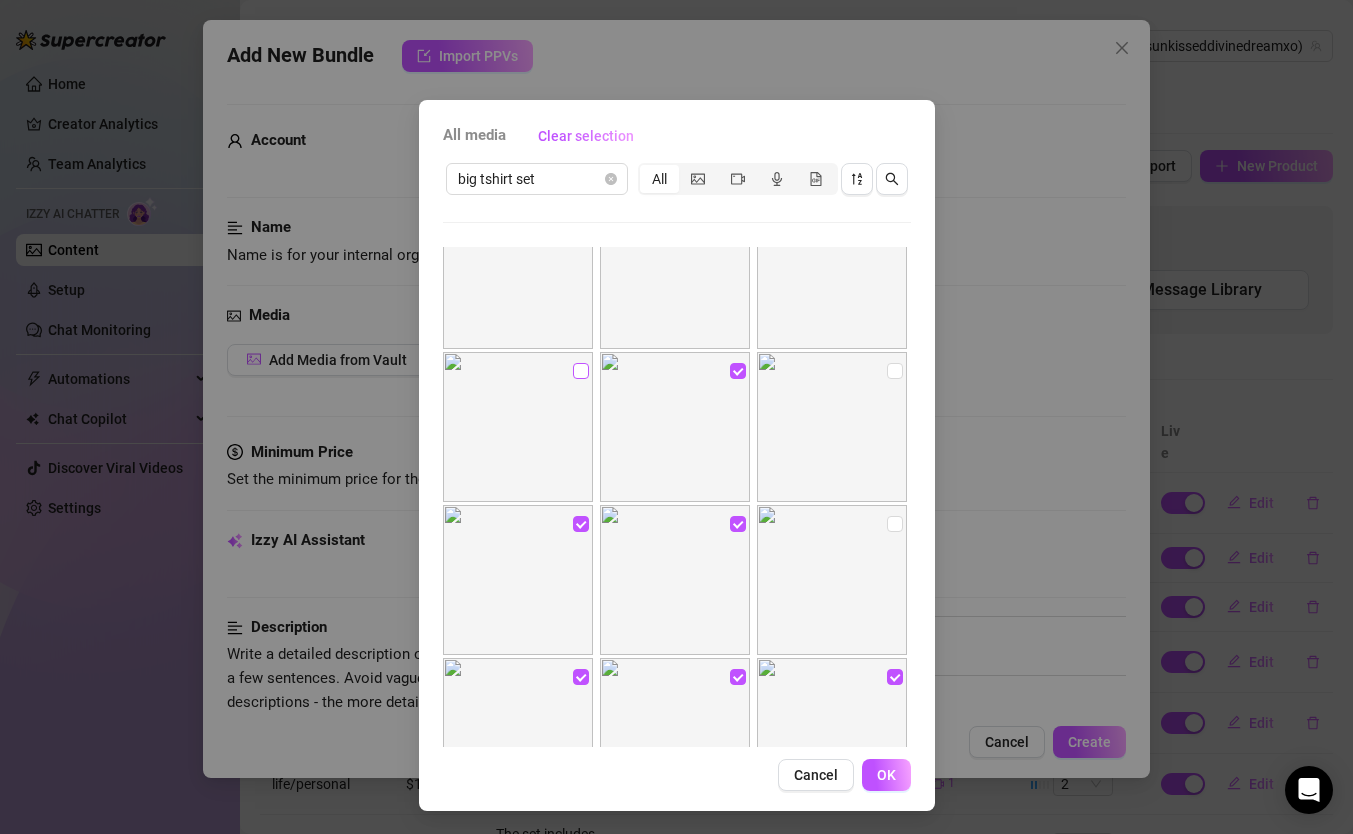click at bounding box center (581, 371) 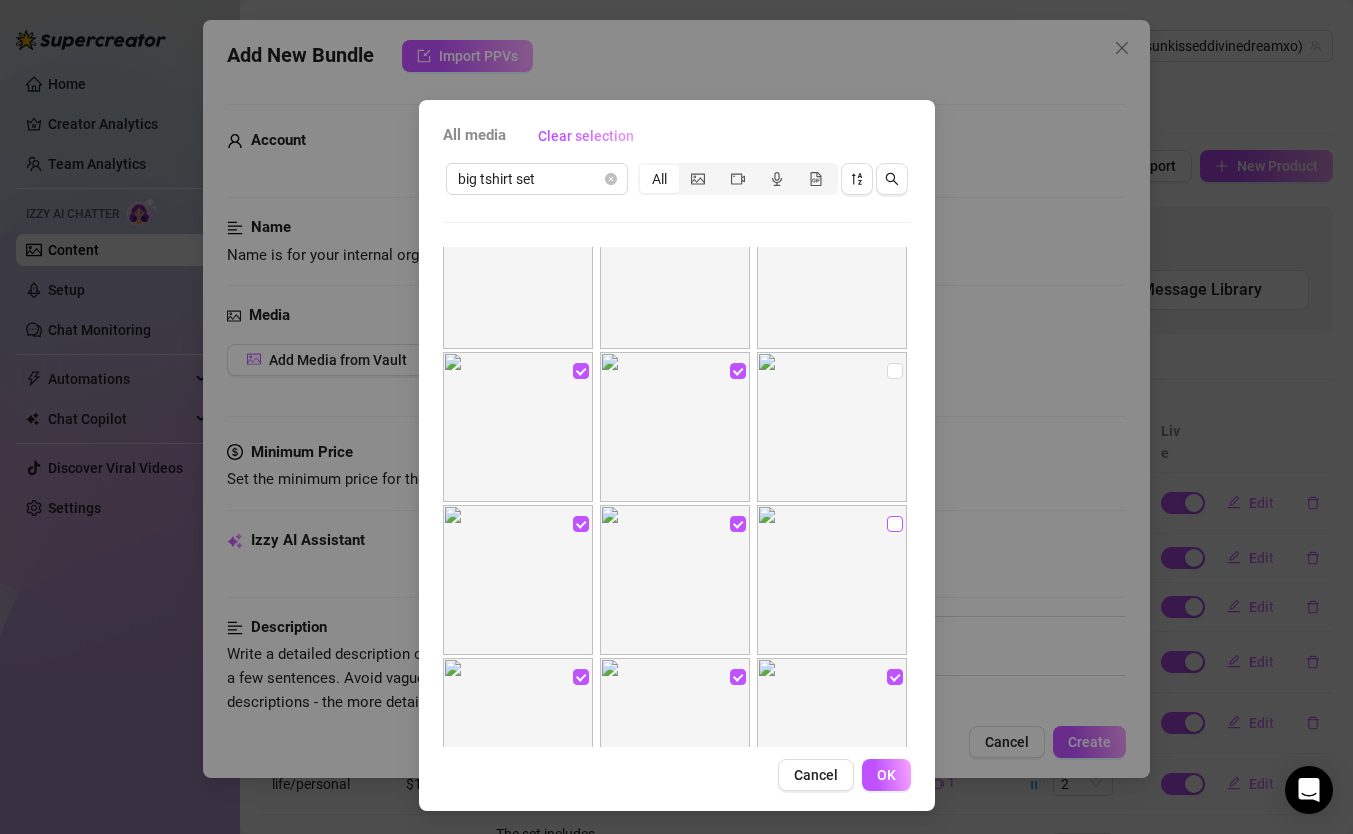 click at bounding box center (895, 524) 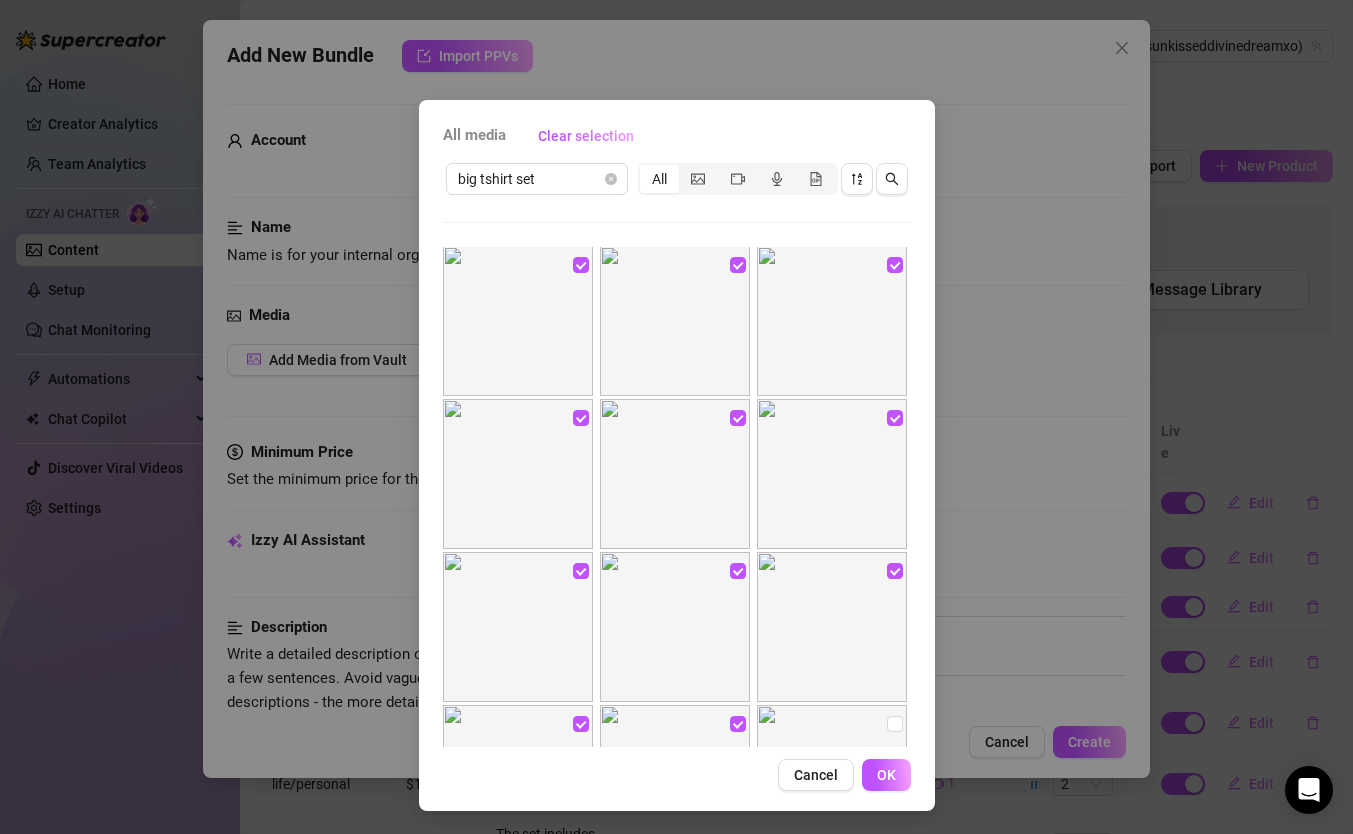 scroll, scrollTop: 0, scrollLeft: 0, axis: both 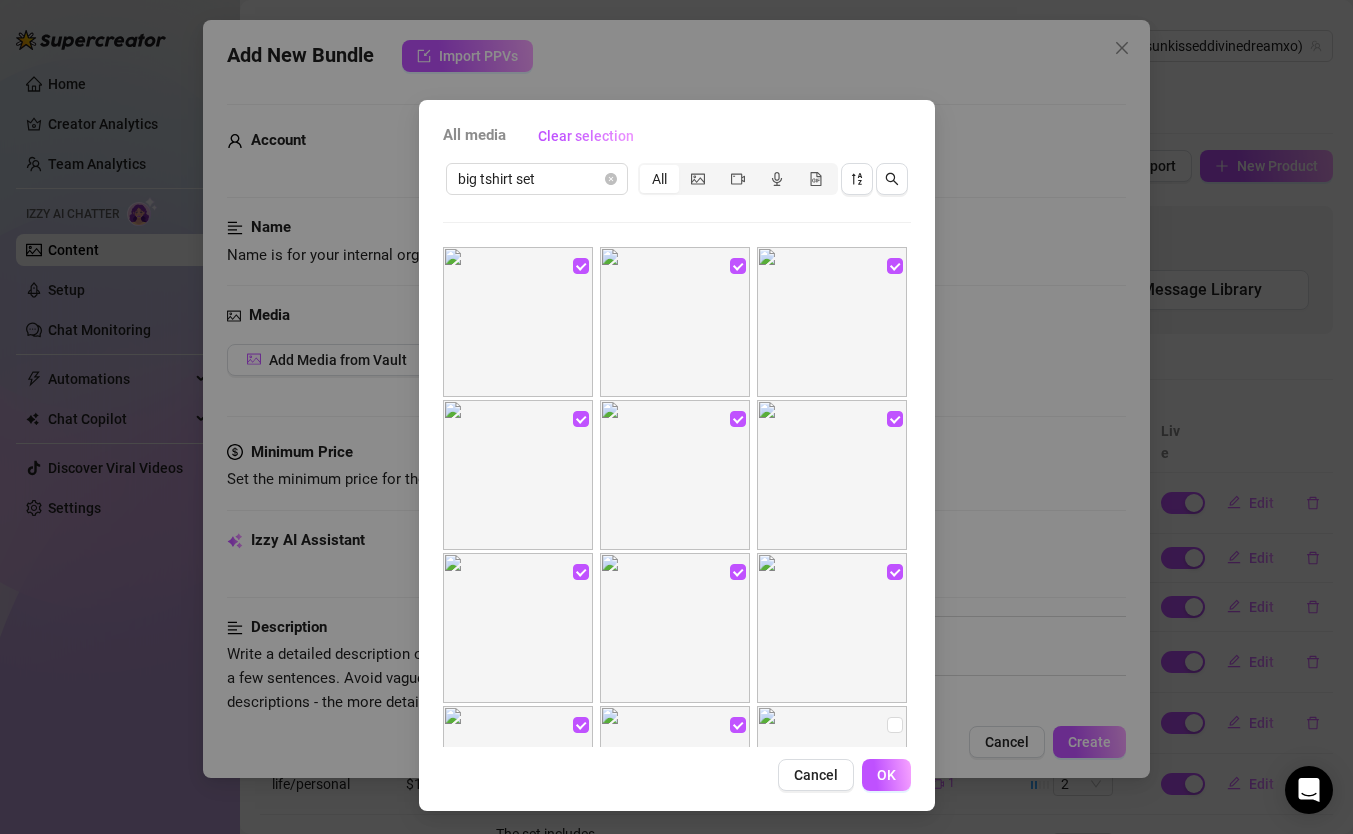 click on "OK" at bounding box center [886, 775] 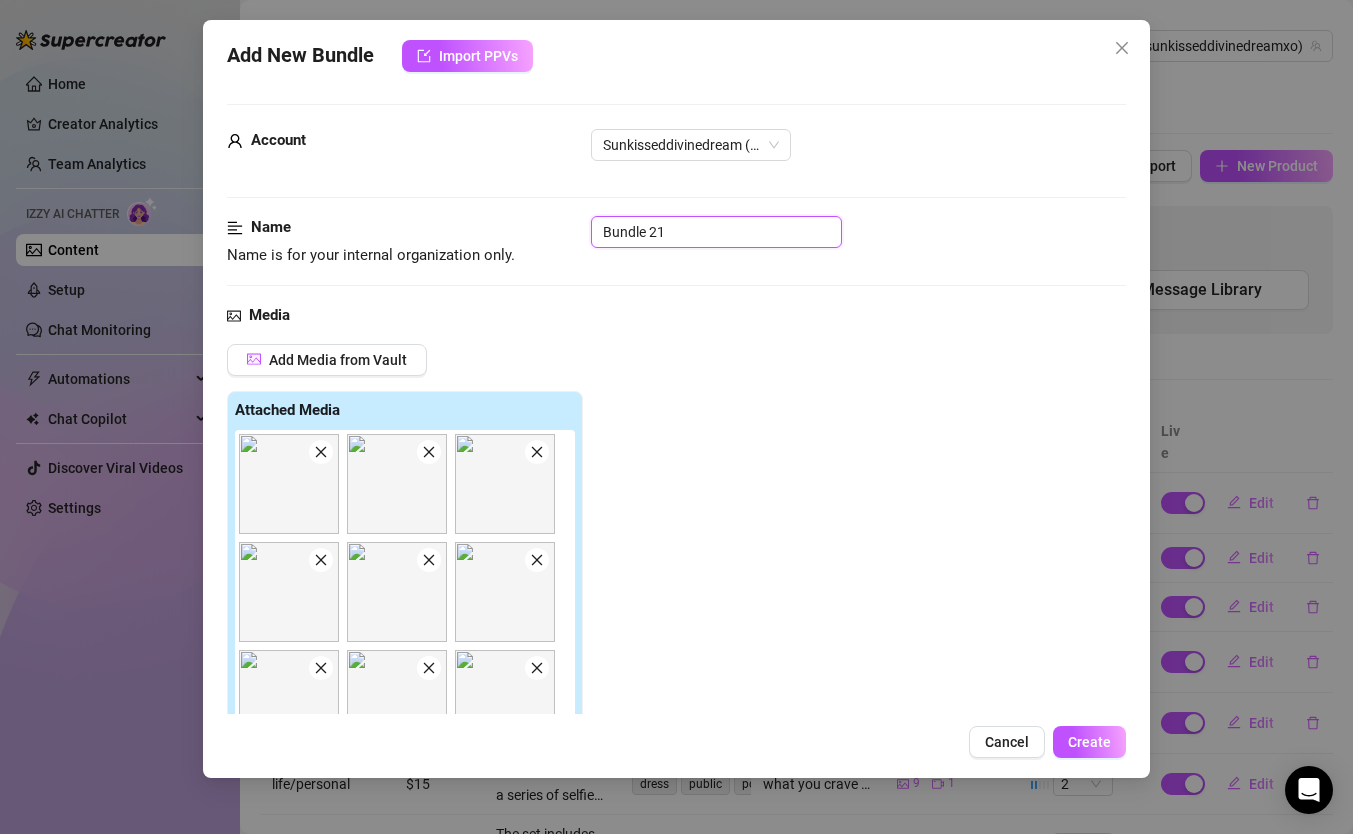 drag, startPoint x: 713, startPoint y: 236, endPoint x: 404, endPoint y: 228, distance: 309.10355 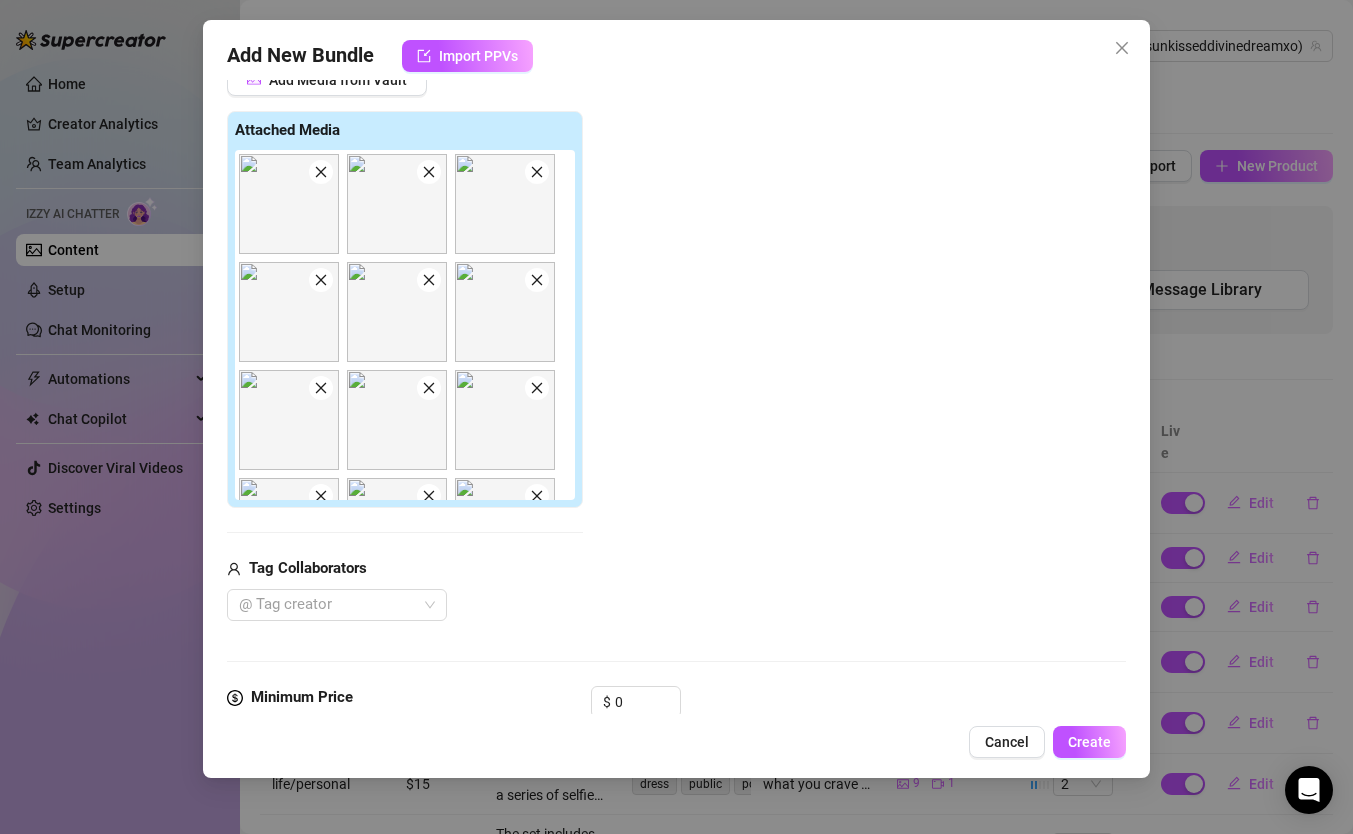 scroll, scrollTop: 854, scrollLeft: 0, axis: vertical 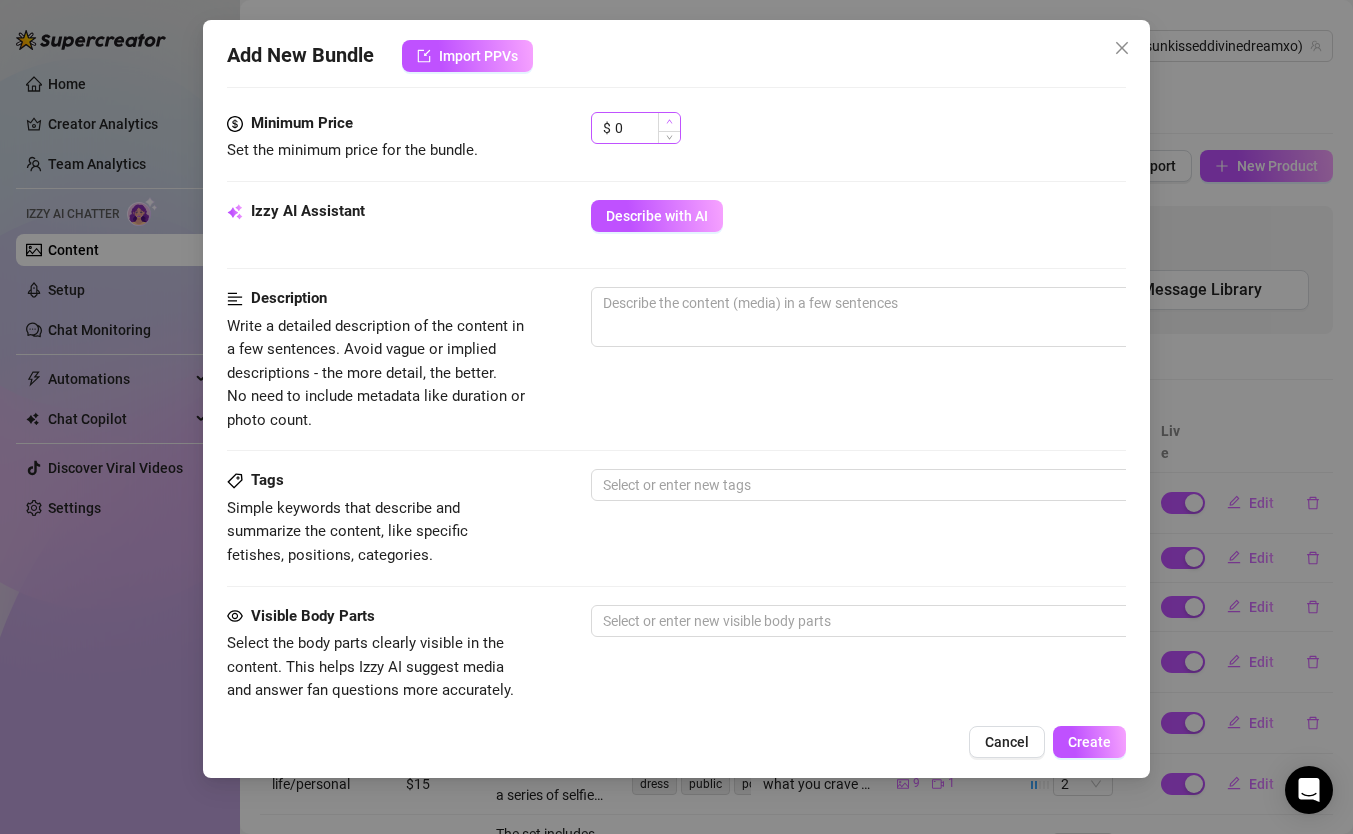 type on "big t-shirt set" 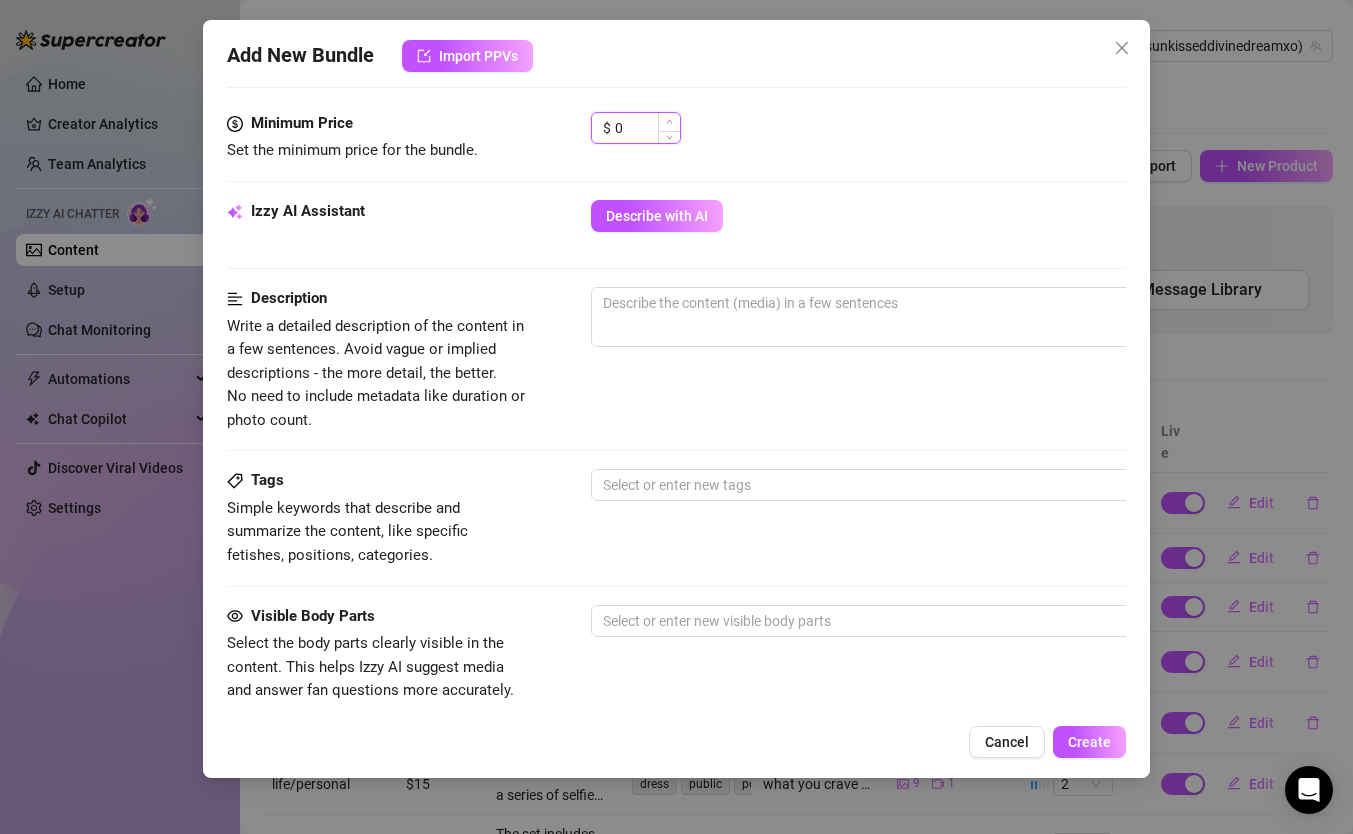 click at bounding box center [669, 122] 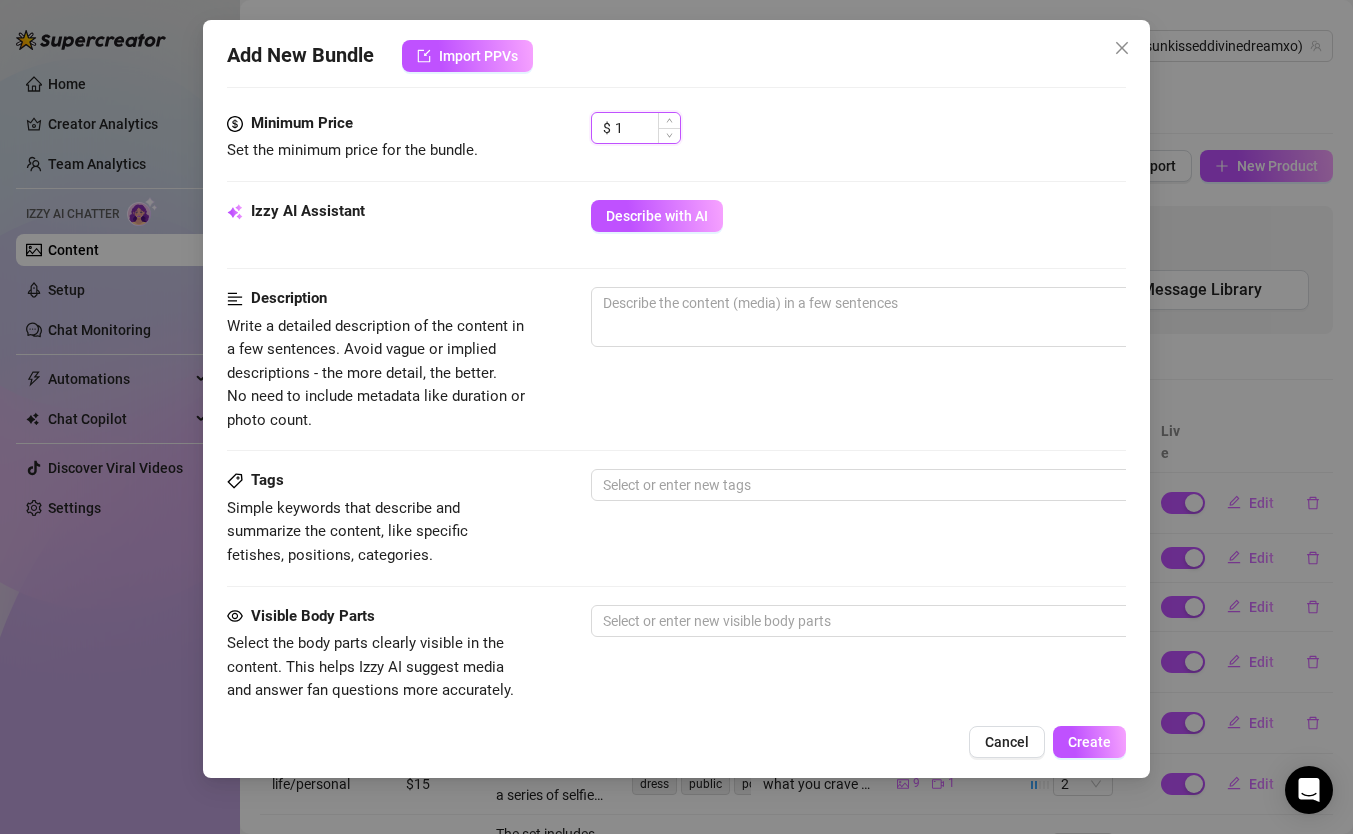 click on "1" at bounding box center (647, 128) 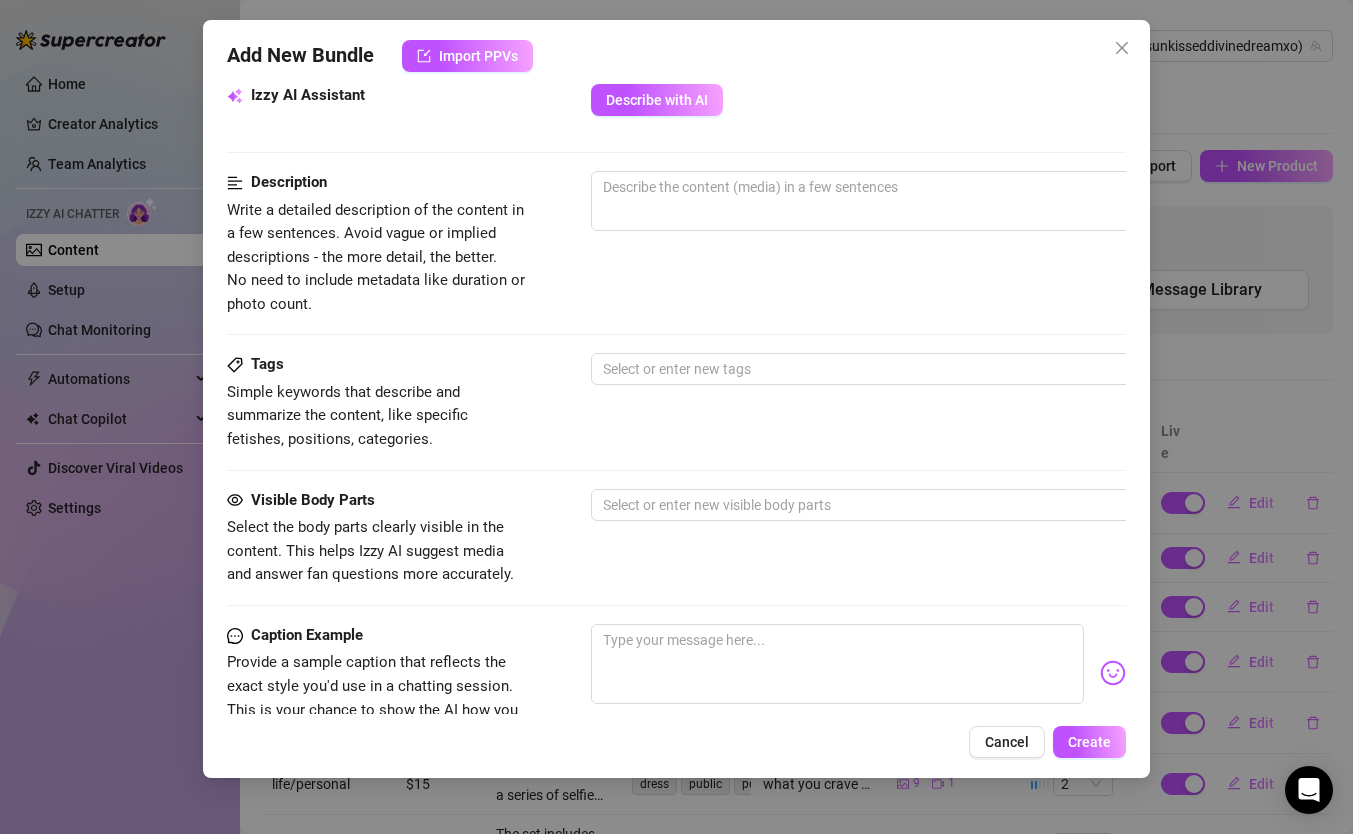 scroll, scrollTop: 1301, scrollLeft: 0, axis: vertical 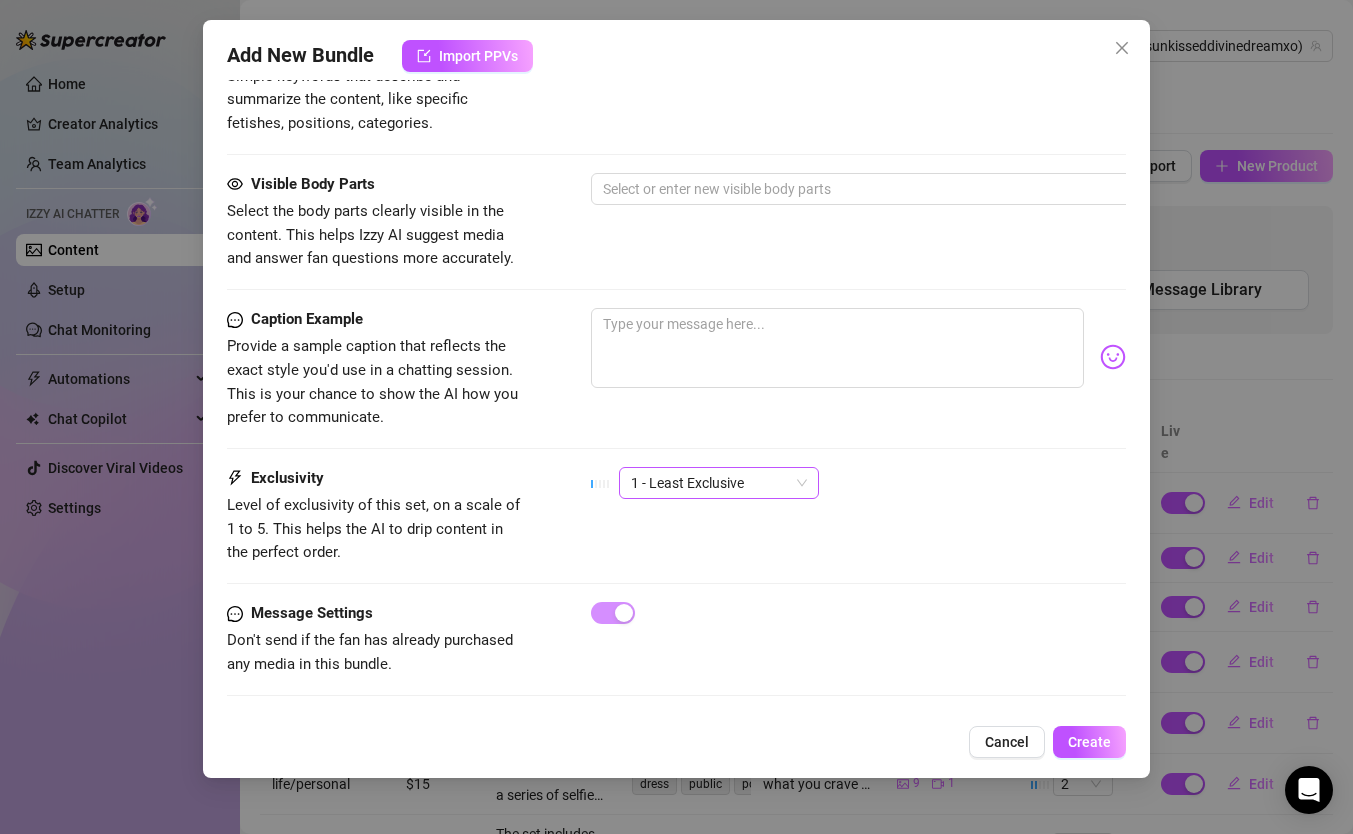 click on "1 - Least Exclusive" at bounding box center [719, 483] 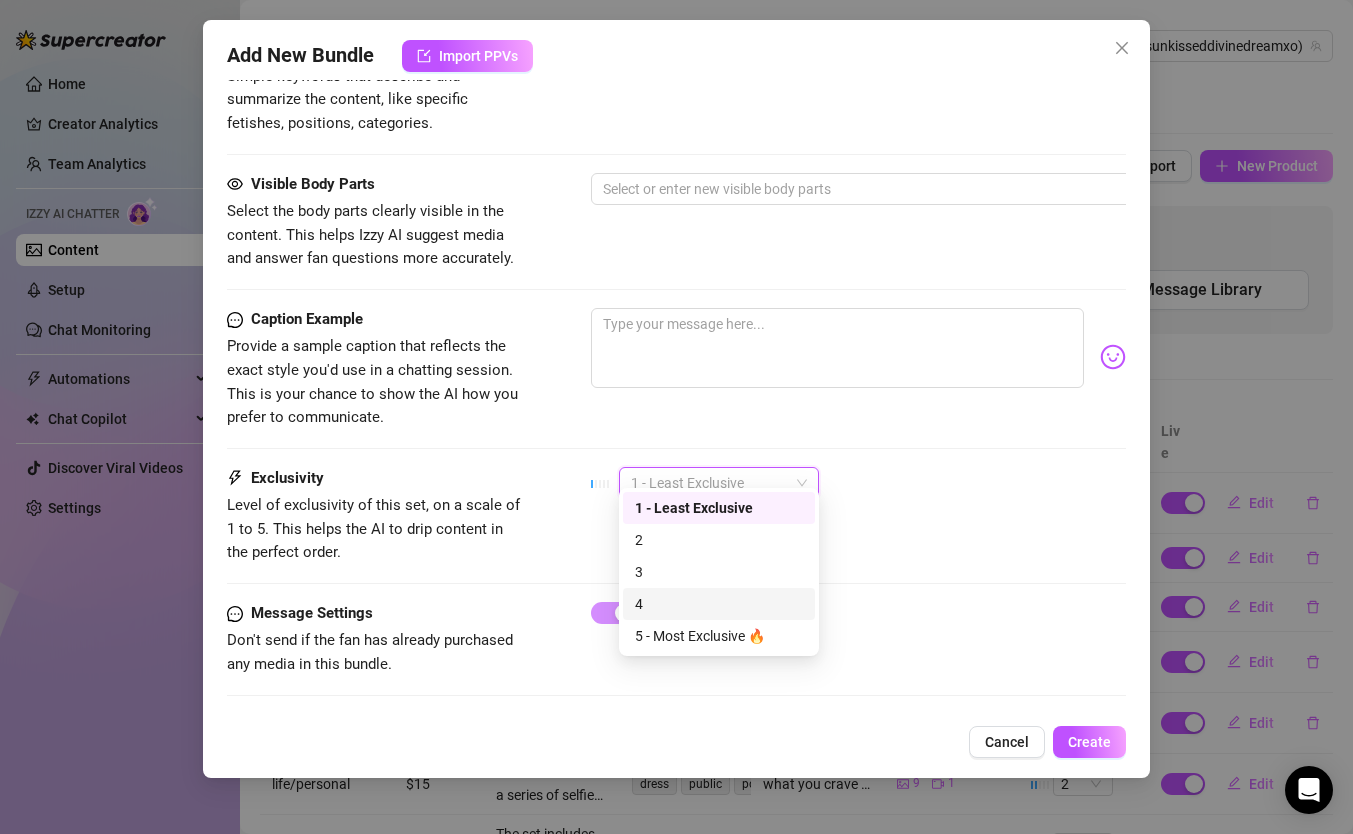 click on "4" at bounding box center (719, 604) 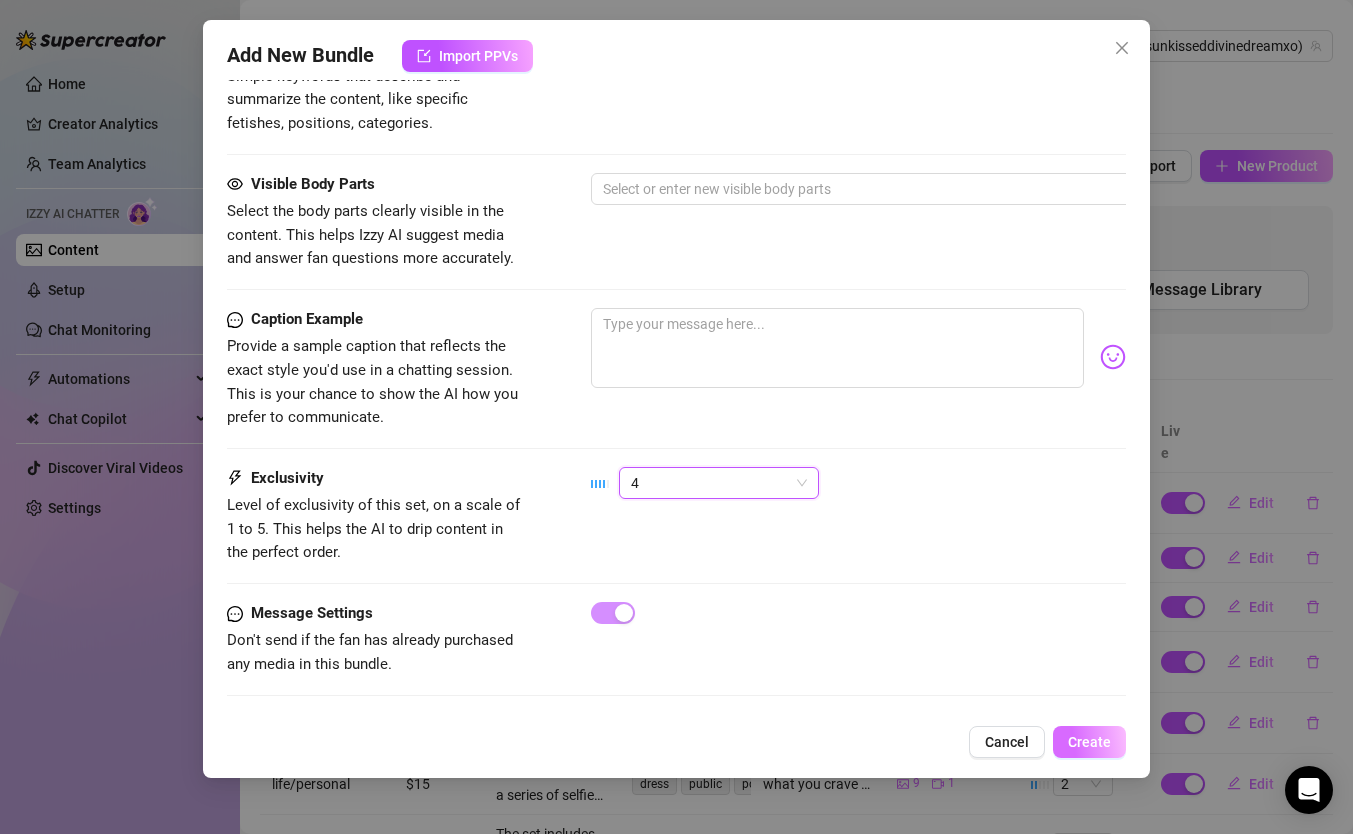 drag, startPoint x: 1096, startPoint y: 731, endPoint x: 1083, endPoint y: 726, distance: 13.928389 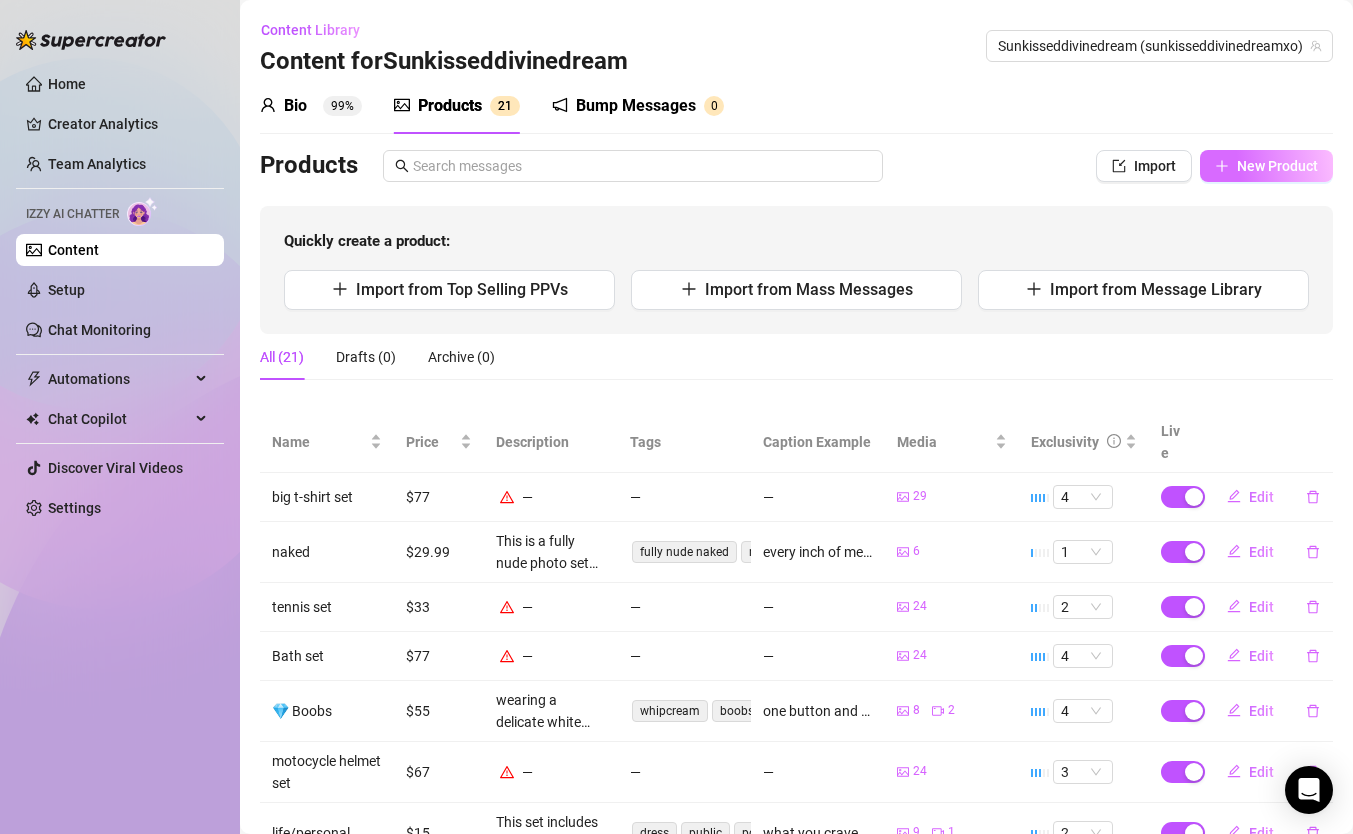 click on "New Product" at bounding box center [1266, 166] 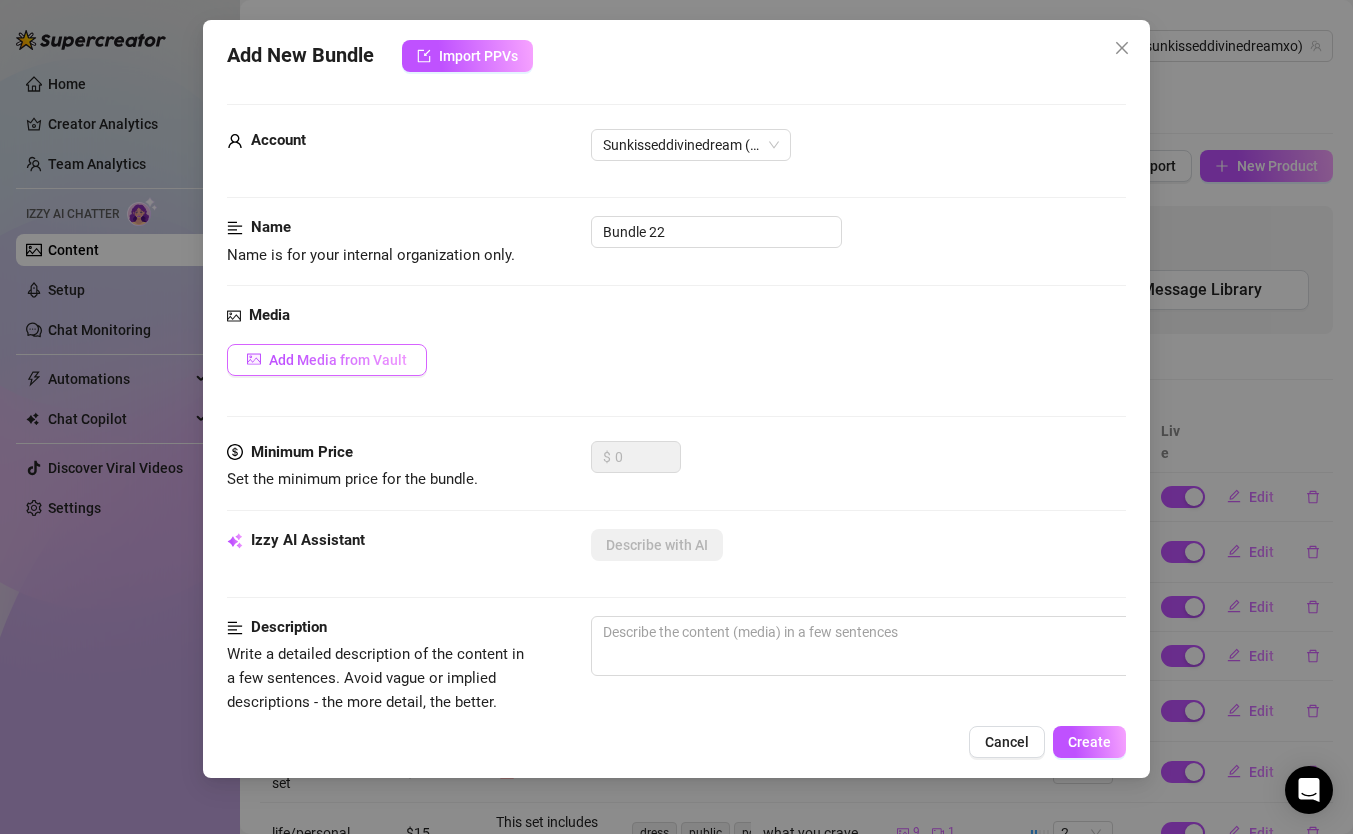 click on "Add Media from Vault" at bounding box center (327, 360) 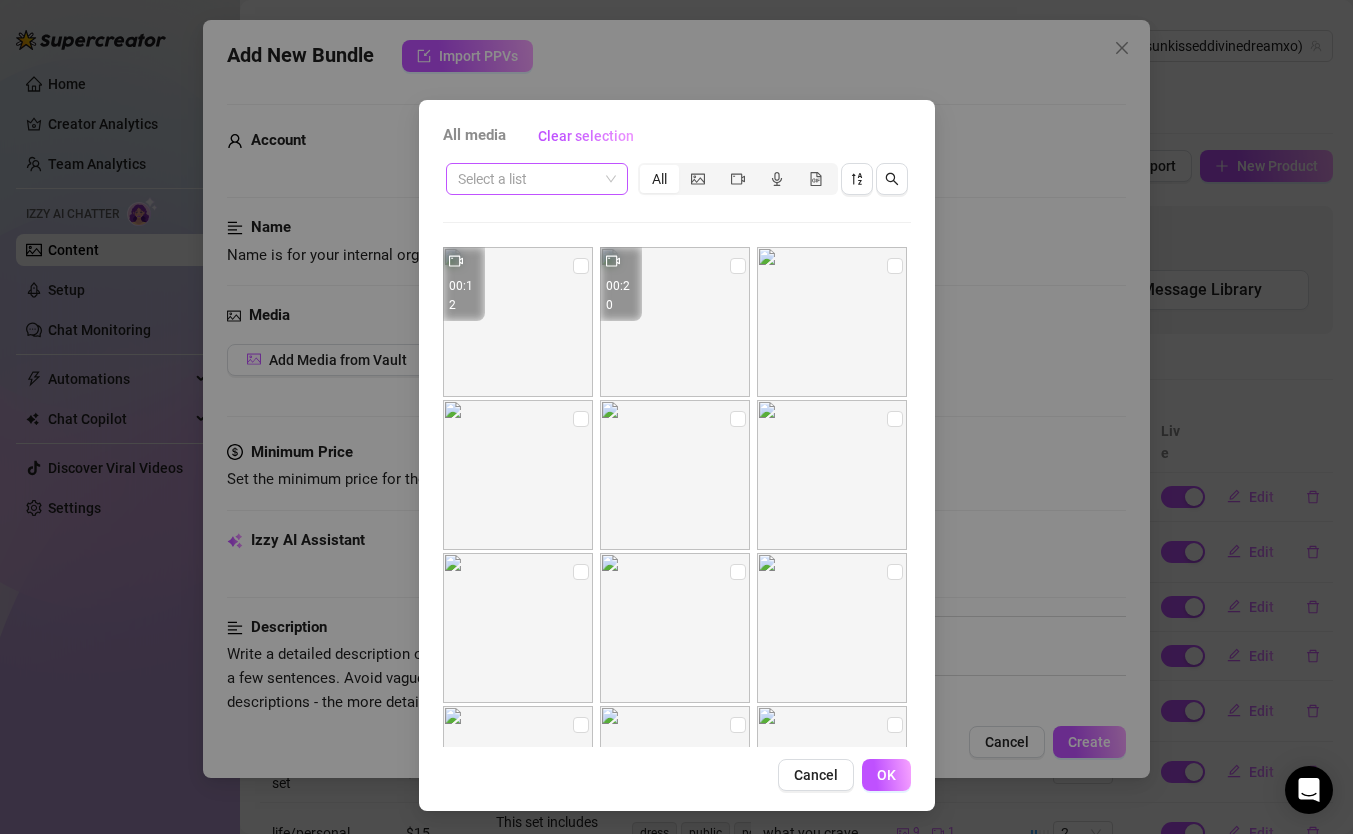 click at bounding box center [537, 179] 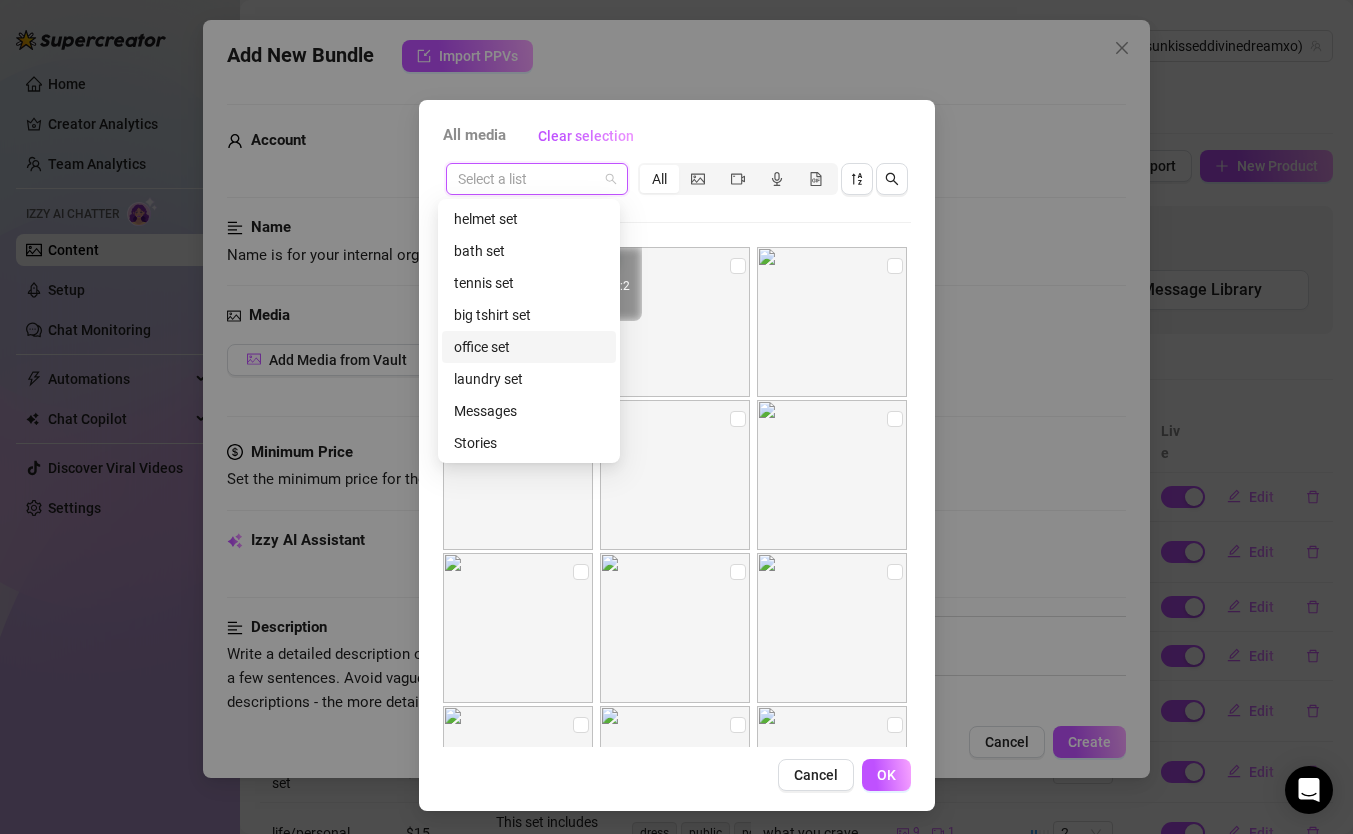 click on "office set" at bounding box center (529, 347) 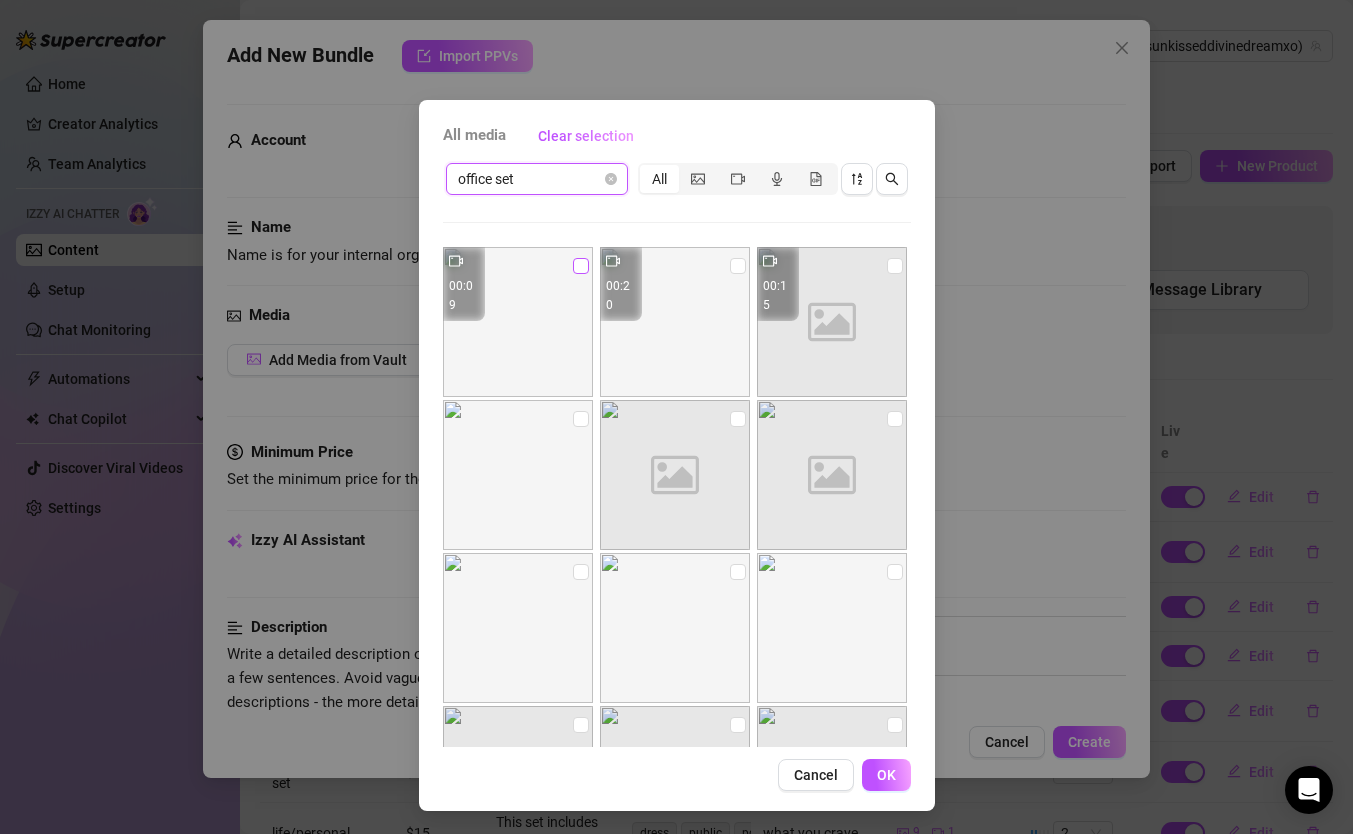 click at bounding box center (581, 266) 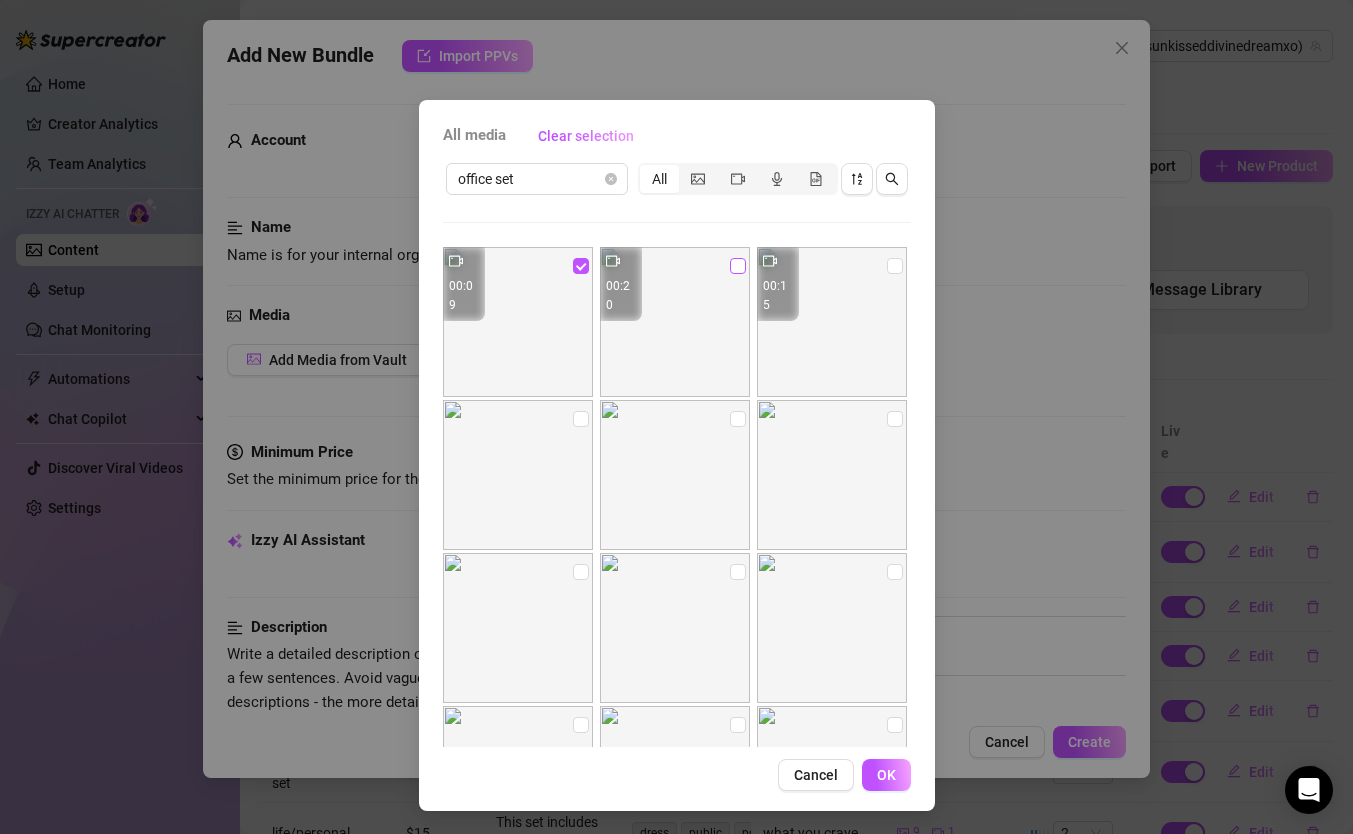 click at bounding box center (738, 266) 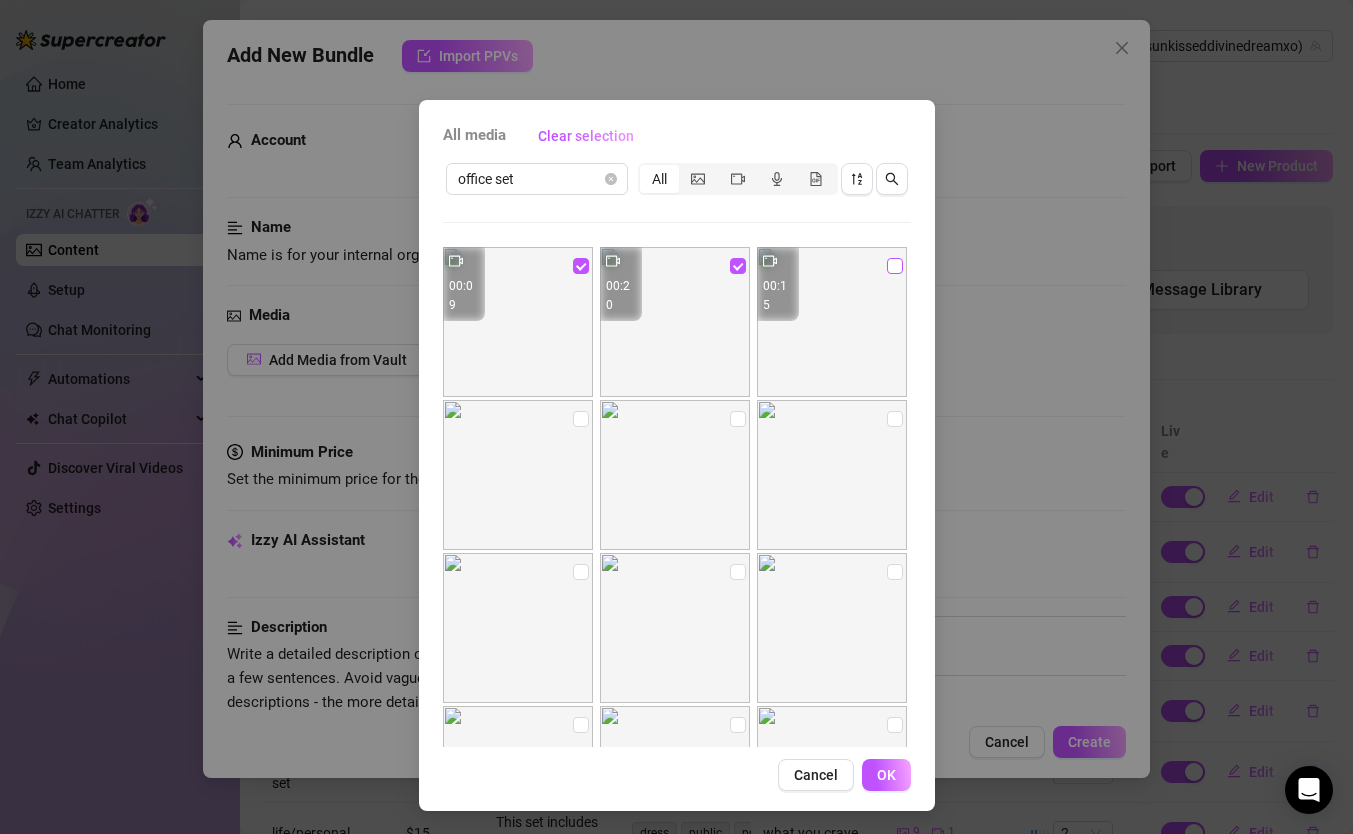 click at bounding box center (895, 266) 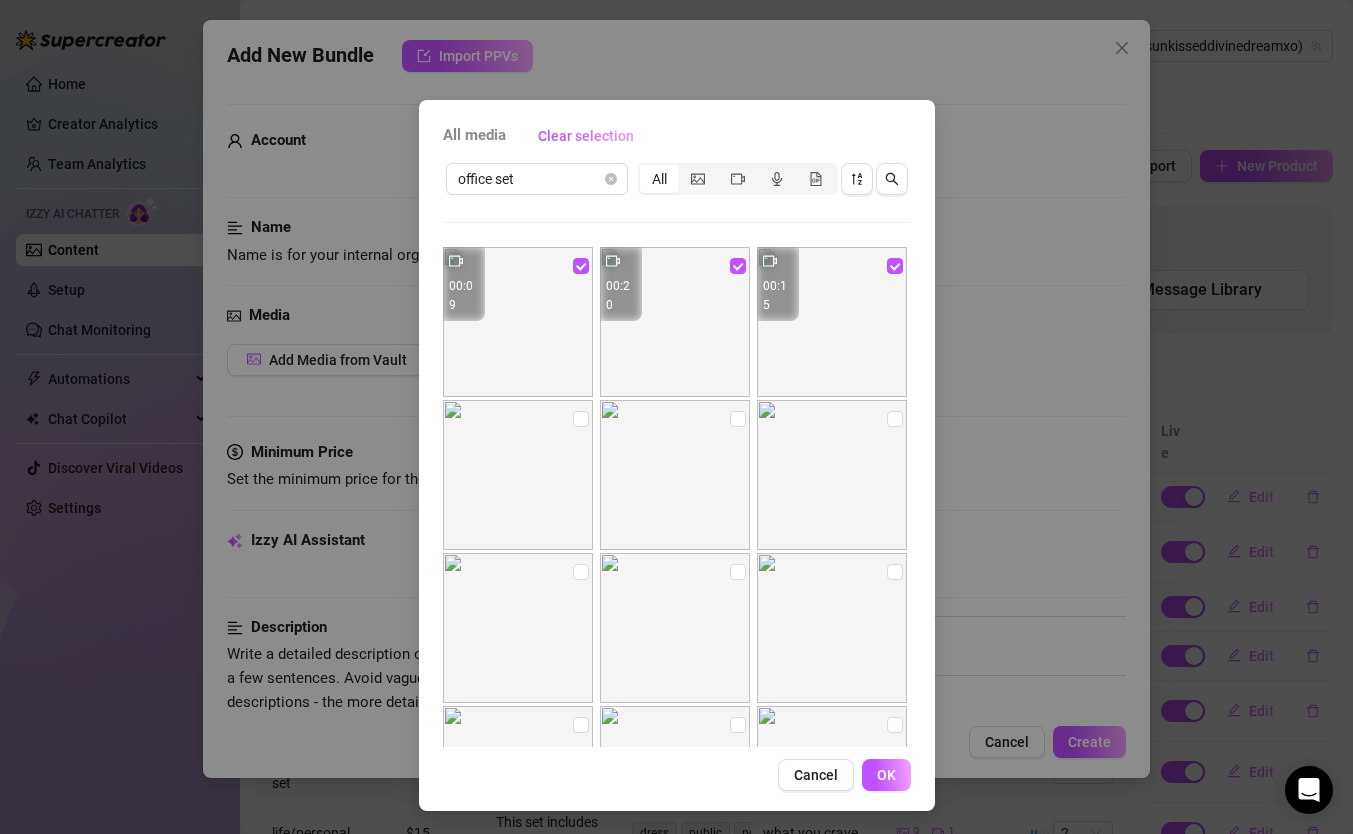 click at bounding box center (581, 419) 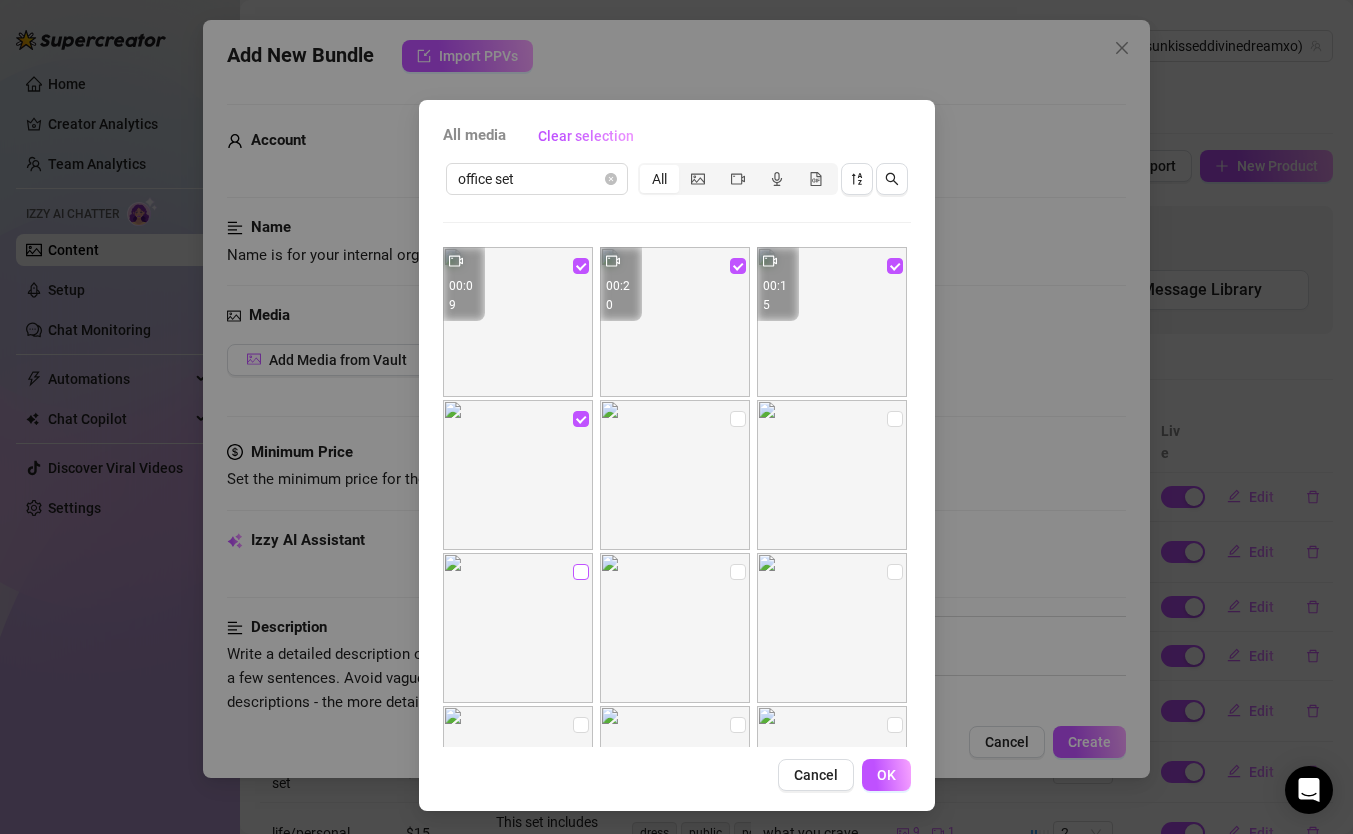 click at bounding box center [581, 572] 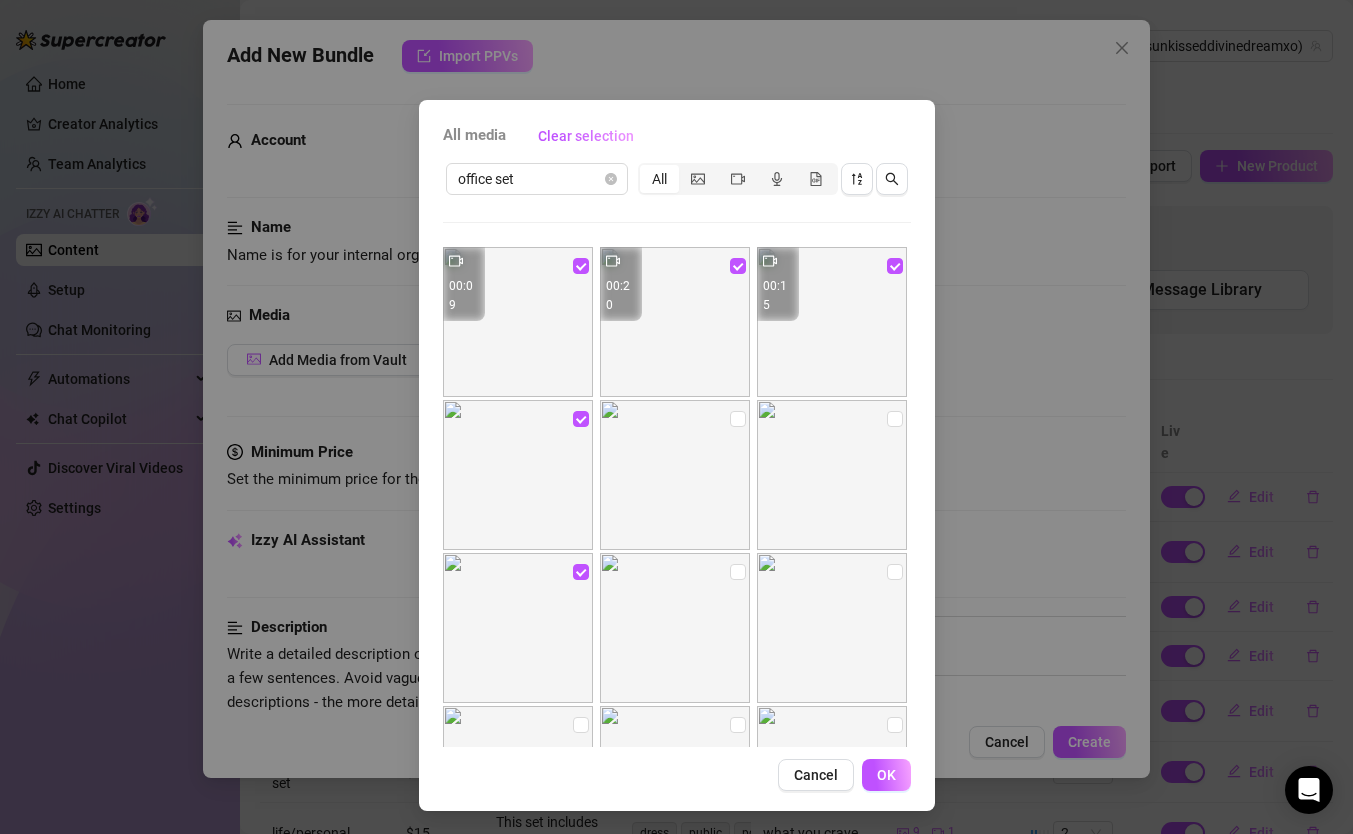 drag, startPoint x: 725, startPoint y: 575, endPoint x: 730, endPoint y: 518, distance: 57.21888 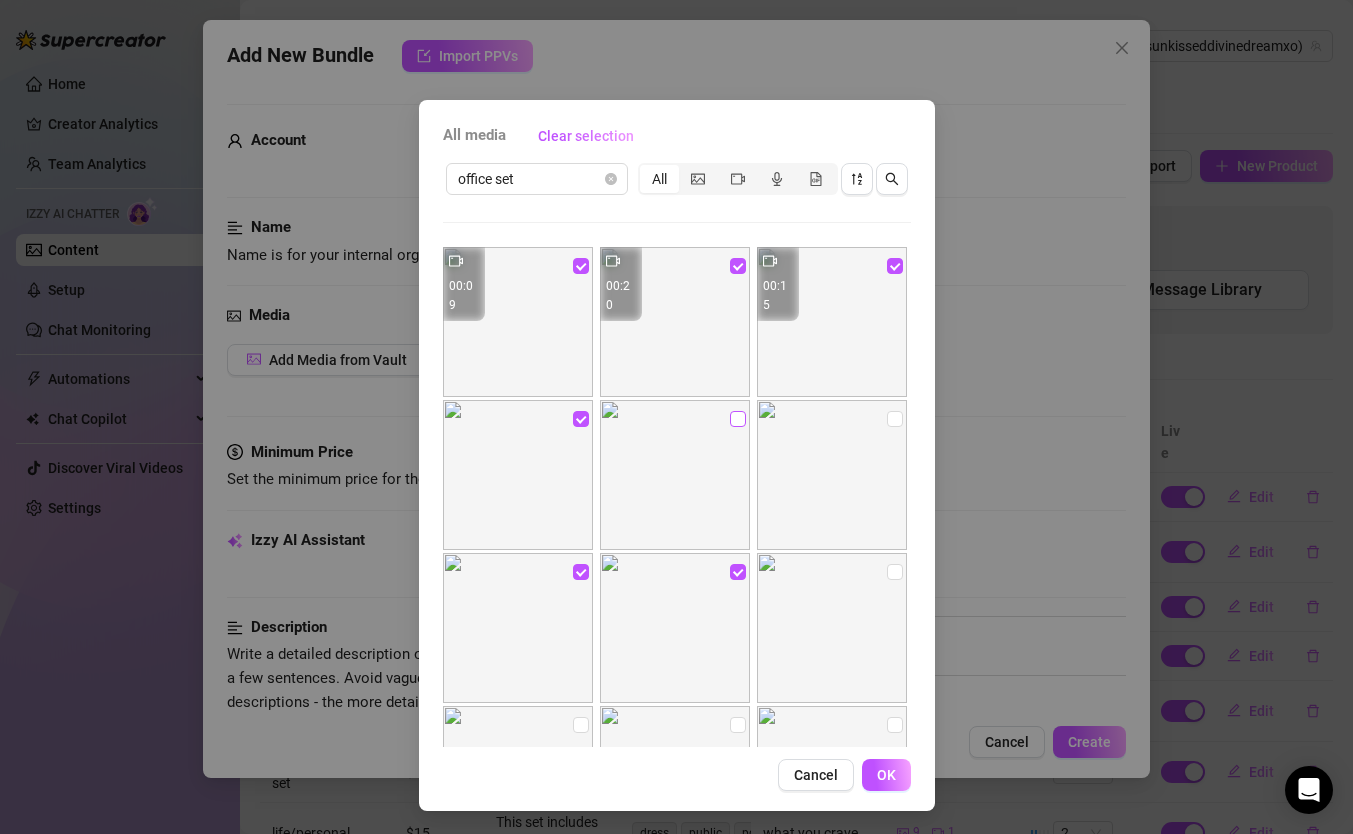 click at bounding box center [738, 419] 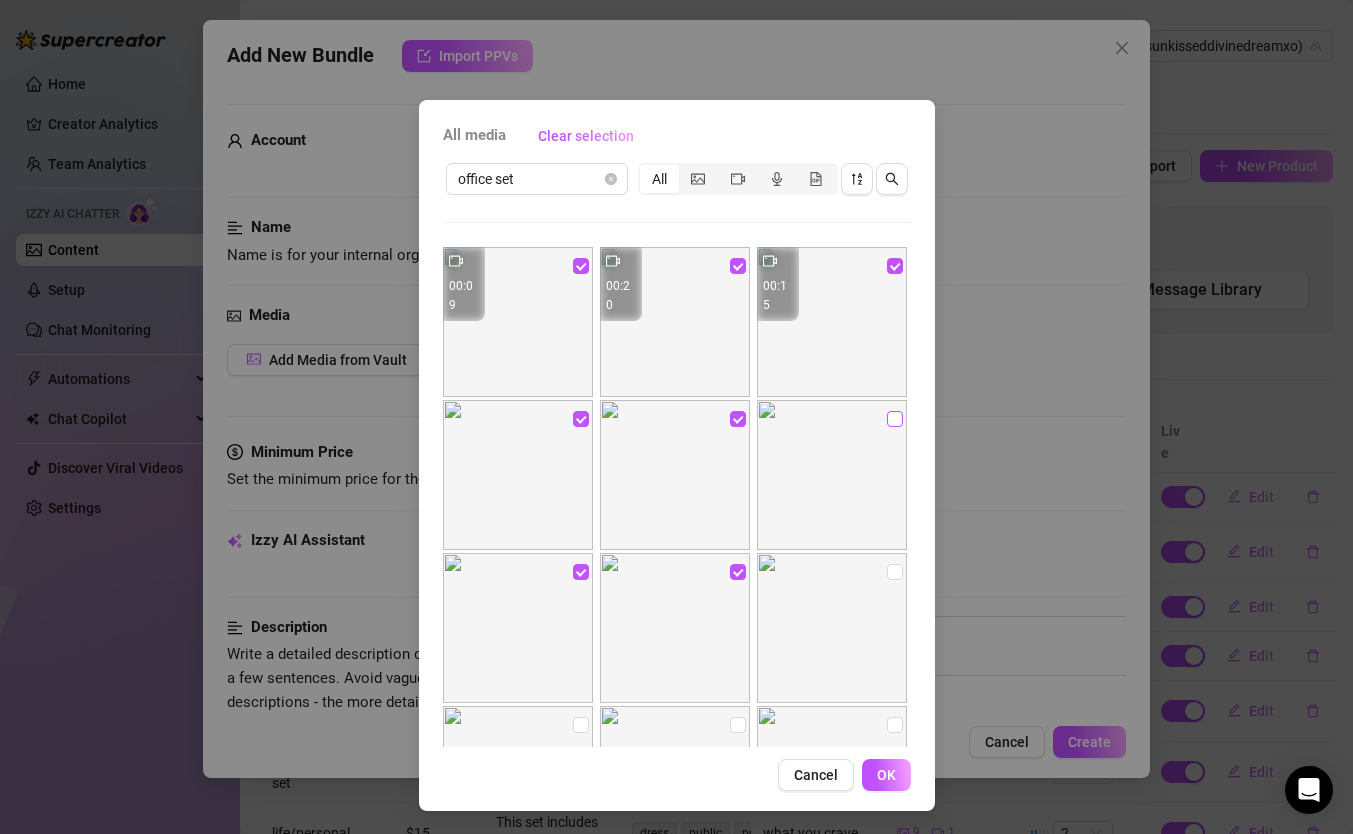 click at bounding box center [895, 419] 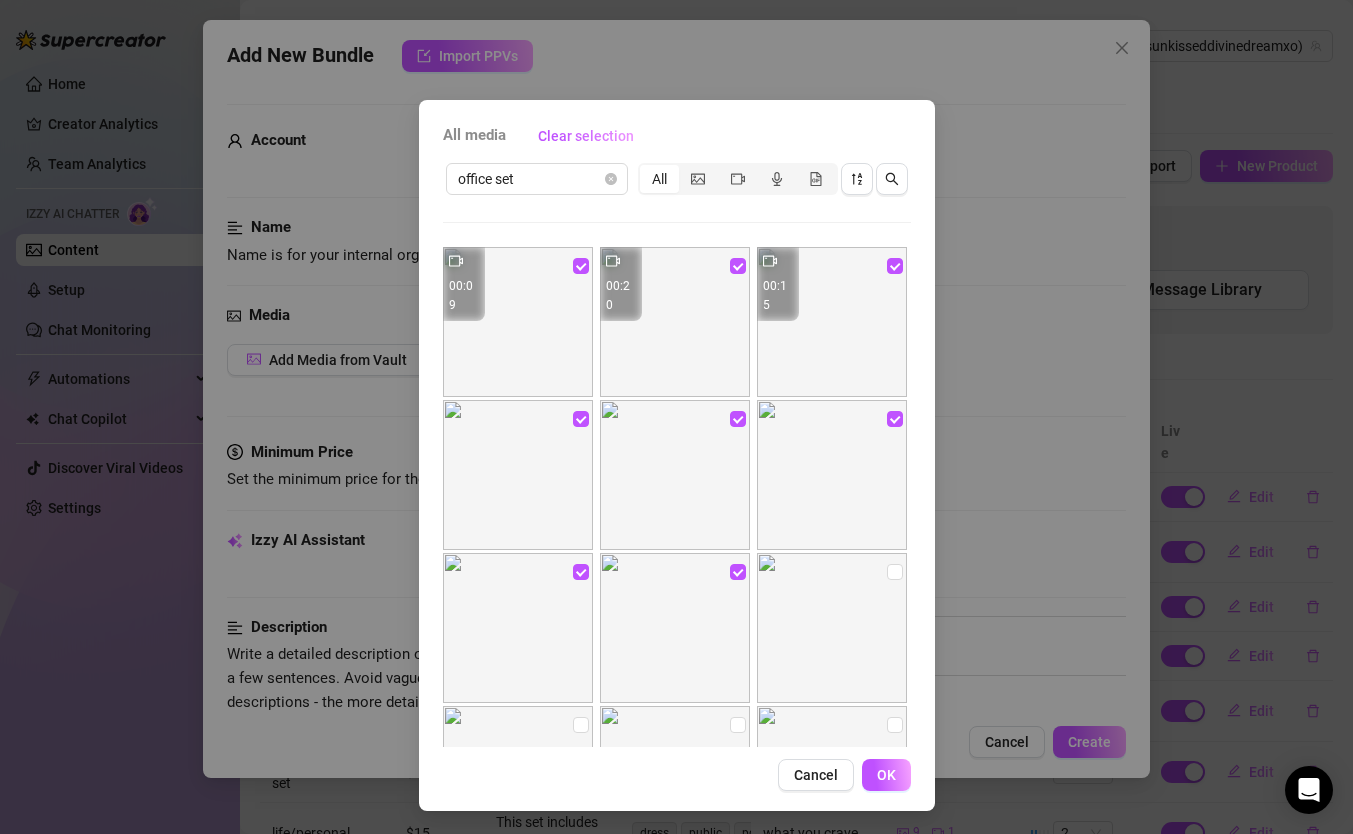 click at bounding box center (895, 572) 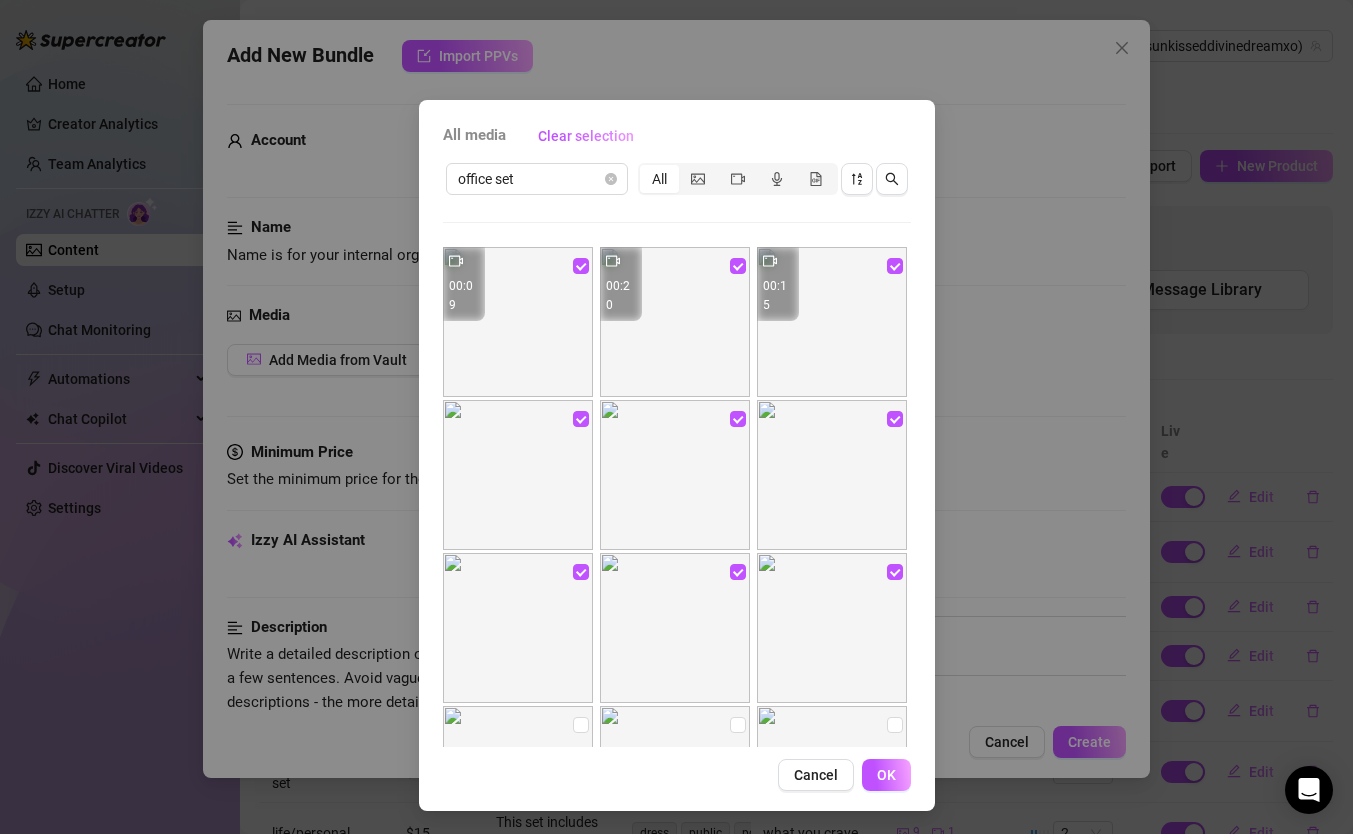 scroll, scrollTop: 509, scrollLeft: 0, axis: vertical 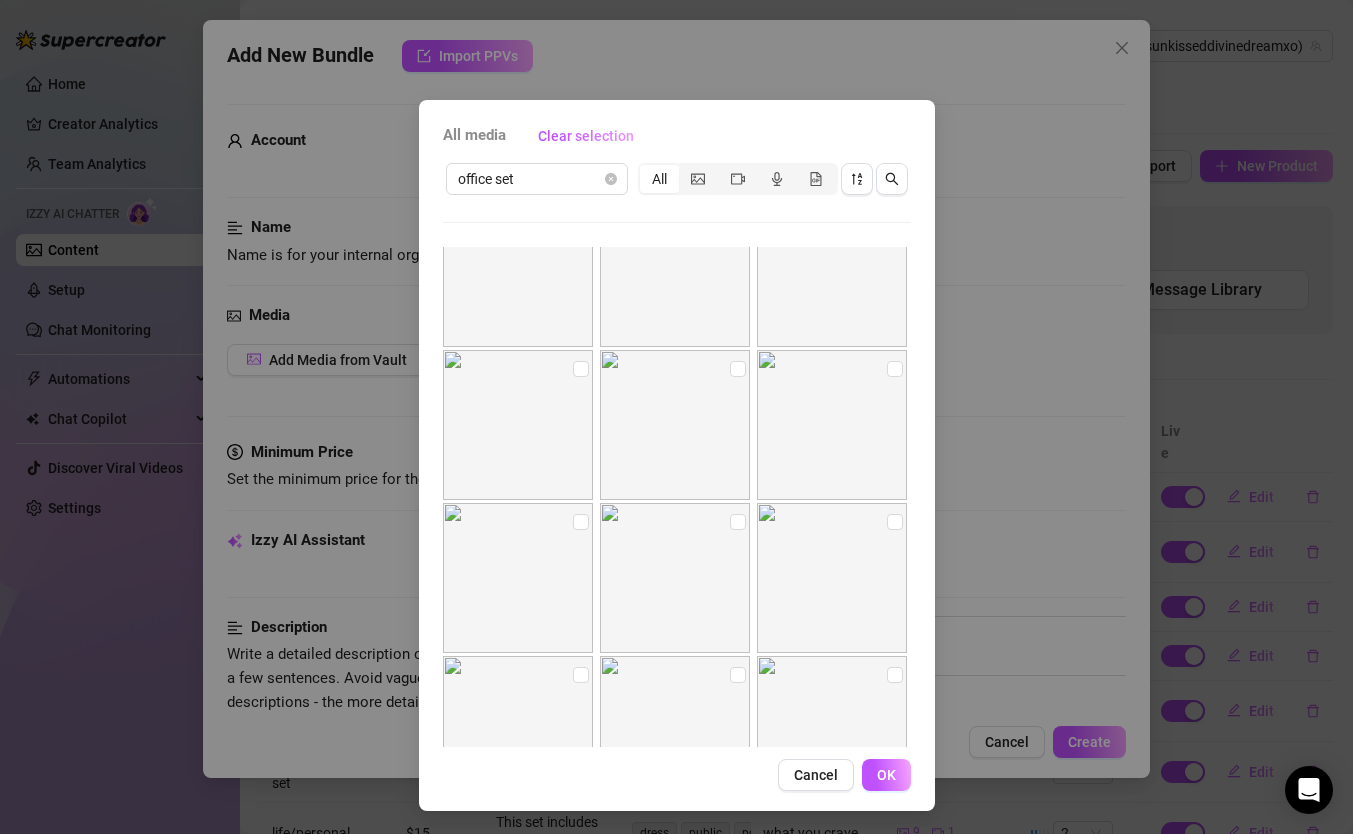 drag, startPoint x: 567, startPoint y: 369, endPoint x: 633, endPoint y: 371, distance: 66.0303 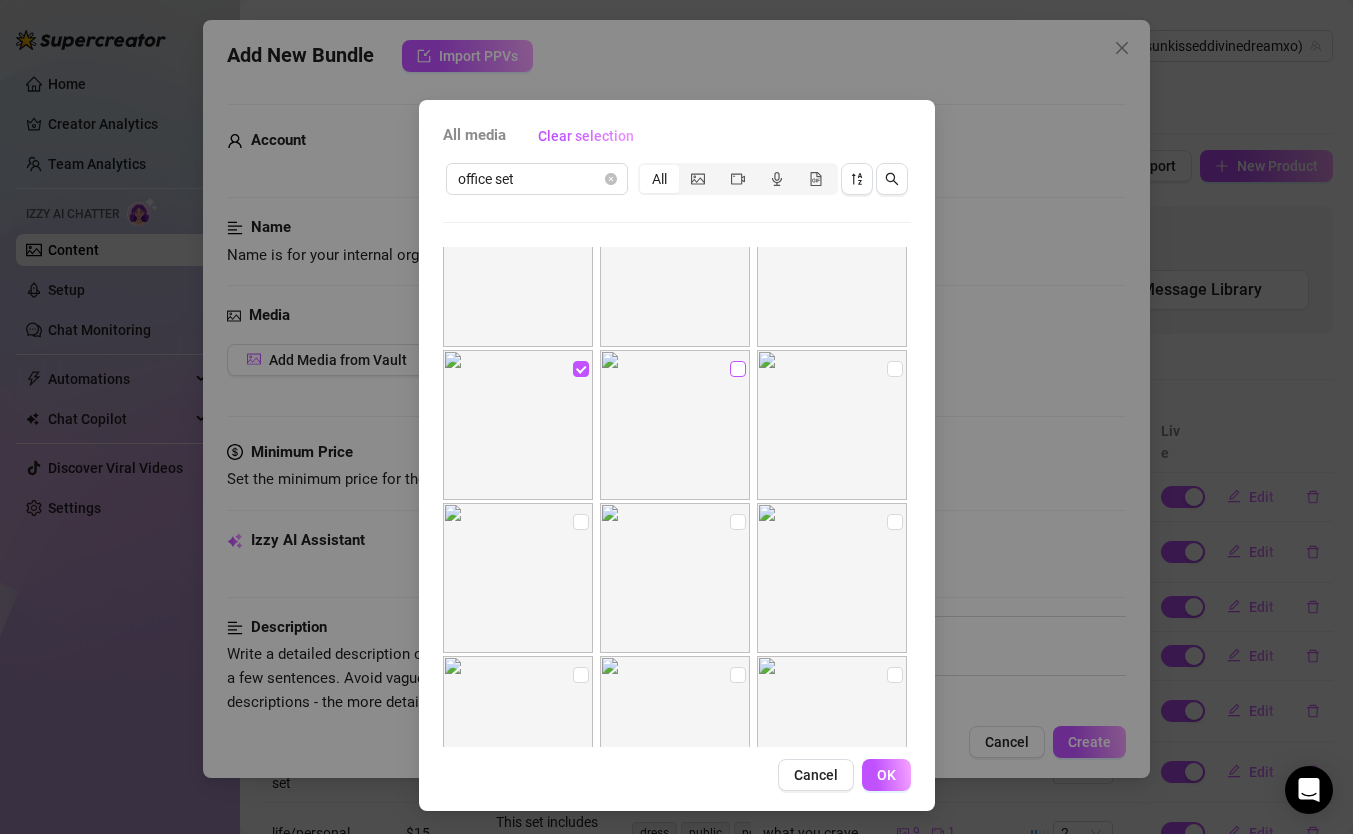 click at bounding box center (738, 369) 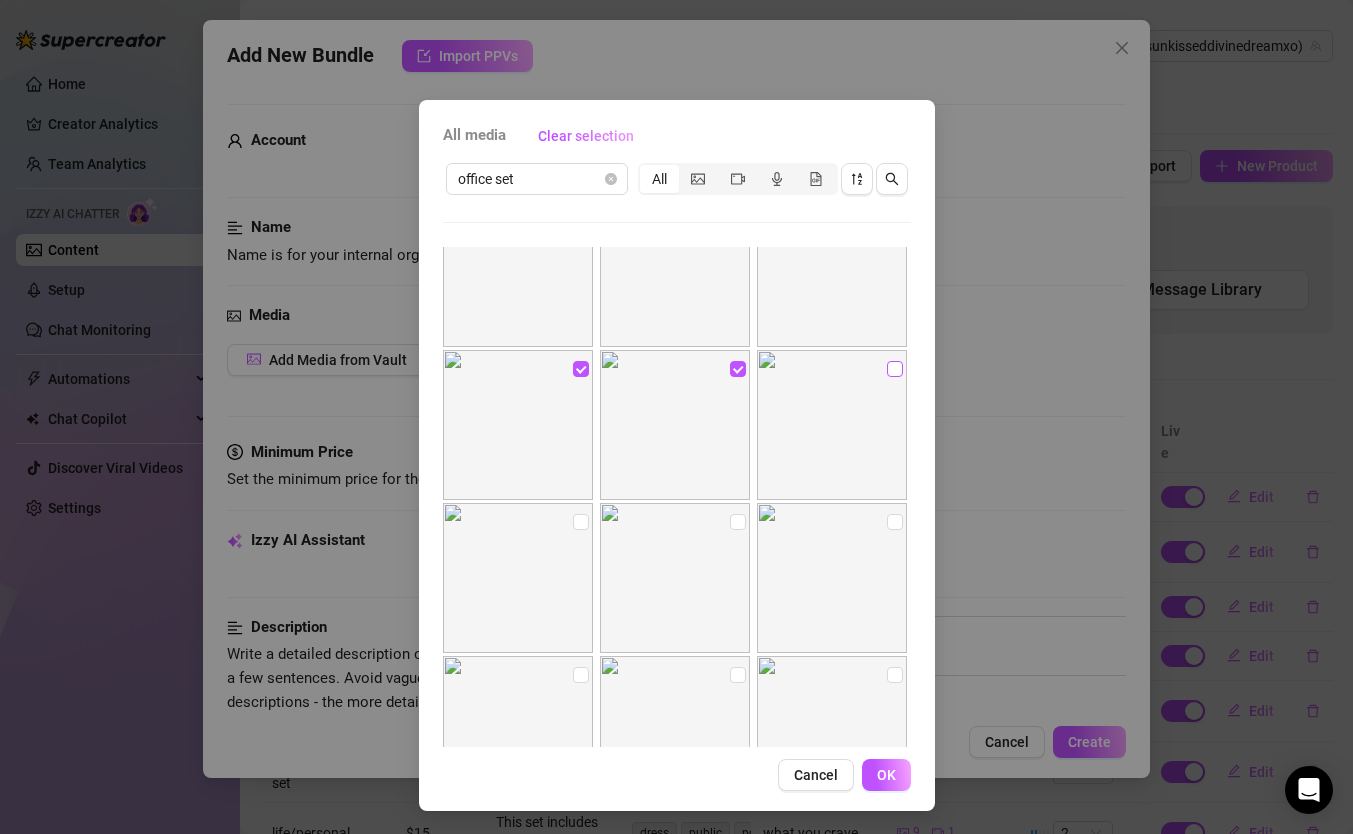 click at bounding box center [895, 369] 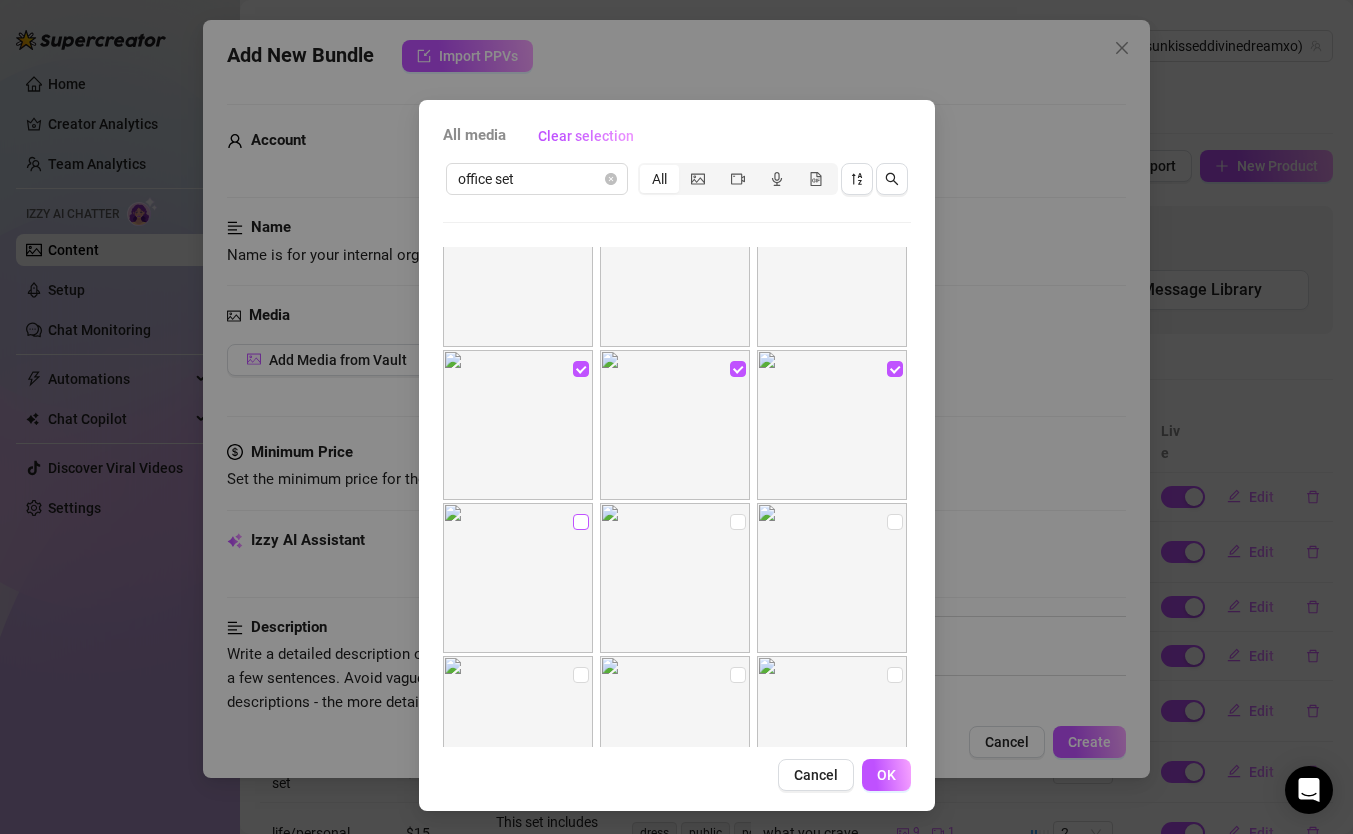 click at bounding box center (581, 522) 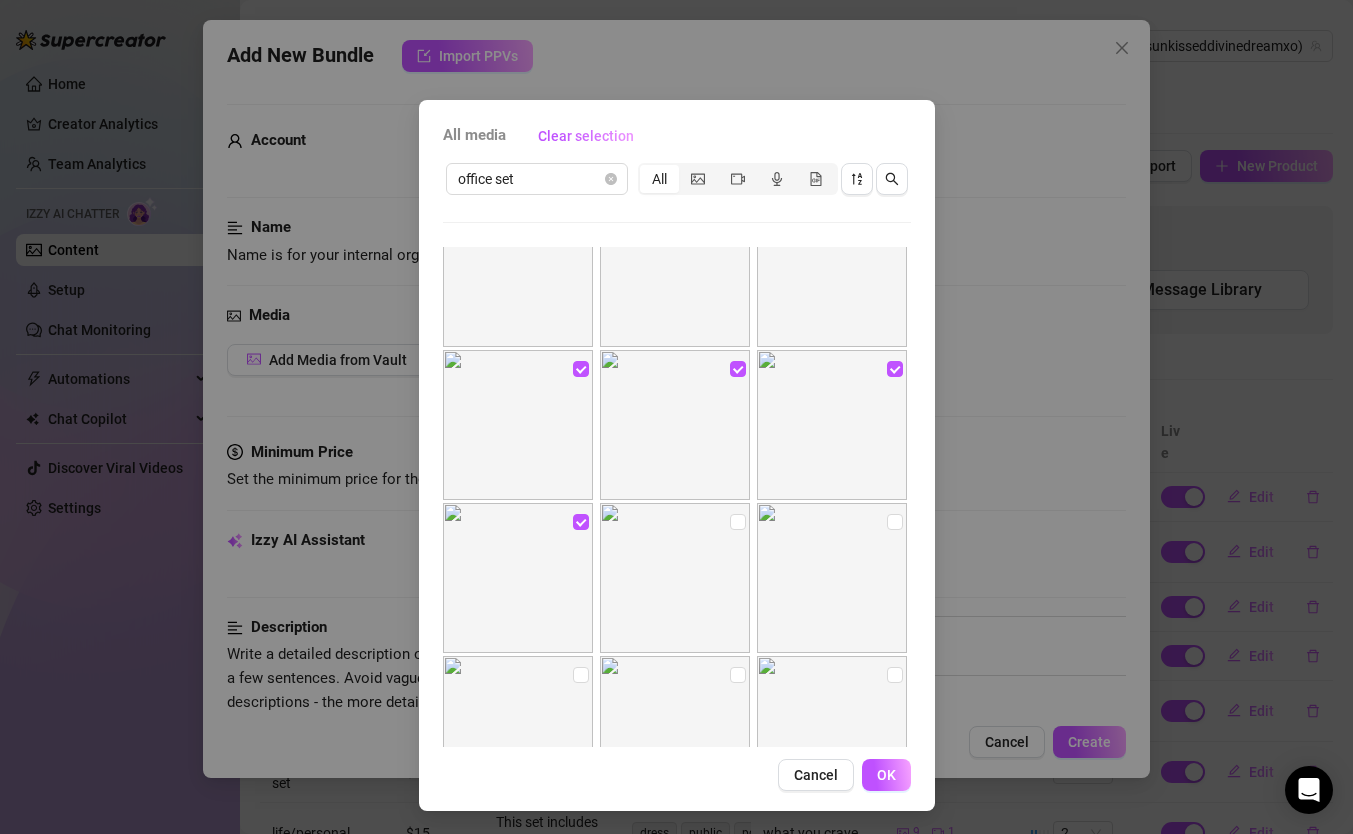 click at bounding box center [738, 522] 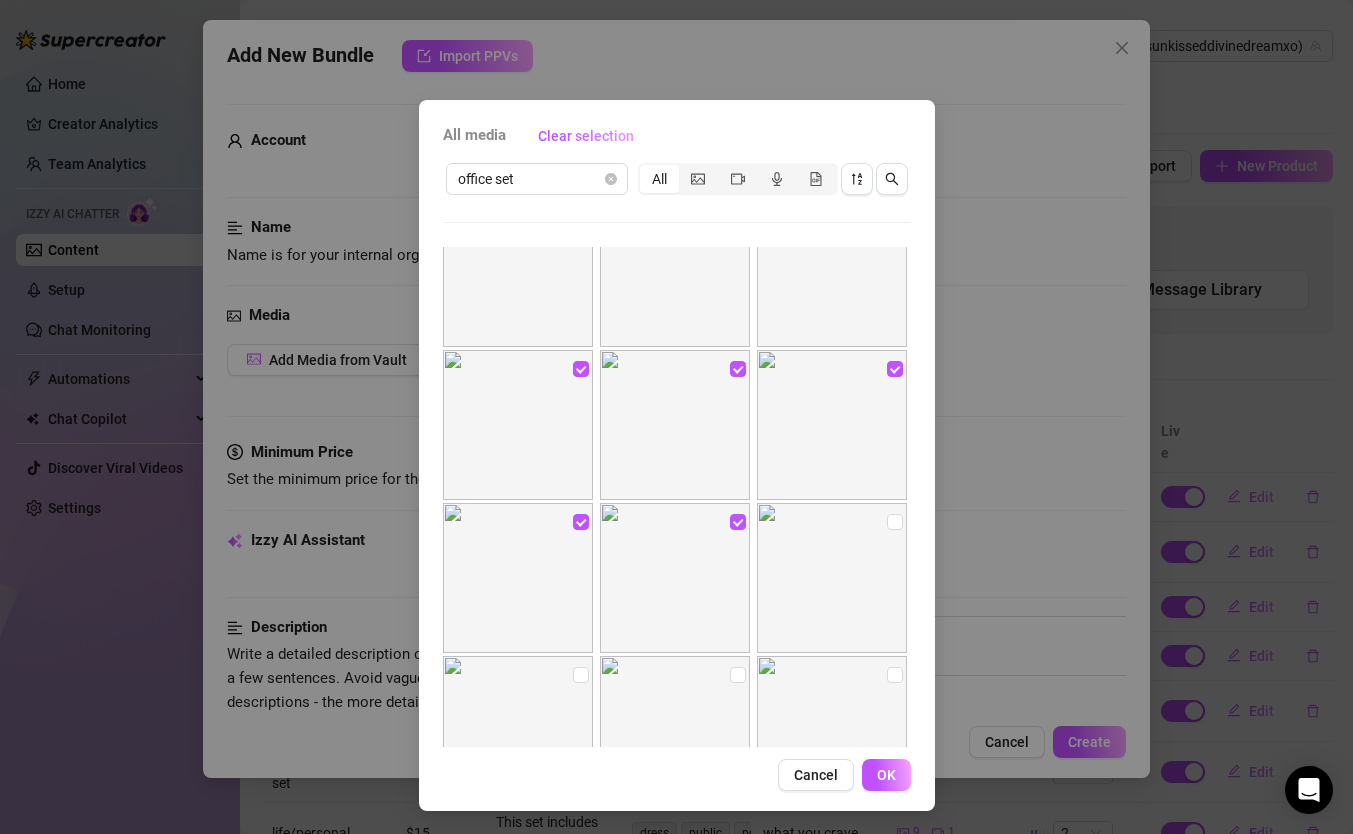 drag, startPoint x: 571, startPoint y: 676, endPoint x: 597, endPoint y: 671, distance: 26.476404 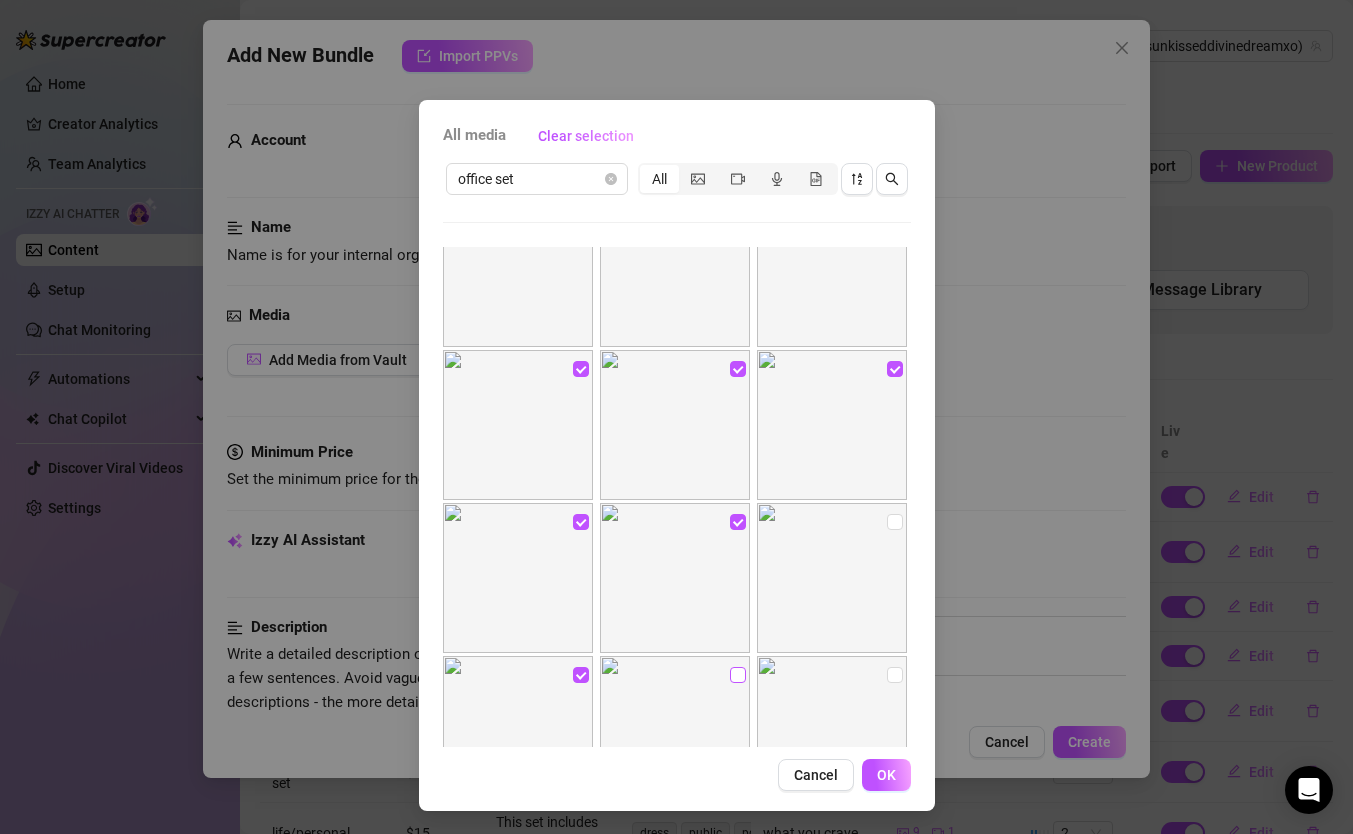 click at bounding box center (738, 675) 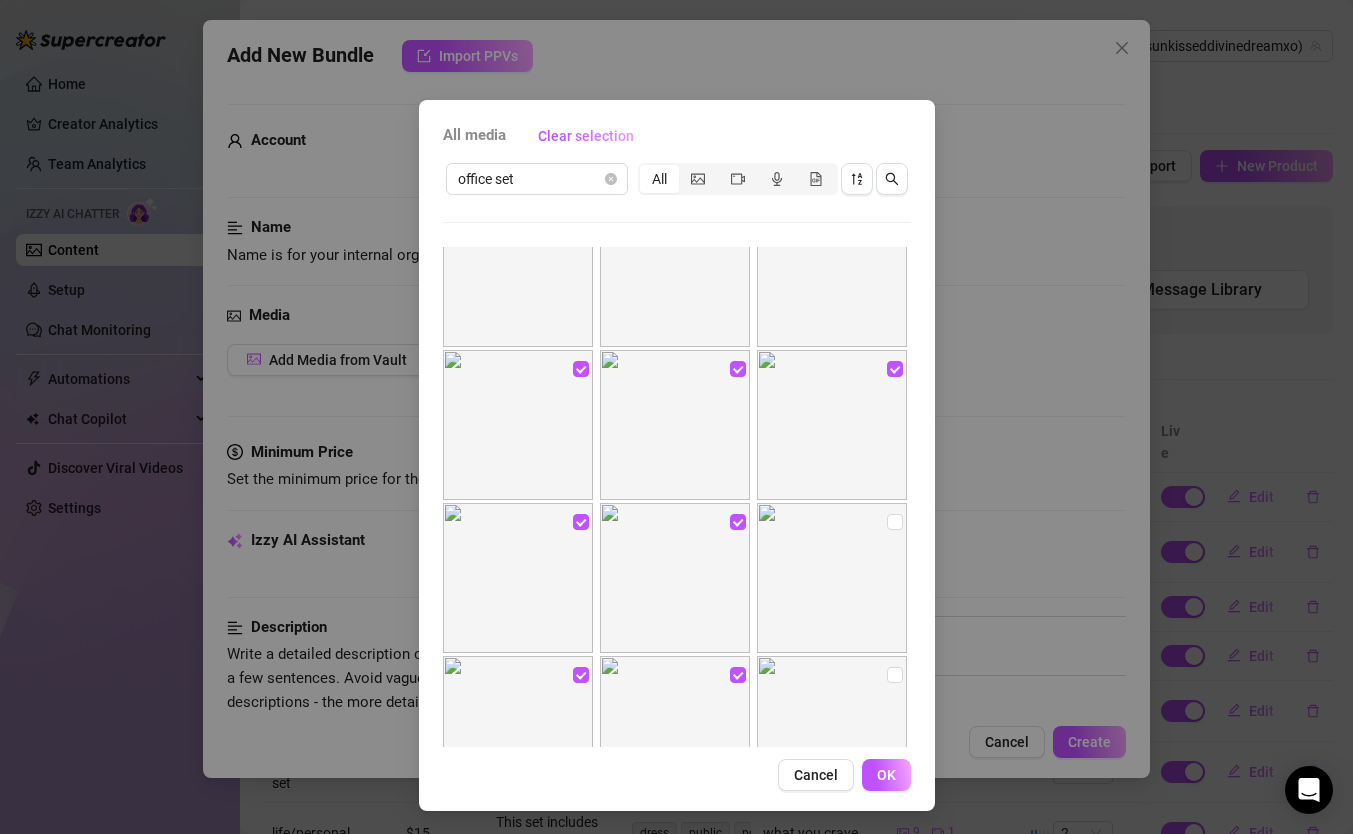 drag, startPoint x: 871, startPoint y: 673, endPoint x: 909, endPoint y: 602, distance: 80.529495 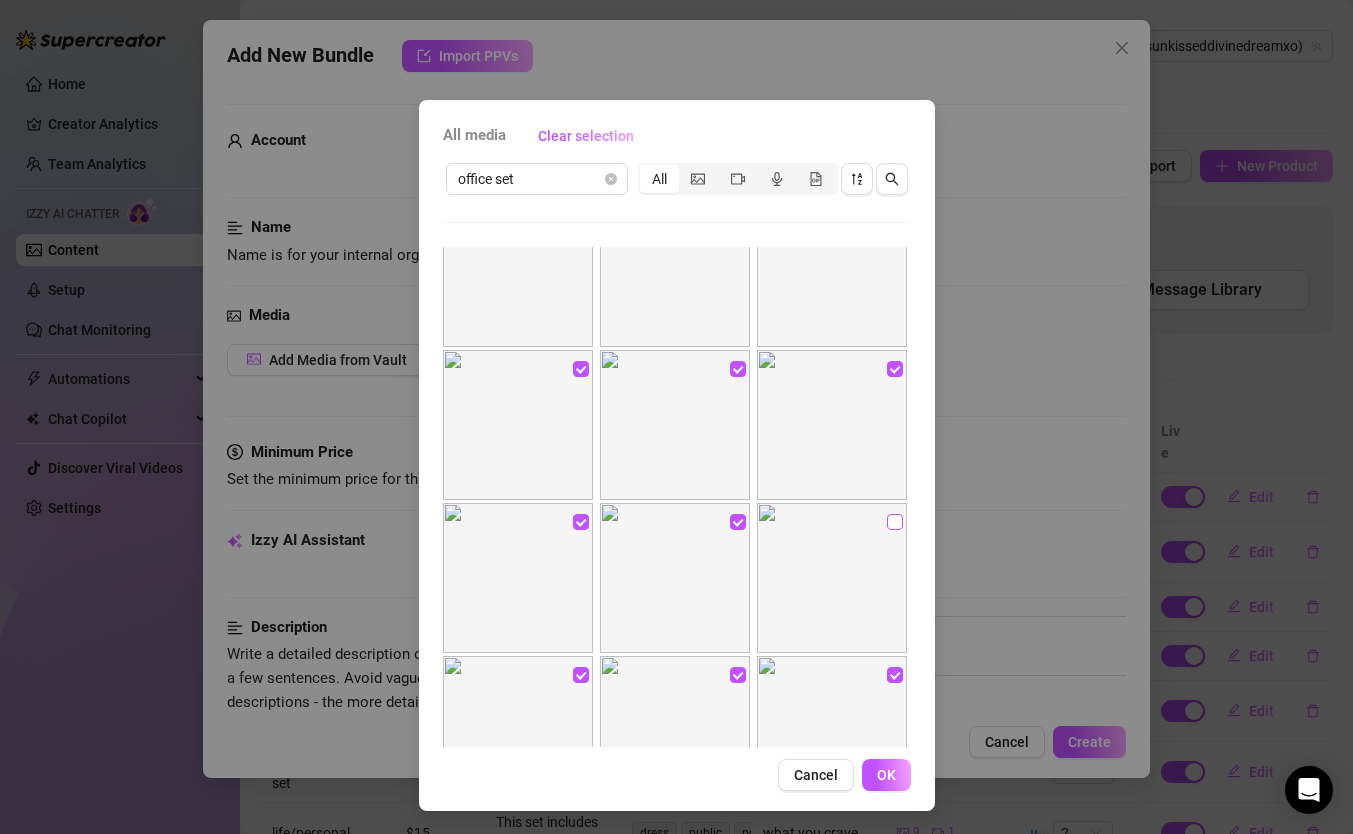 click at bounding box center (895, 522) 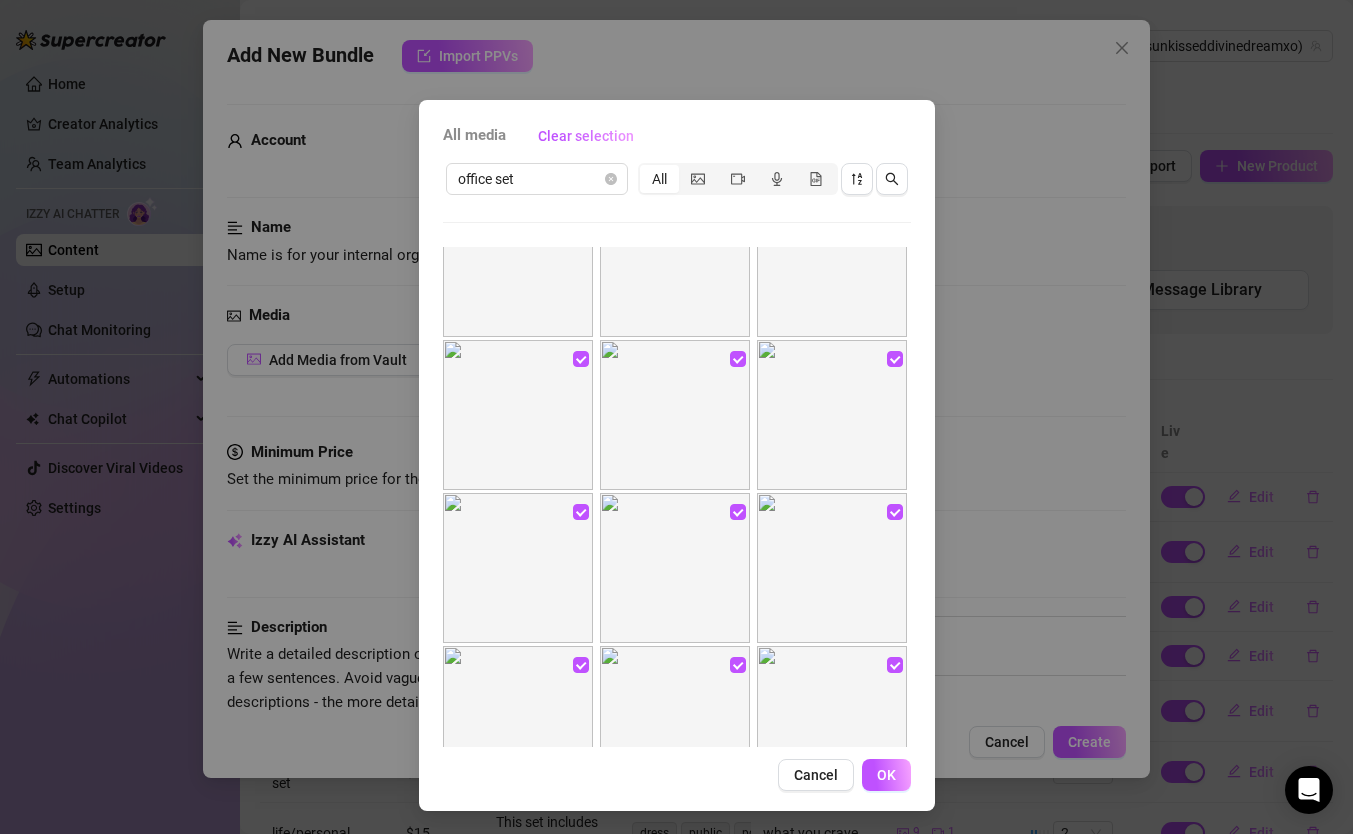 scroll, scrollTop: 249, scrollLeft: 0, axis: vertical 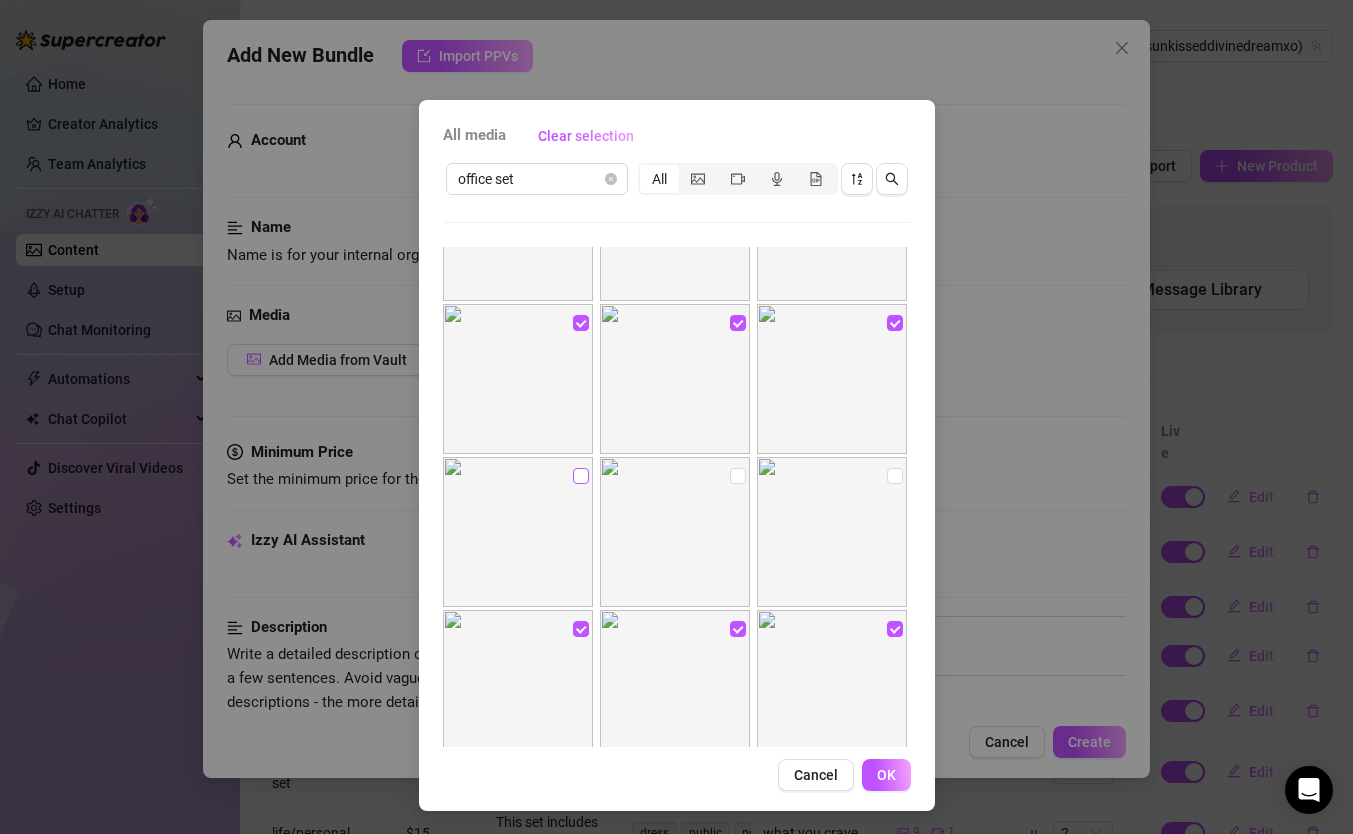 click at bounding box center (581, 476) 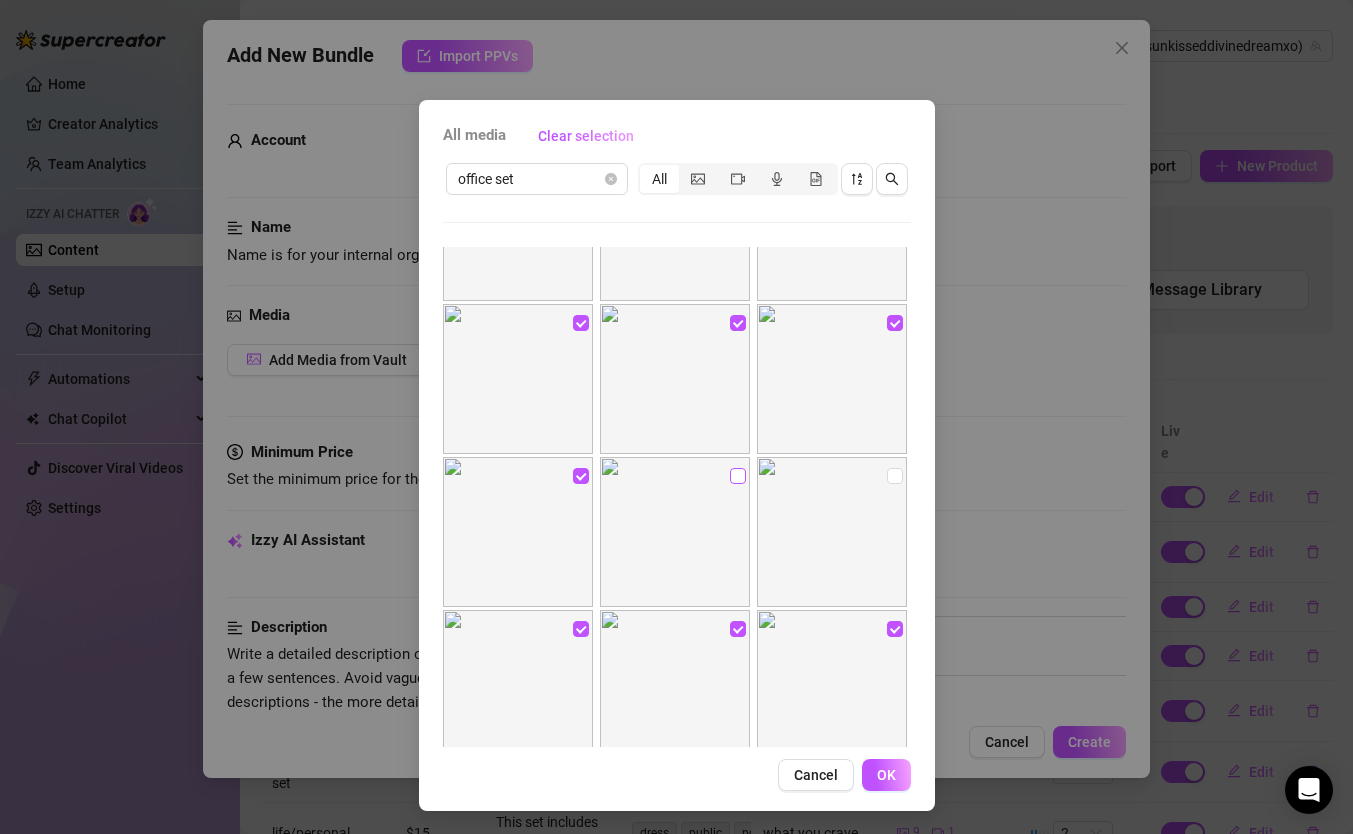 click at bounding box center [738, 476] 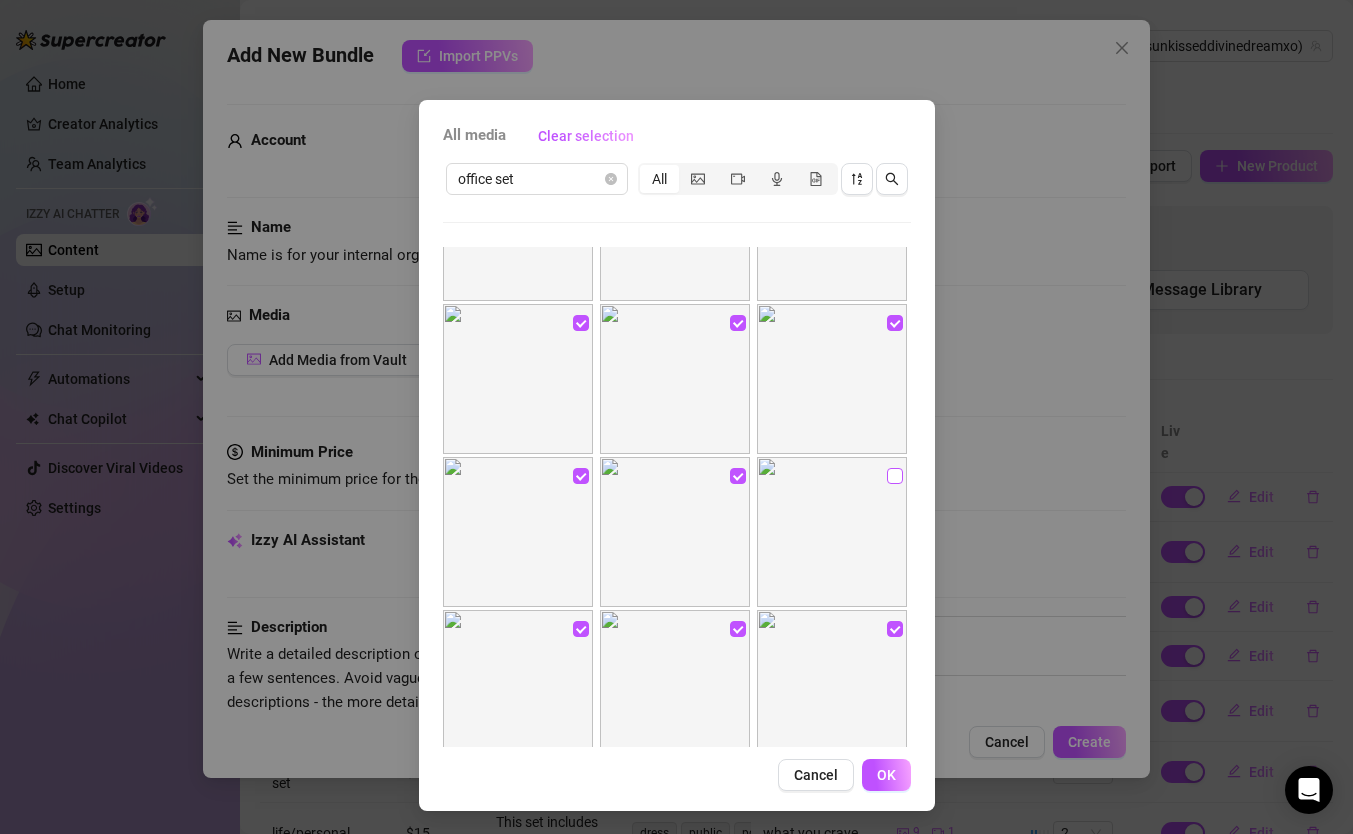 click at bounding box center [895, 476] 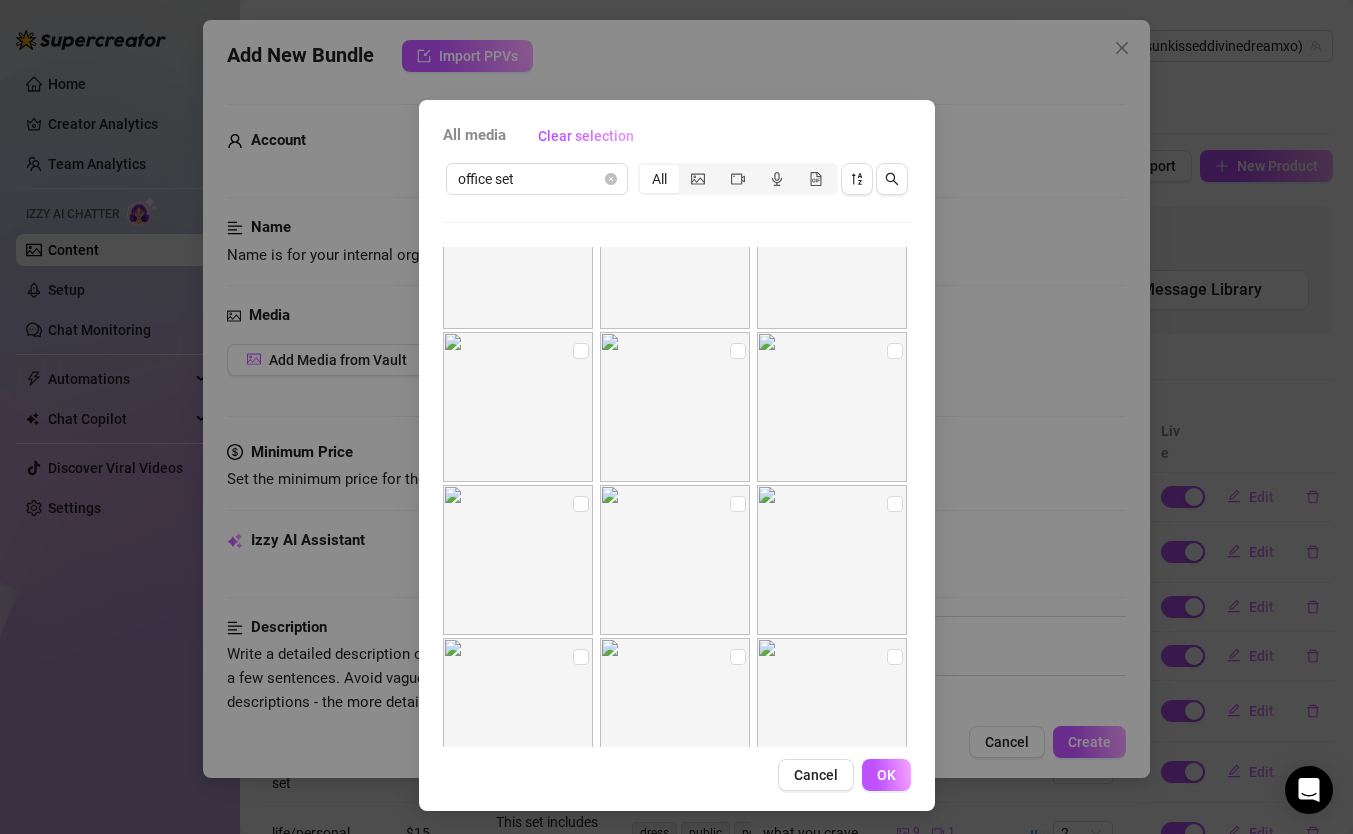 scroll, scrollTop: 1355, scrollLeft: 0, axis: vertical 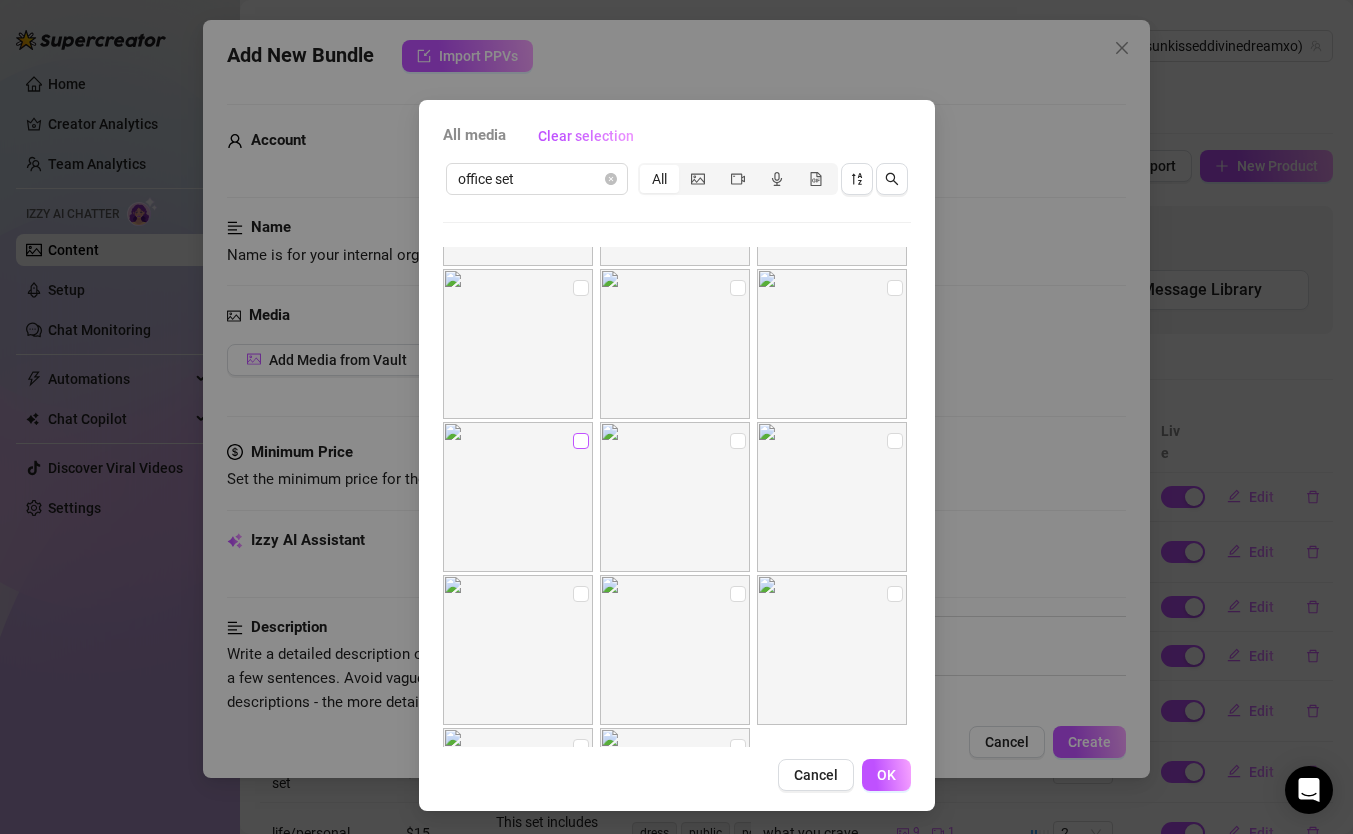 click at bounding box center (581, 441) 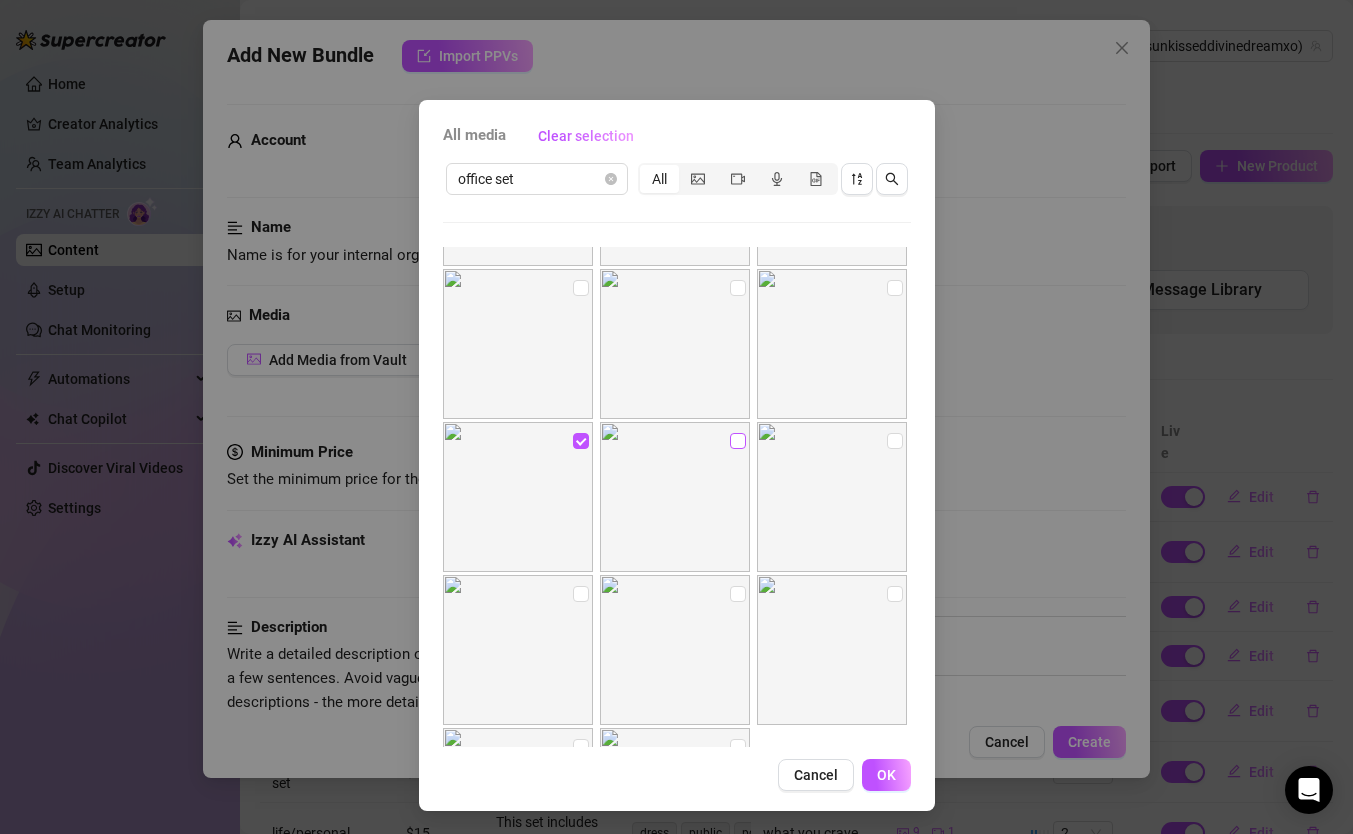 click at bounding box center [738, 441] 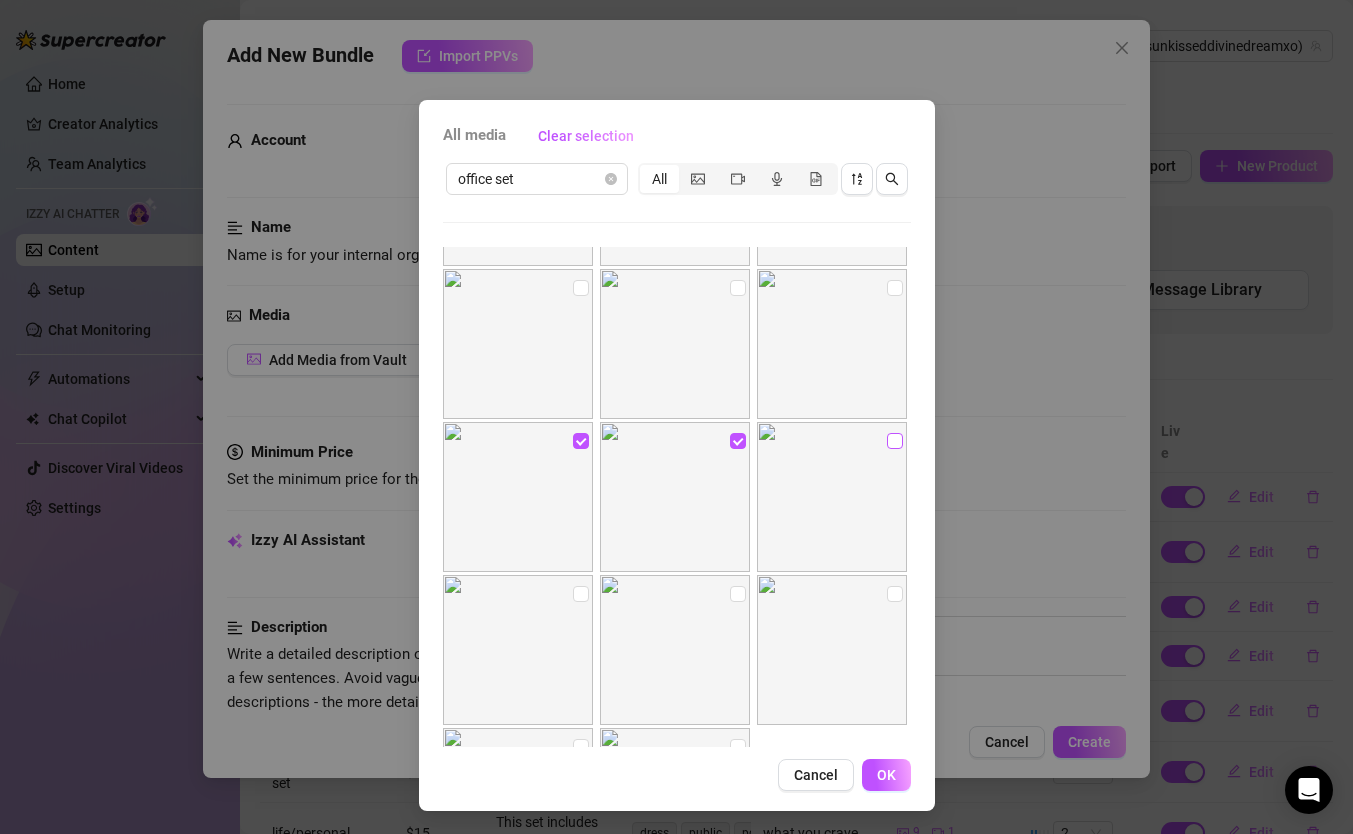 click at bounding box center (895, 441) 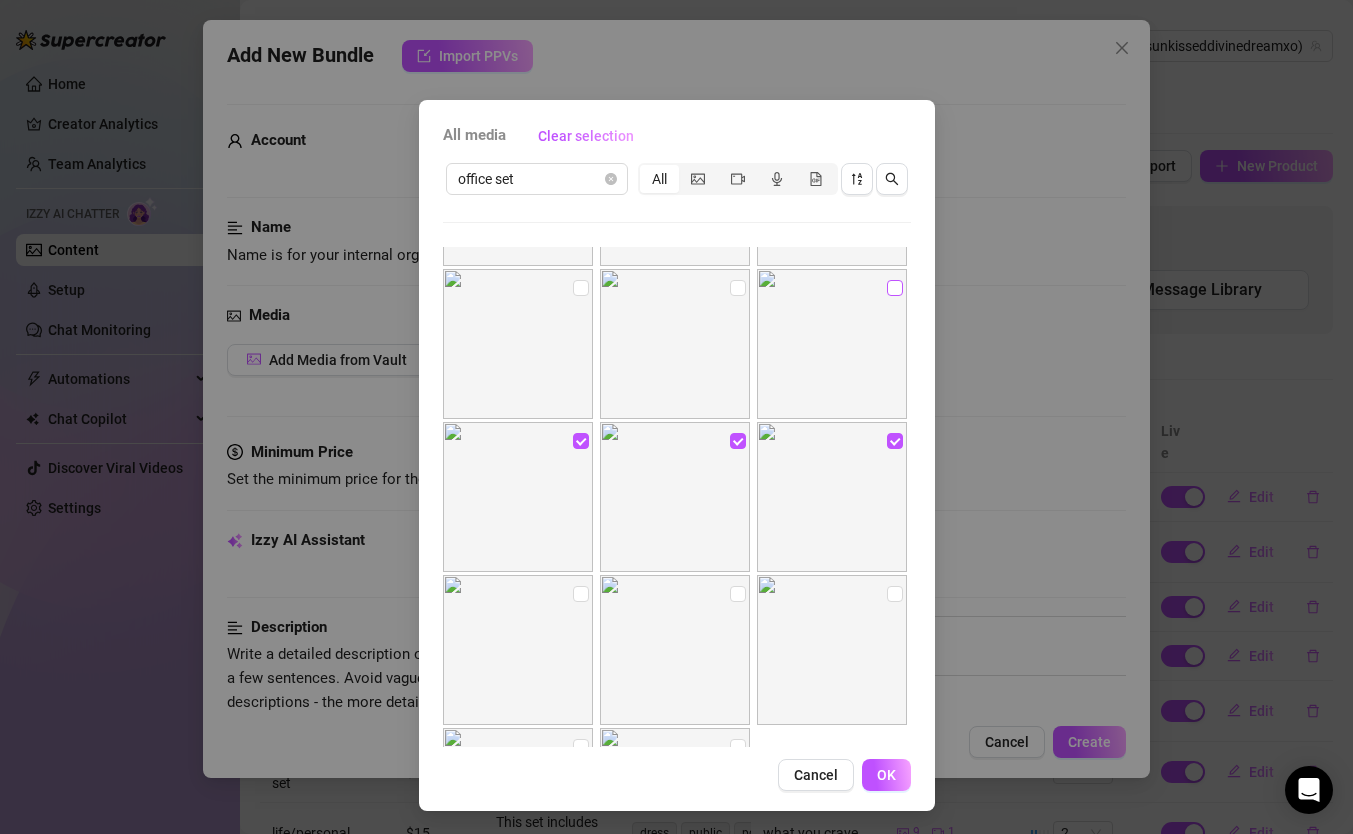 click at bounding box center [895, 288] 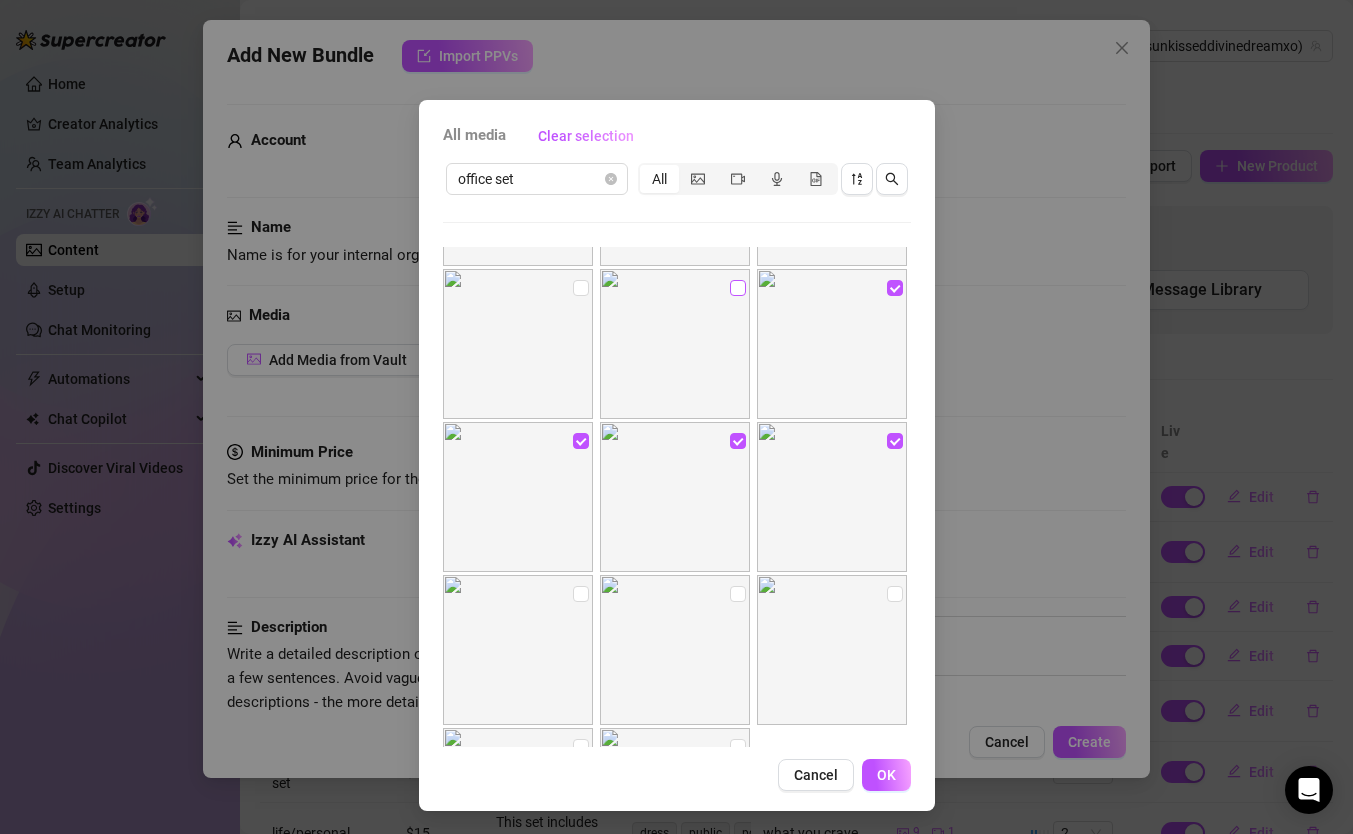 click at bounding box center (738, 288) 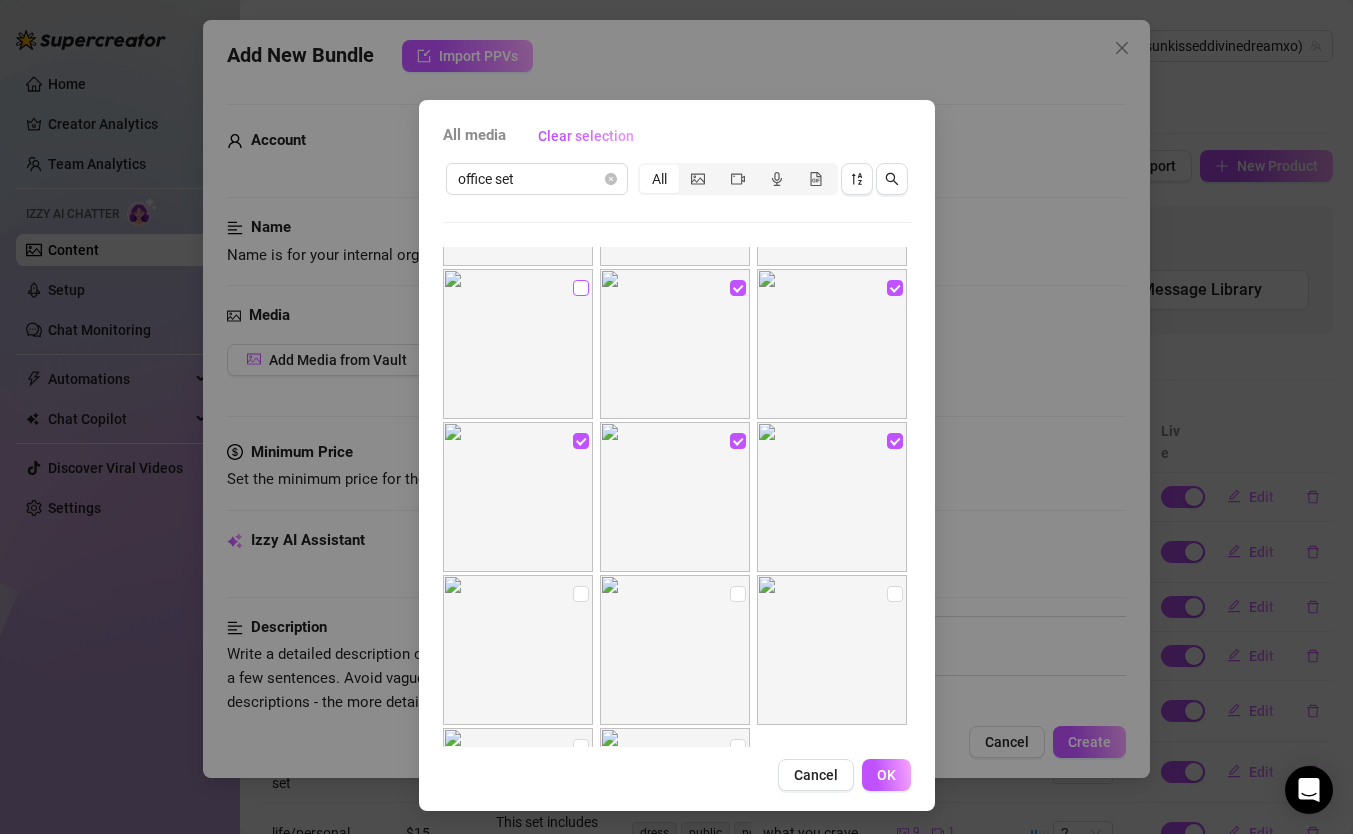 click at bounding box center (581, 288) 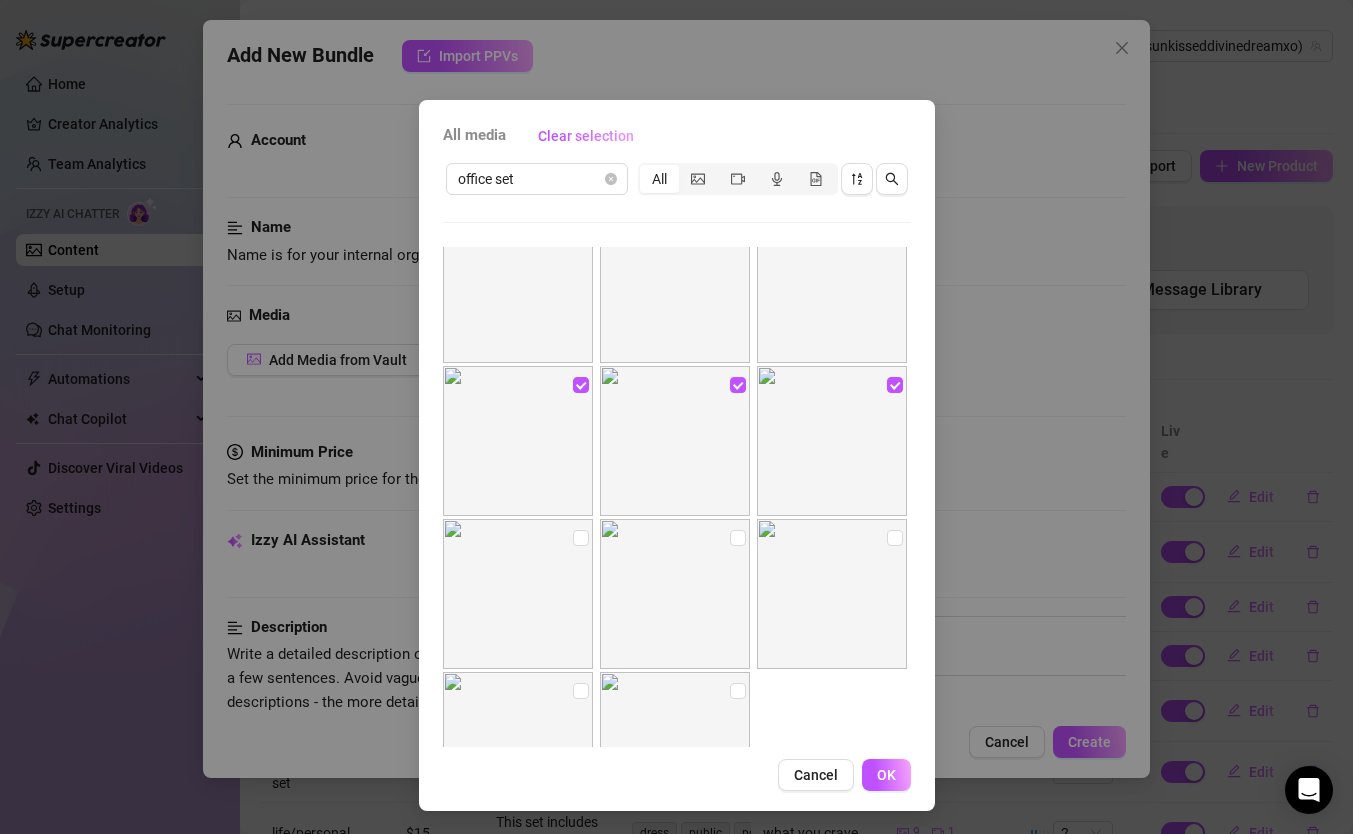 scroll, scrollTop: 1445, scrollLeft: 0, axis: vertical 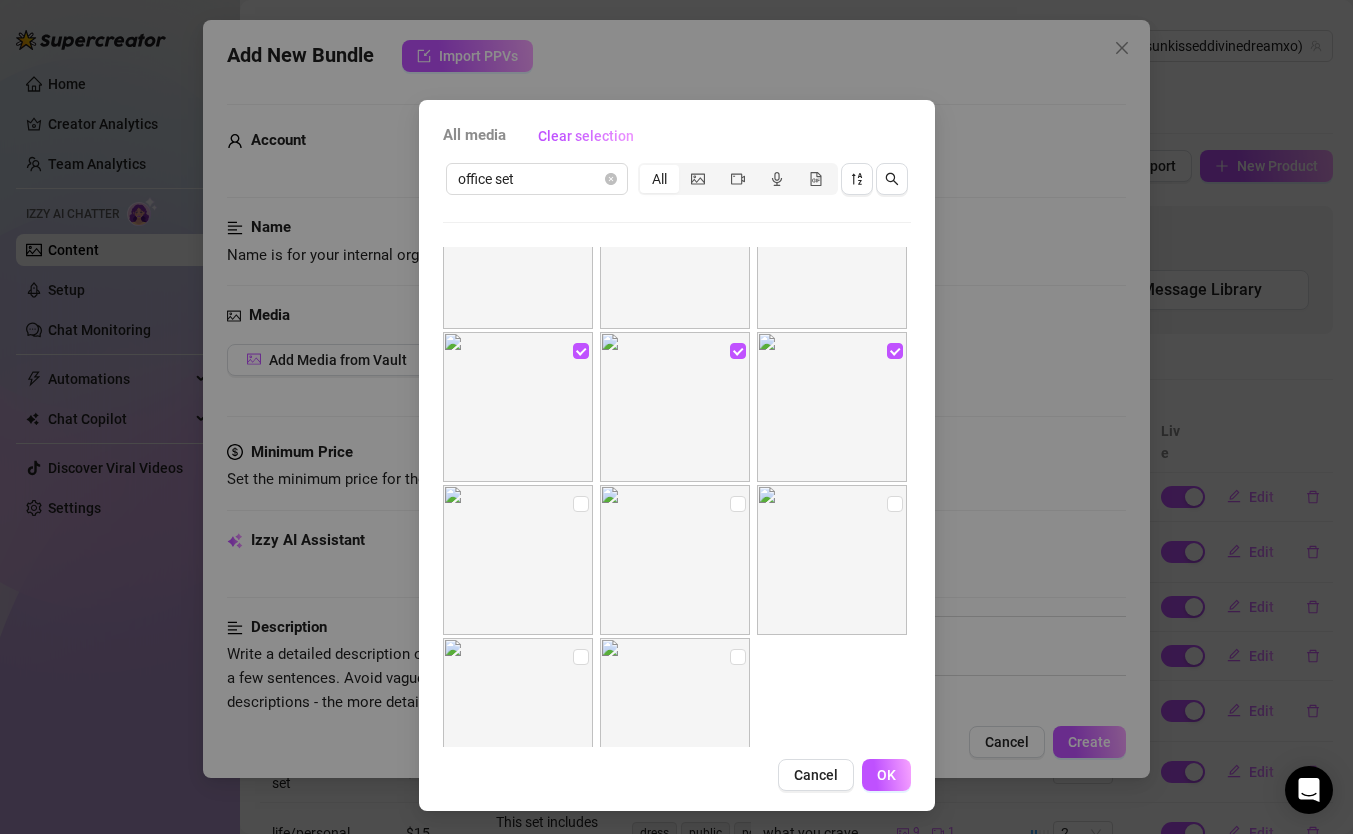 drag, startPoint x: 575, startPoint y: 656, endPoint x: 611, endPoint y: 655, distance: 36.013885 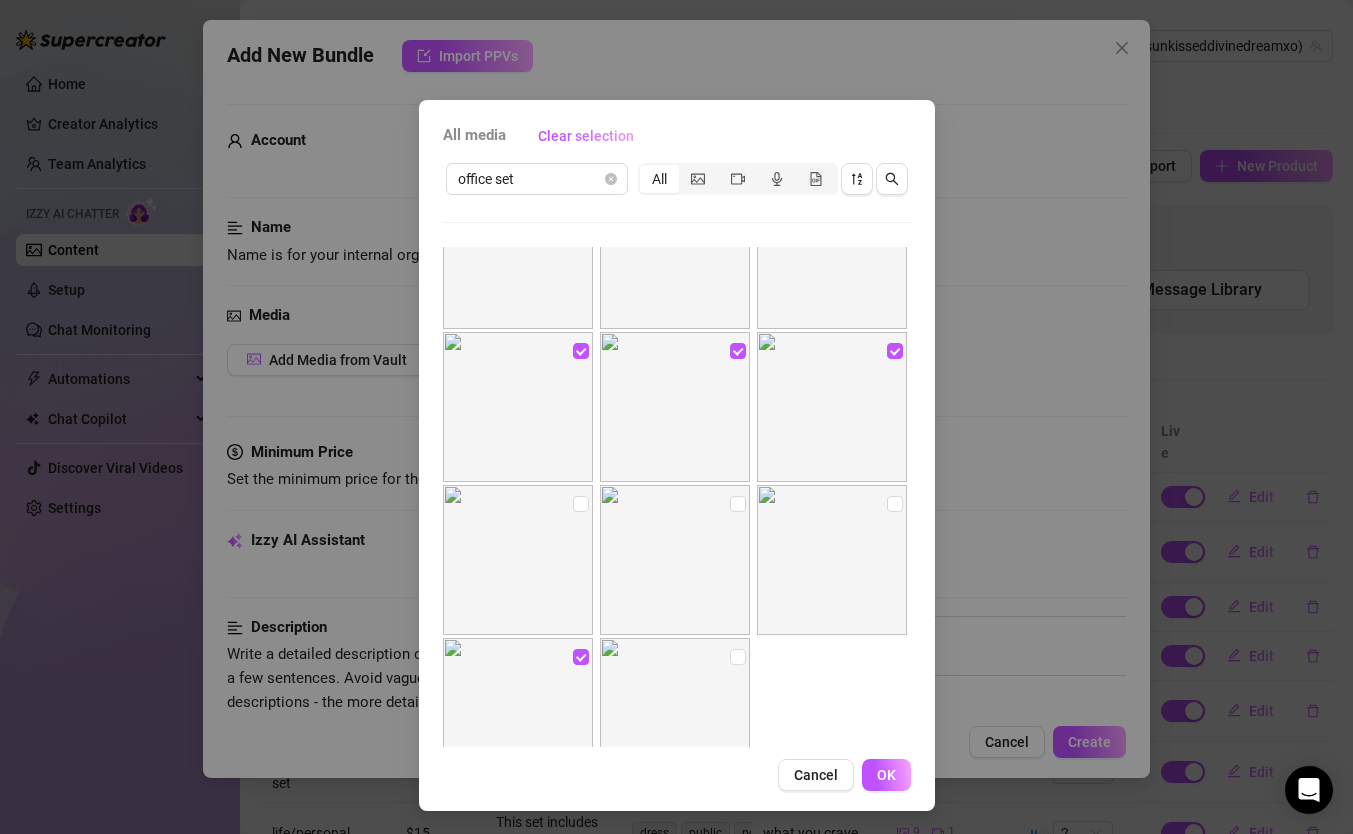drag, startPoint x: 722, startPoint y: 658, endPoint x: 710, endPoint y: 611, distance: 48.507732 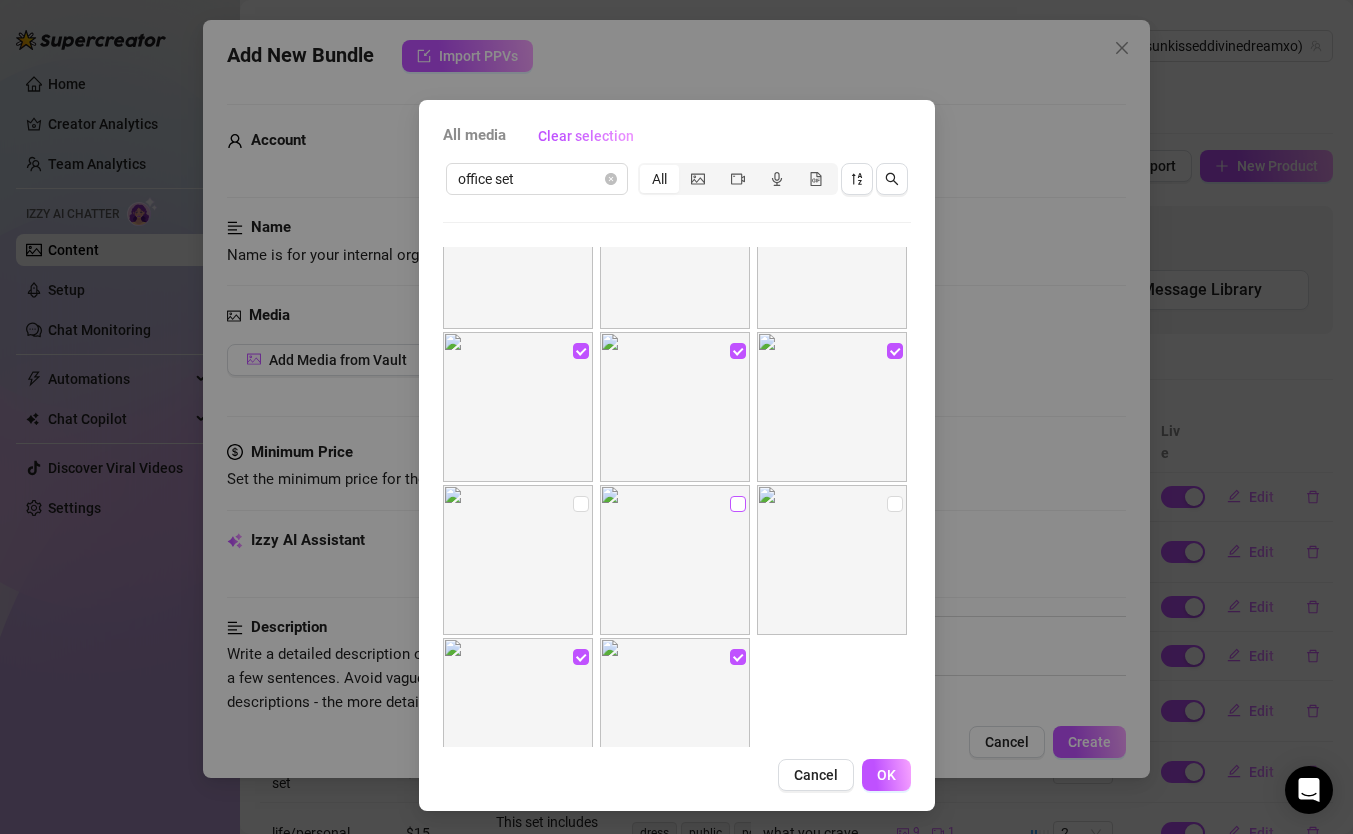 click at bounding box center (738, 504) 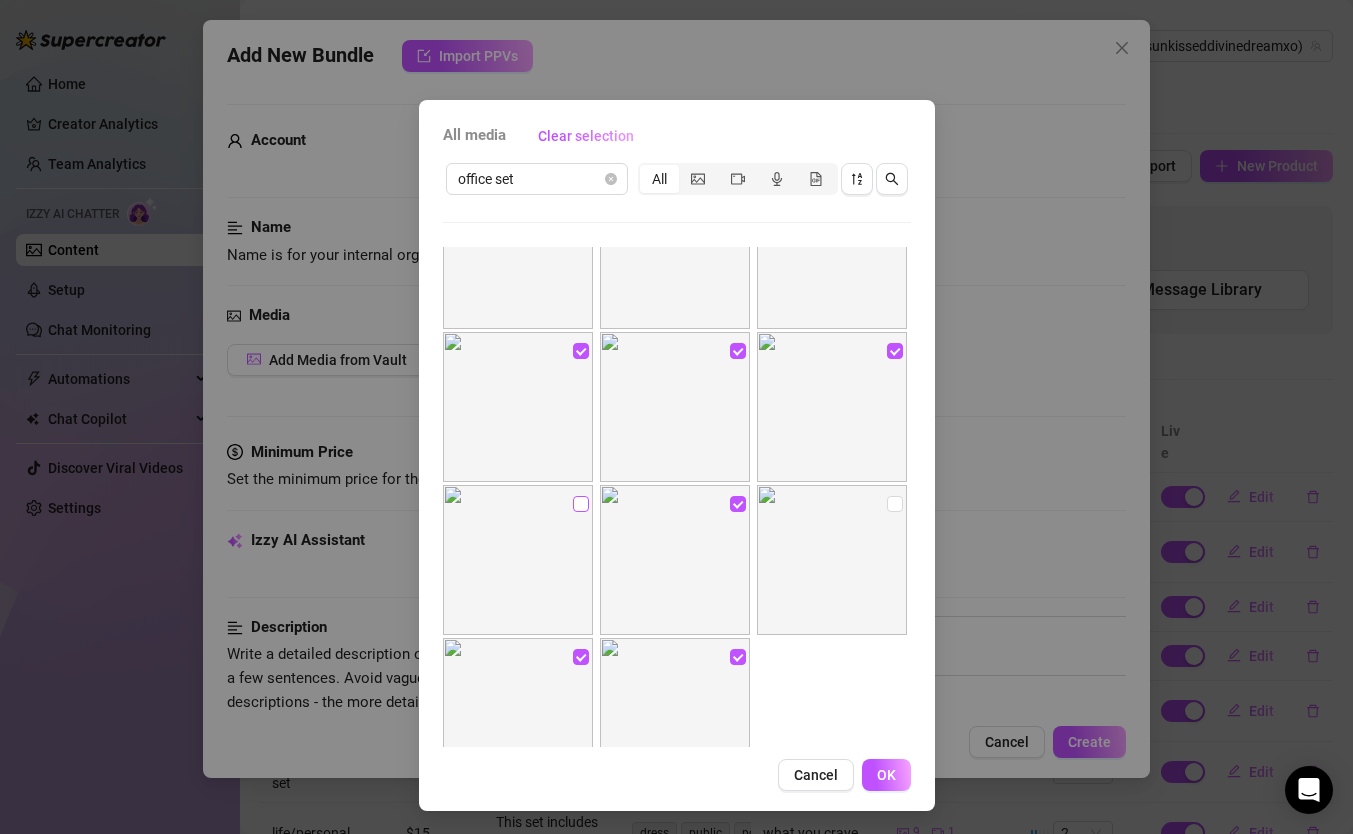 click at bounding box center [581, 504] 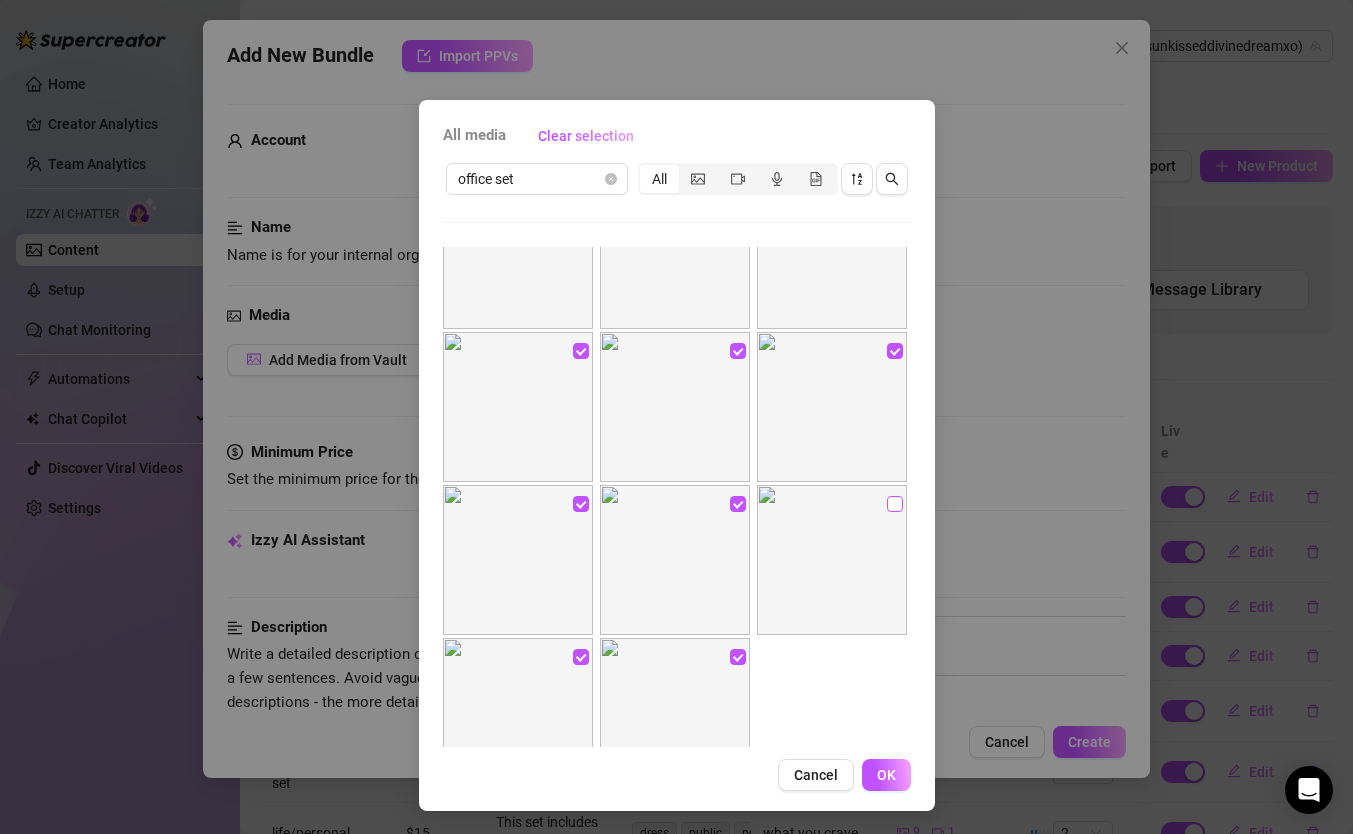 click at bounding box center (895, 504) 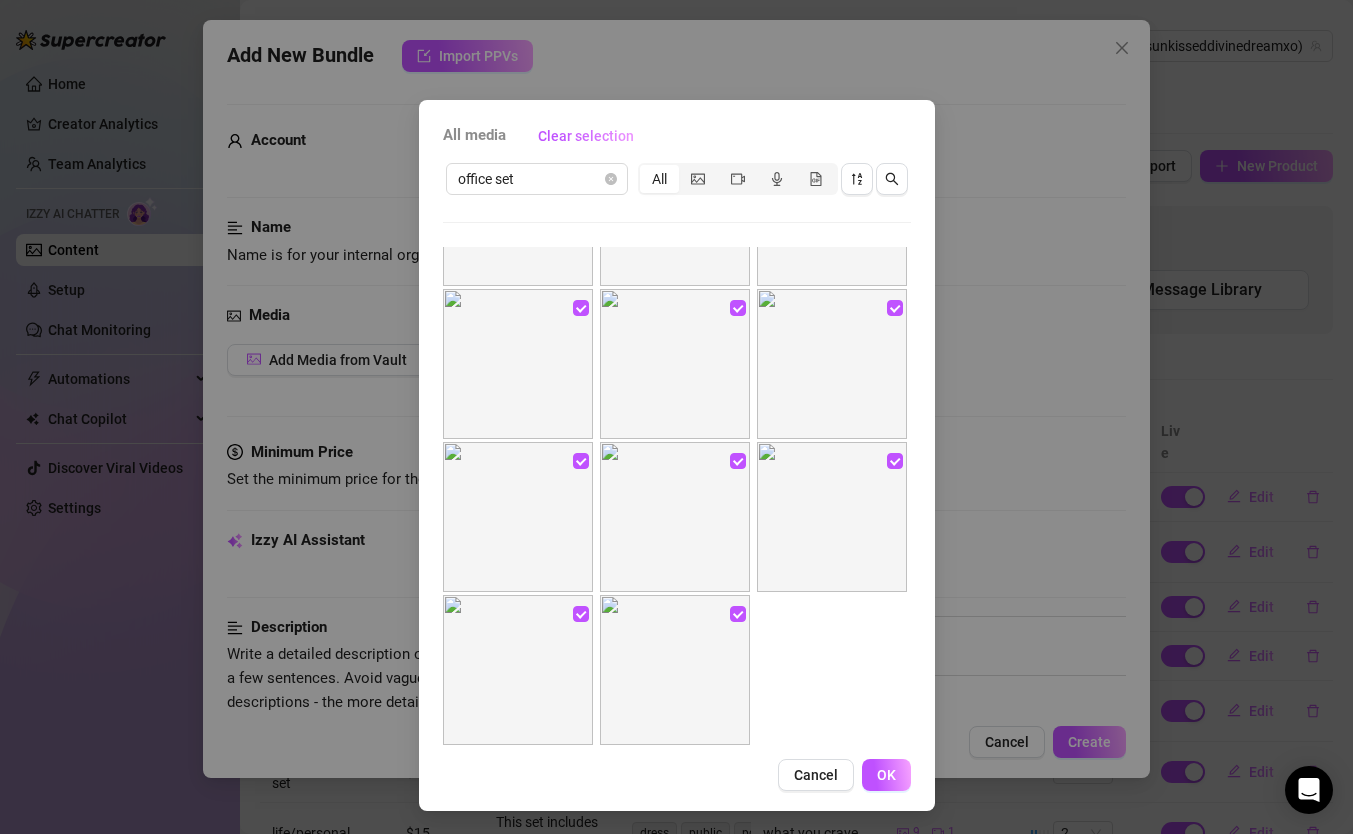 scroll, scrollTop: 1519, scrollLeft: 0, axis: vertical 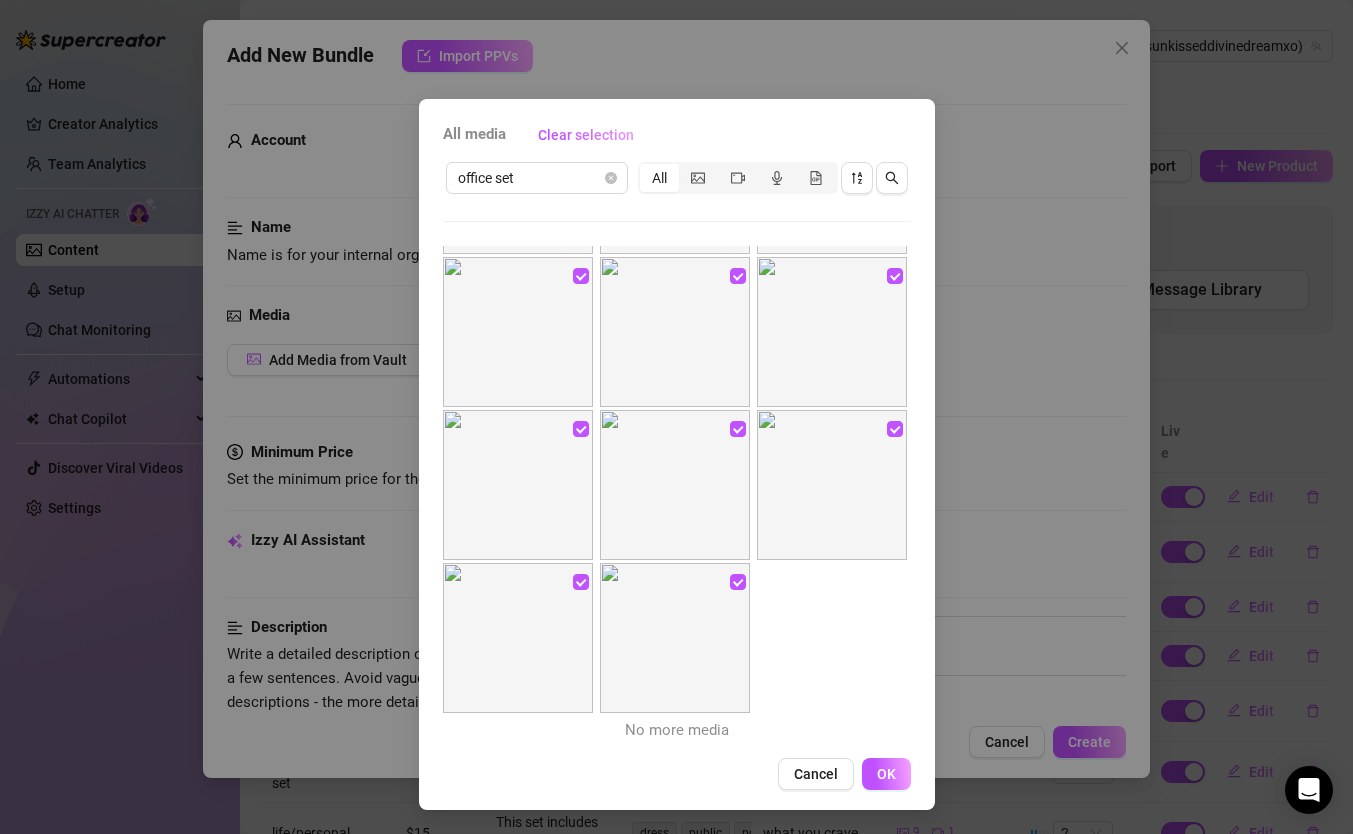 click on "00:09 00:20 00:15 No more media" at bounding box center (677, 496) 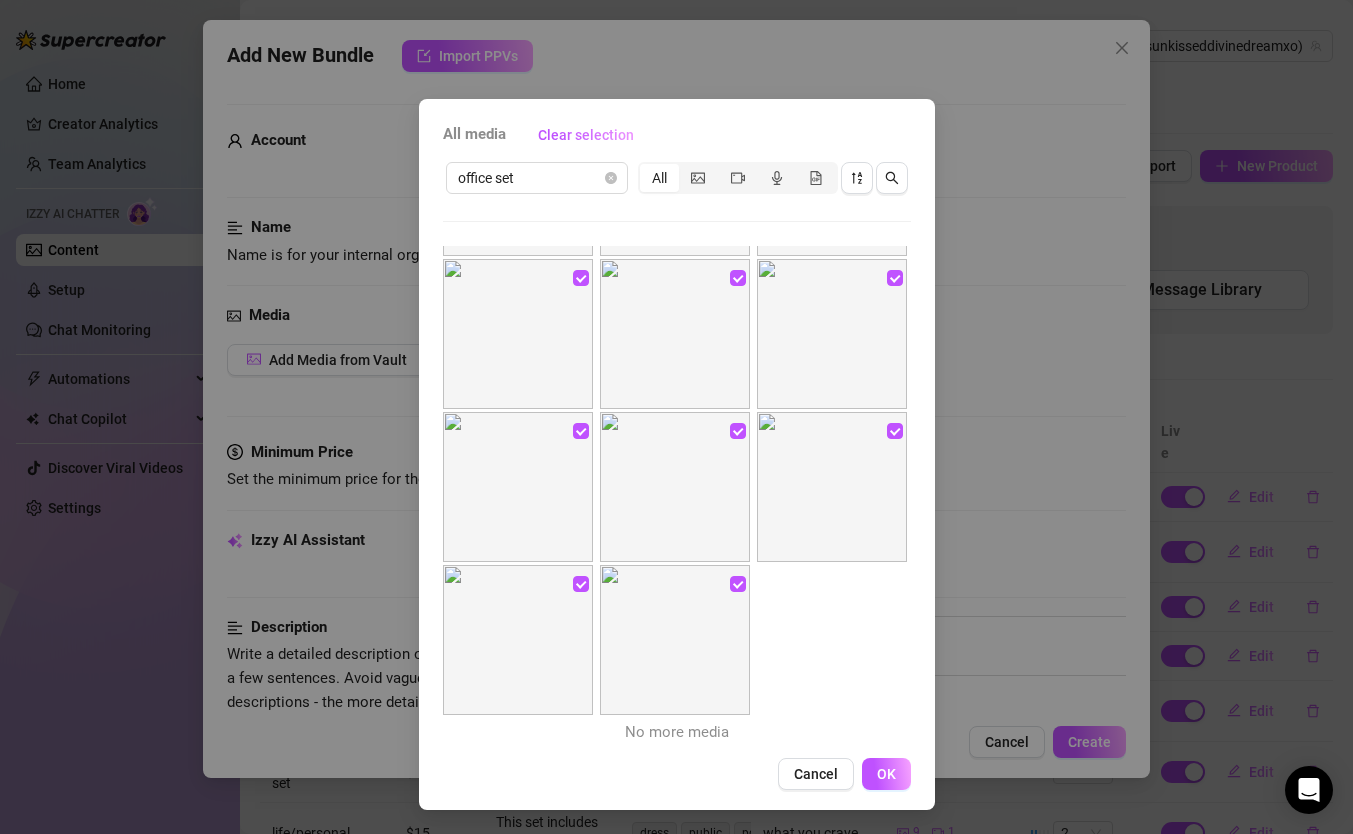 scroll, scrollTop: 1012, scrollLeft: 0, axis: vertical 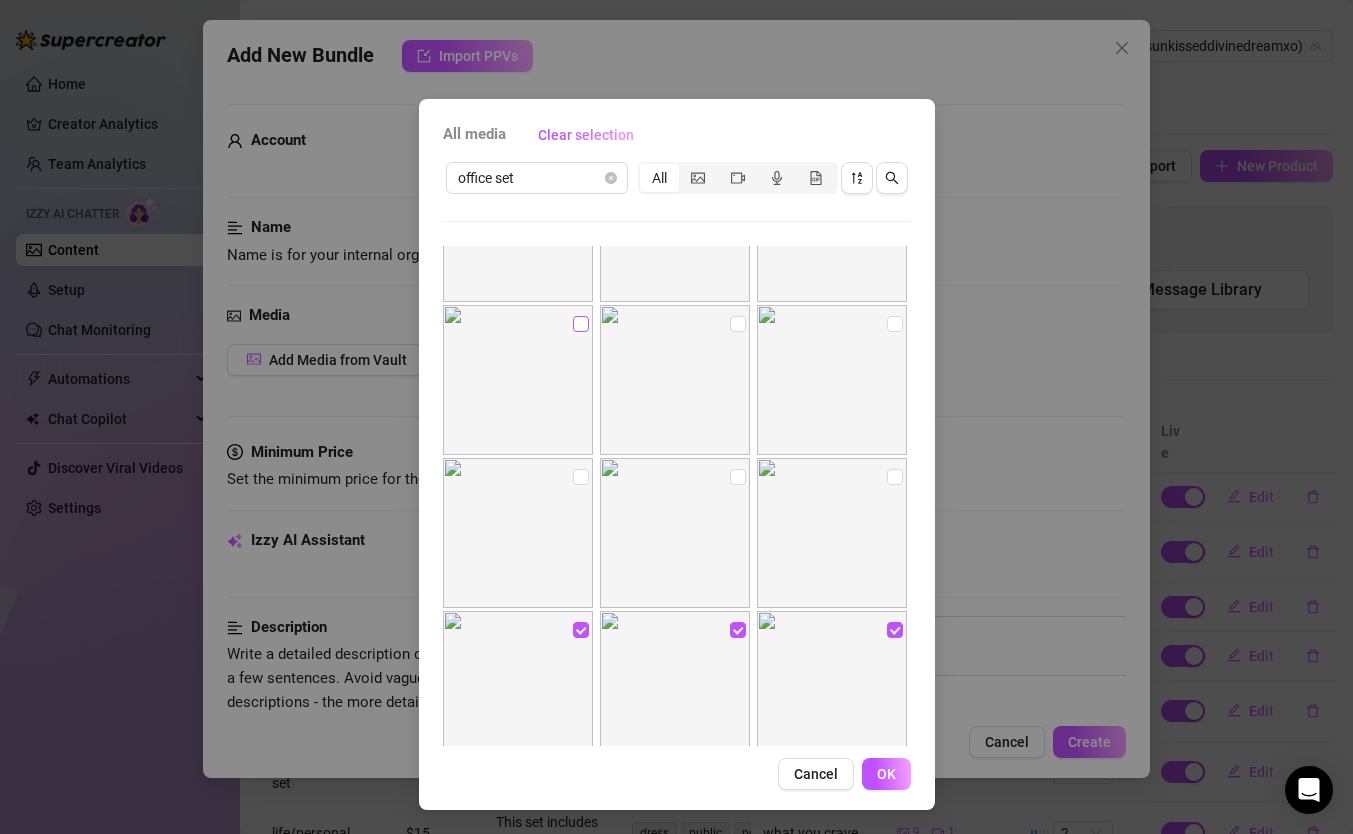 click at bounding box center [581, 324] 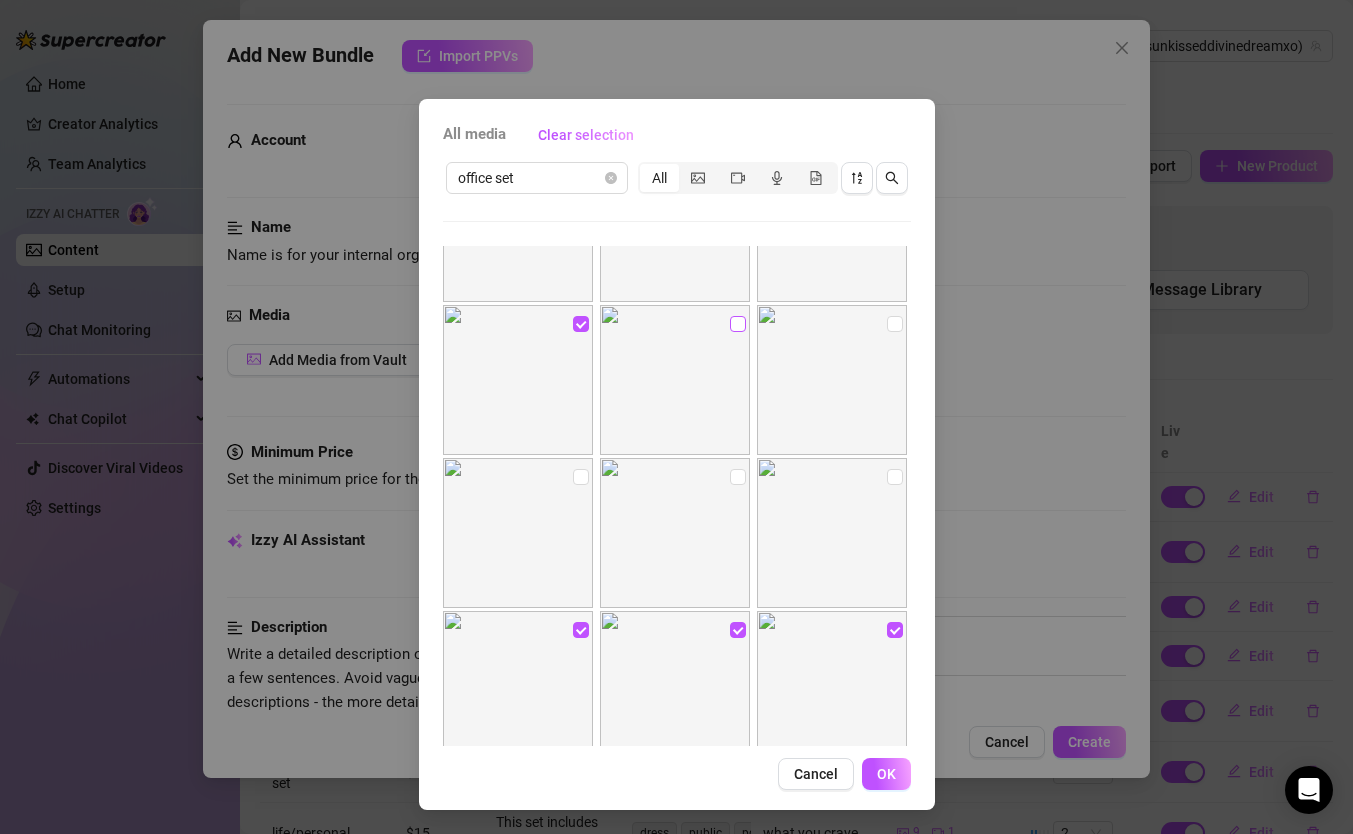 click at bounding box center (738, 324) 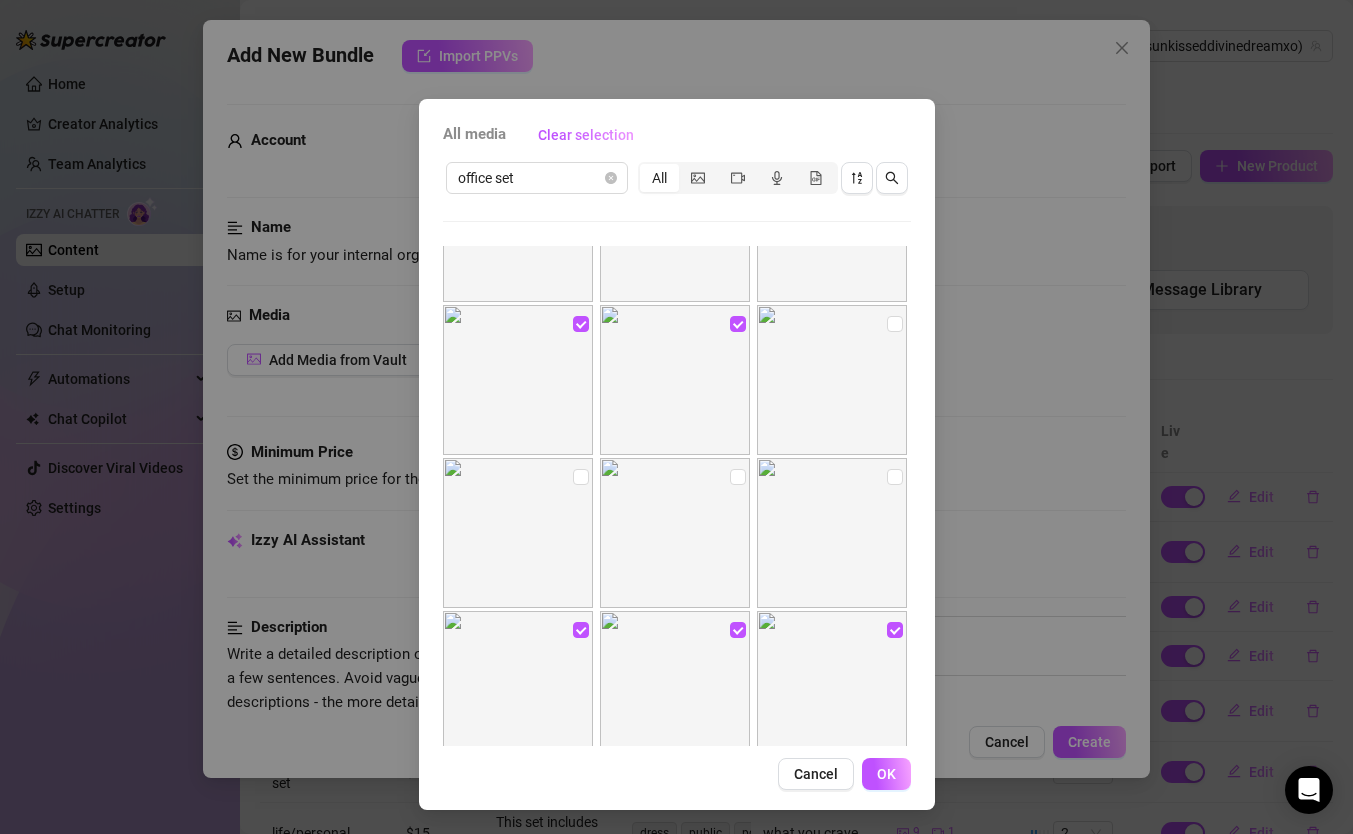 drag, startPoint x: 725, startPoint y: 470, endPoint x: 675, endPoint y: 474, distance: 50.159744 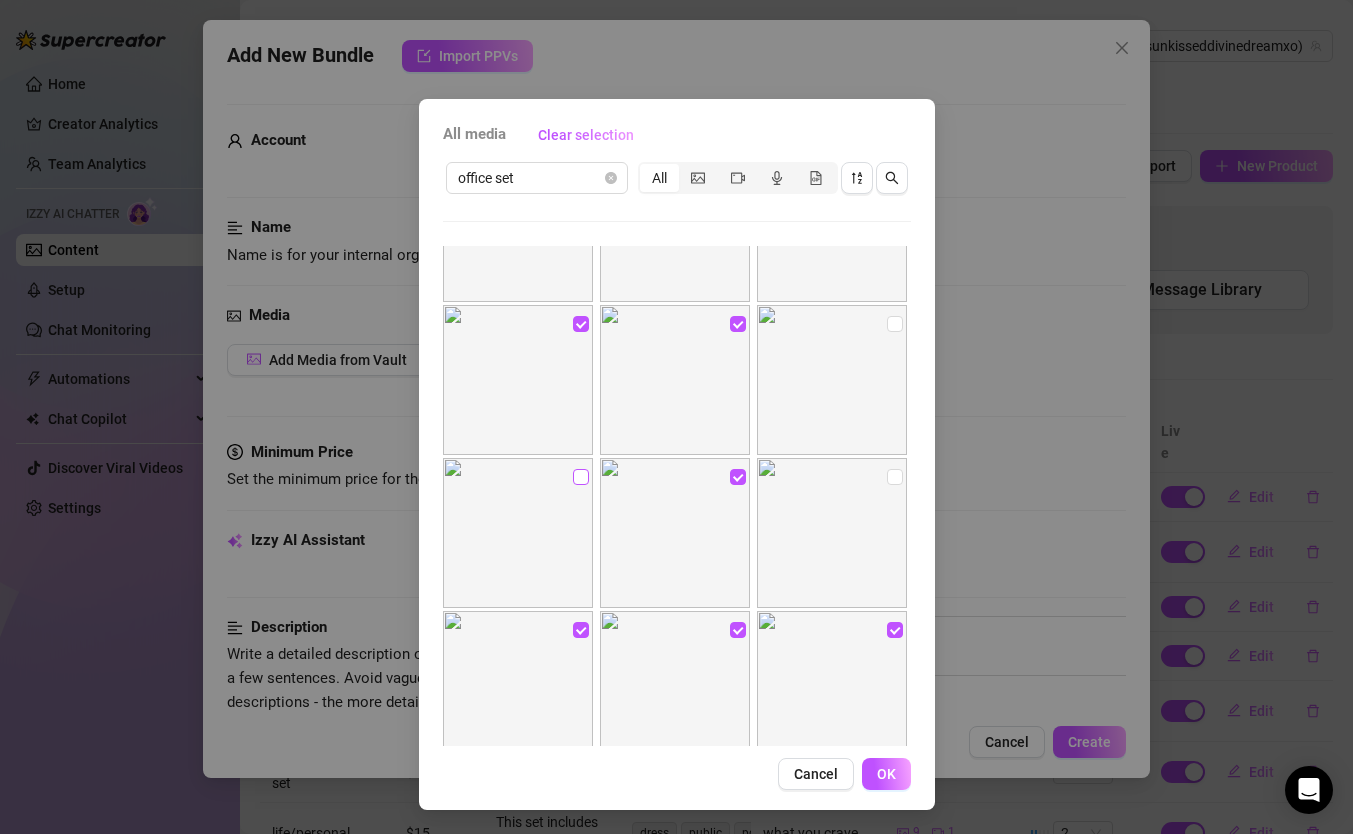 click at bounding box center (581, 477) 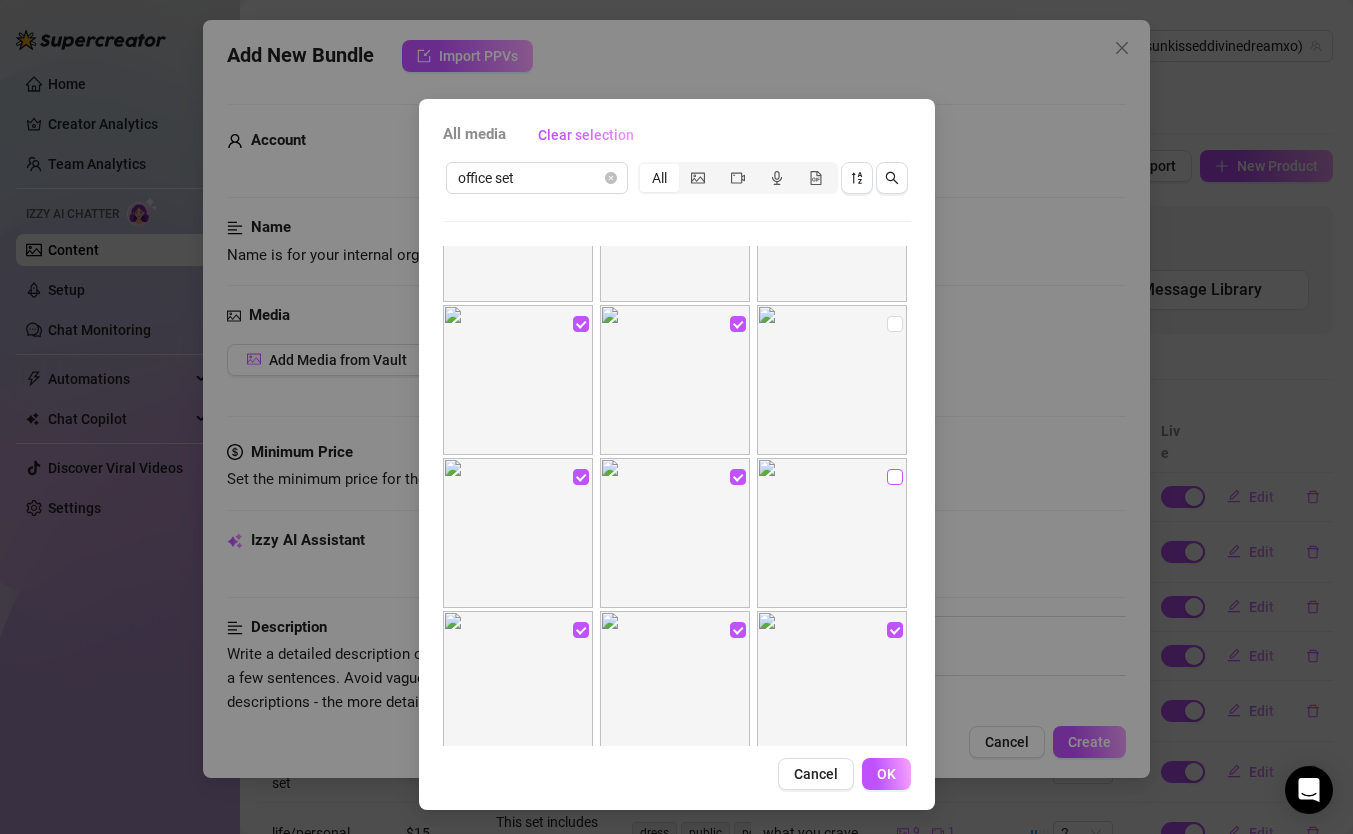 click at bounding box center [895, 477] 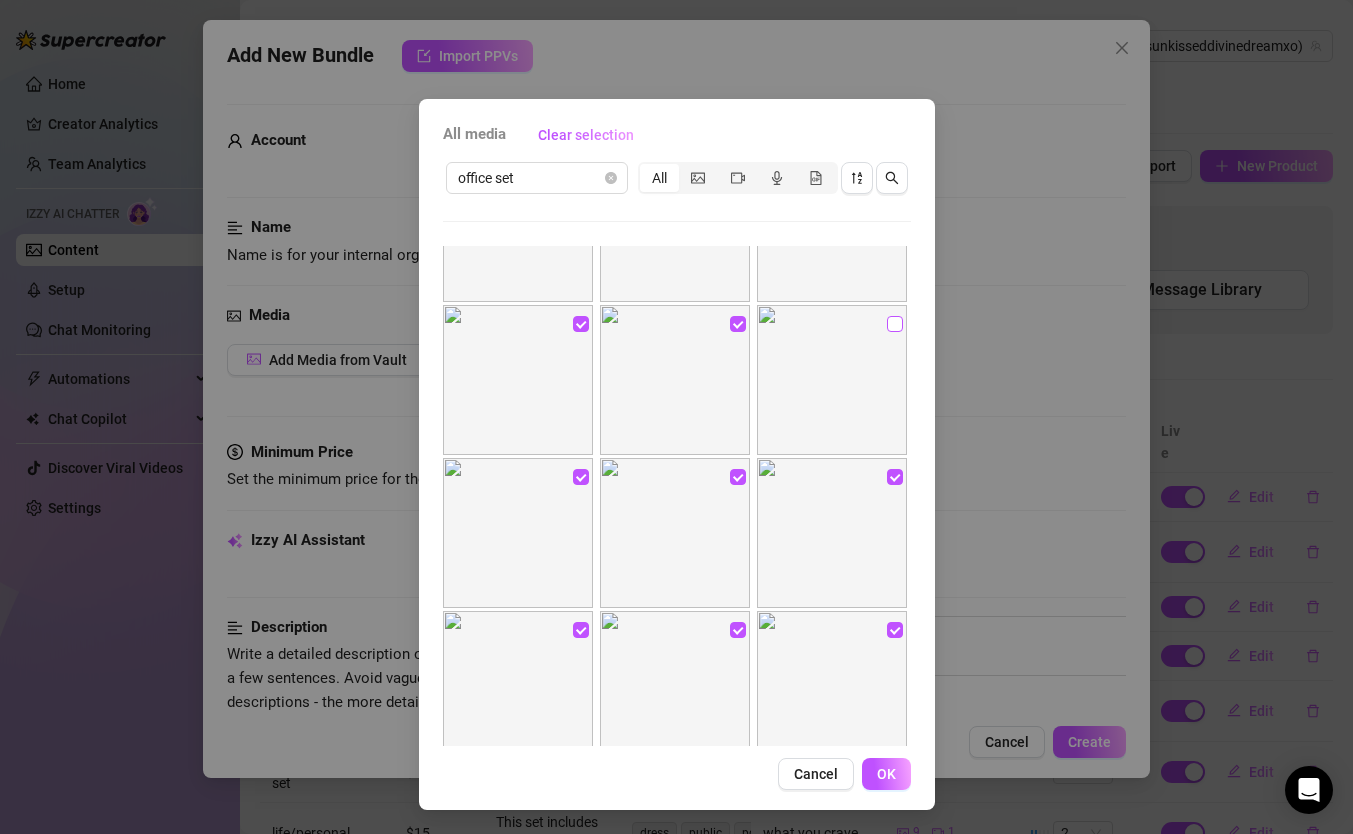 click at bounding box center (895, 324) 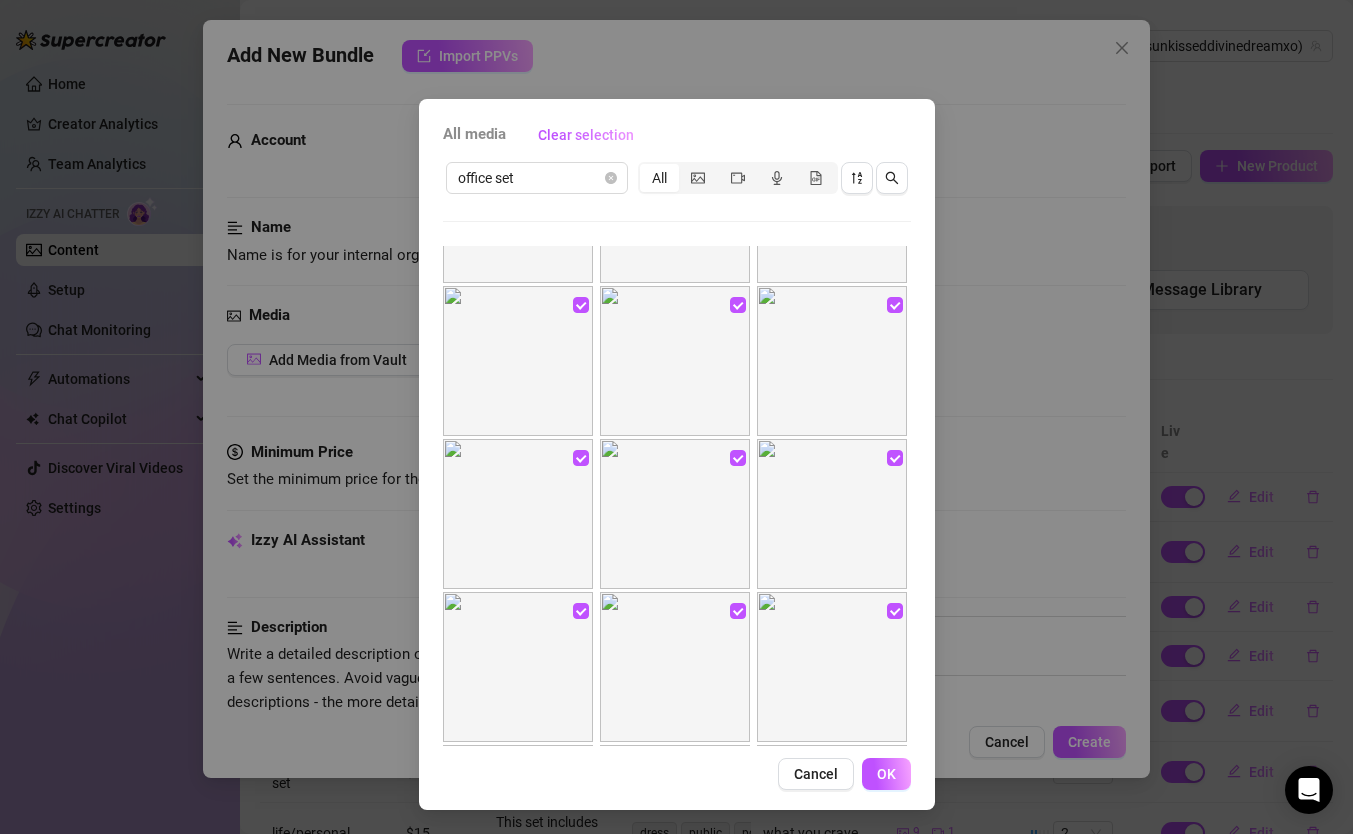 scroll, scrollTop: 0, scrollLeft: 0, axis: both 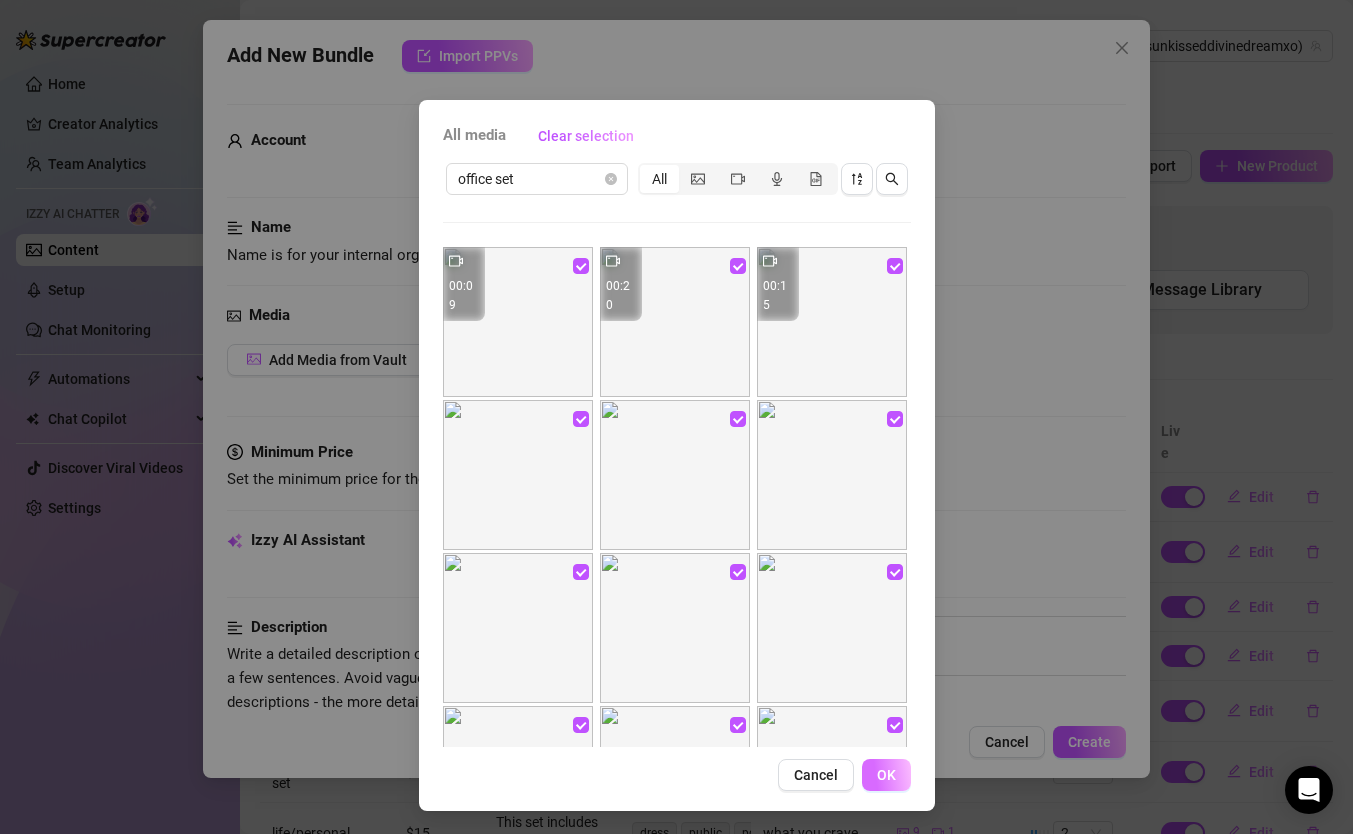 click on "OK" at bounding box center [886, 775] 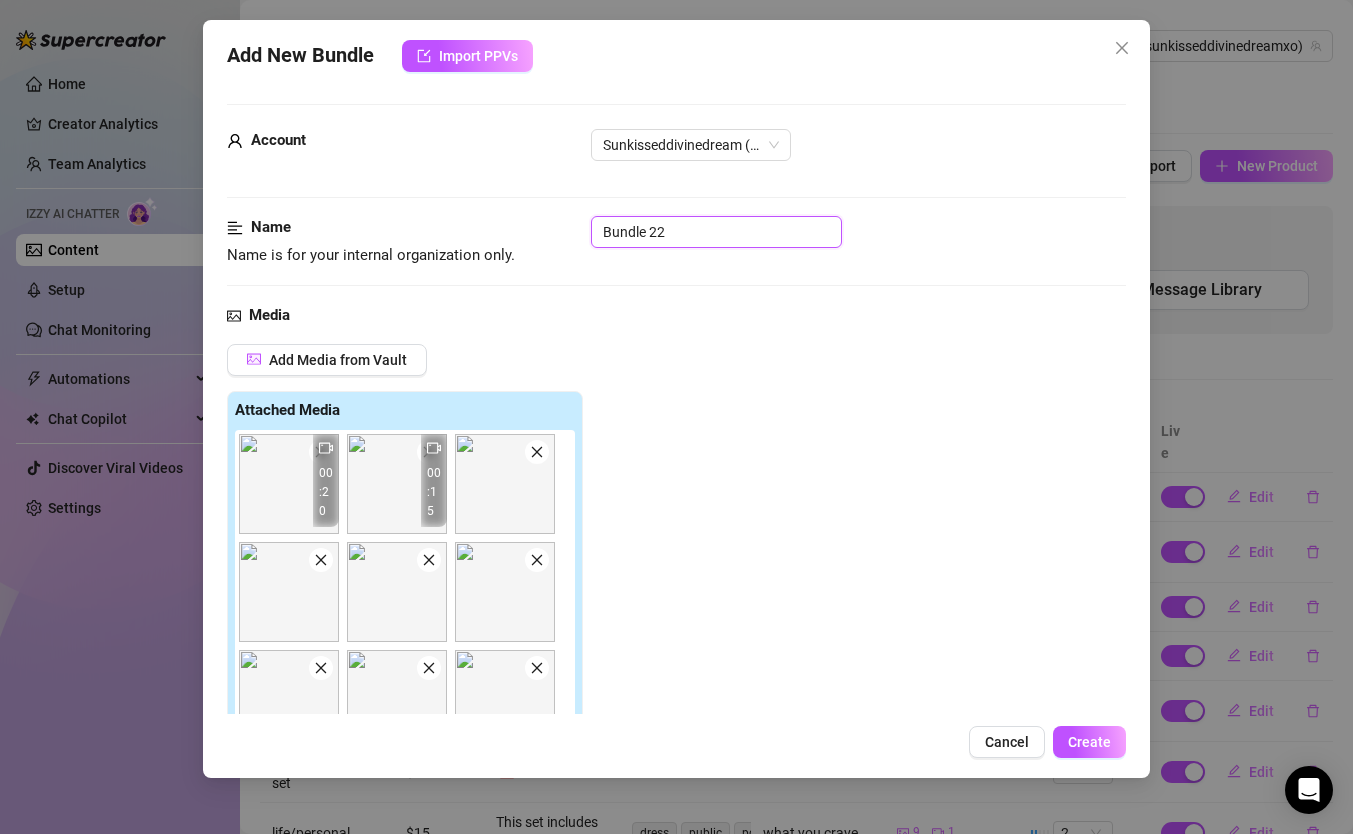 drag, startPoint x: 630, startPoint y: 232, endPoint x: 476, endPoint y: 216, distance: 154.82893 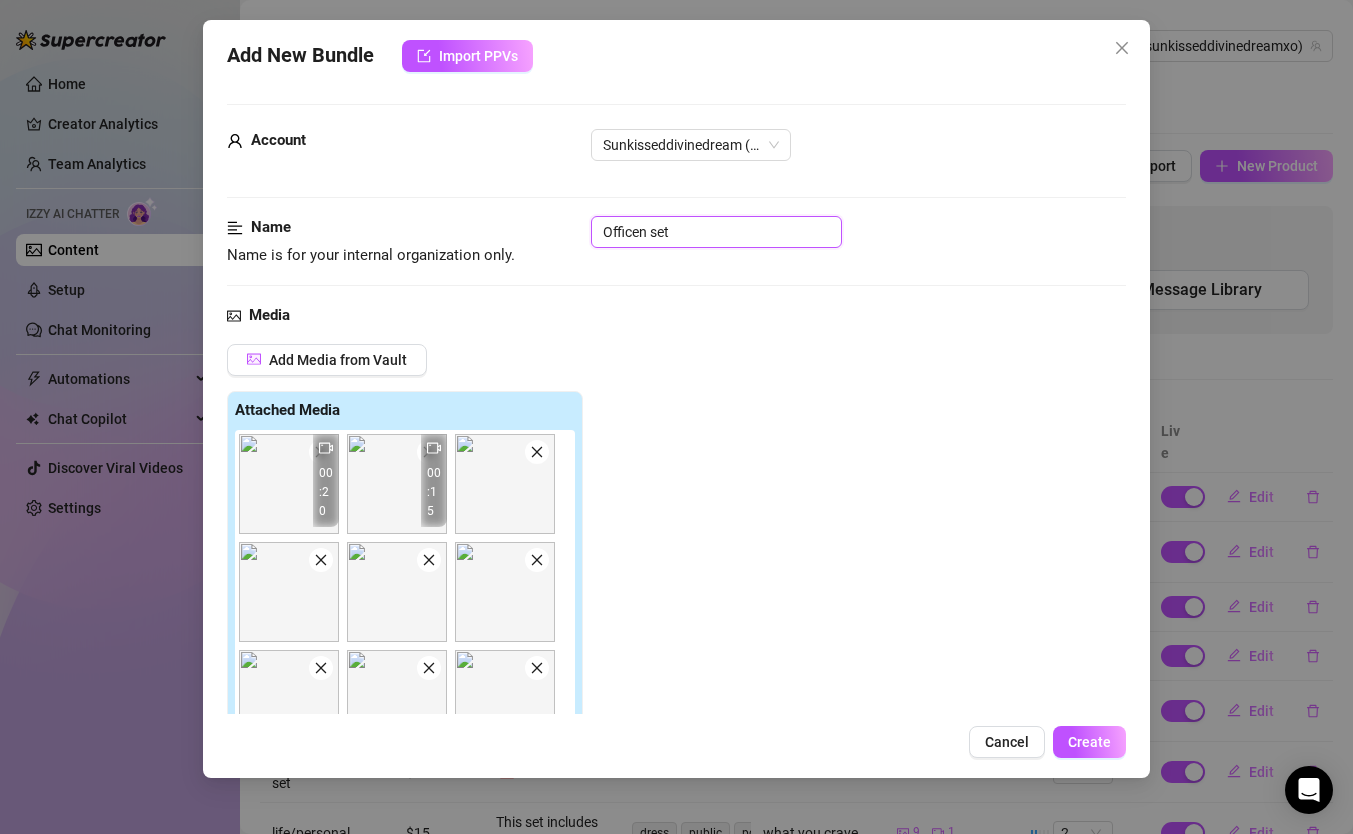 click on "Officen set" at bounding box center [716, 232] 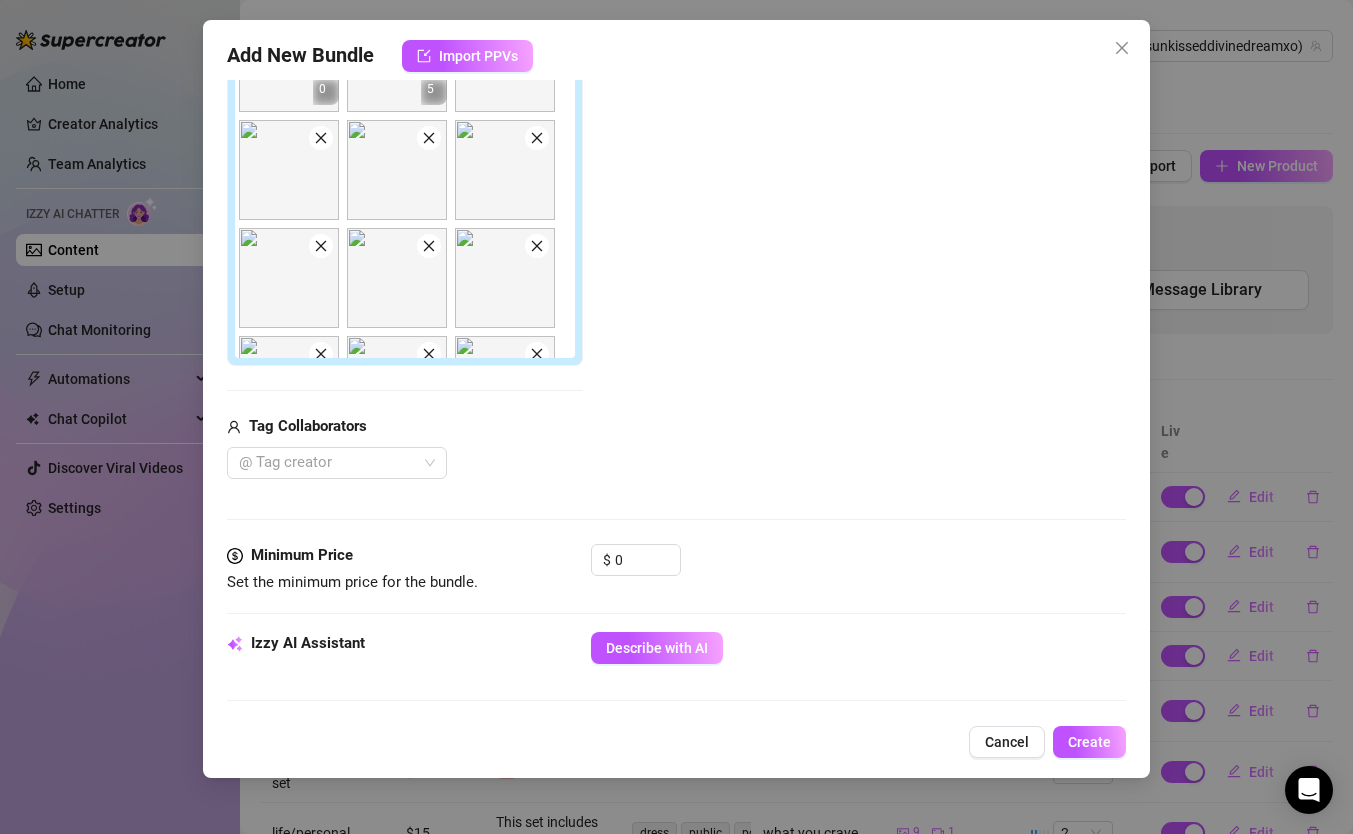 scroll, scrollTop: 596, scrollLeft: 0, axis: vertical 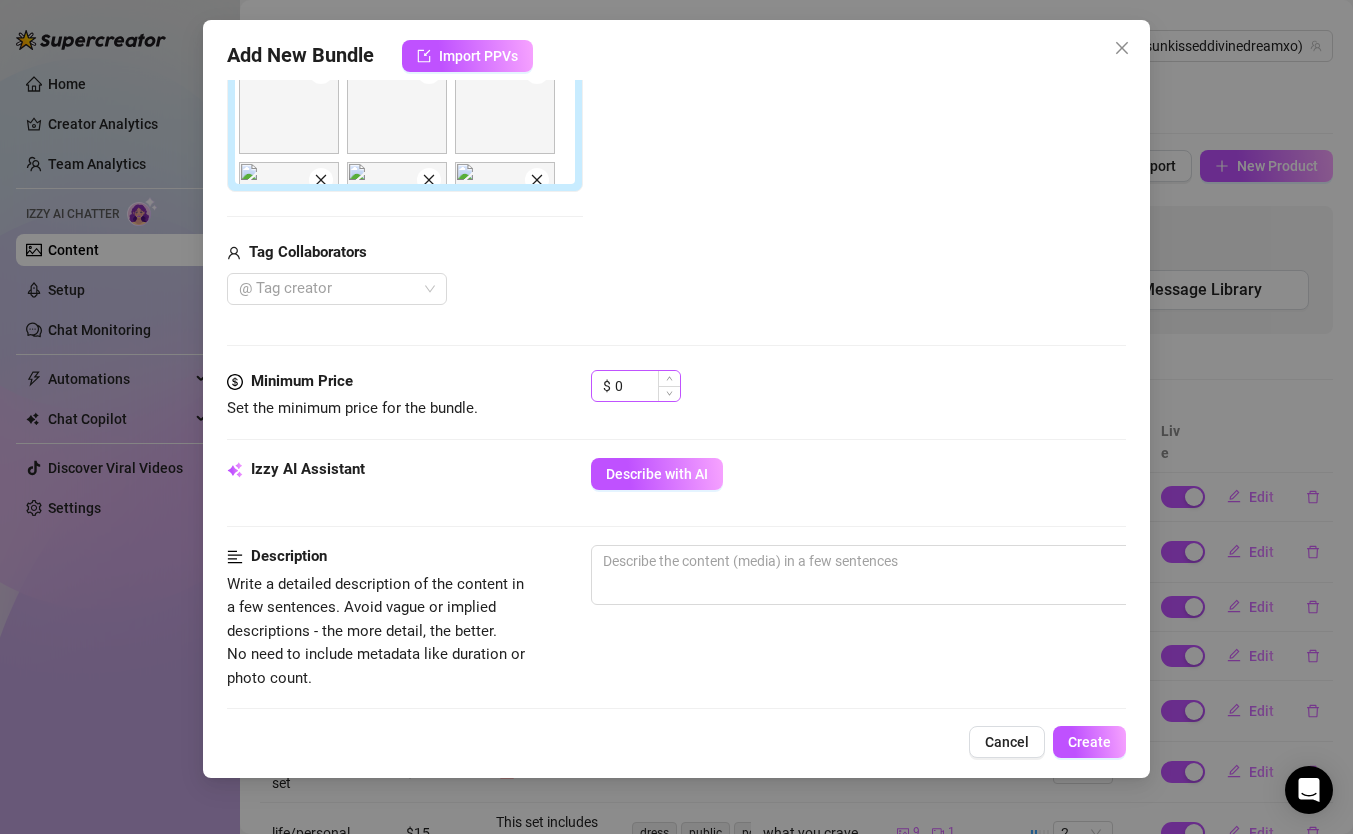 type on "Office set" 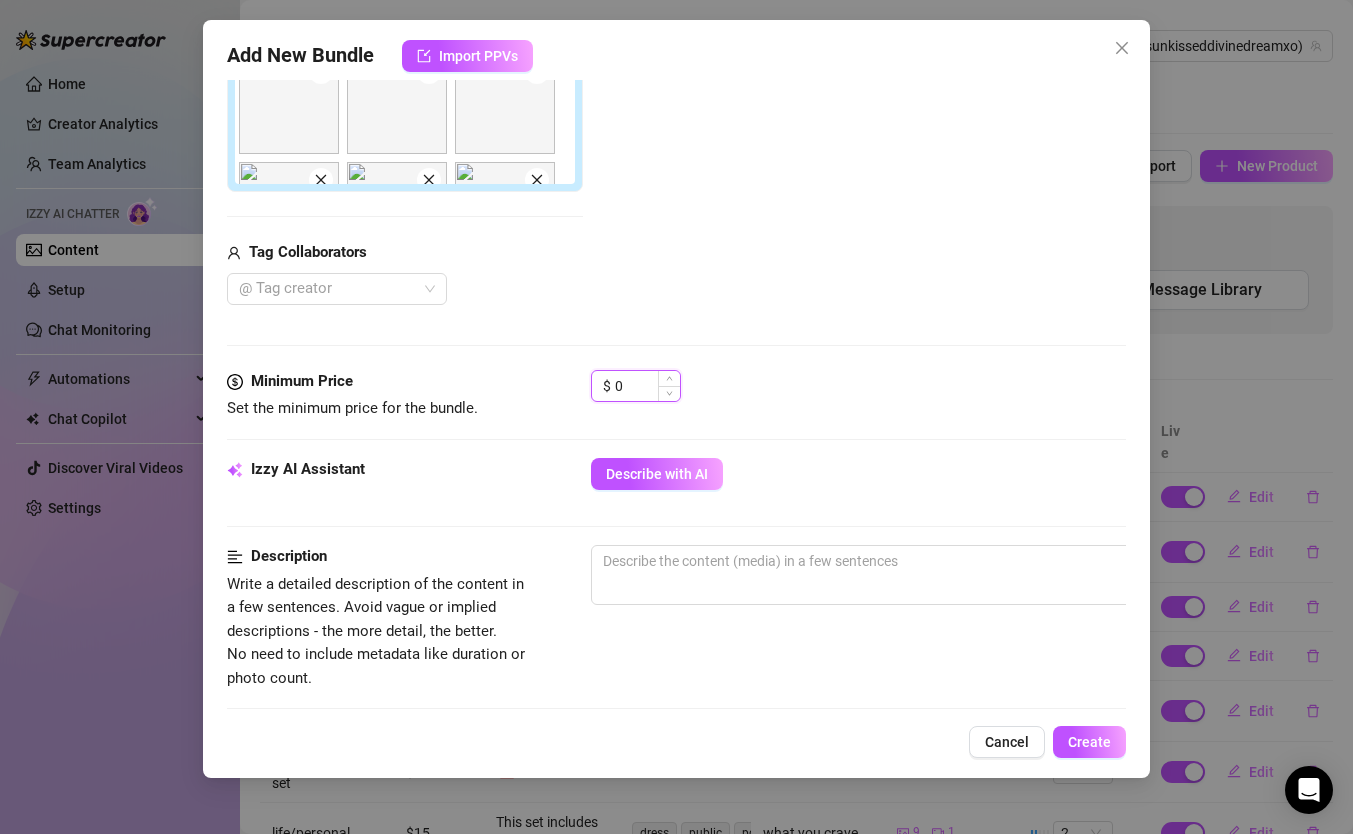 click on "0" at bounding box center [647, 386] 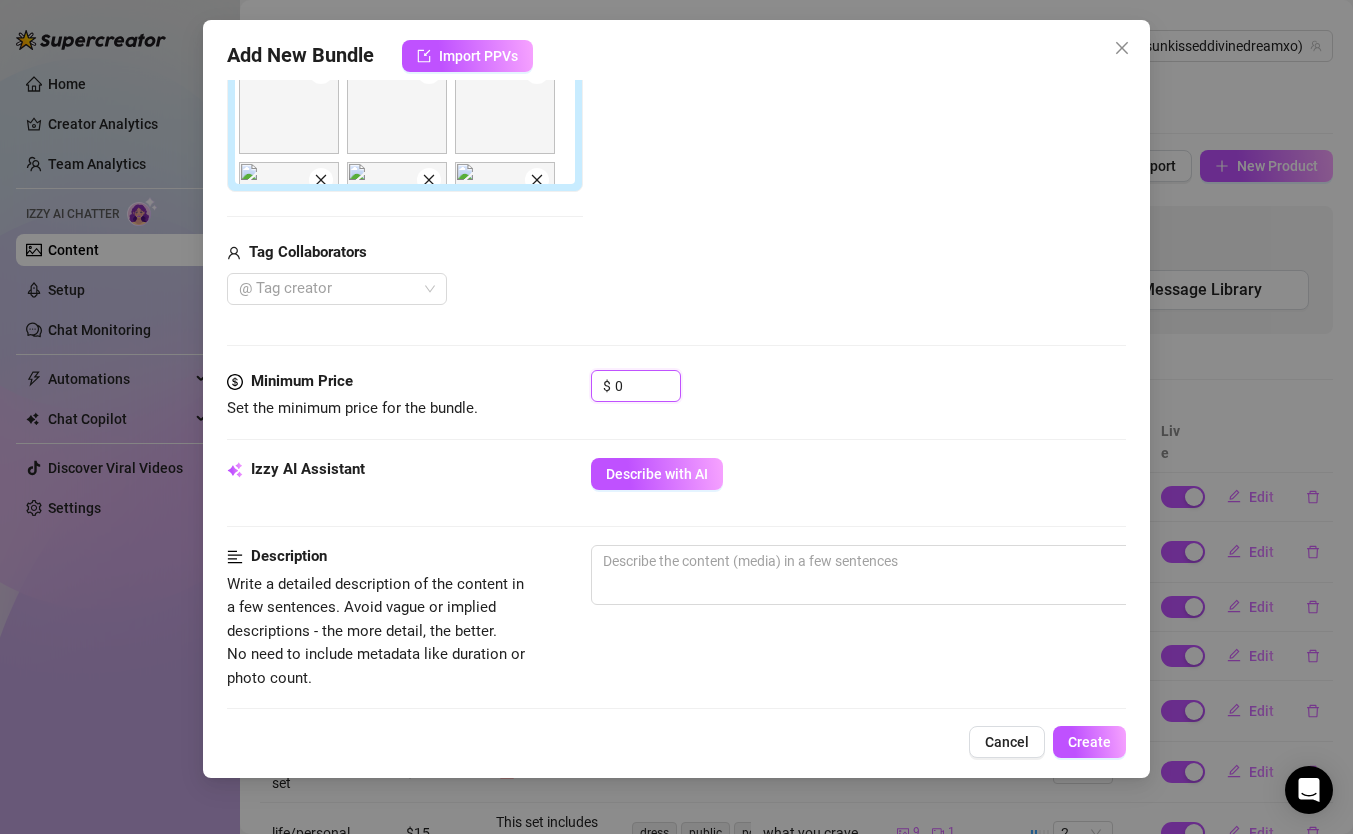drag, startPoint x: 640, startPoint y: 377, endPoint x: 488, endPoint y: 342, distance: 155.97757 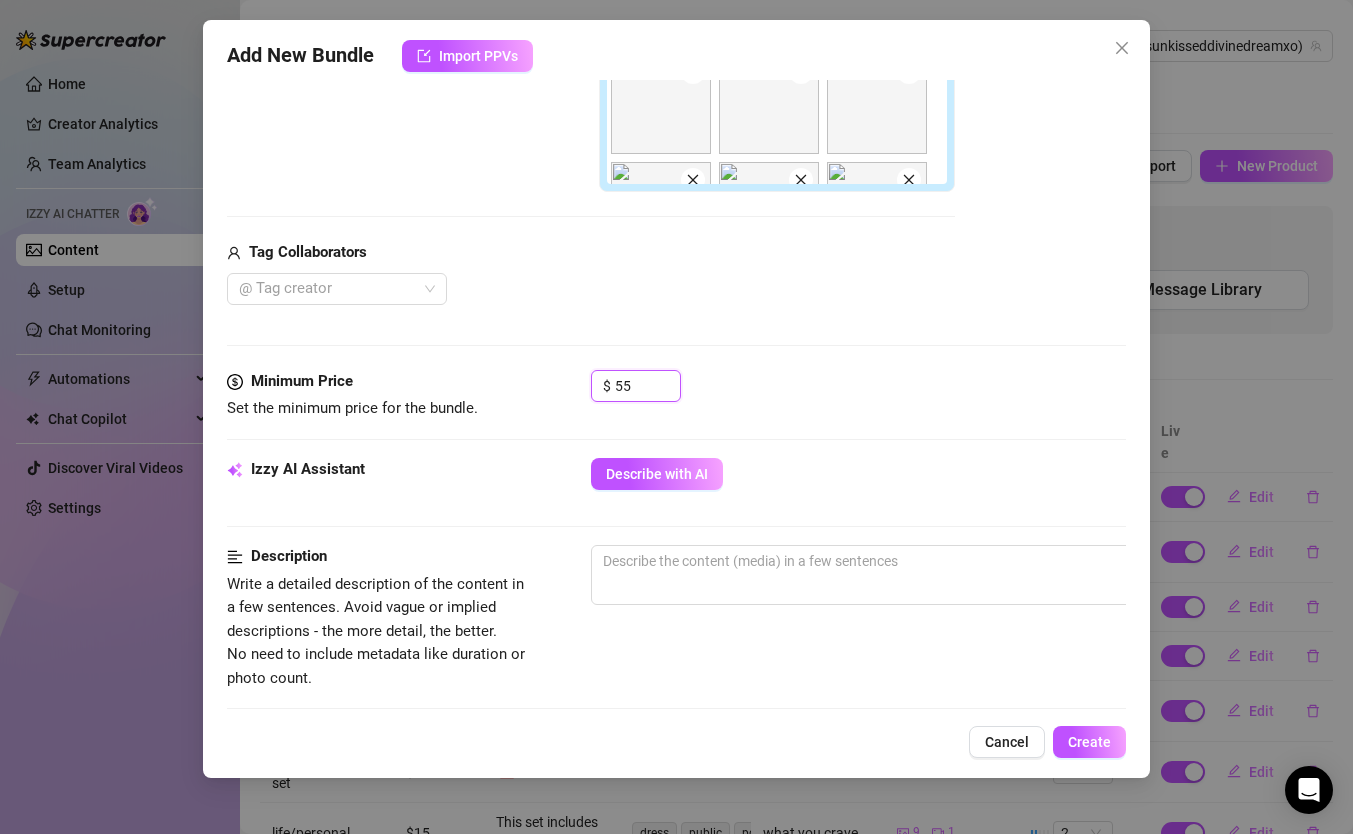 type on "5" 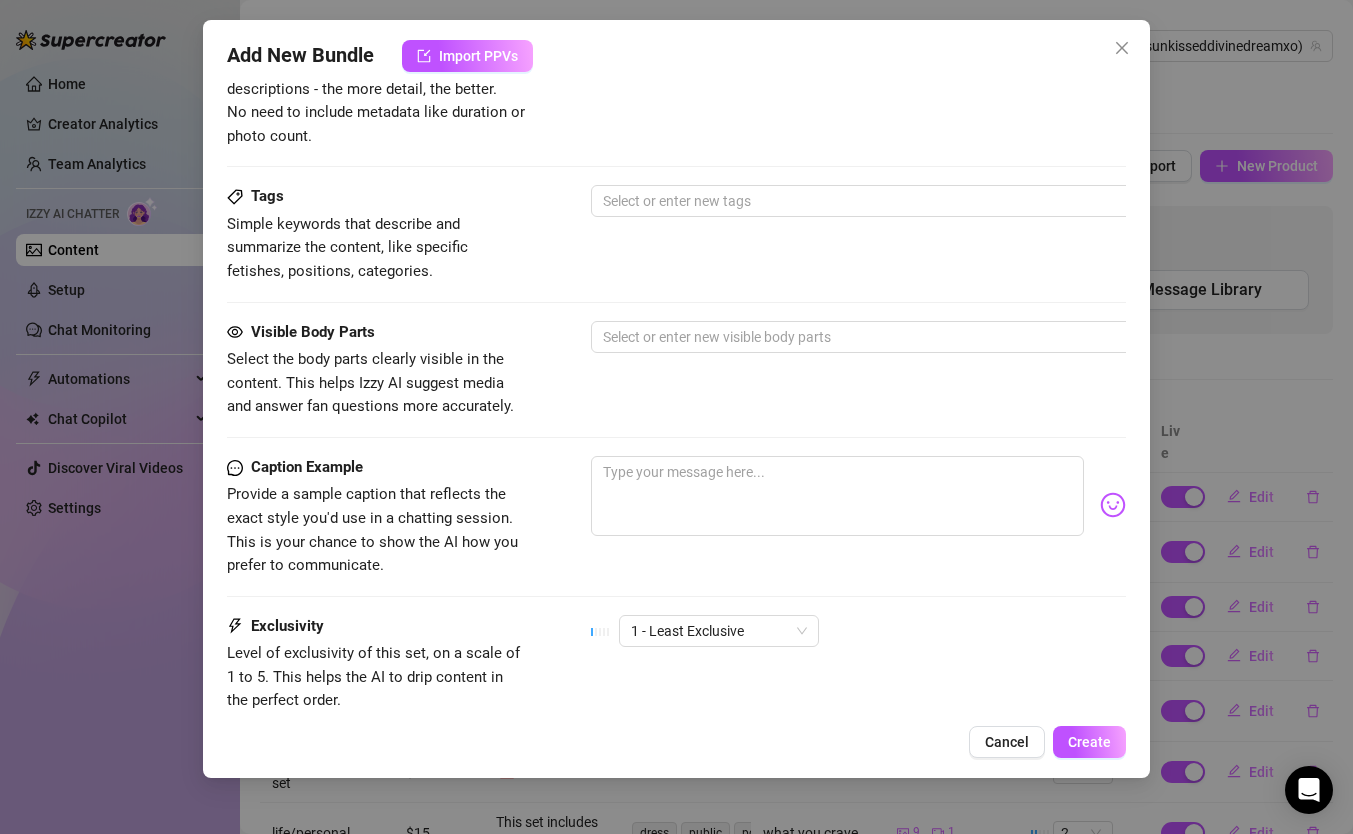 scroll, scrollTop: 1301, scrollLeft: 0, axis: vertical 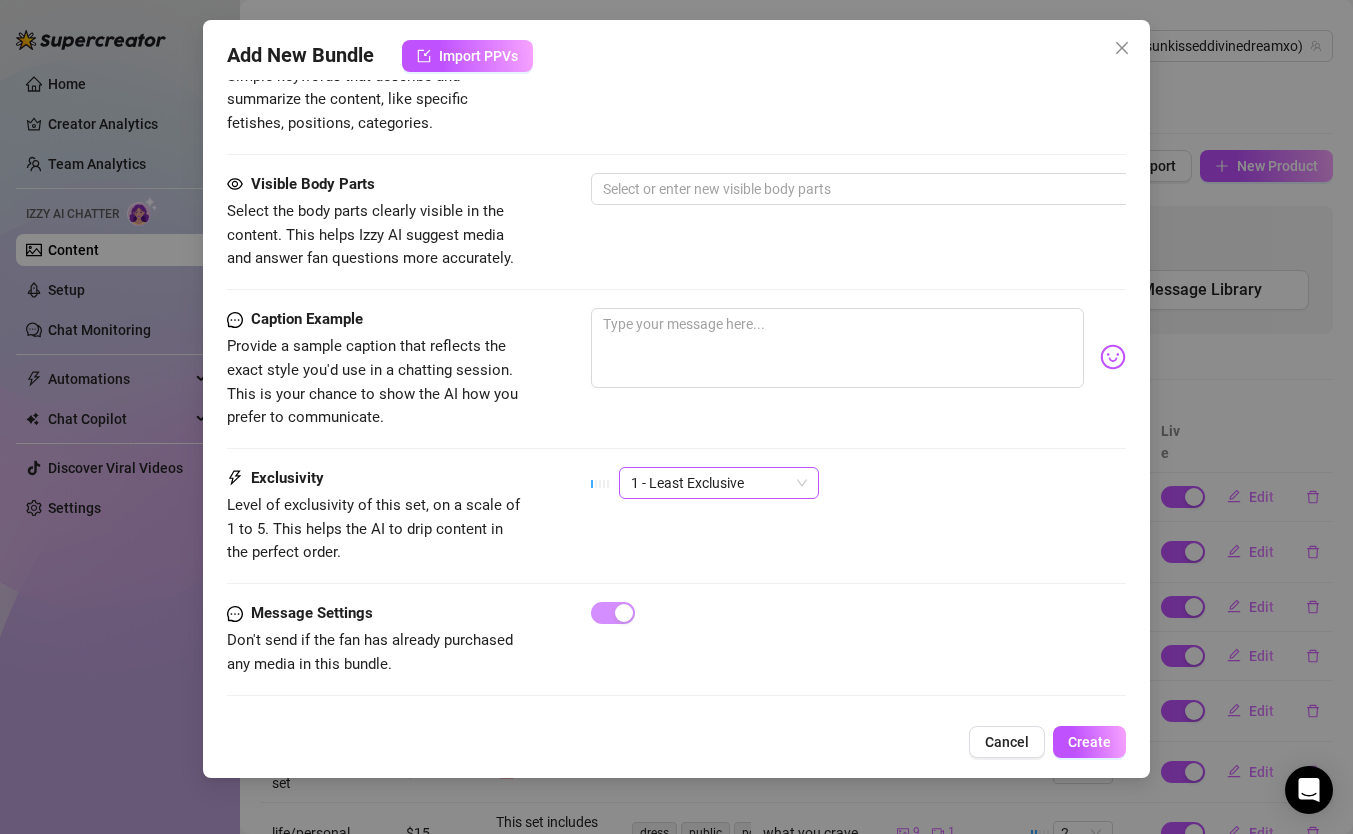 click on "1 - Least Exclusive" at bounding box center [719, 483] 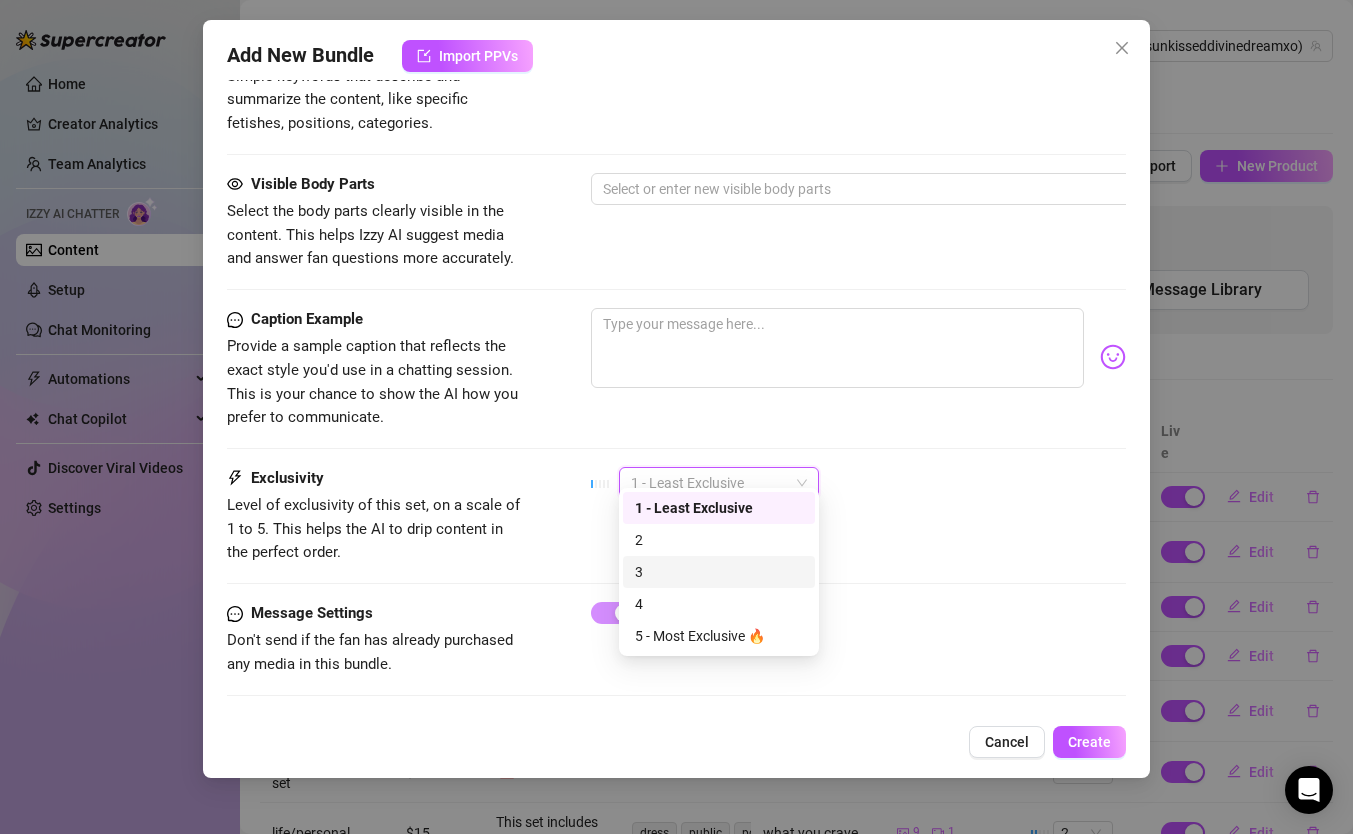 click on "3" at bounding box center (719, 572) 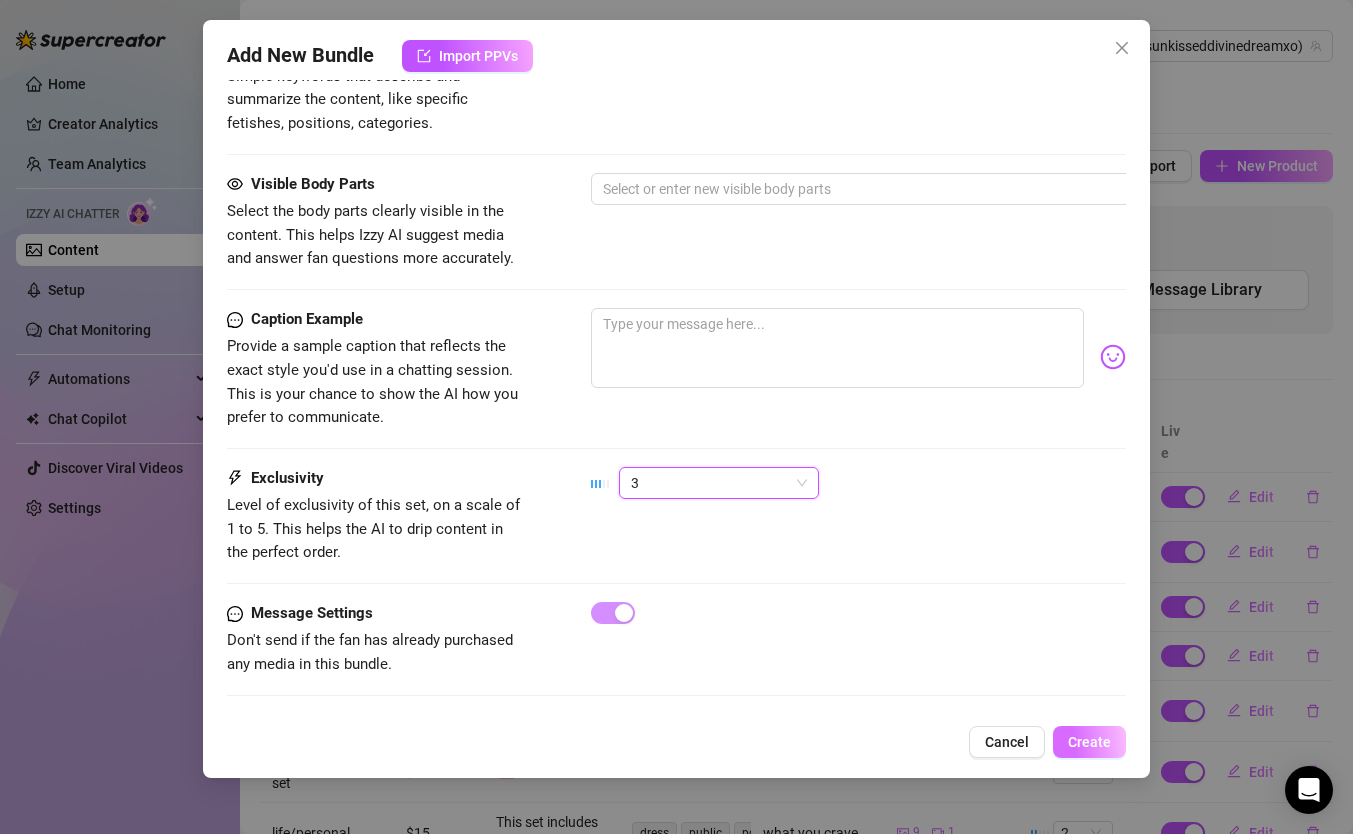 click on "Create" at bounding box center (1089, 742) 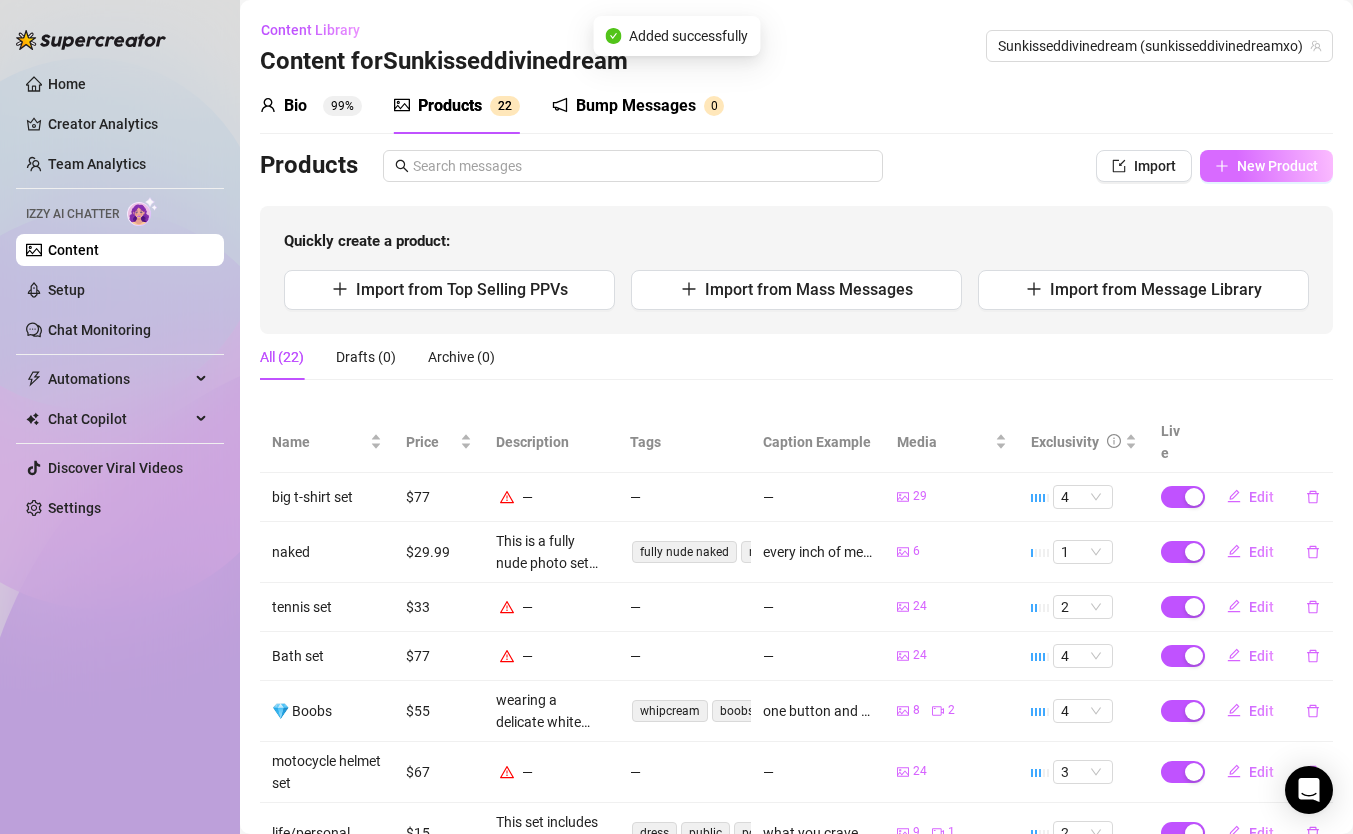 click on "Bio   99% Products 2 2 Bump Messages 0 Bio Import Bio from other creator Personal Info Chatting Lifestyle Physique Content Intimate Details Socials Train Izzy Name Required Alarose Nickname(s) goddess, babygirl, angel, queen Gender Required Female Male Non-Binary / Genderqueer Agender Bigender Genderfluid Other Where did you grow up? Required [CITY], [STATE] Where is your current homebase? (City/Area of your home) Required [STATE] What is your timezone of your current location? If you are currently traveling, choose your current location Required United States of America  ( Pacific Time ) Are you currently traveling? If so, where are you right now? what are you doing there? currently im visiting family in [STATE] Birth Date Required March 4th, 1999 Zodiac Sign Pisces Sexual Orientation Required straight Relationship Status Required single Do you have any siblings? How many? 1 Do you have any children? How many? i dont want to talk about that Do you have any pets? What do you do for work currently?" at bounding box center (796, 590) 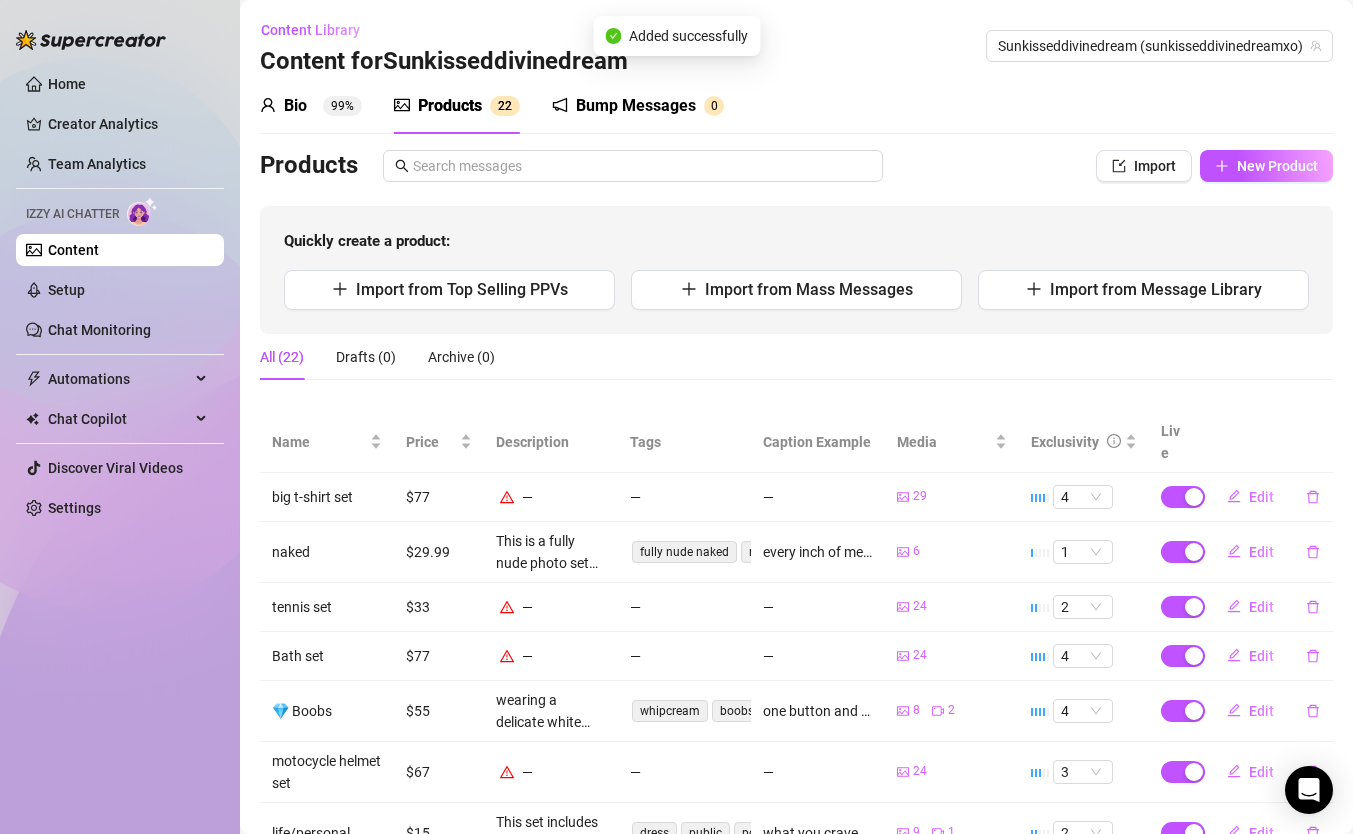 type on "Type your message here..." 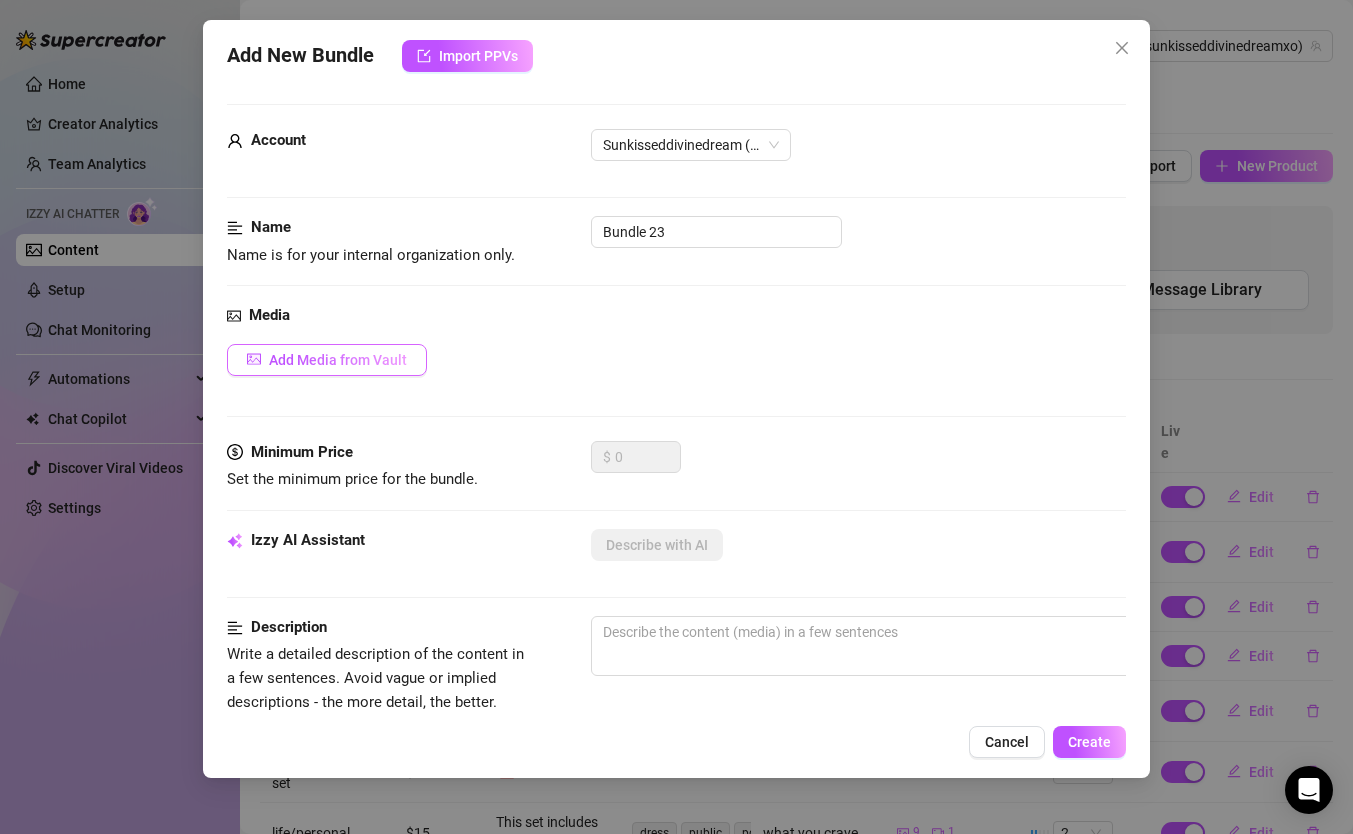 click on "Add Media from Vault" at bounding box center (327, 360) 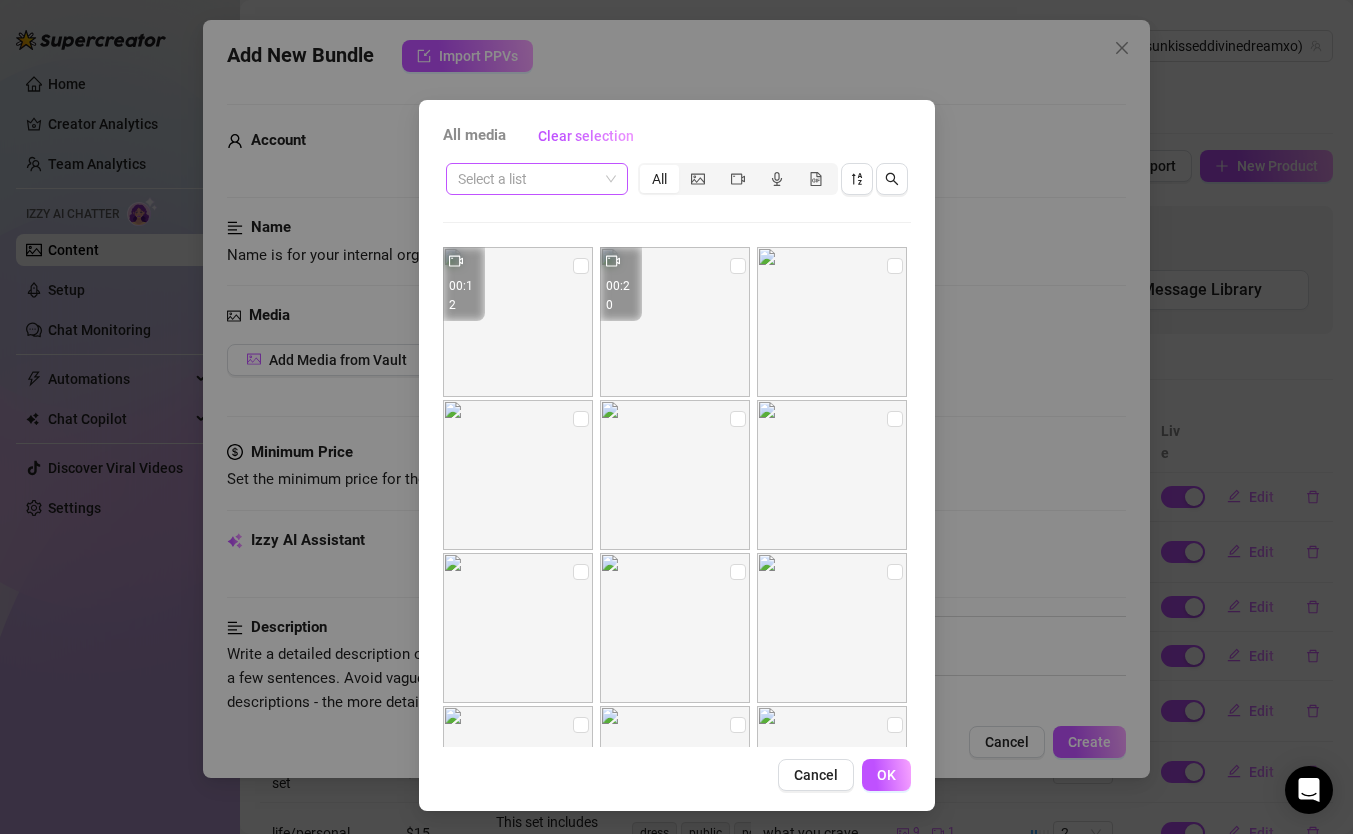 click at bounding box center (528, 179) 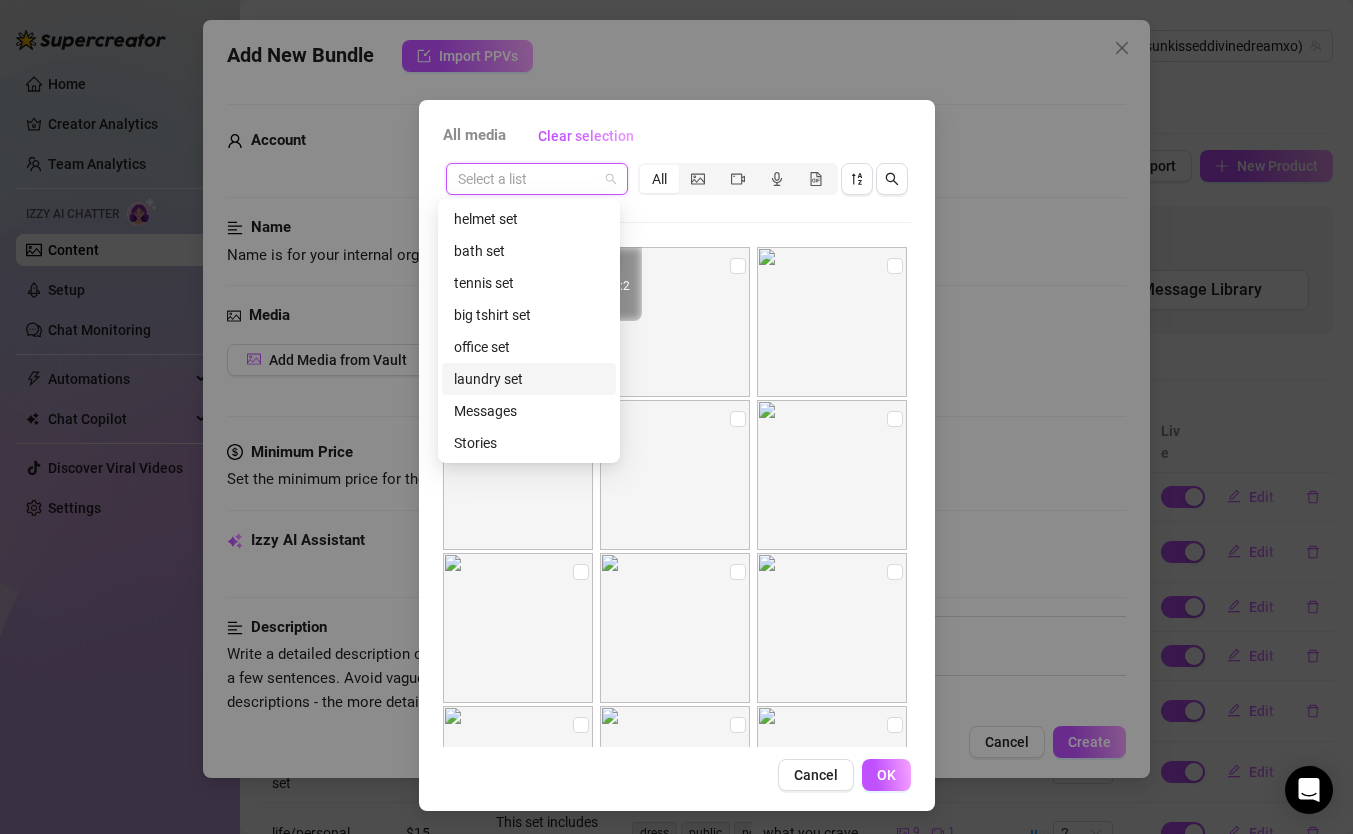 click on "laundry set" at bounding box center (529, 379) 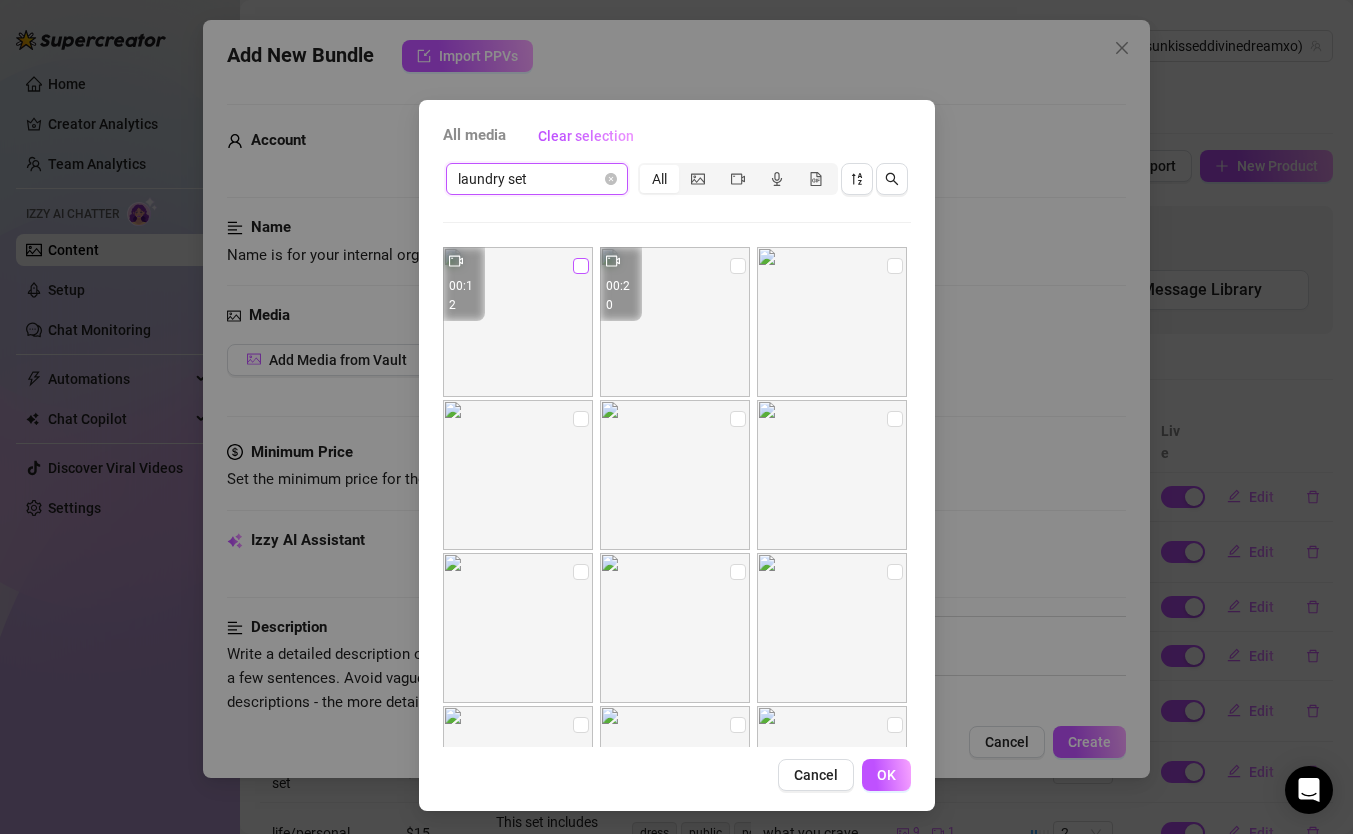 click at bounding box center (581, 266) 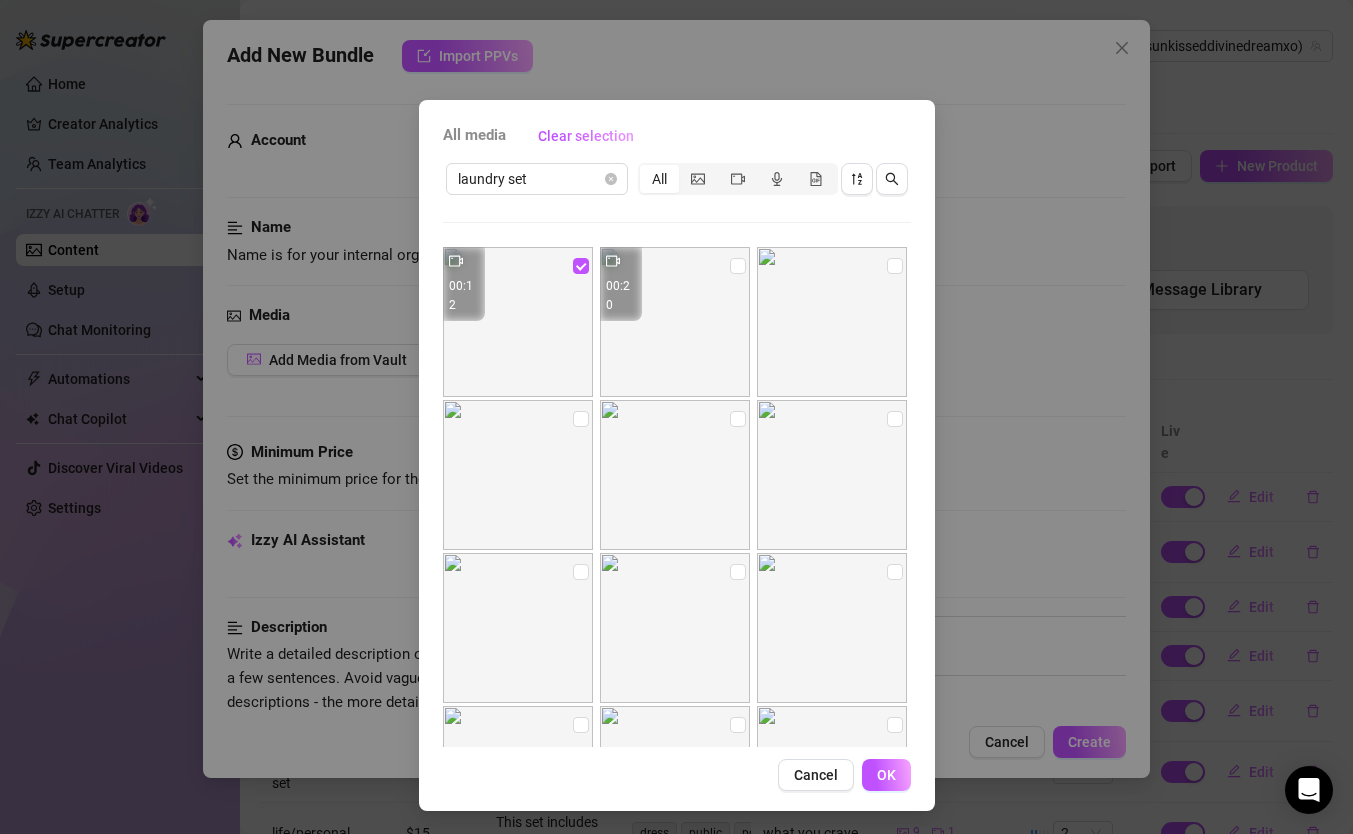 drag, startPoint x: 726, startPoint y: 268, endPoint x: 783, endPoint y: 264, distance: 57.14018 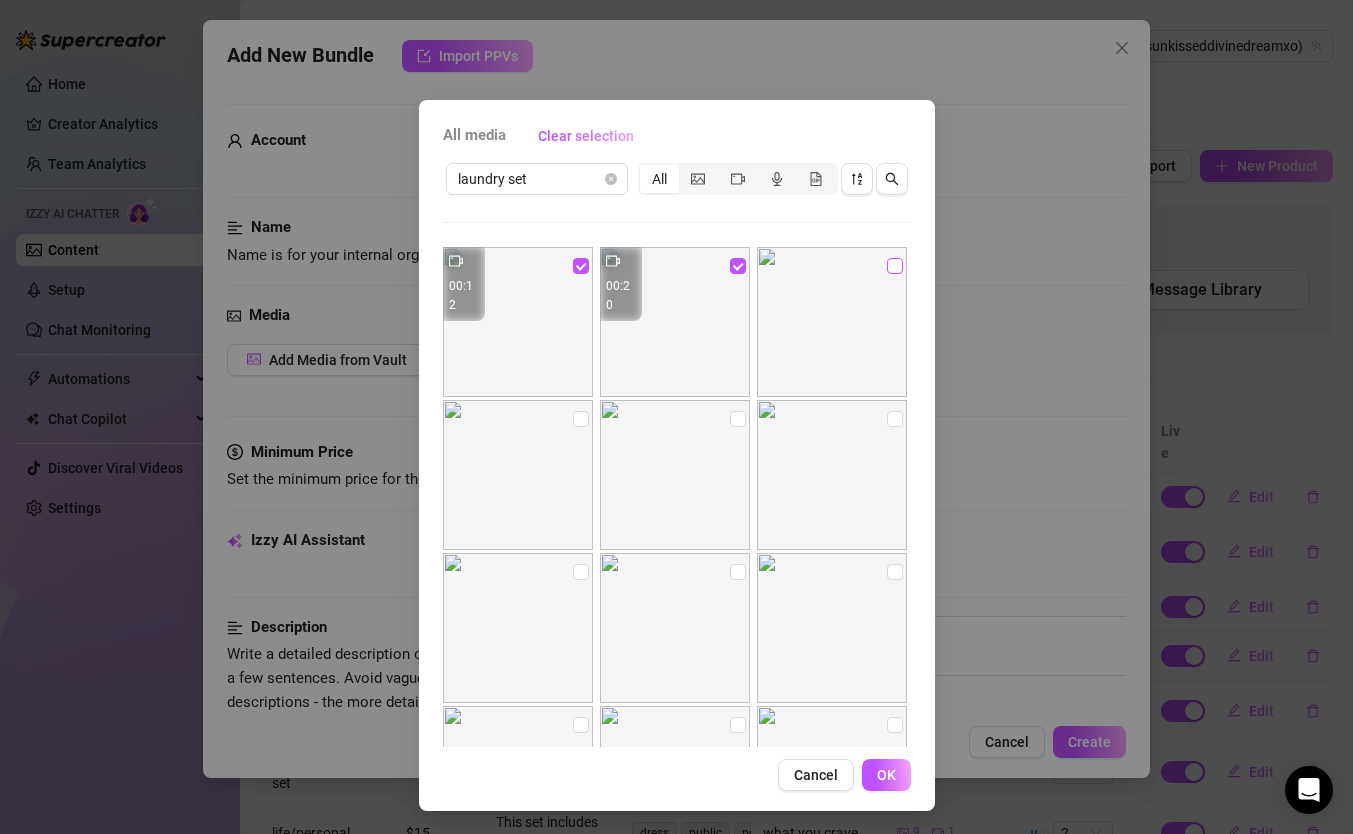 click at bounding box center (895, 266) 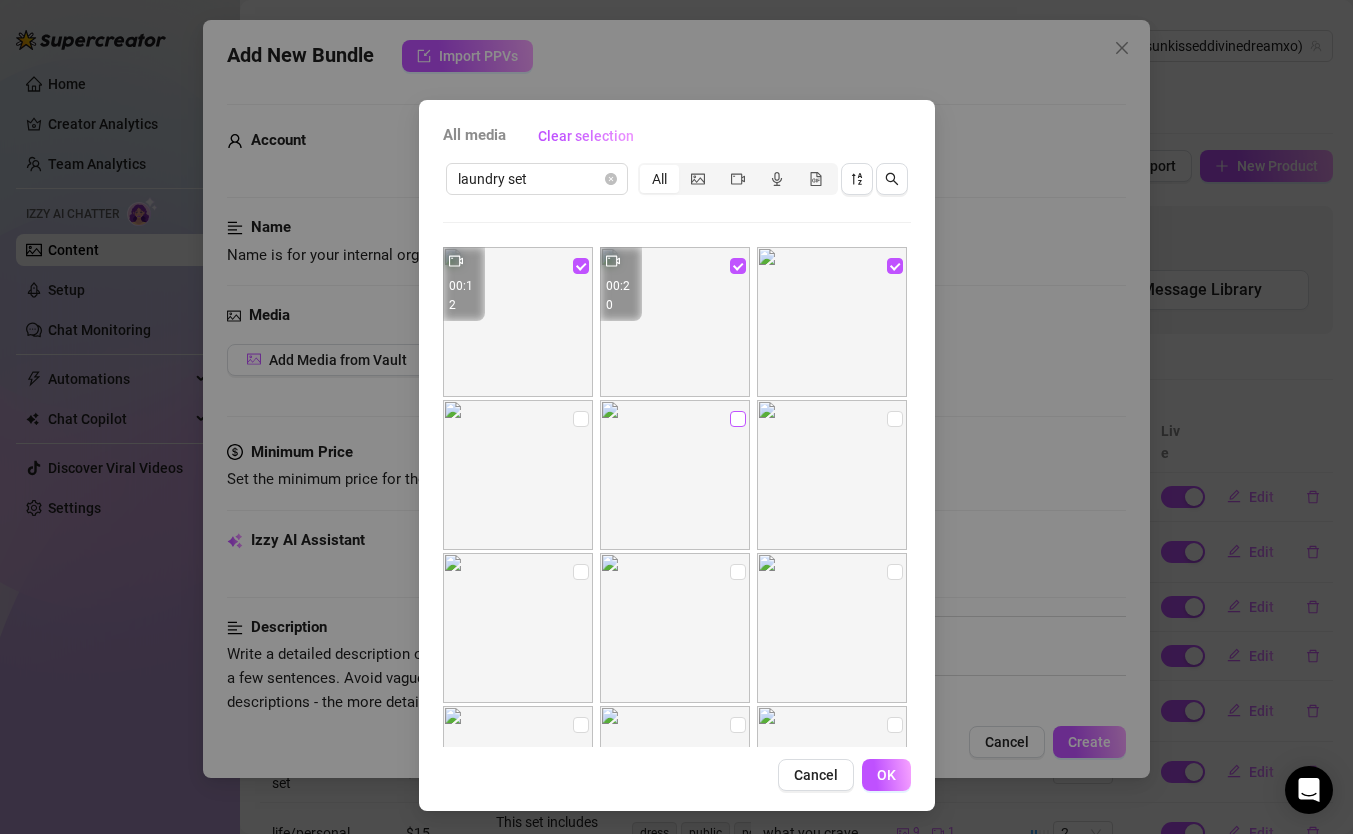 click at bounding box center (738, 419) 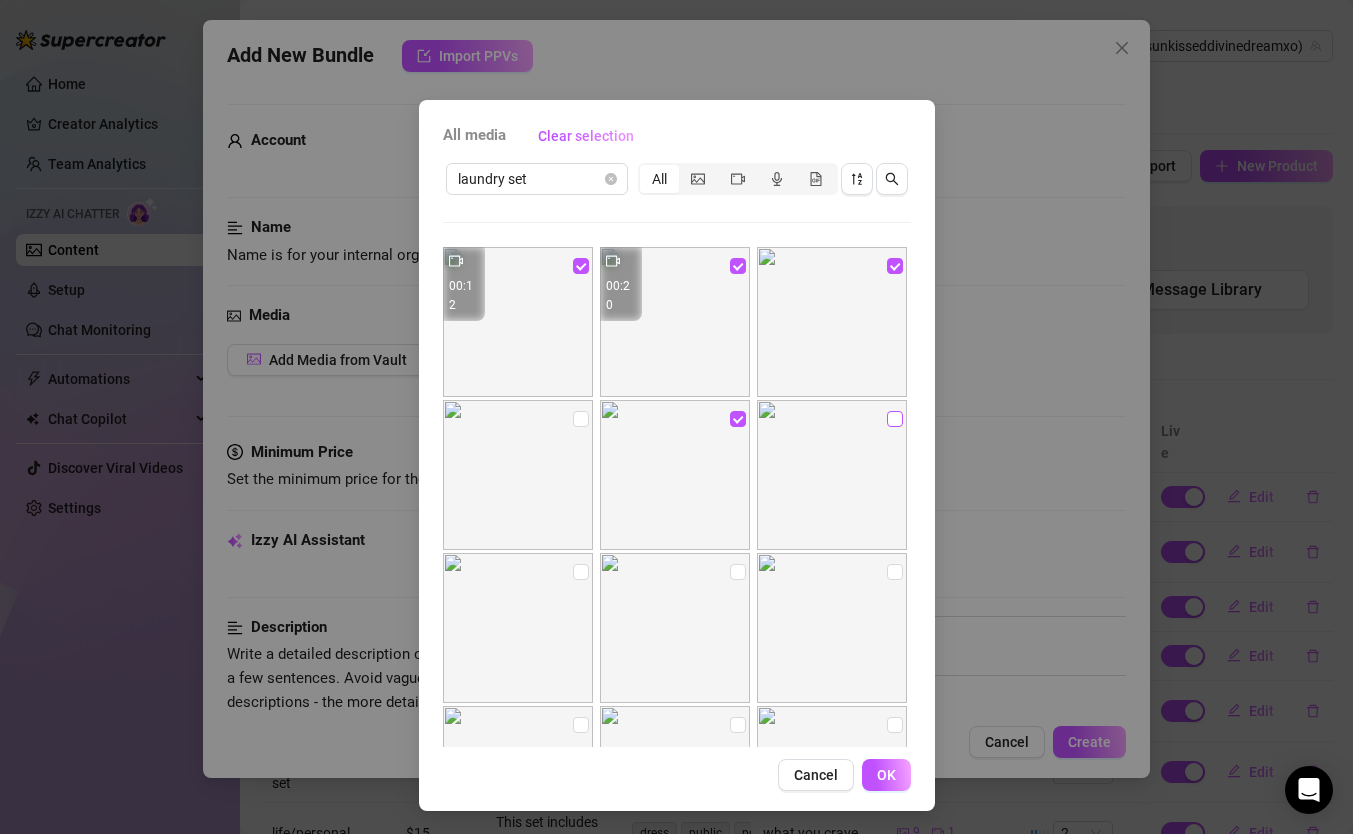 click at bounding box center (895, 419) 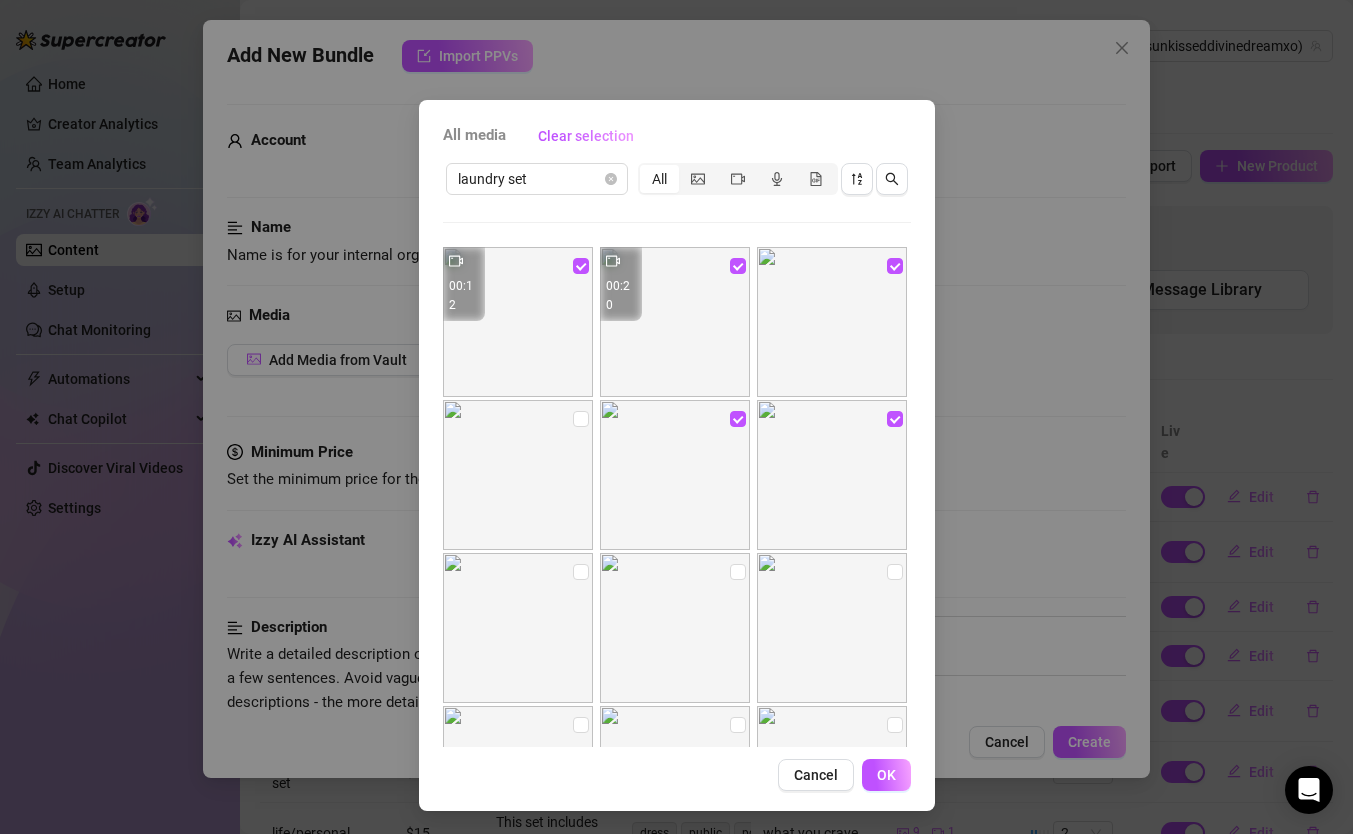 click on "Cancel" at bounding box center (816, 775) 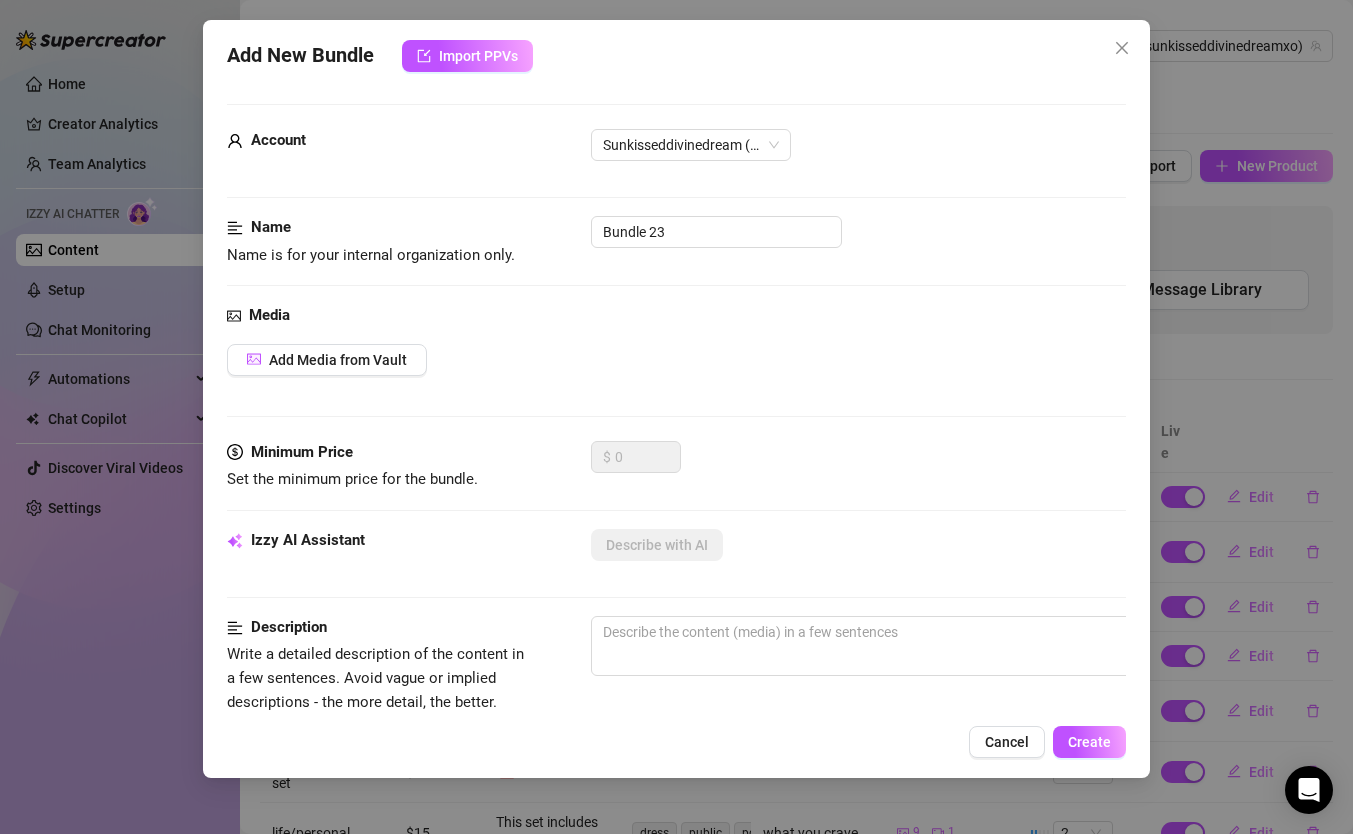 drag, startPoint x: 1019, startPoint y: 747, endPoint x: 1012, endPoint y: 738, distance: 11.401754 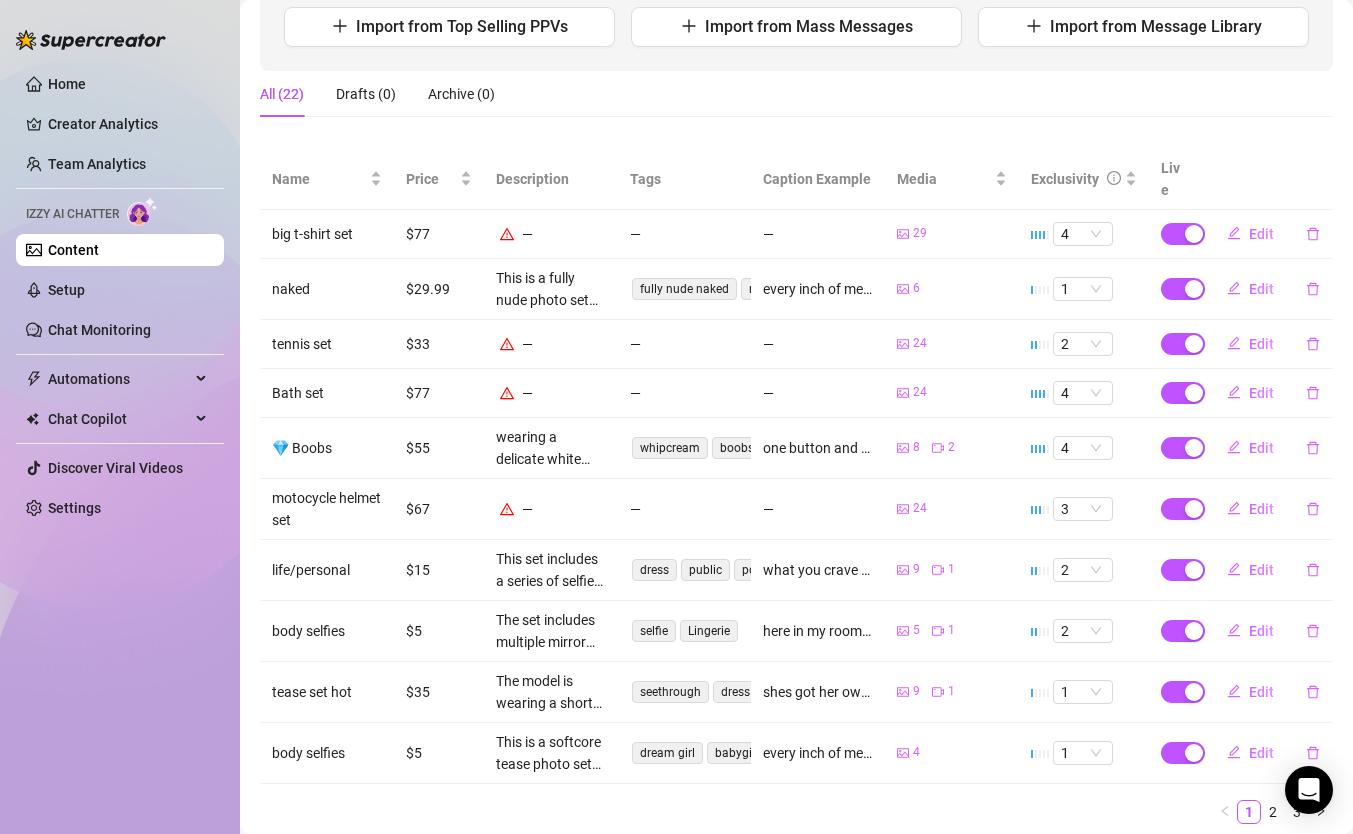 scroll, scrollTop: 306, scrollLeft: 0, axis: vertical 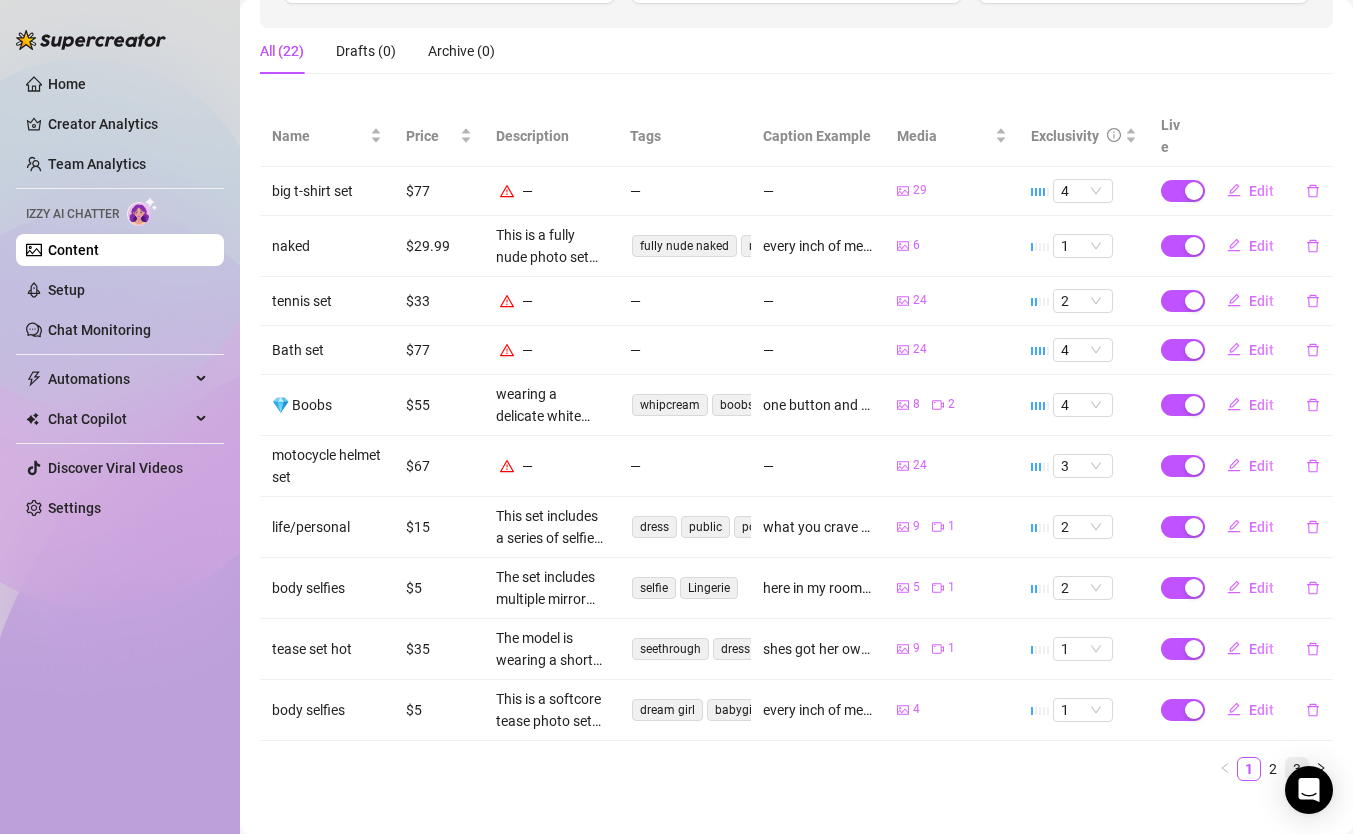 click on "3" at bounding box center [1297, 769] 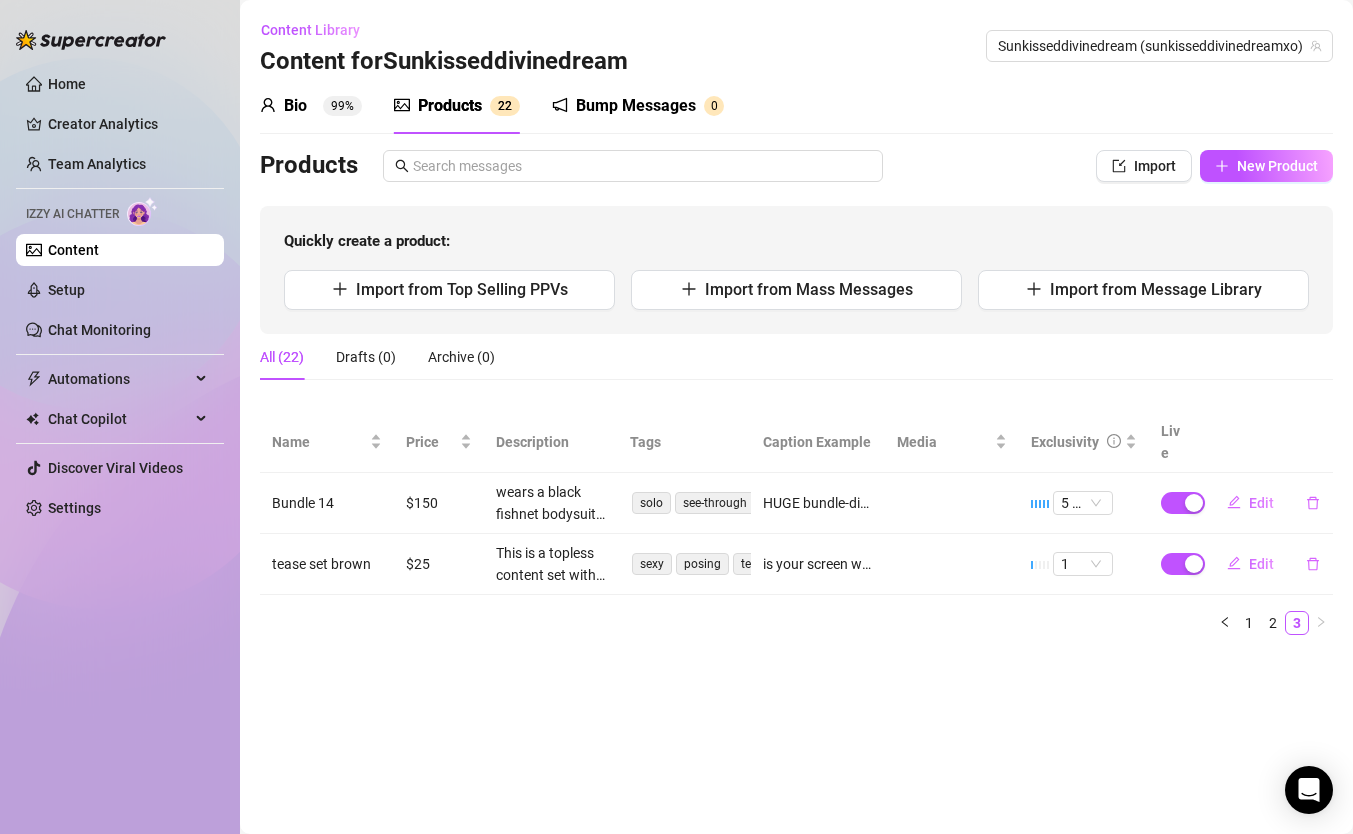 scroll, scrollTop: 0, scrollLeft: 0, axis: both 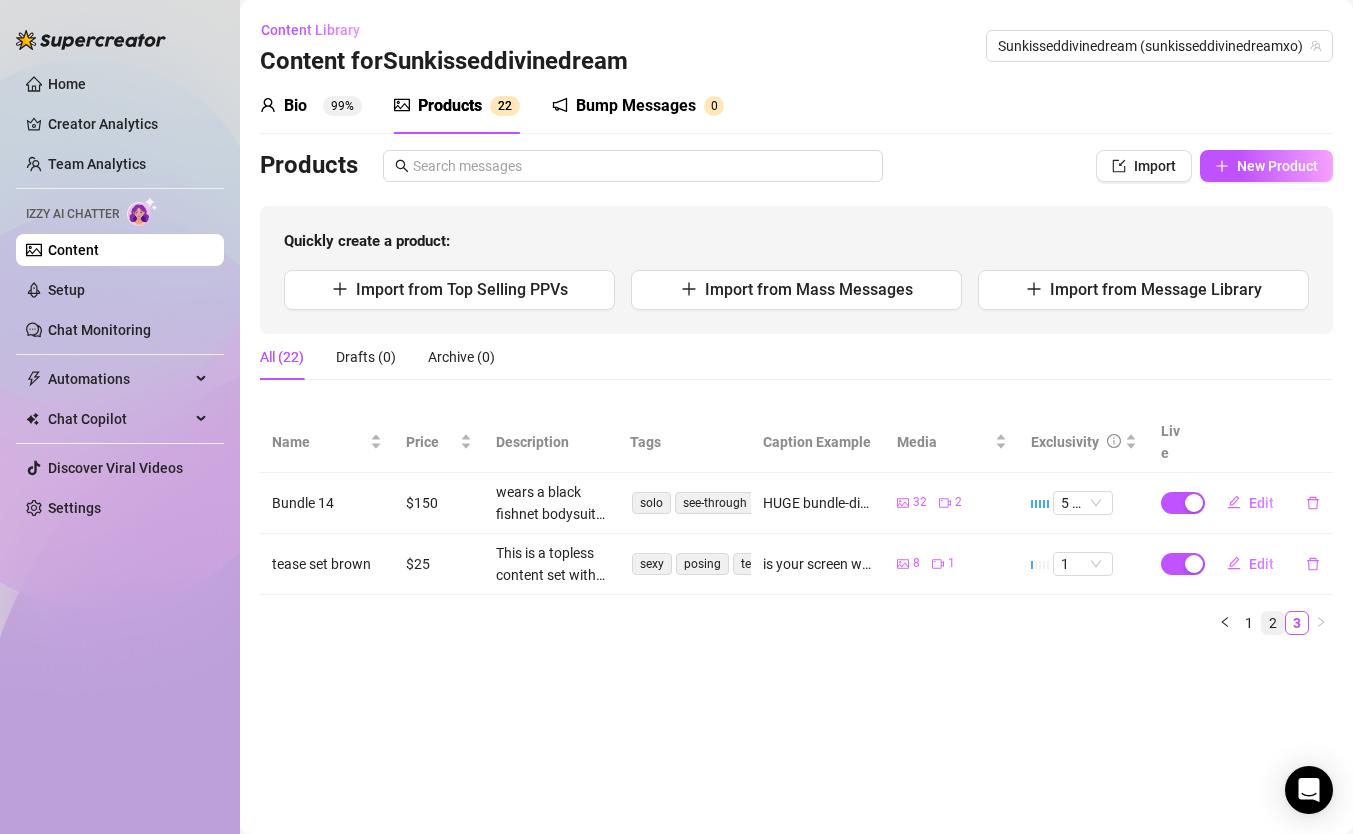 click on "2" at bounding box center (1273, 623) 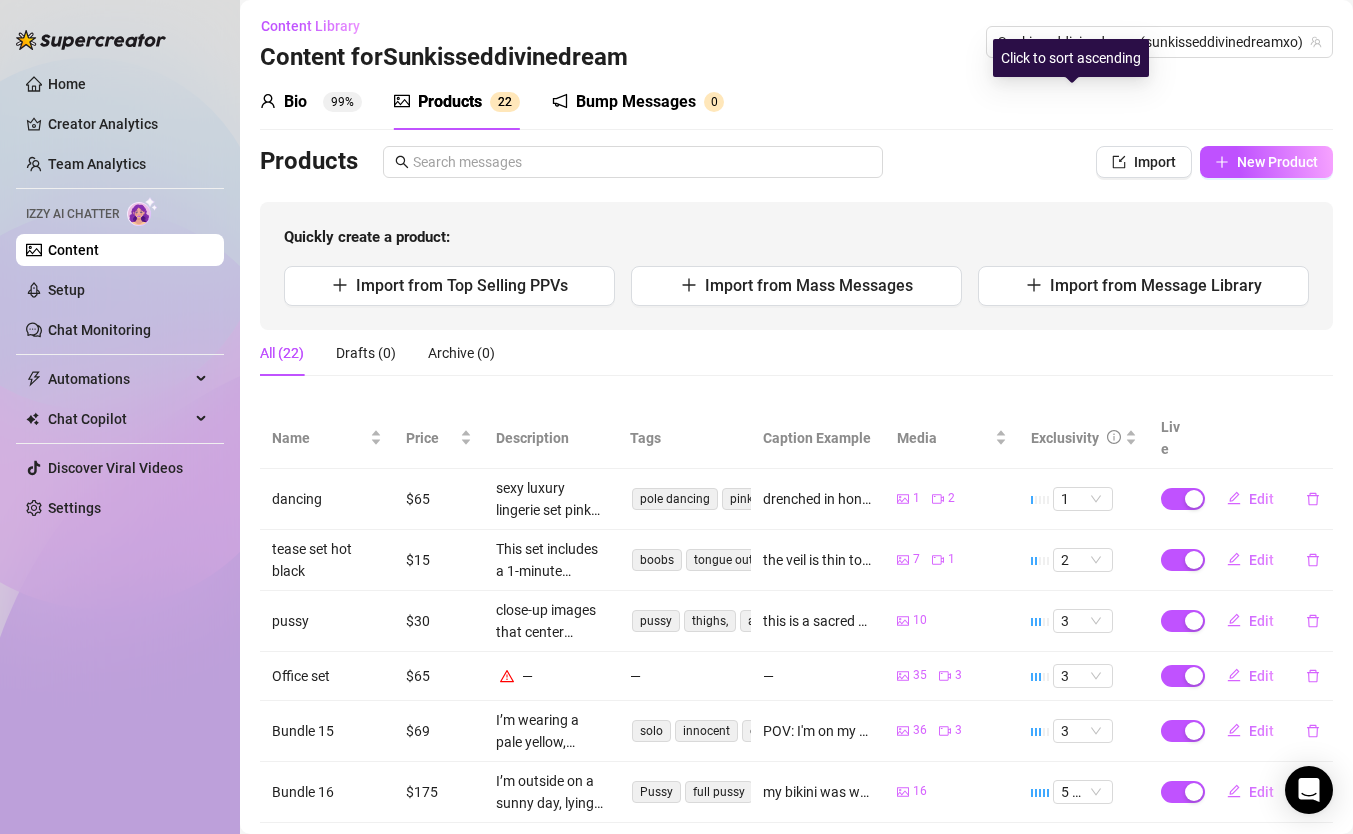 scroll, scrollTop: 330, scrollLeft: 0, axis: vertical 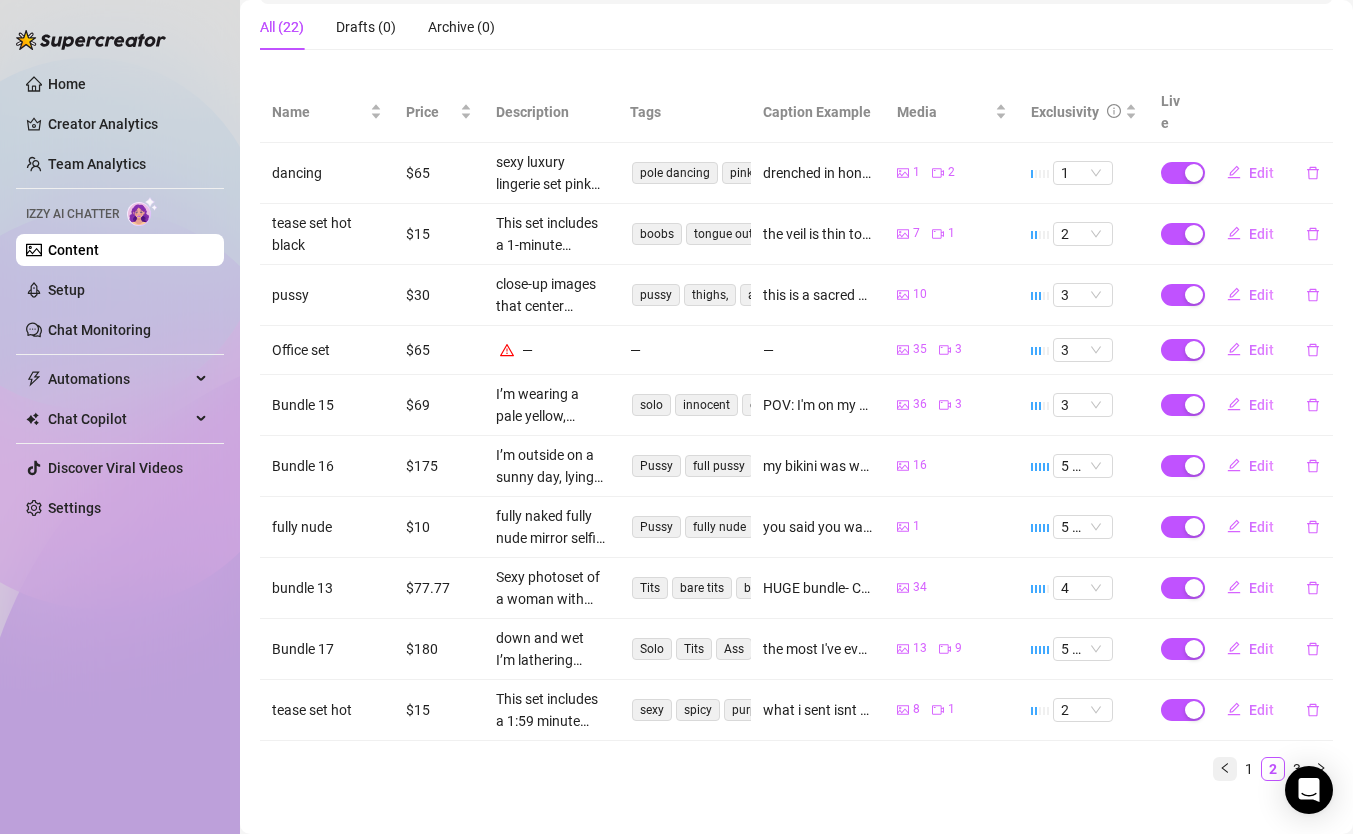 click at bounding box center [1225, 769] 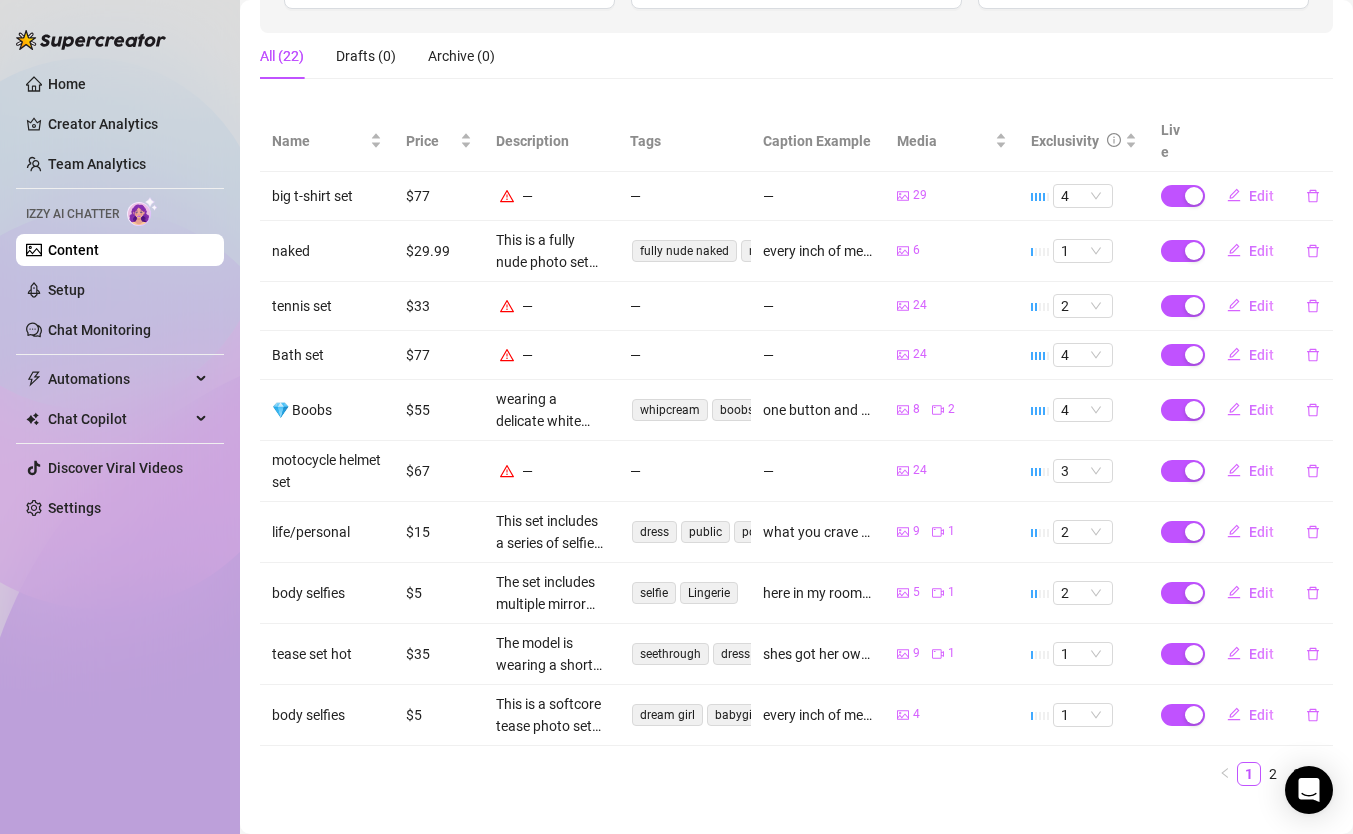 scroll, scrollTop: 0, scrollLeft: 0, axis: both 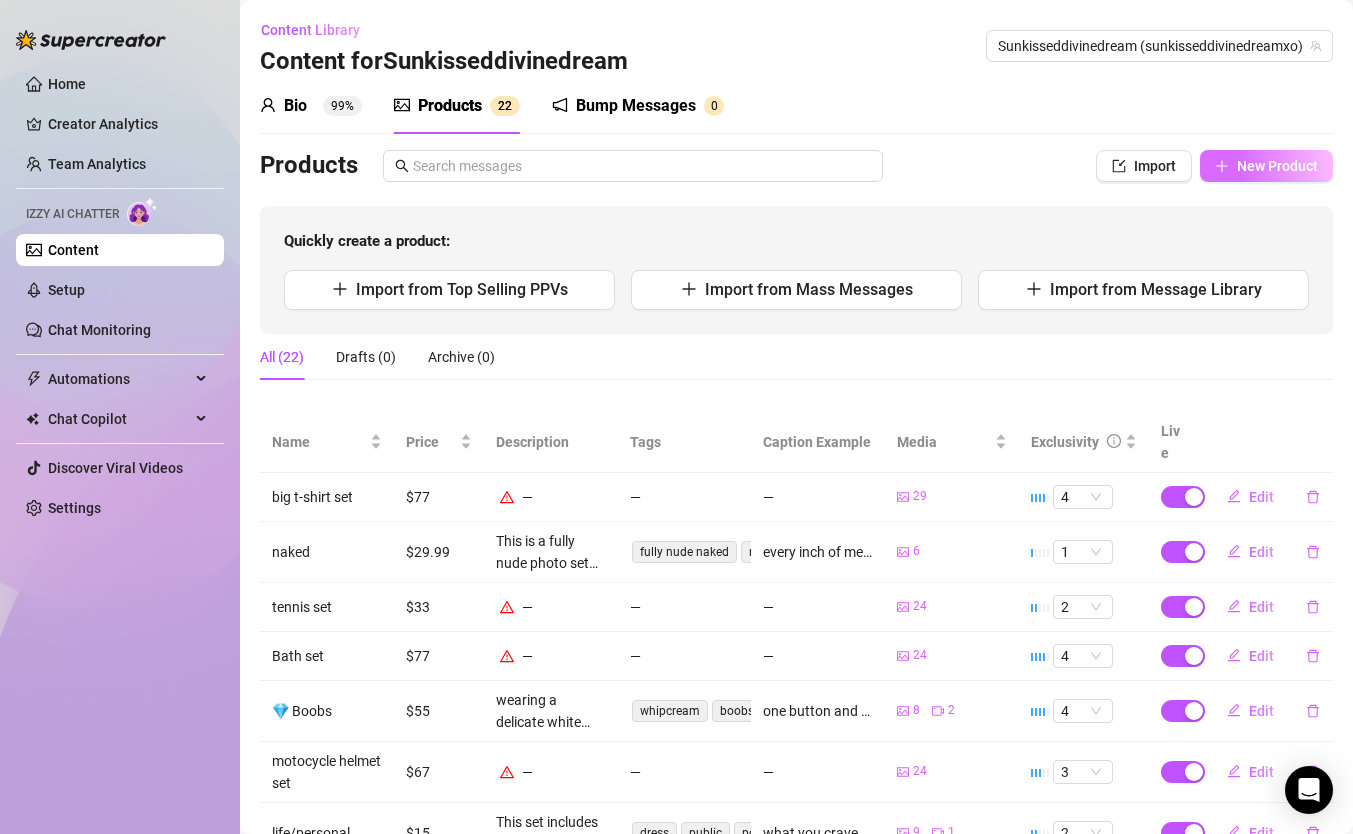 click on "New Product" at bounding box center (1277, 166) 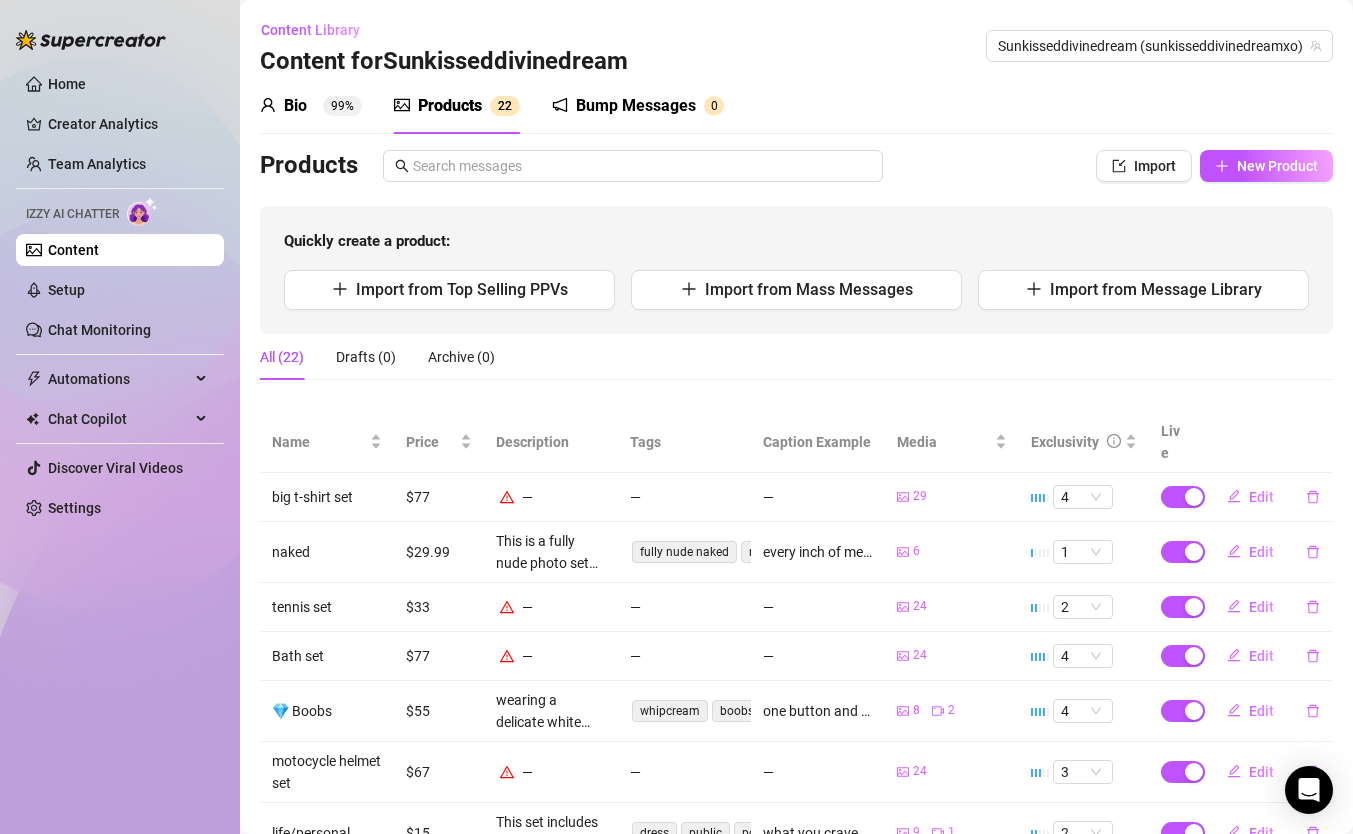 type on "Type your message here..." 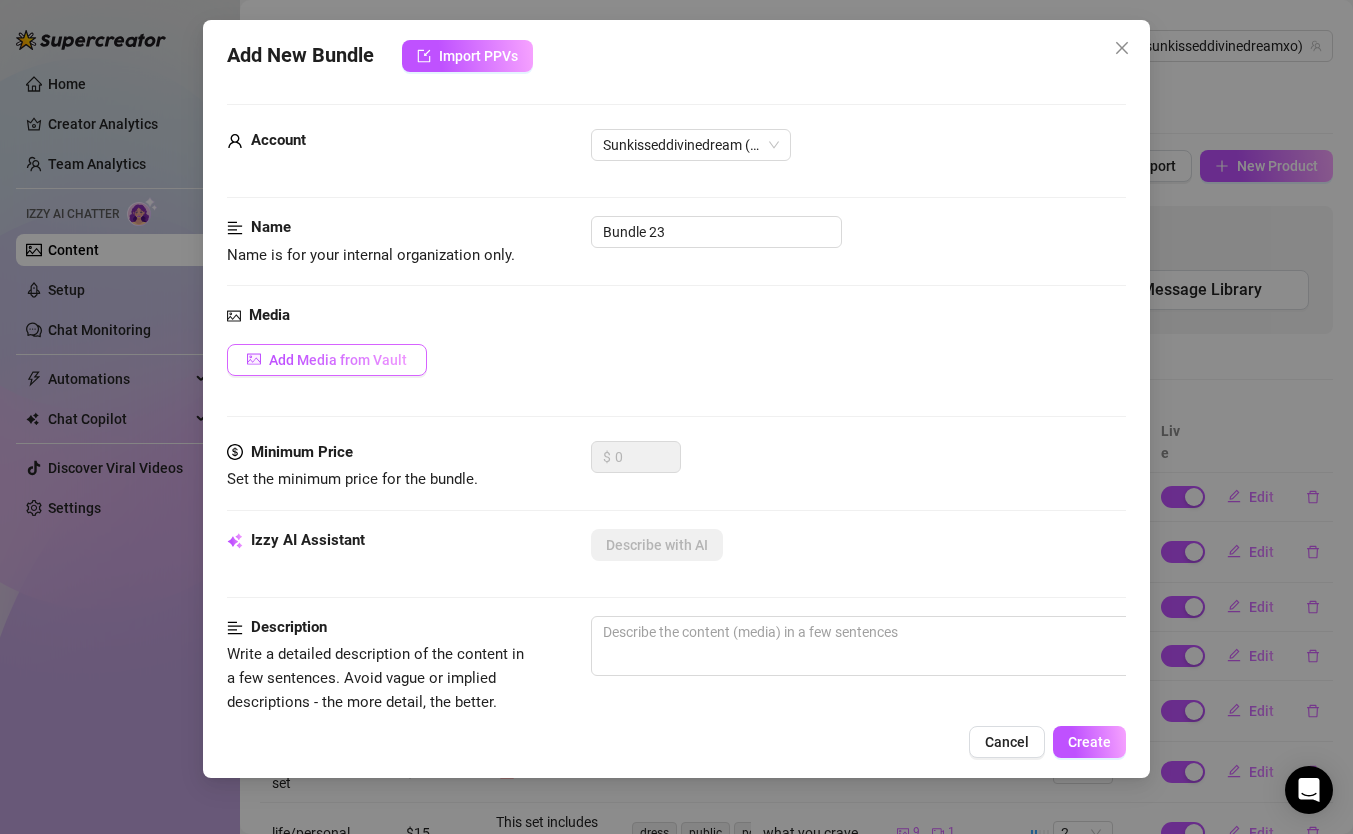 click on "Add Media from Vault" at bounding box center (338, 360) 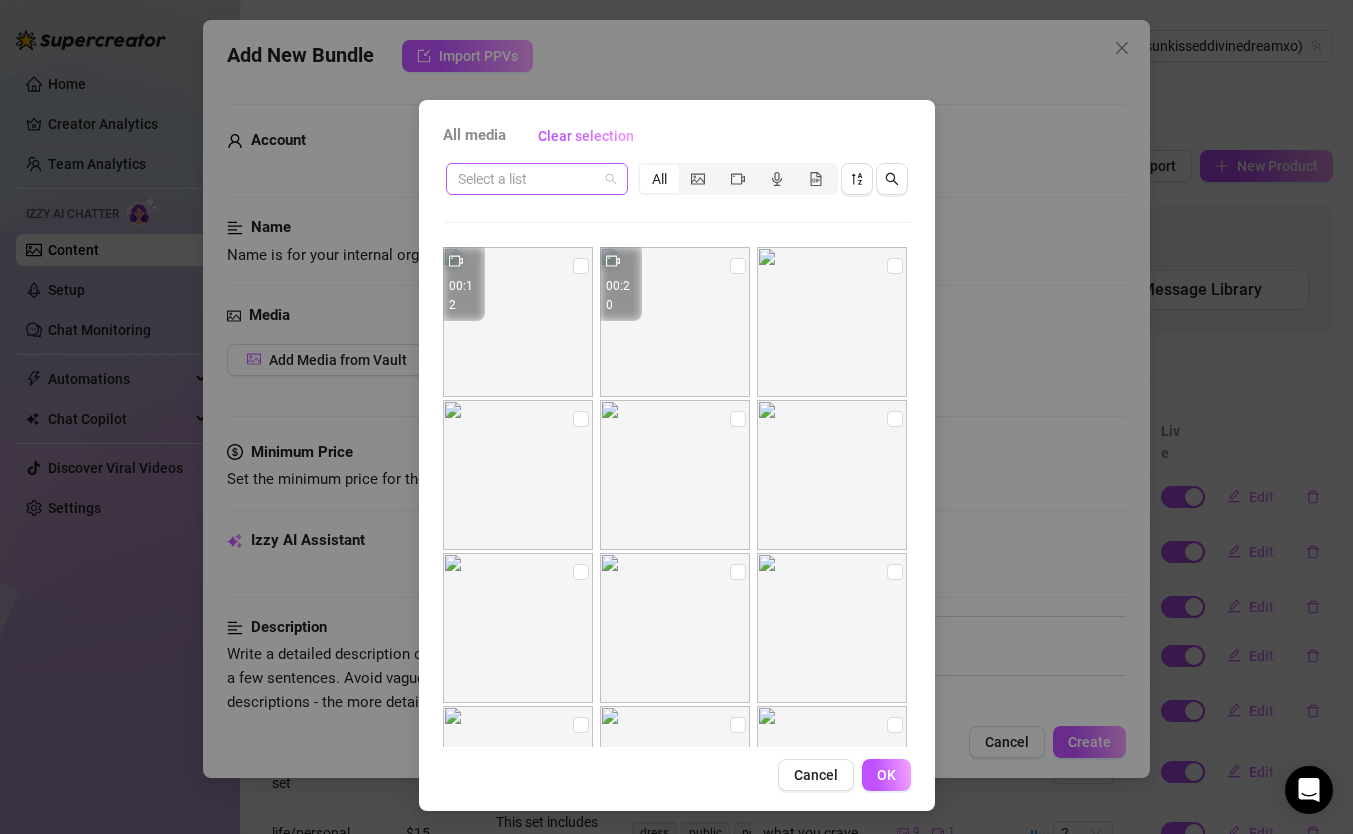 click at bounding box center [528, 179] 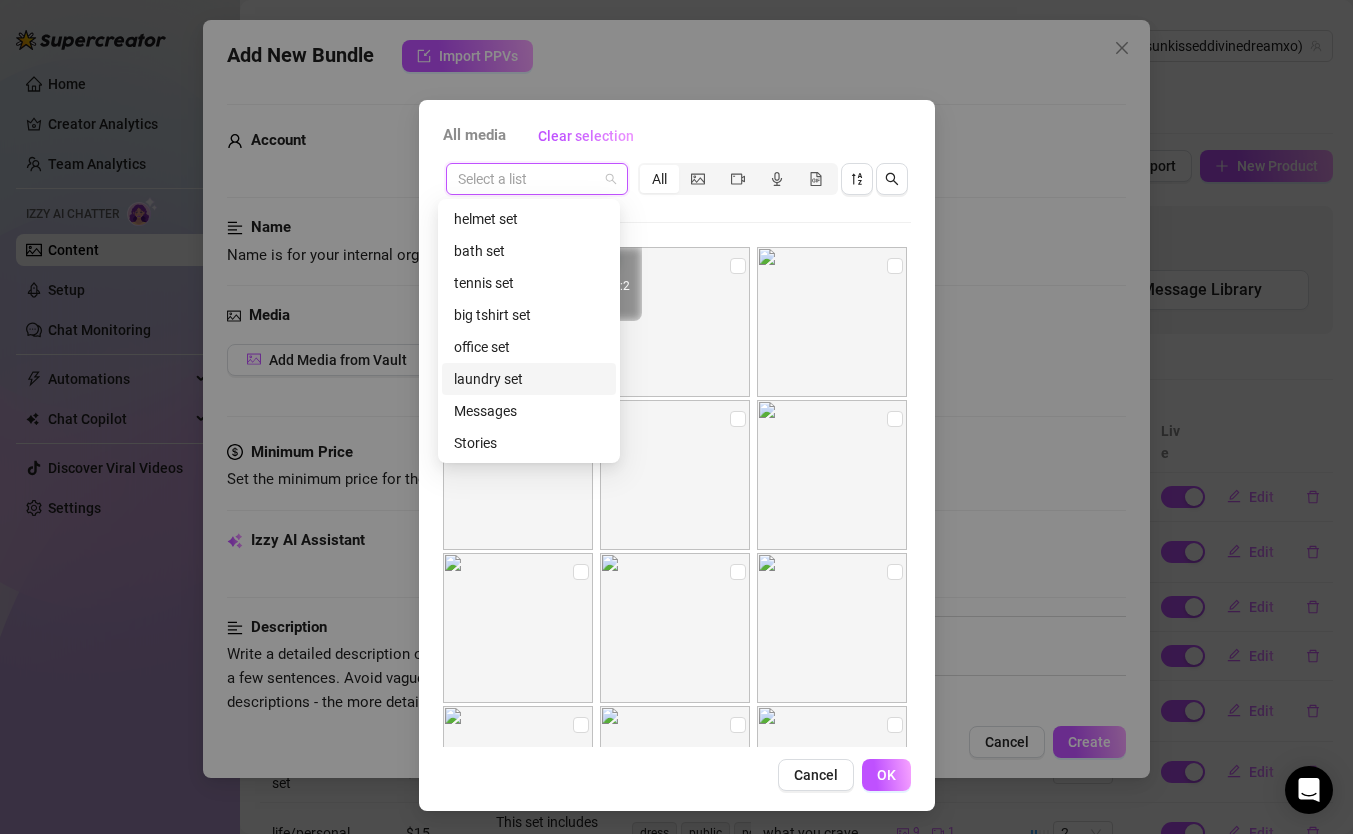 click on "laundry set" at bounding box center [529, 379] 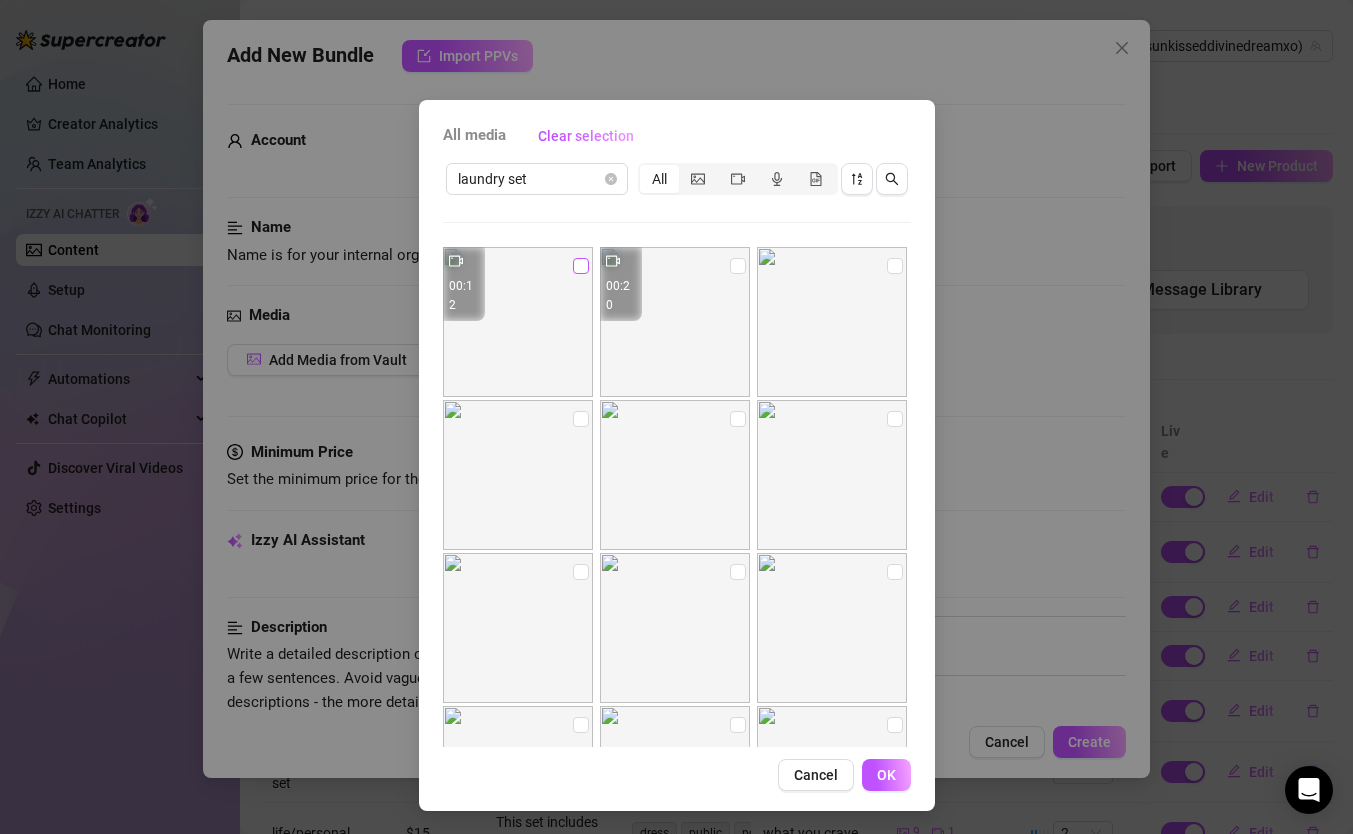 click at bounding box center [581, 266] 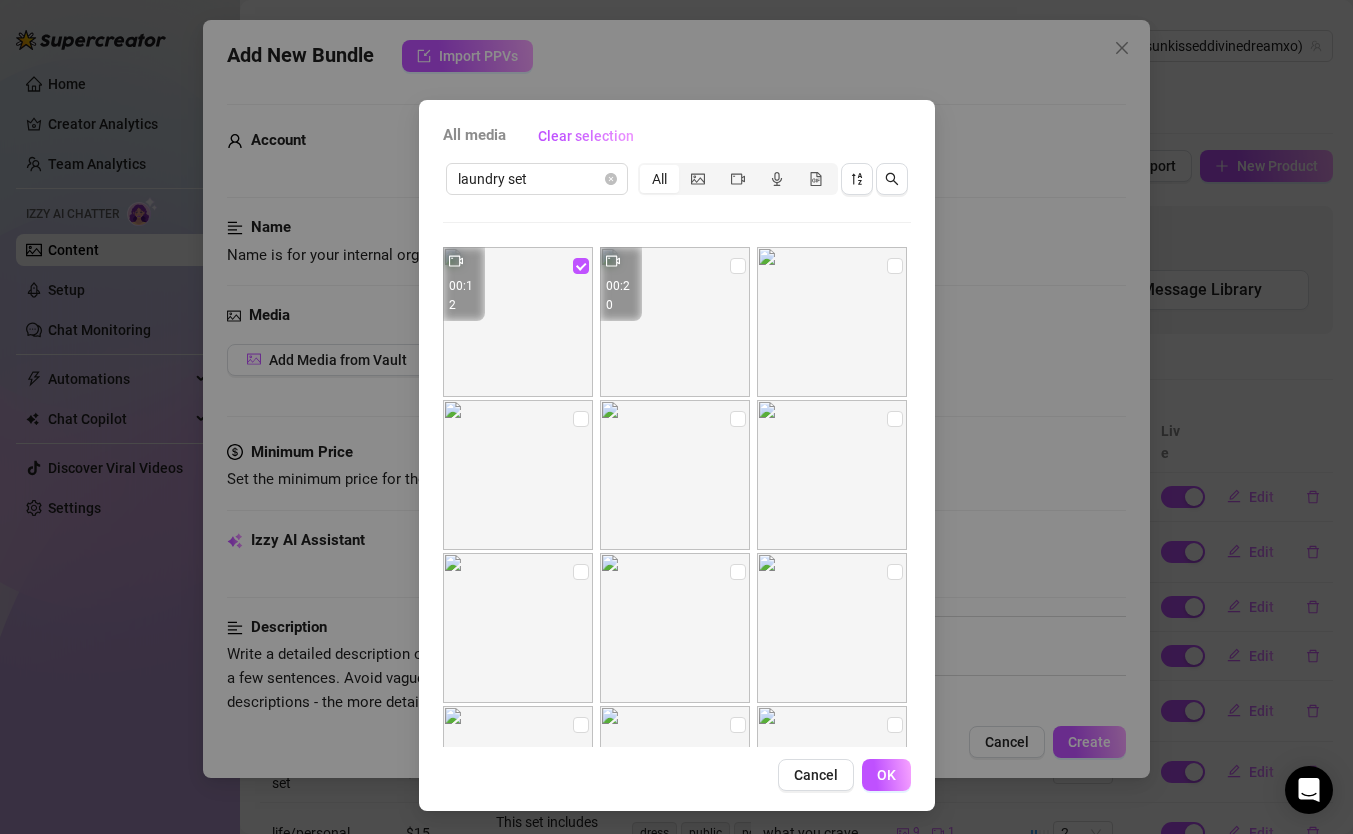 click at bounding box center (738, 419) 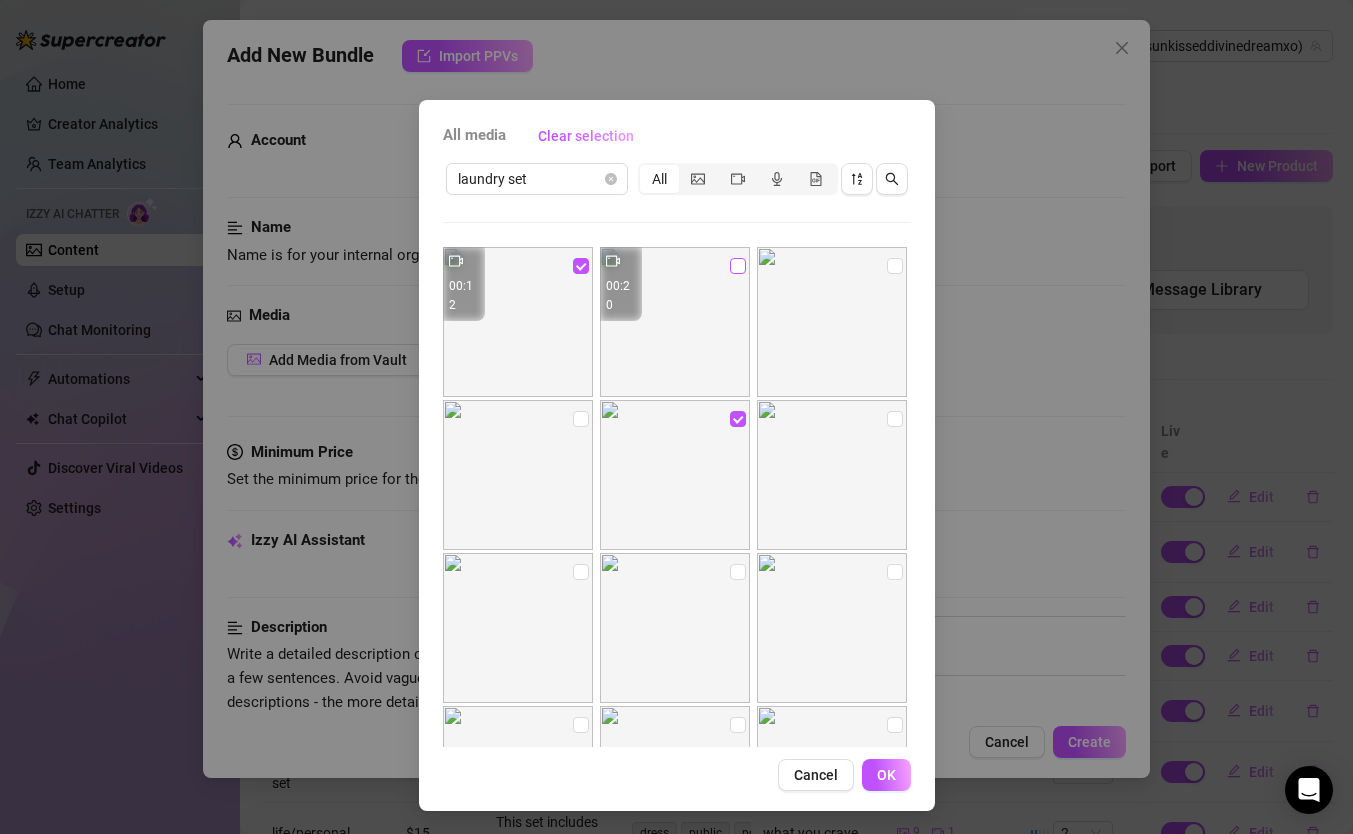 click at bounding box center [738, 266] 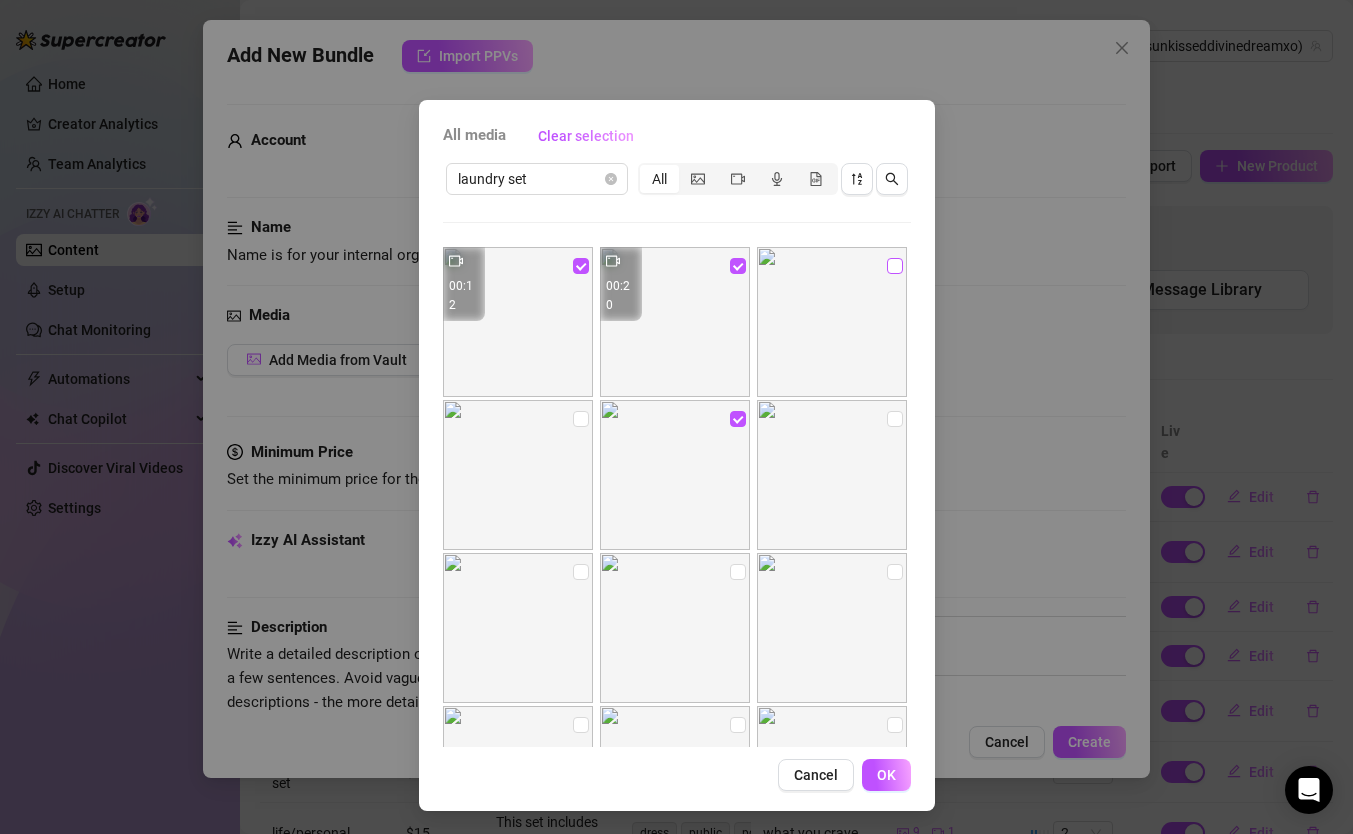 click at bounding box center (895, 266) 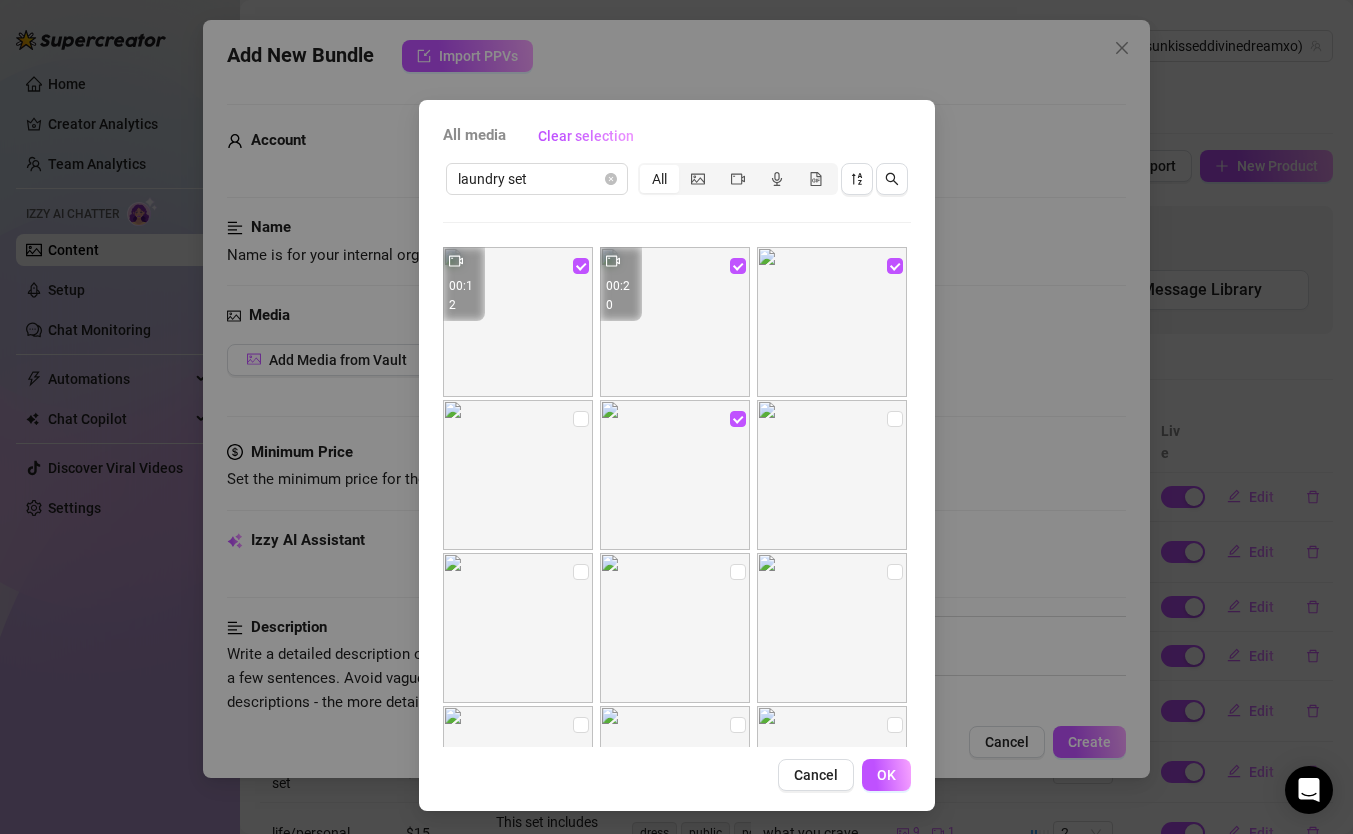 click at bounding box center [895, 419] 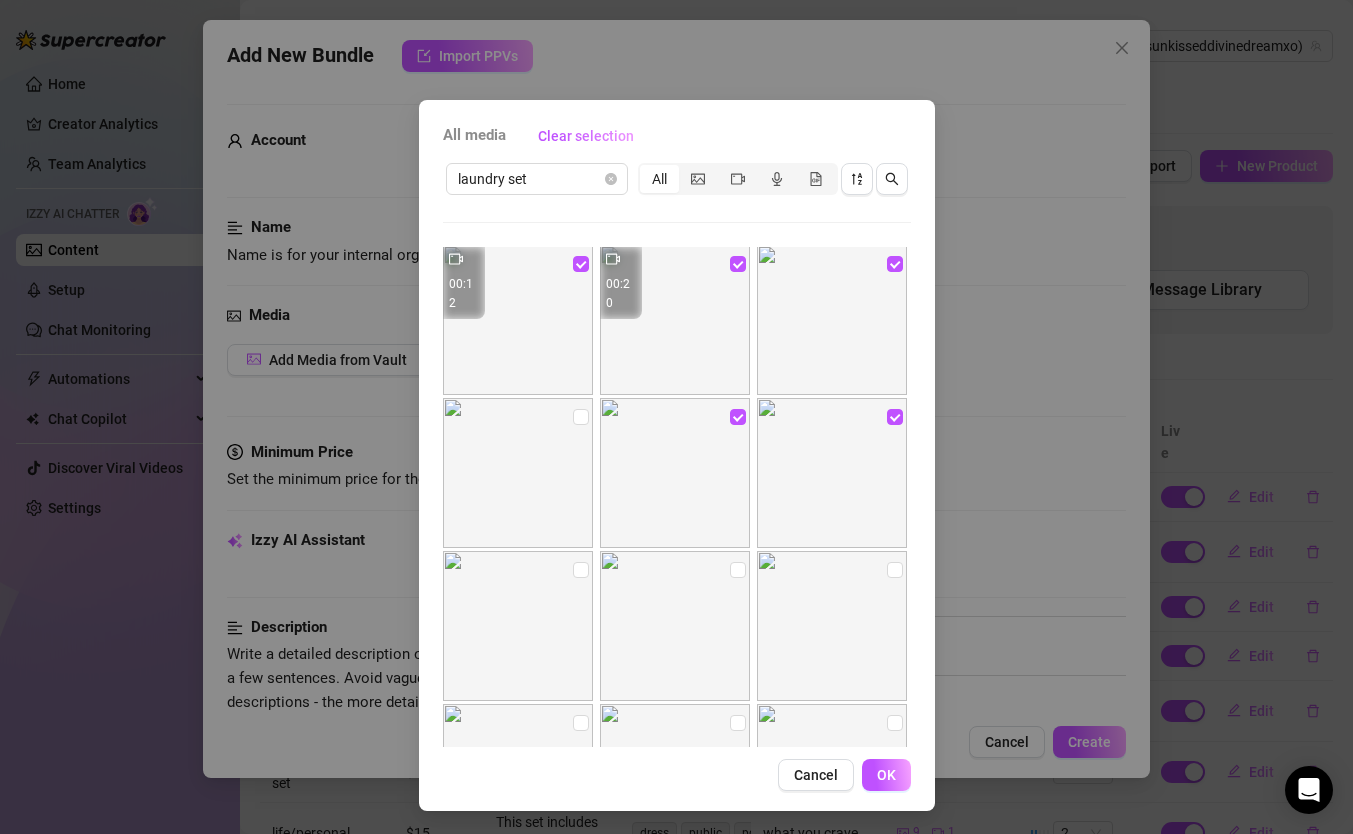 scroll, scrollTop: 116, scrollLeft: 0, axis: vertical 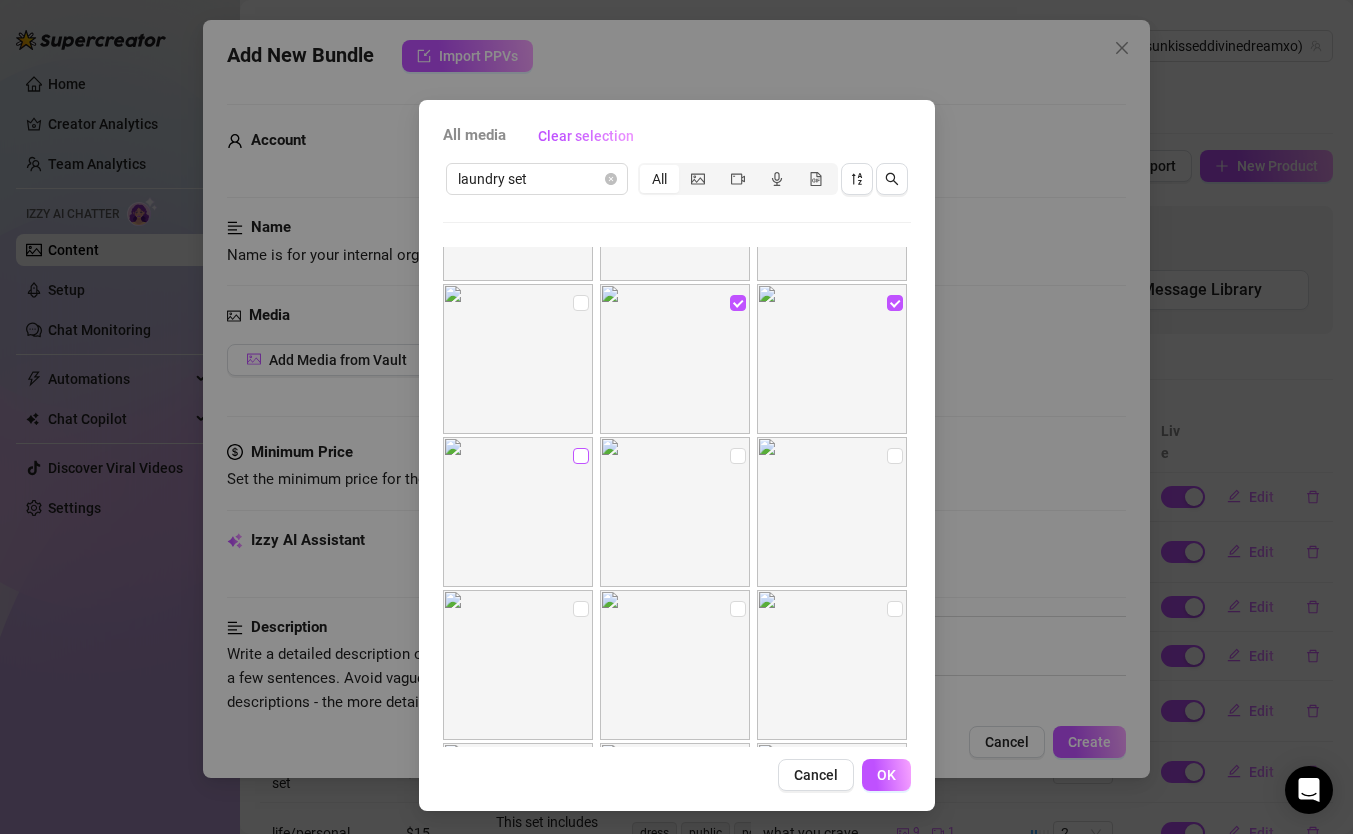 click at bounding box center (581, 456) 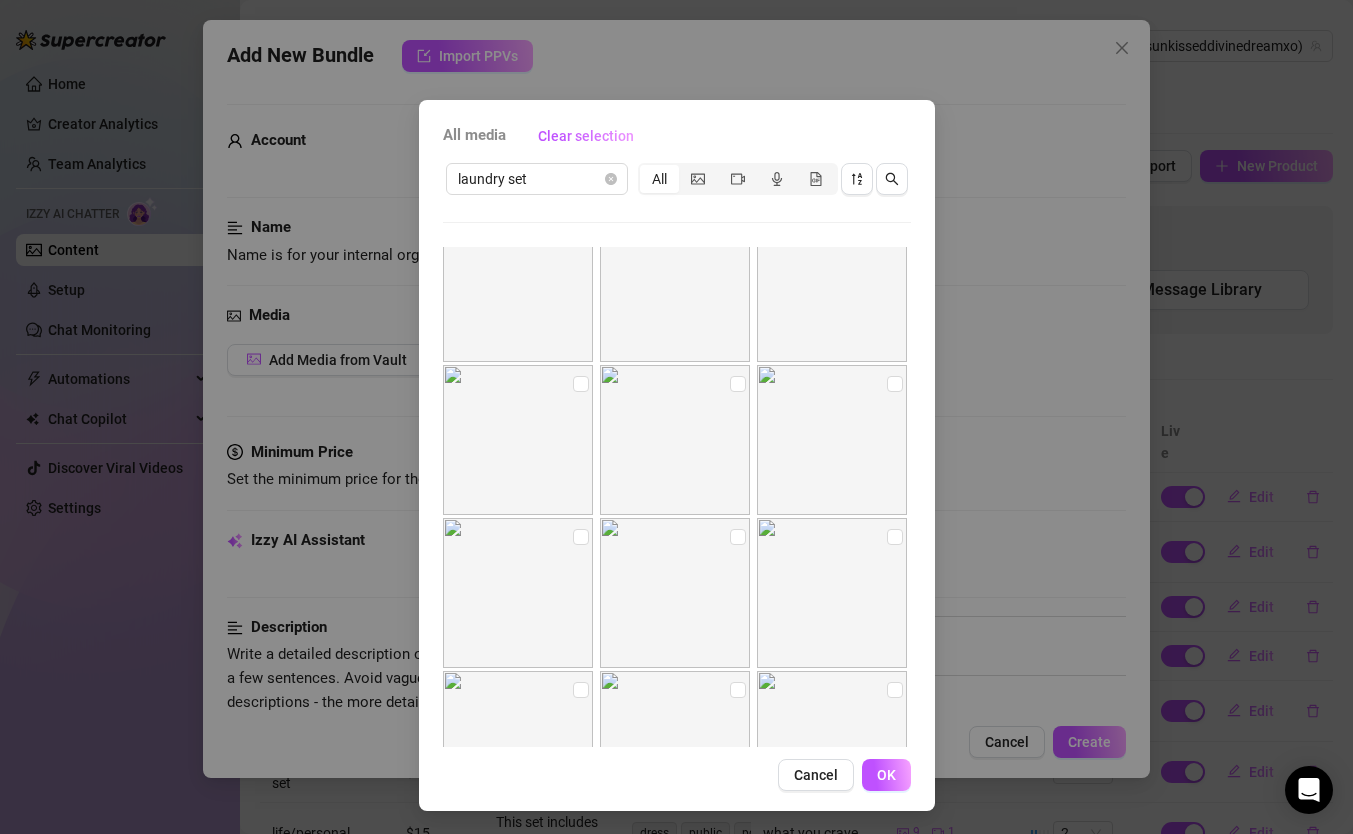 scroll, scrollTop: 350, scrollLeft: 0, axis: vertical 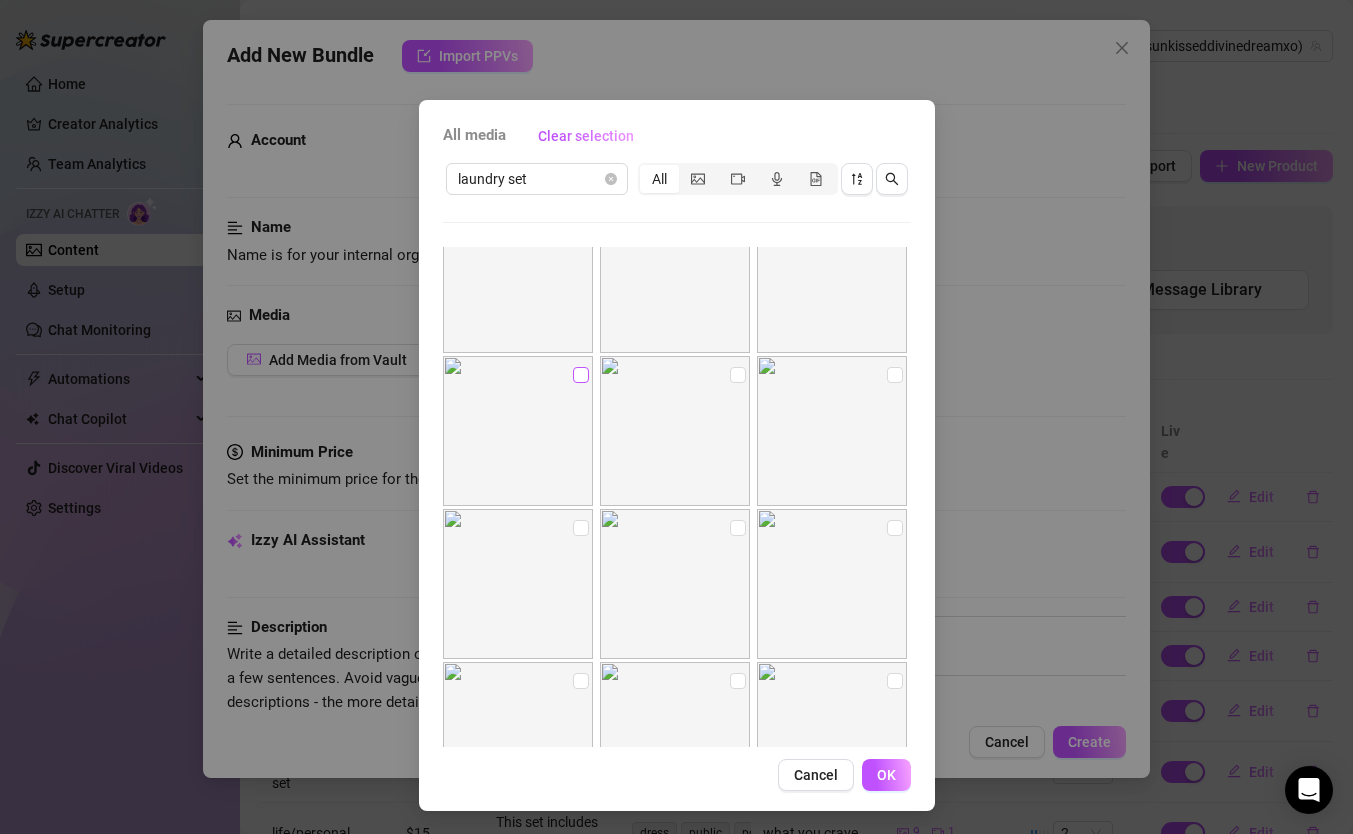 click at bounding box center [581, 375] 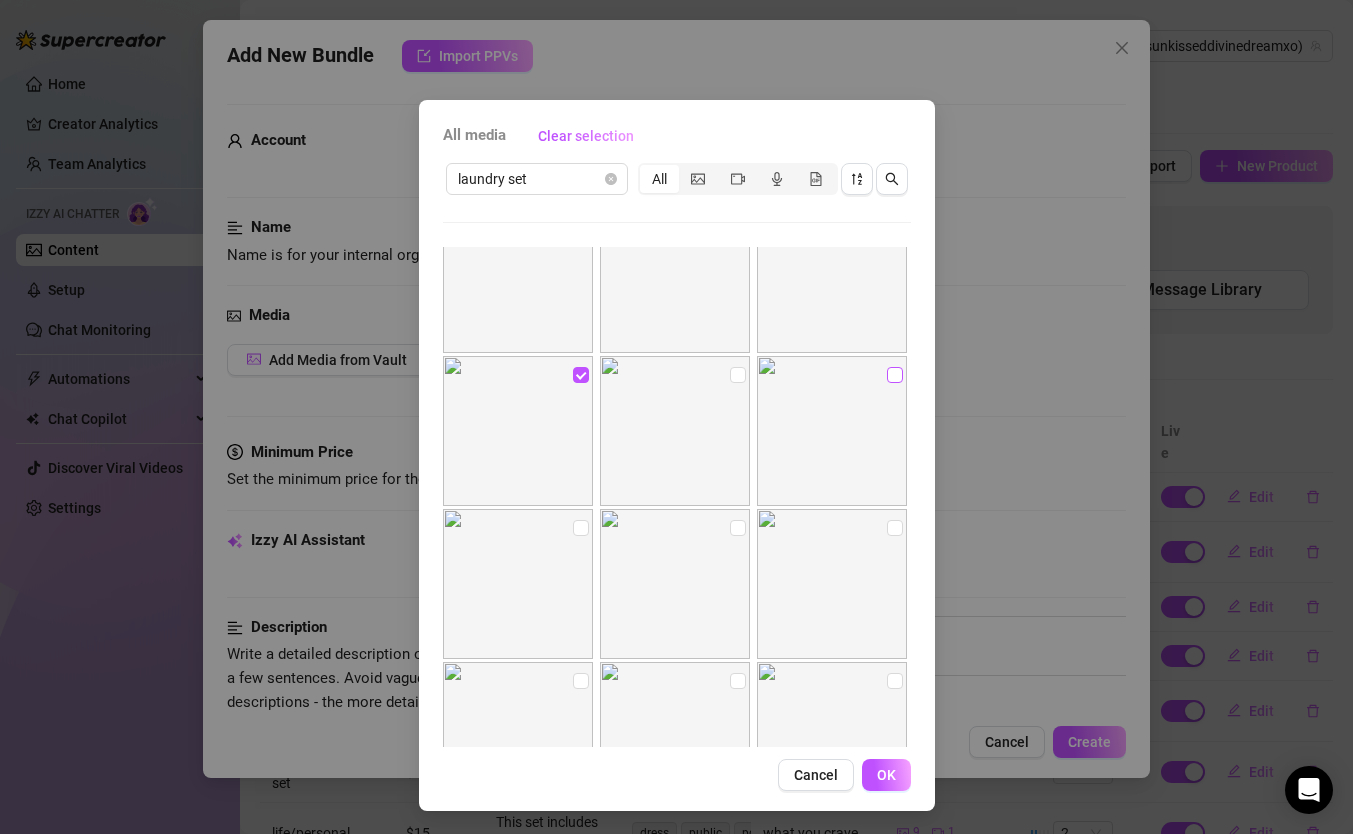 click at bounding box center [895, 375] 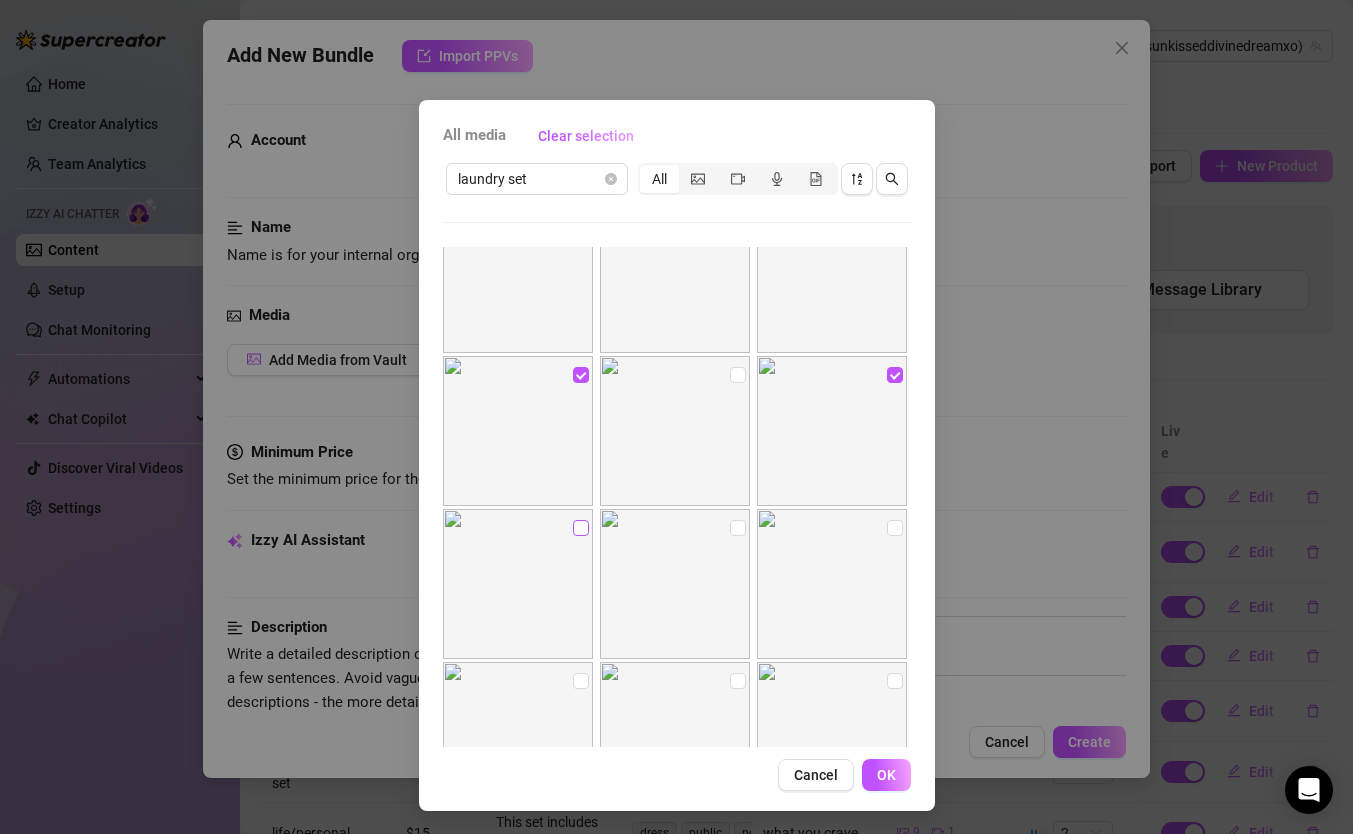 click at bounding box center [581, 528] 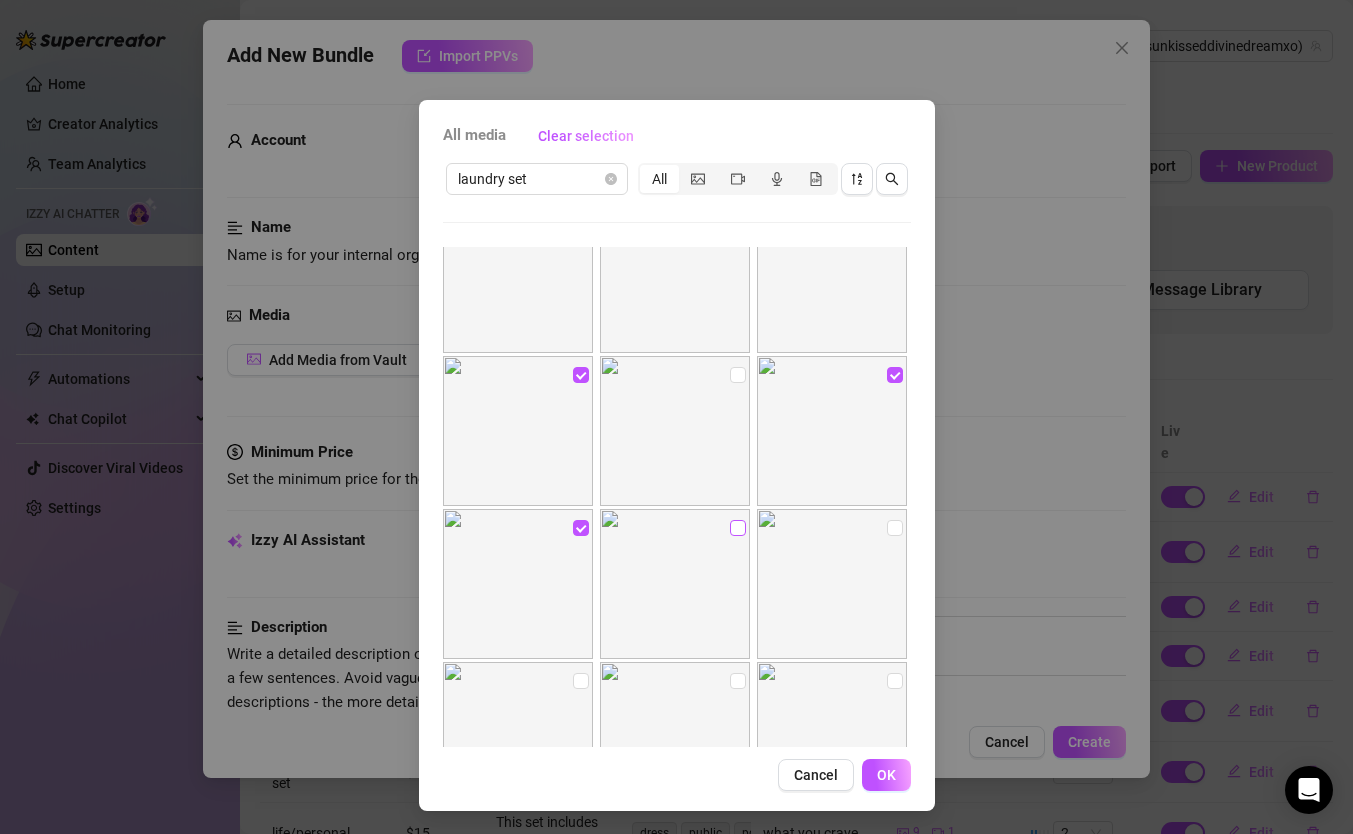 click at bounding box center (738, 528) 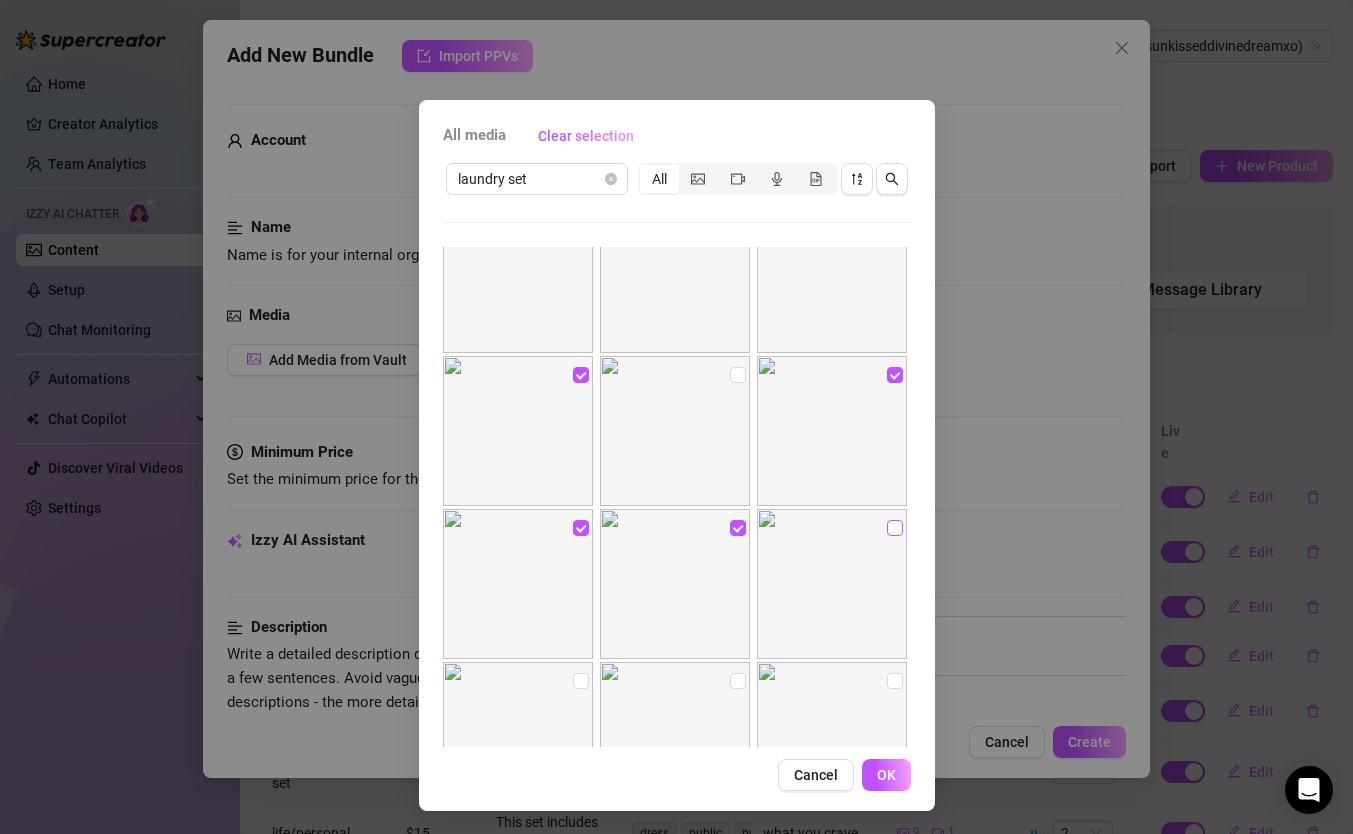 click at bounding box center [895, 528] 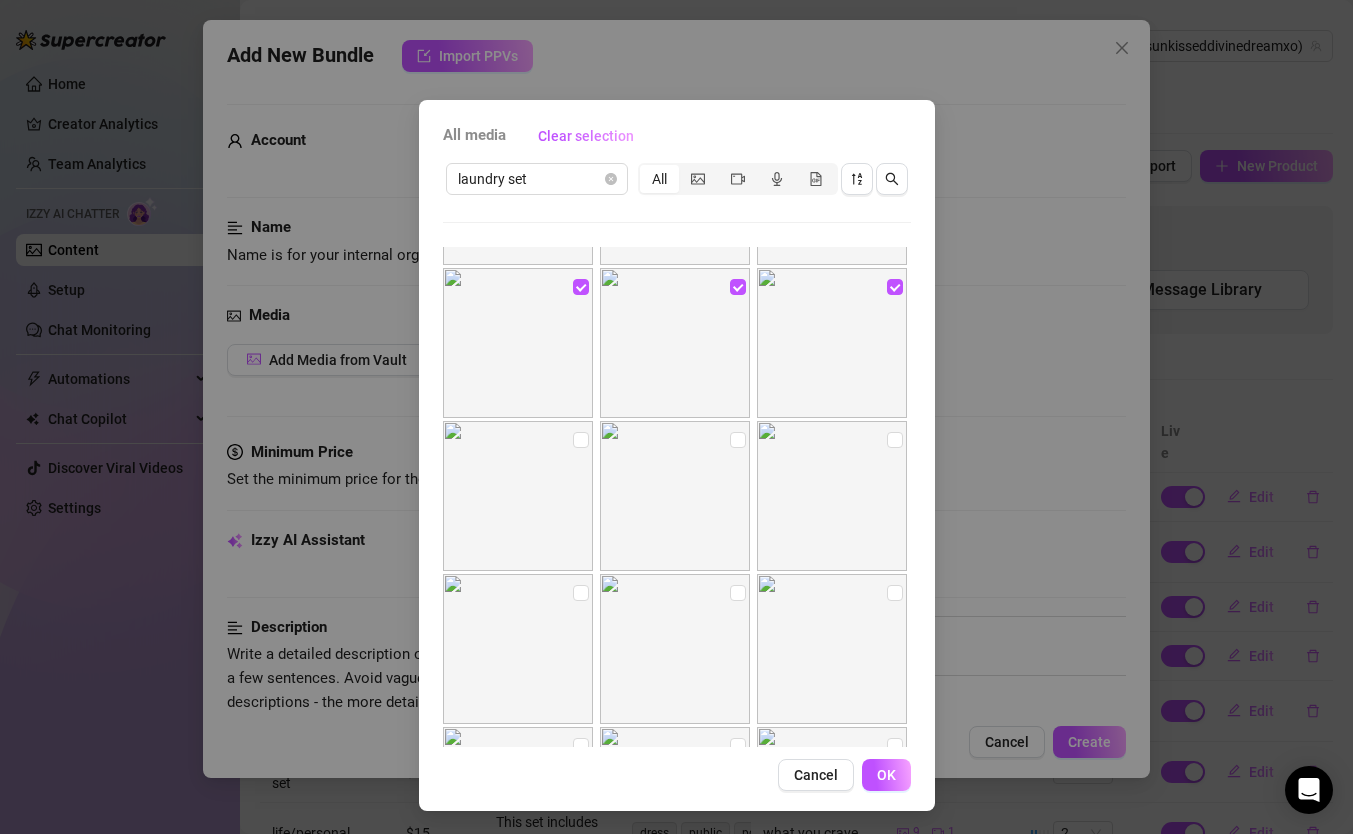 scroll, scrollTop: 591, scrollLeft: 0, axis: vertical 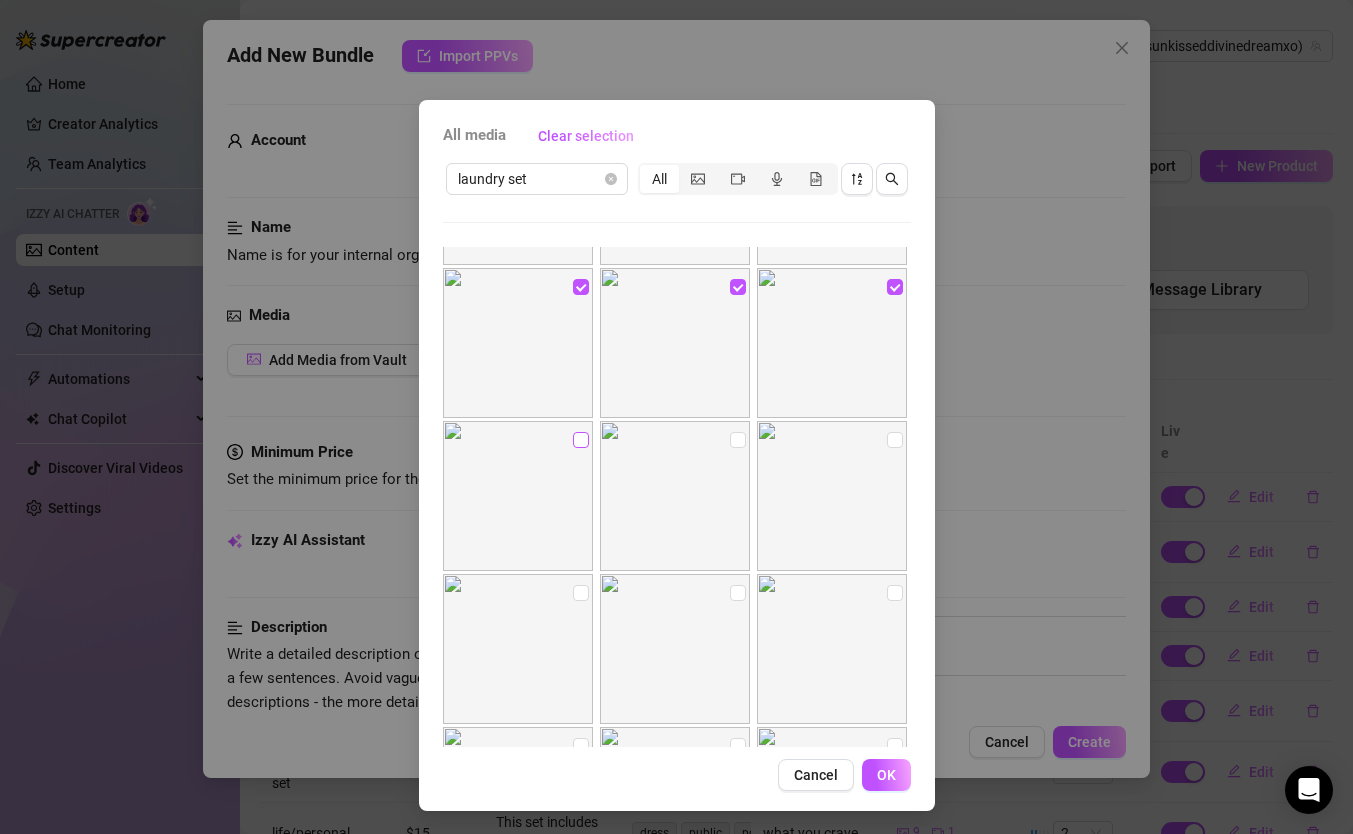 click at bounding box center (581, 440) 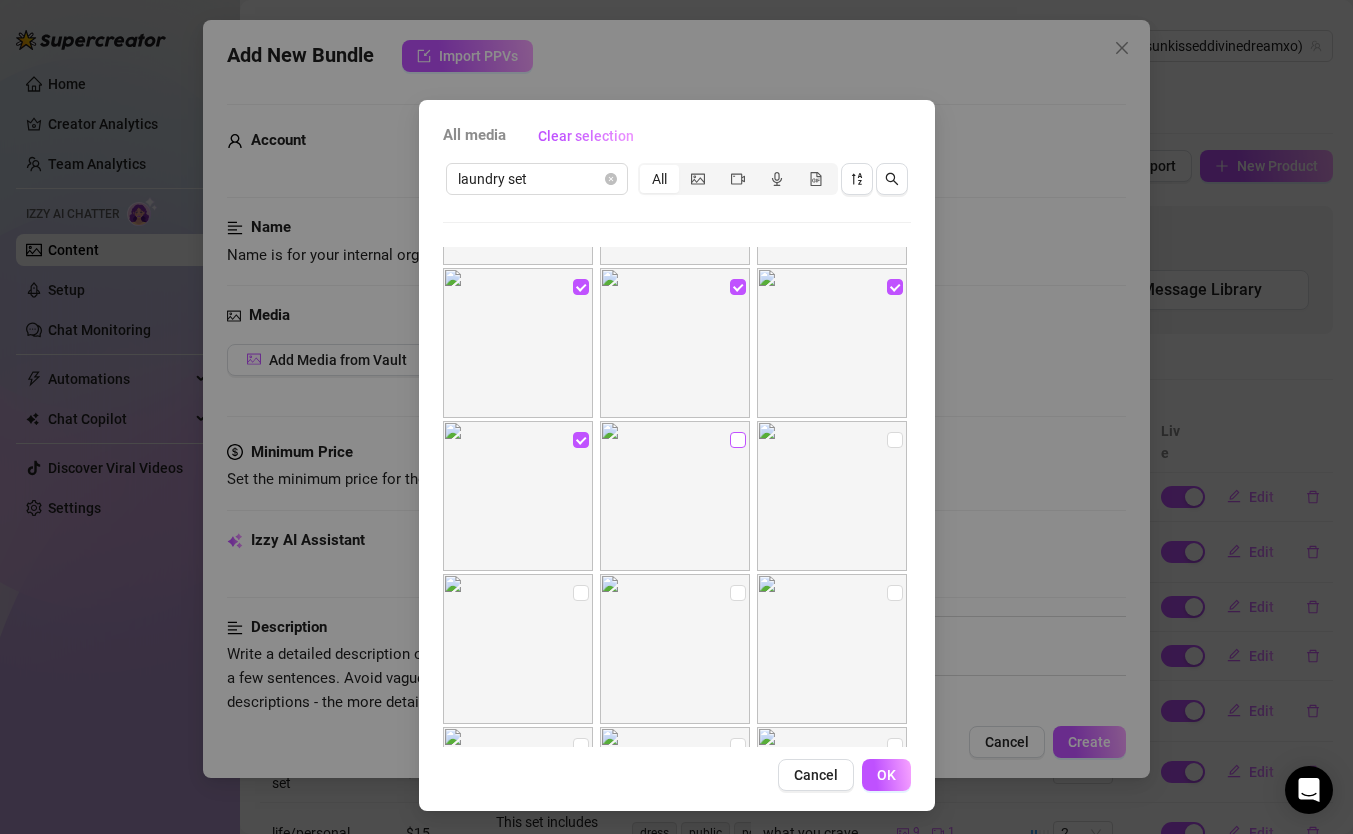 click at bounding box center (738, 440) 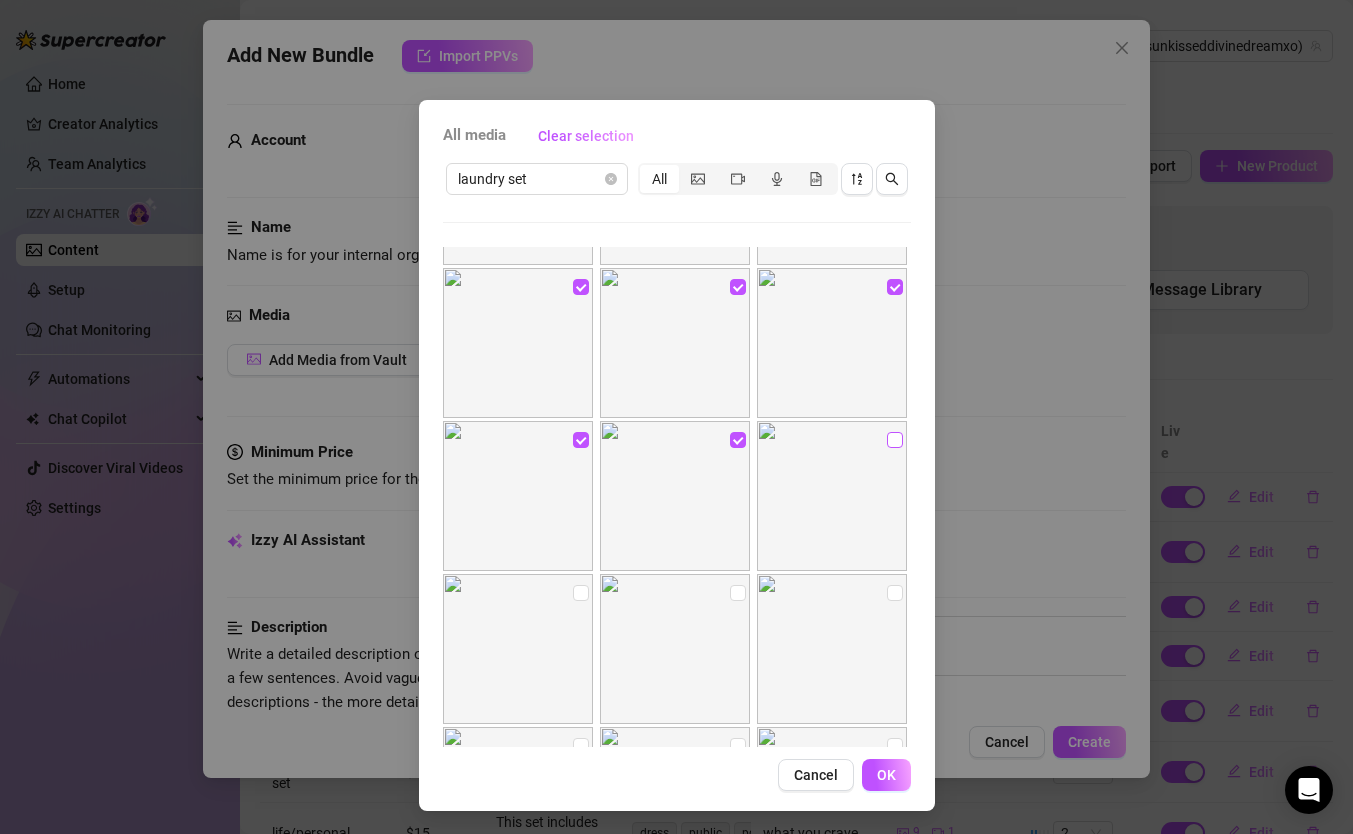 click at bounding box center [895, 440] 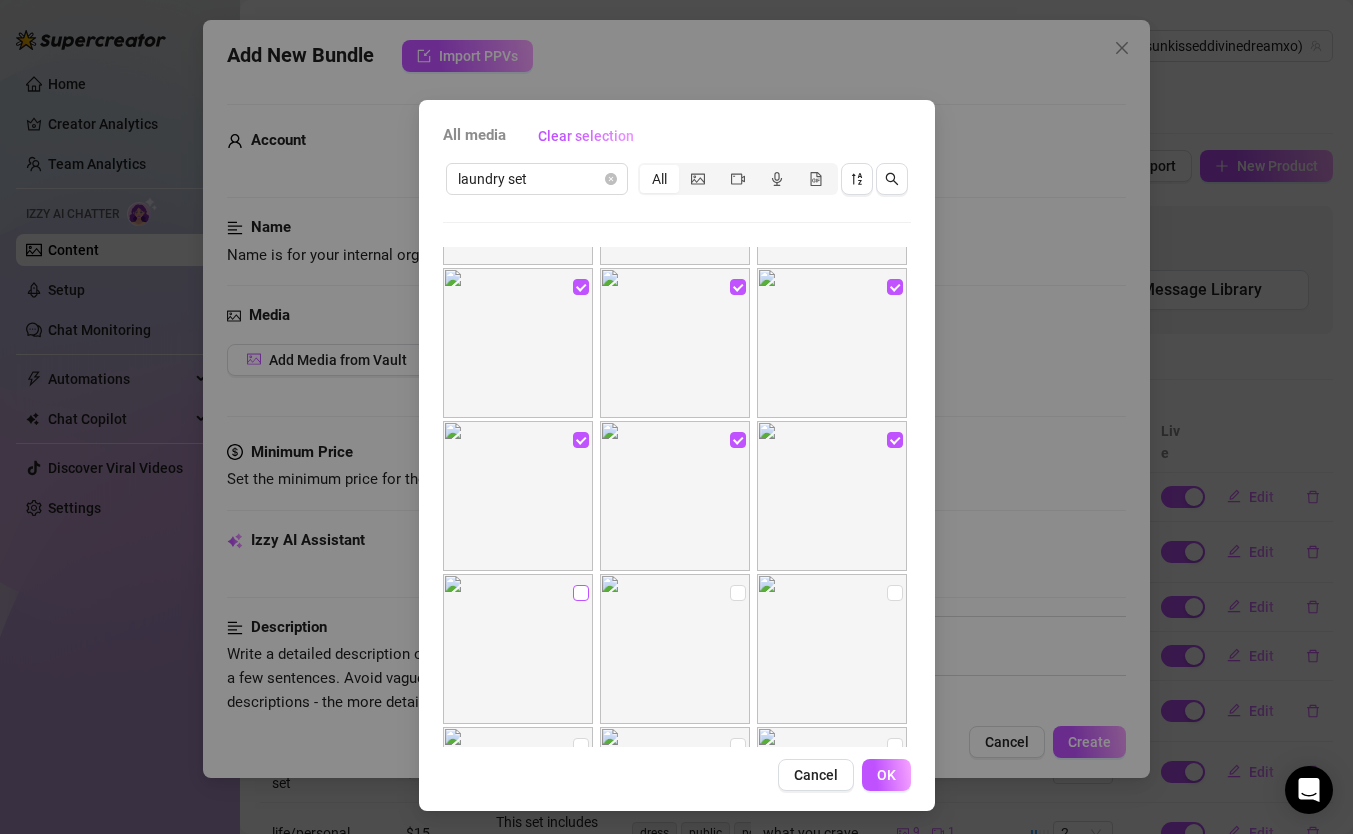 click at bounding box center [581, 593] 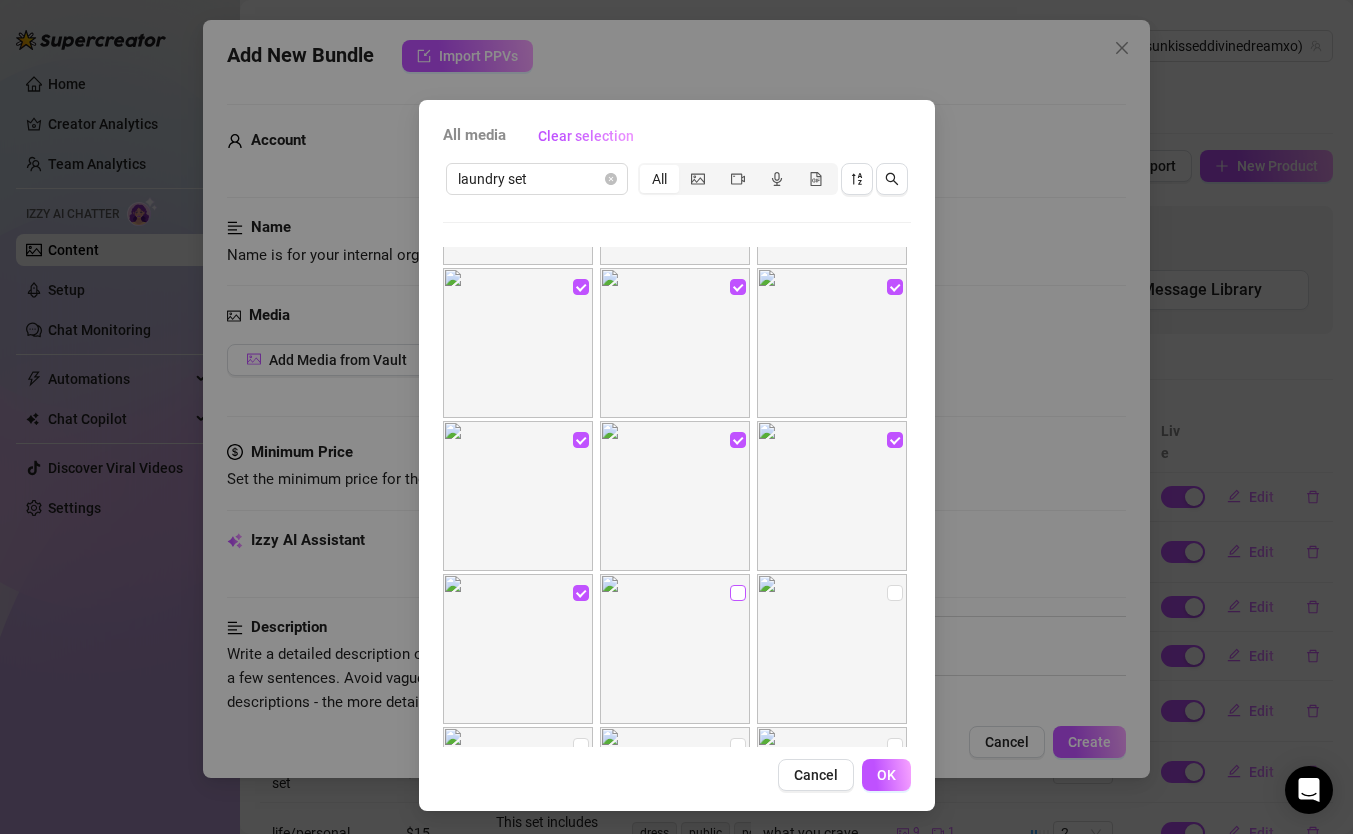 click at bounding box center (738, 593) 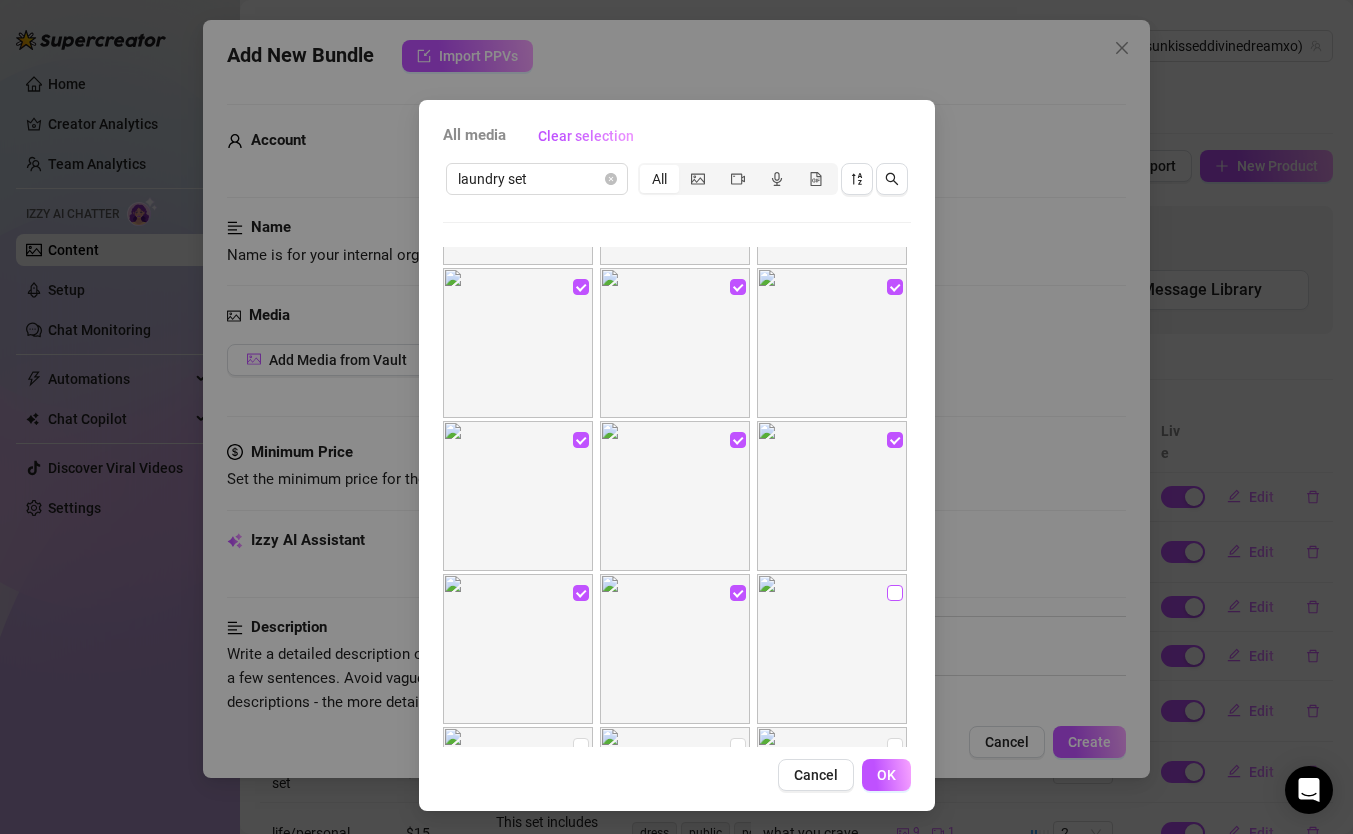 click at bounding box center (895, 593) 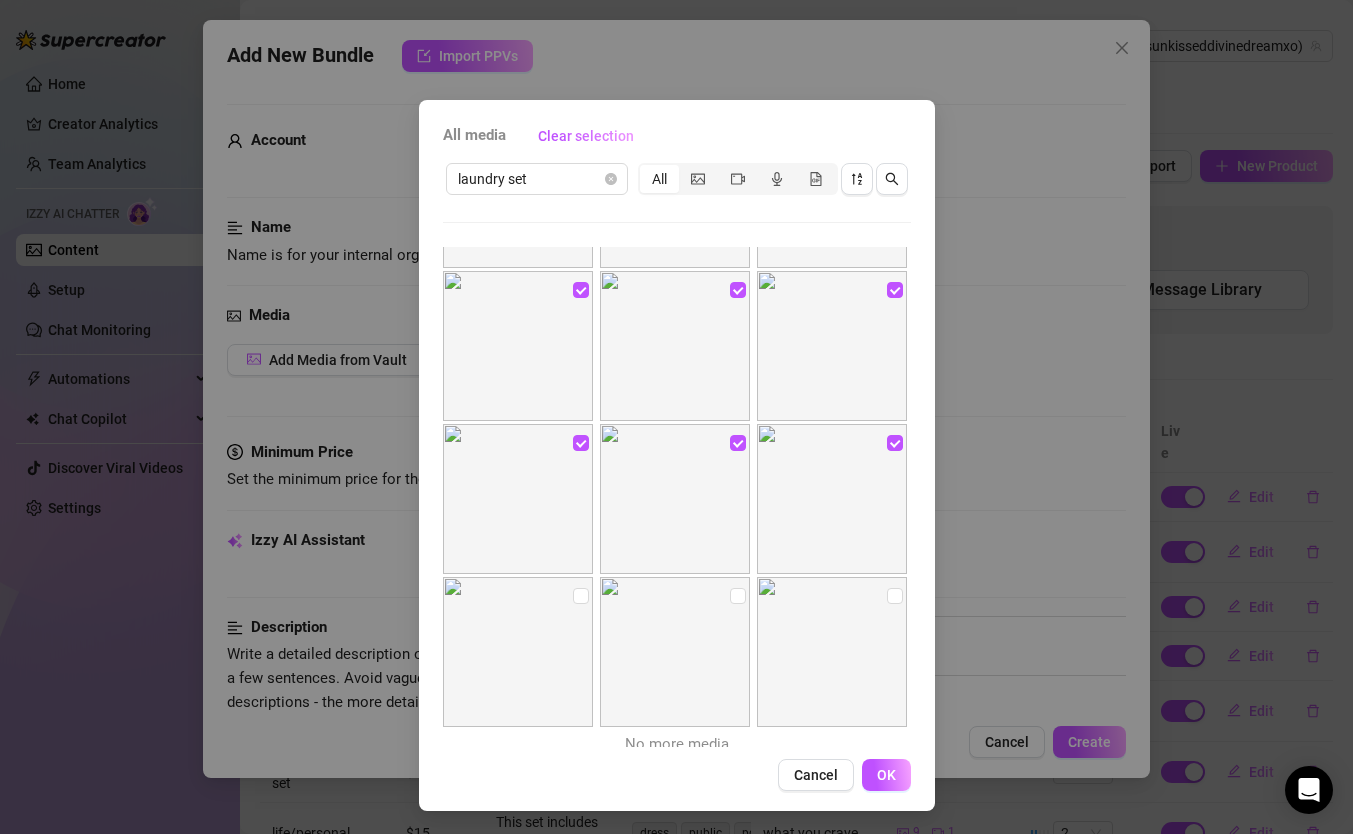 scroll, scrollTop: 754, scrollLeft: 0, axis: vertical 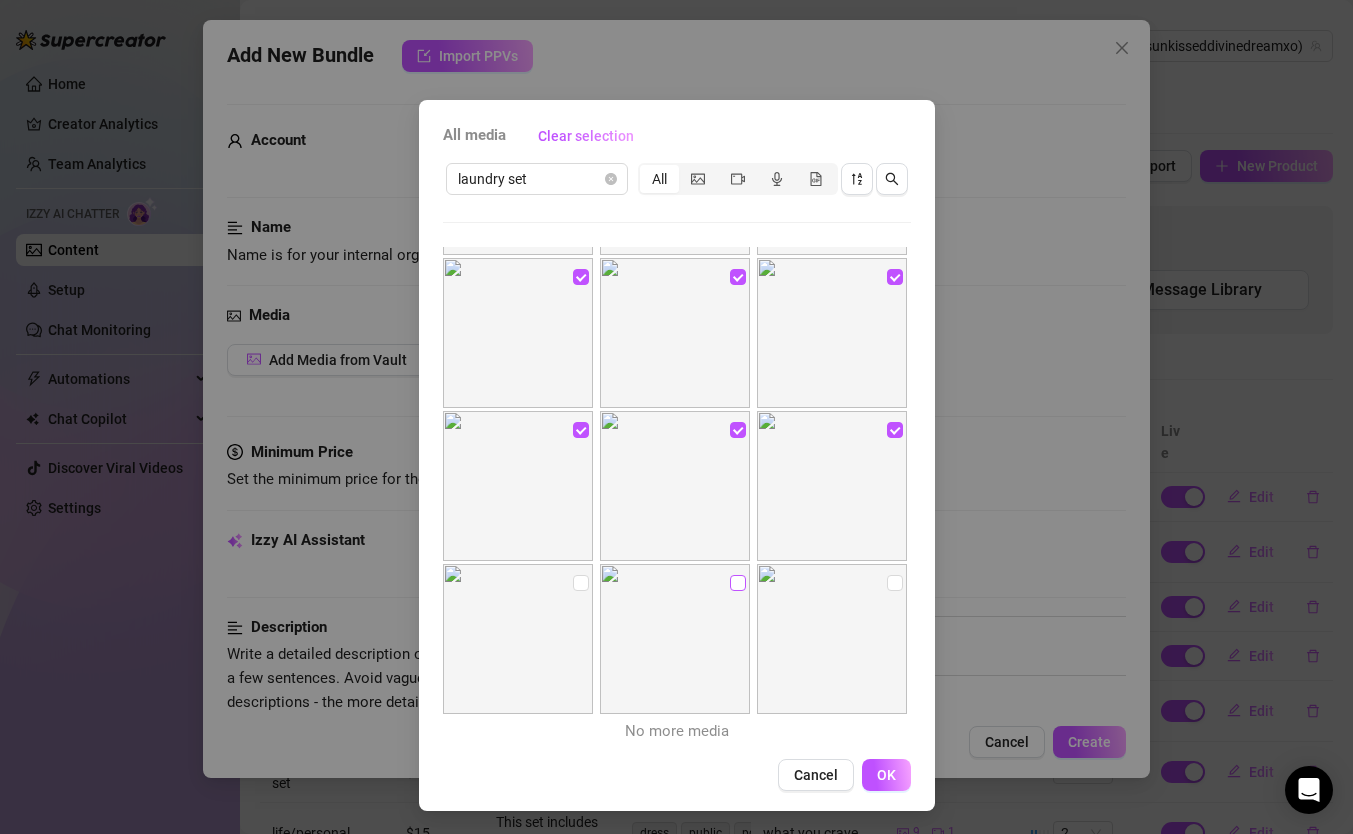 click at bounding box center (738, 583) 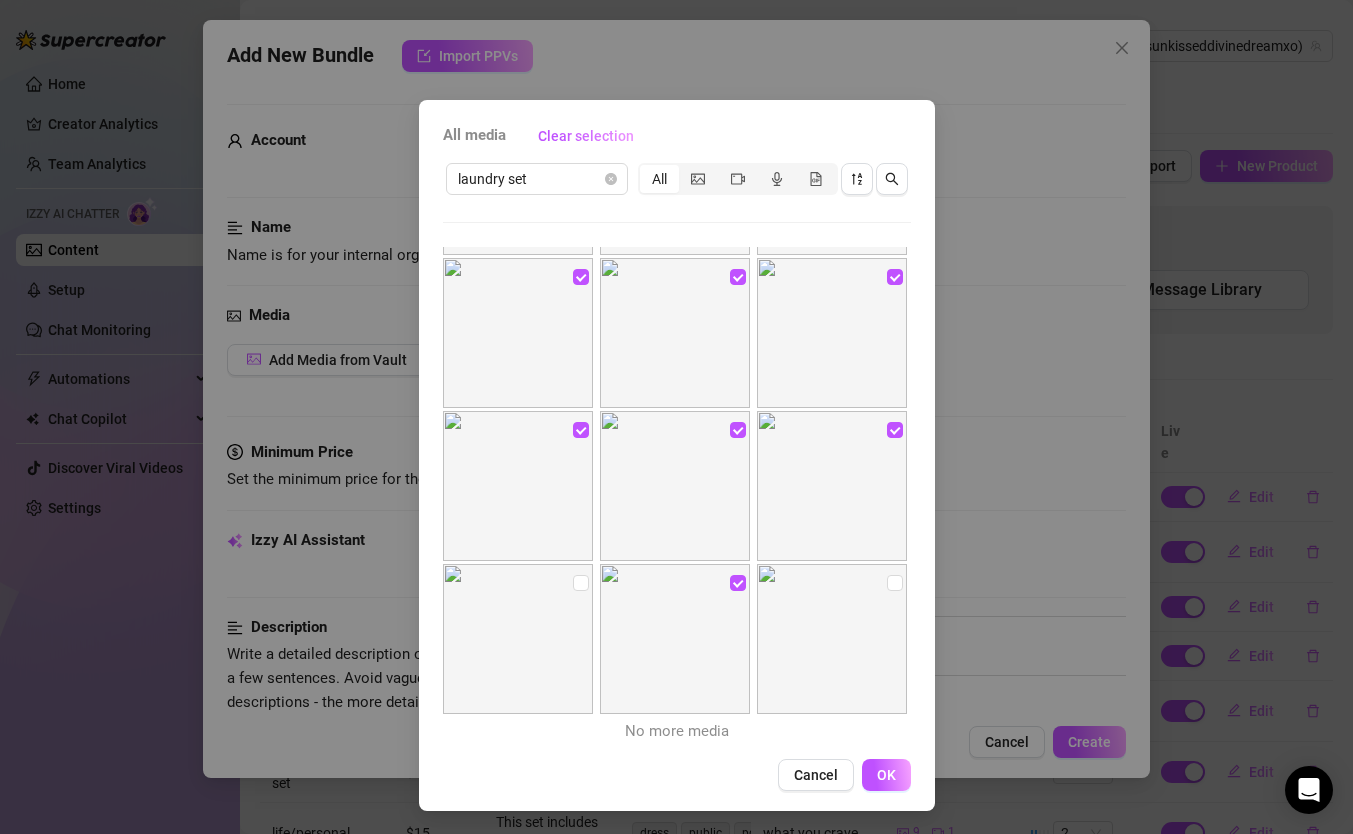 drag, startPoint x: 574, startPoint y: 581, endPoint x: 802, endPoint y: 598, distance: 228.63289 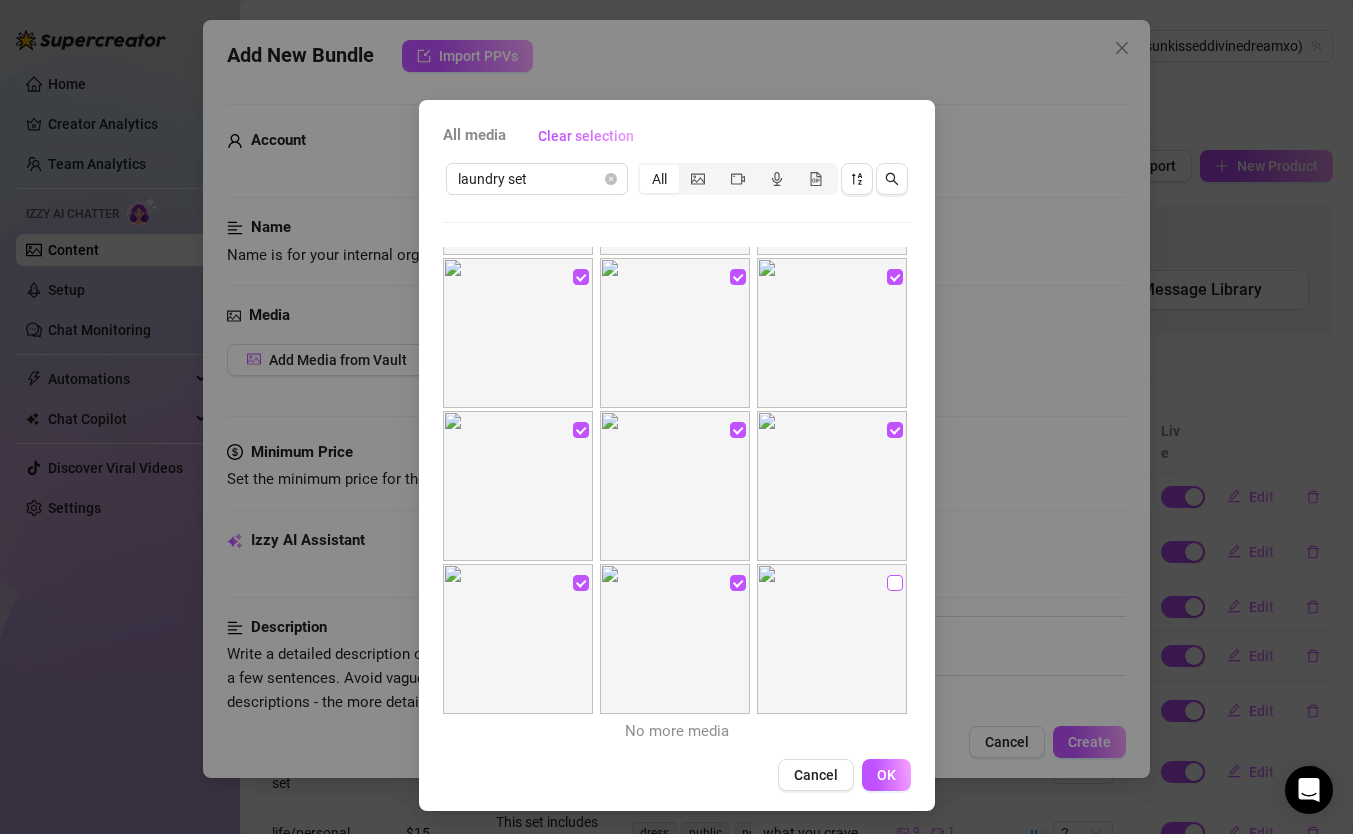 click at bounding box center [895, 583] 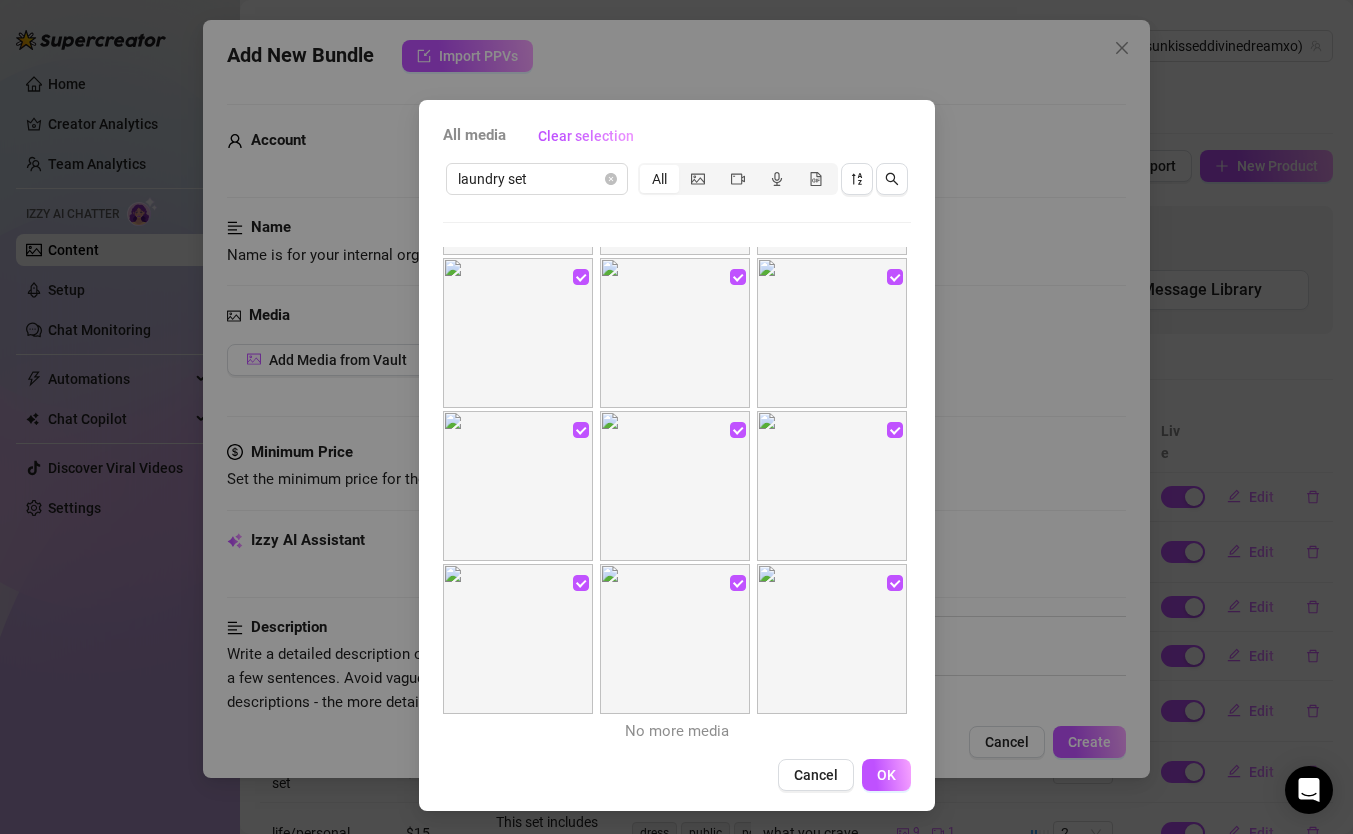 scroll, scrollTop: 1, scrollLeft: 0, axis: vertical 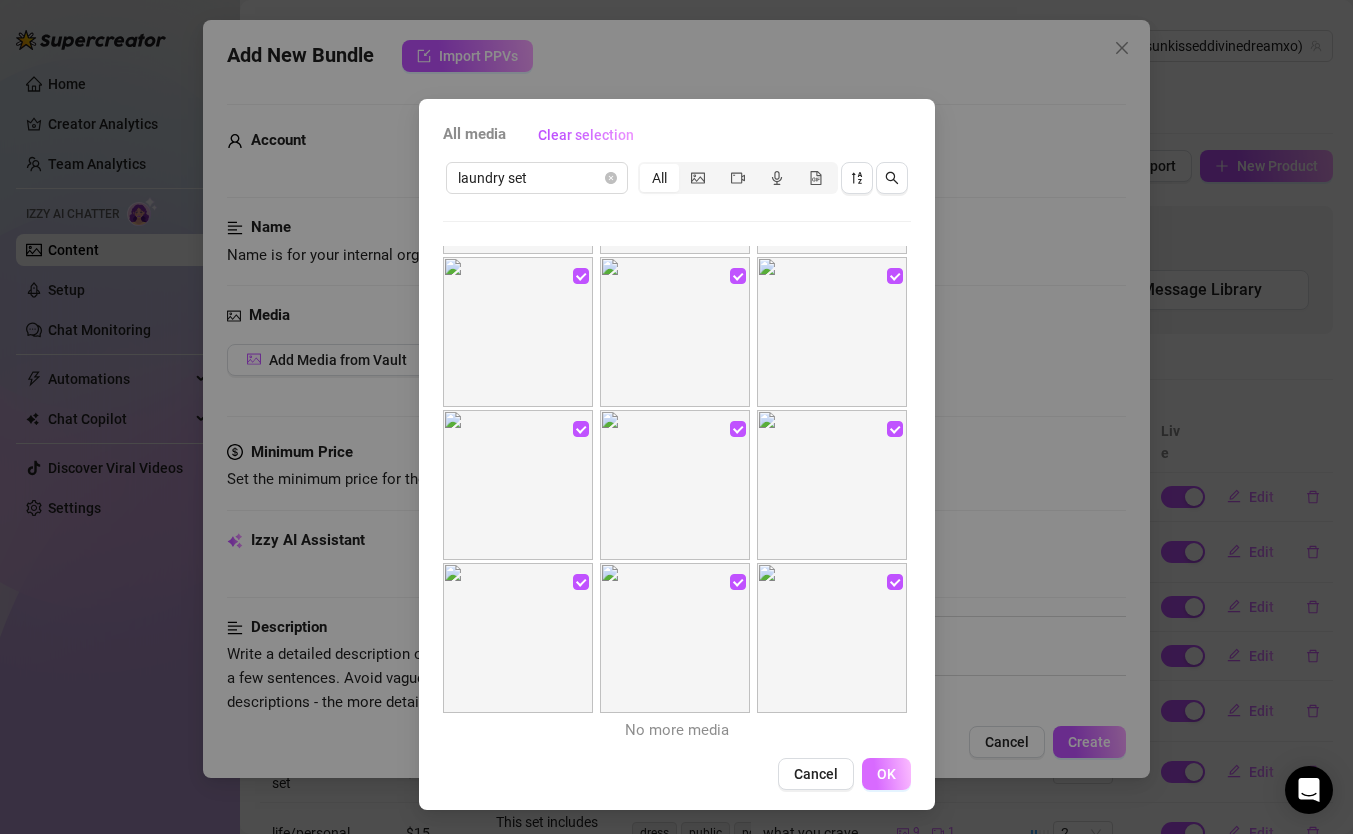 click on "OK" at bounding box center [886, 774] 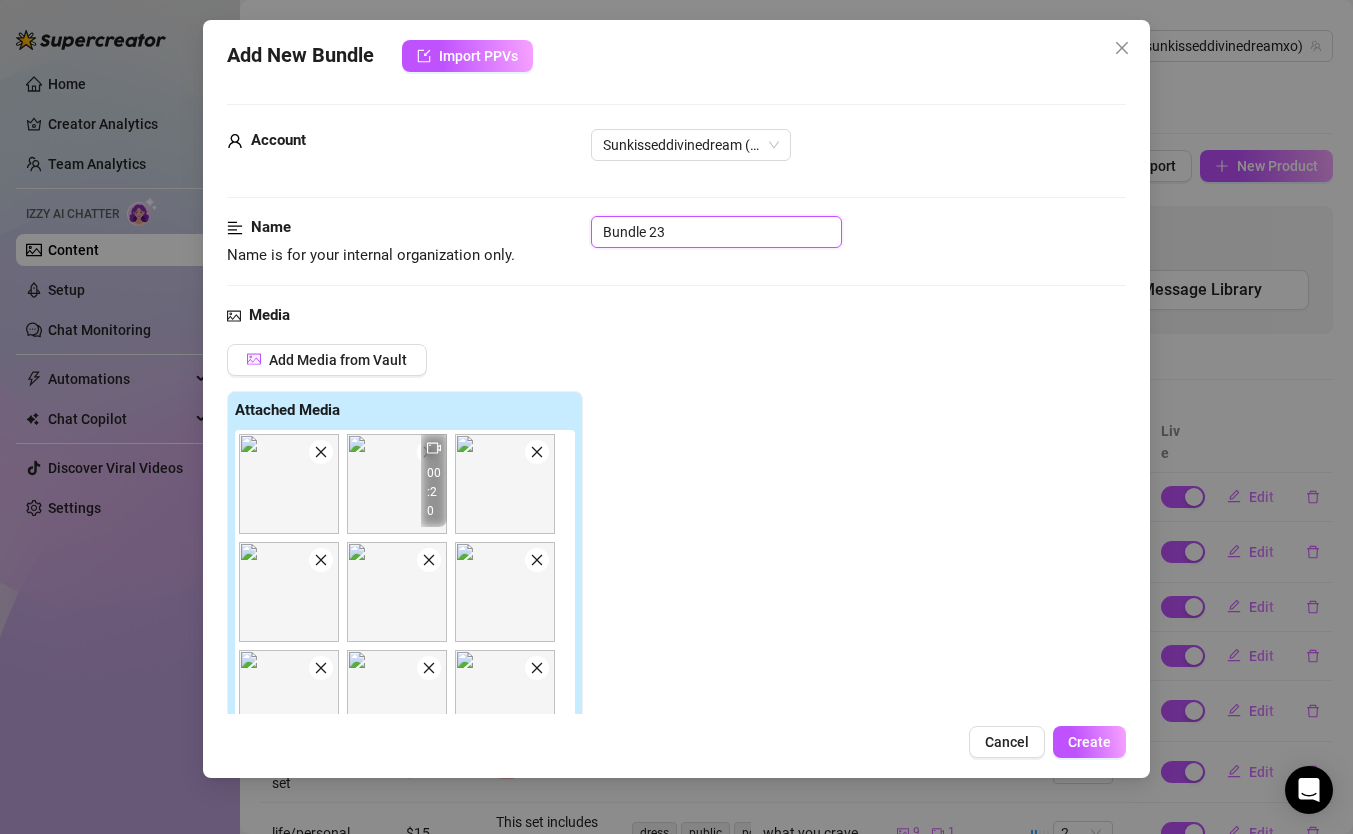 drag, startPoint x: 675, startPoint y: 235, endPoint x: 431, endPoint y: 221, distance: 244.4013 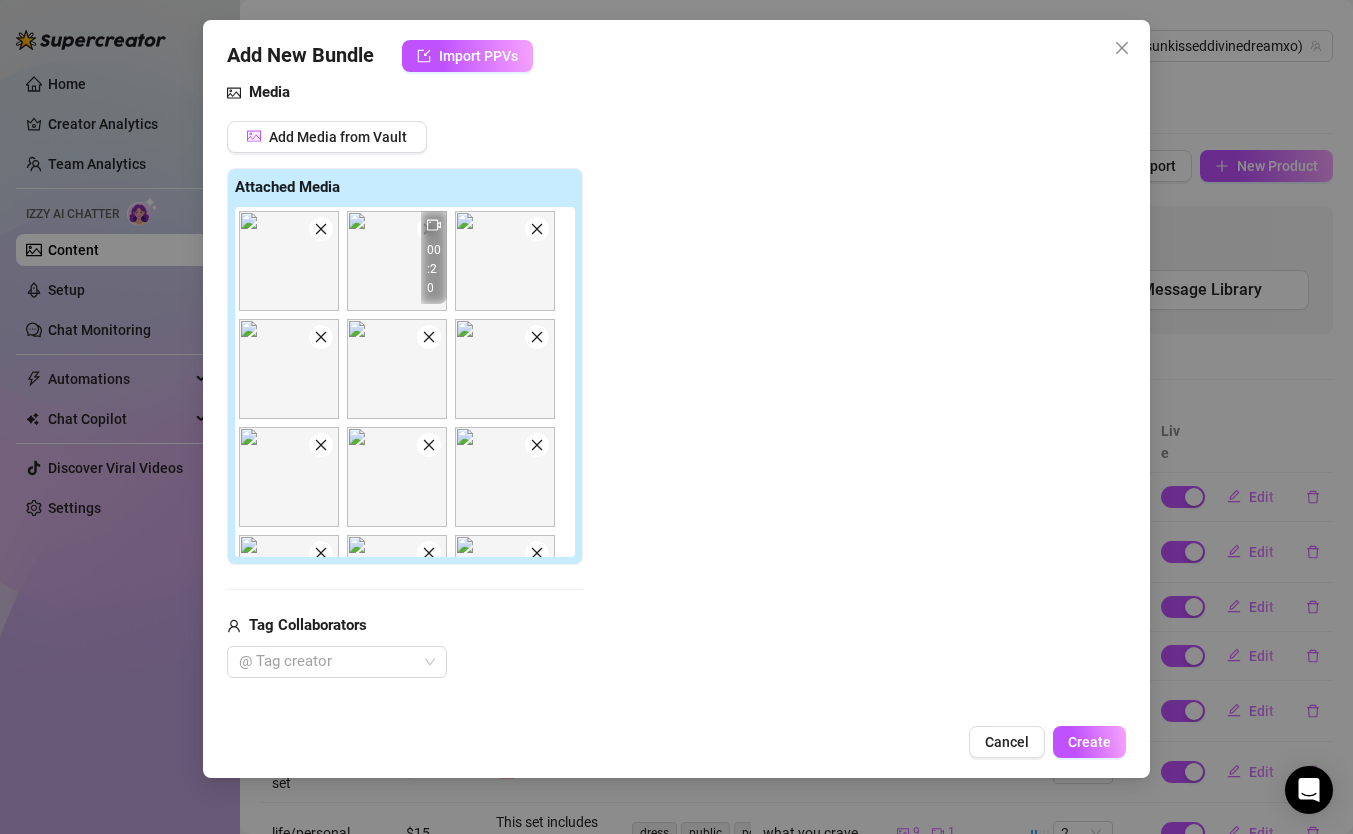 scroll, scrollTop: 874, scrollLeft: 0, axis: vertical 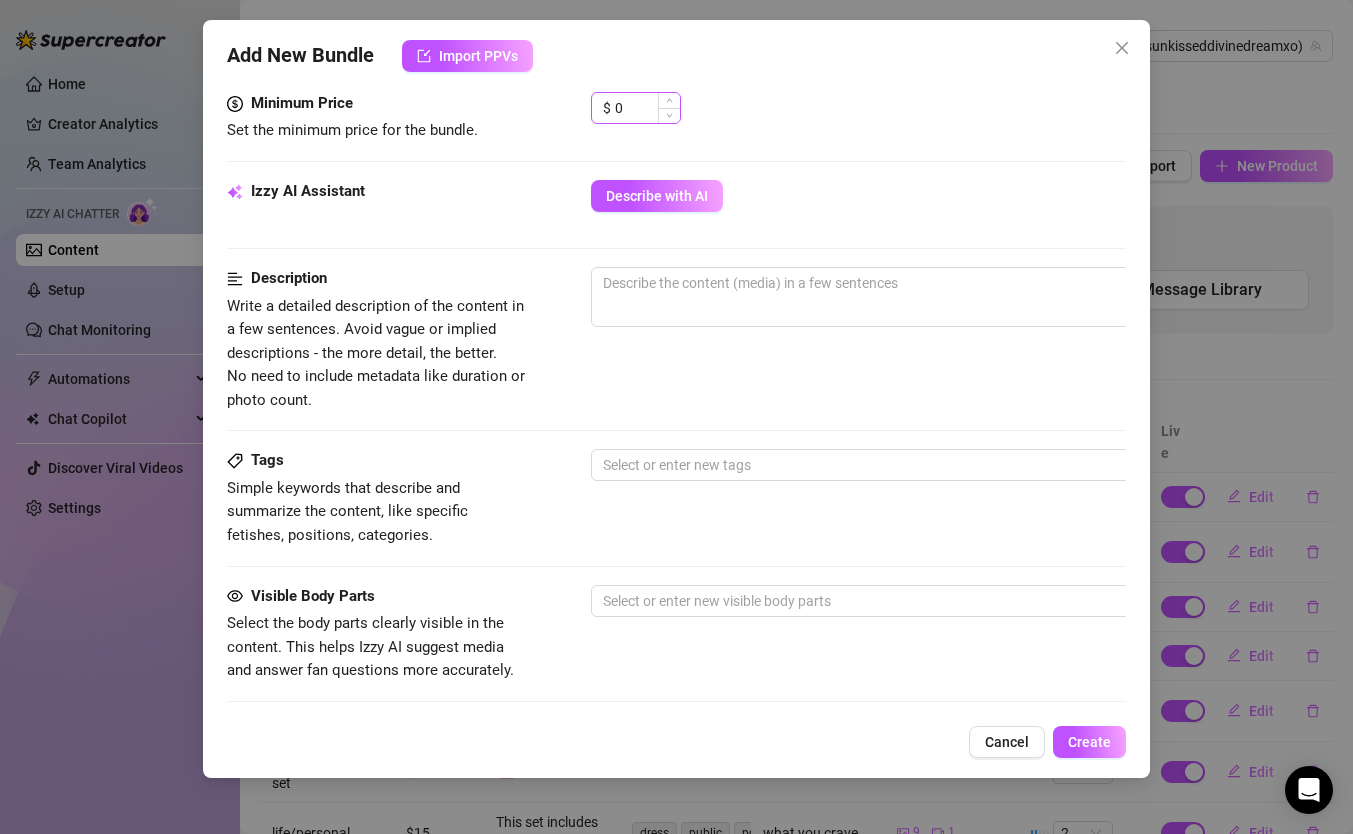 type on "laundry set" 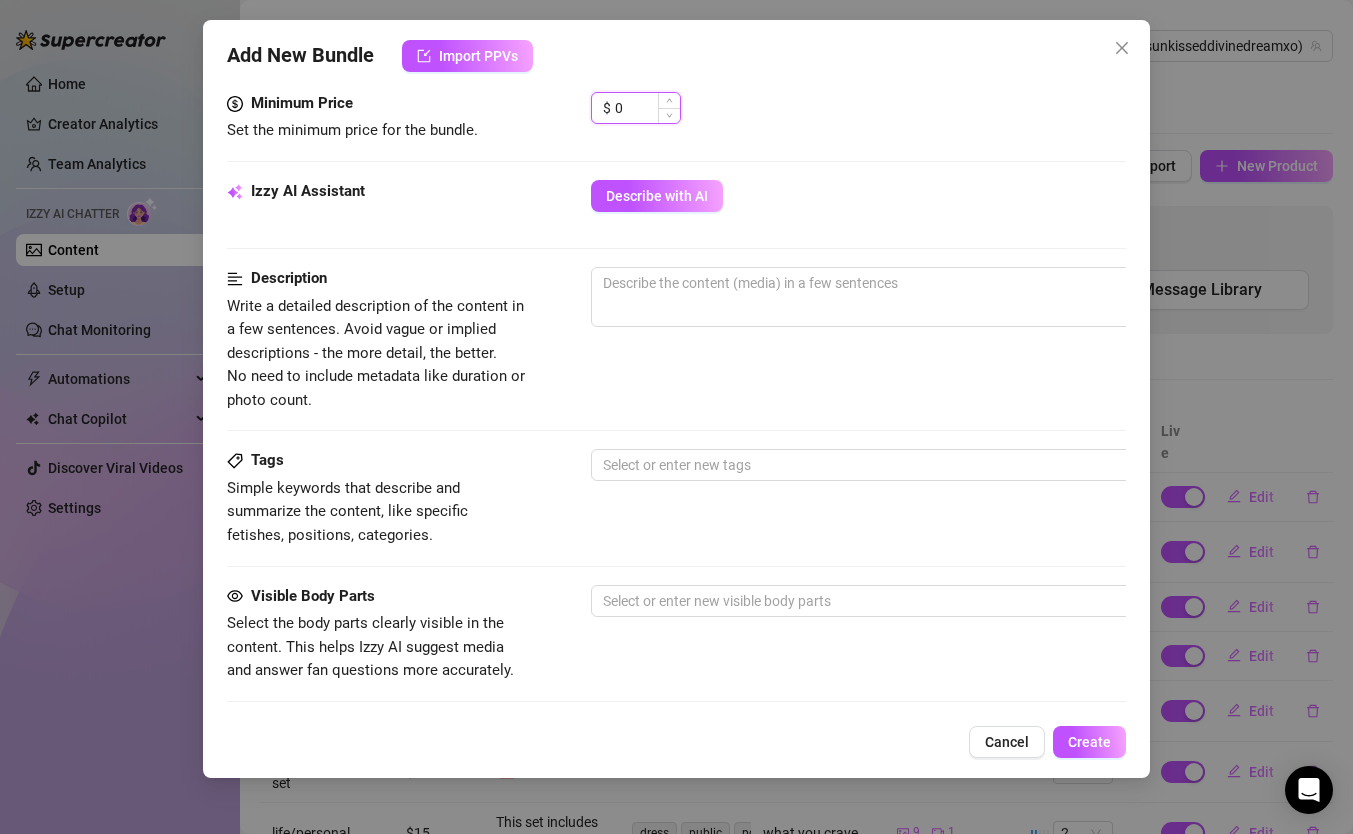 click on "0" at bounding box center (647, 108) 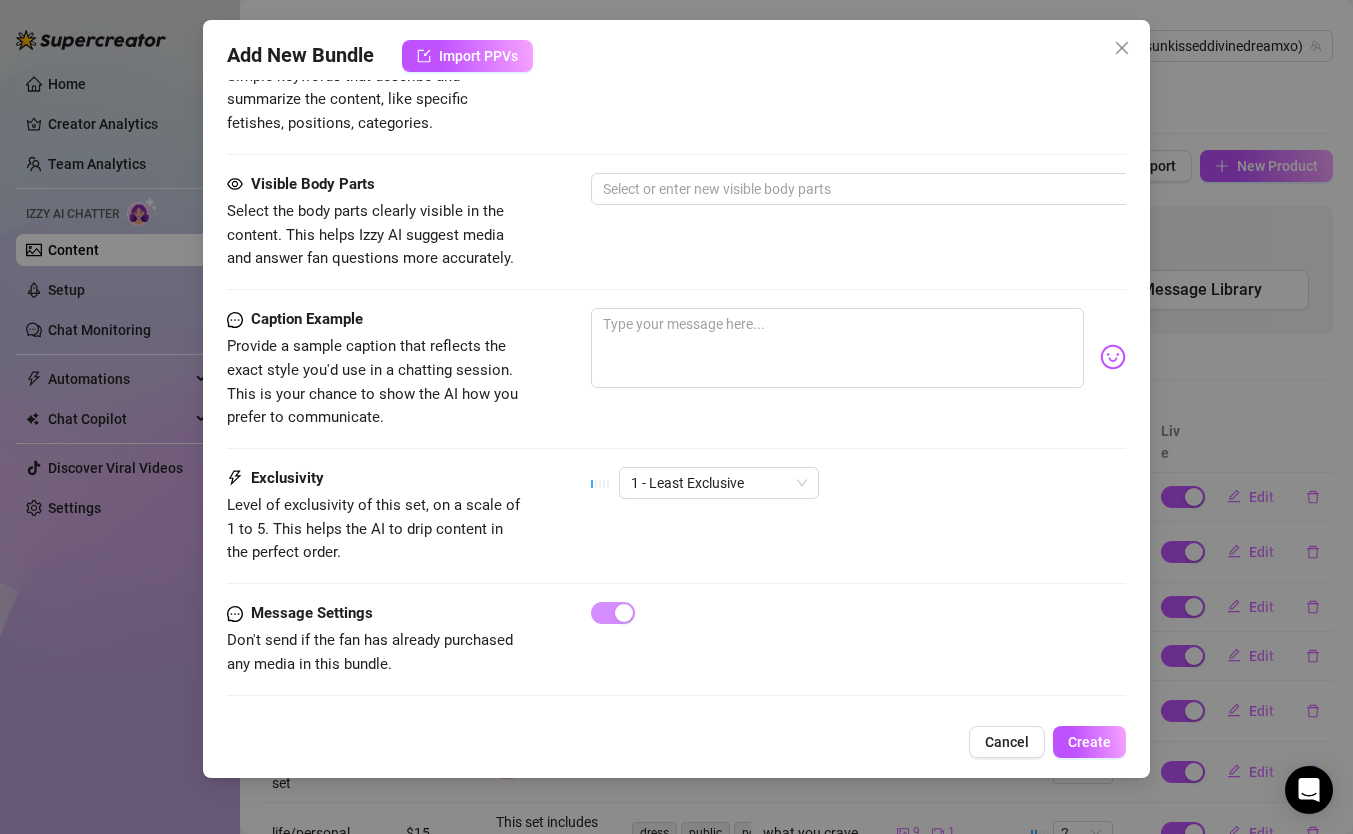 scroll, scrollTop: 1301, scrollLeft: 0, axis: vertical 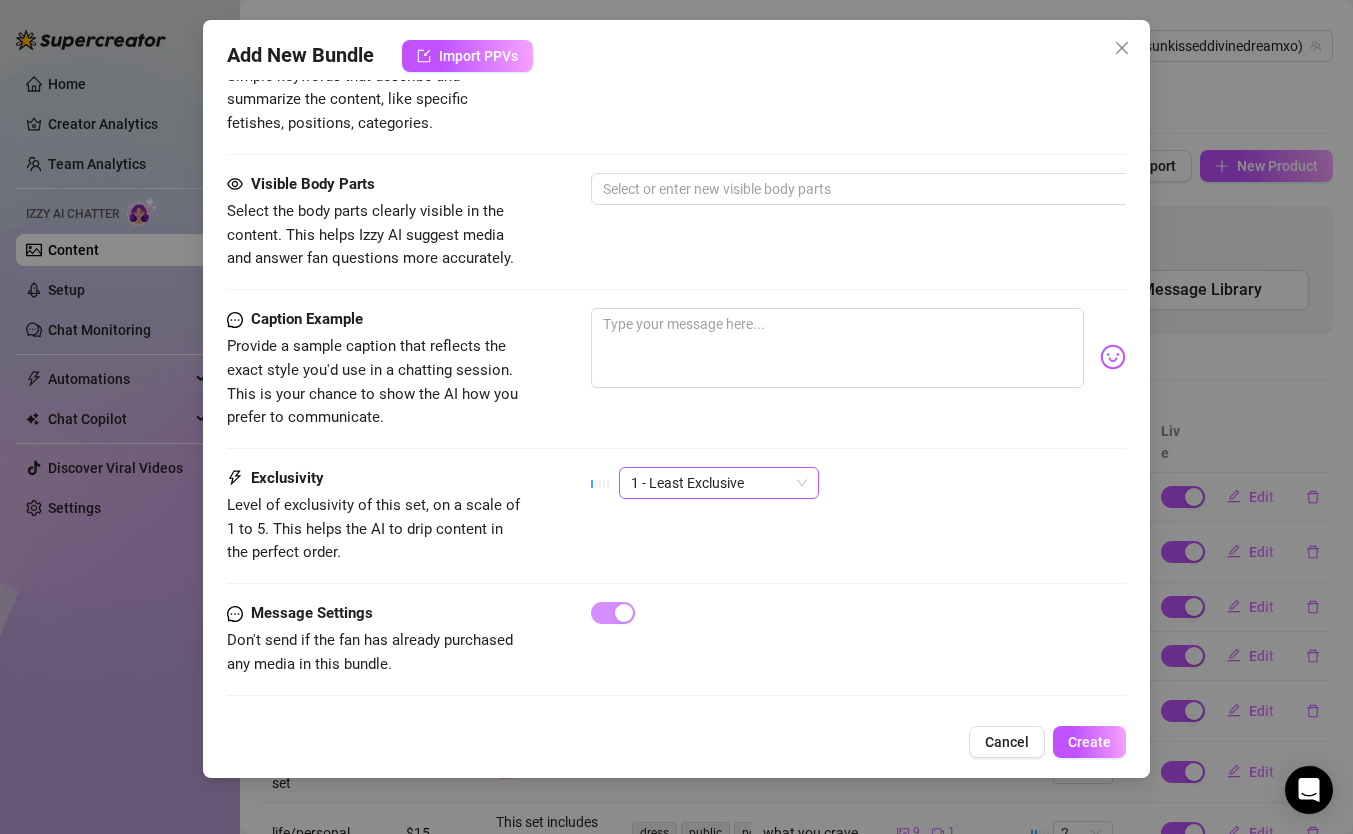 click on "1 - Least Exclusive" at bounding box center [719, 483] 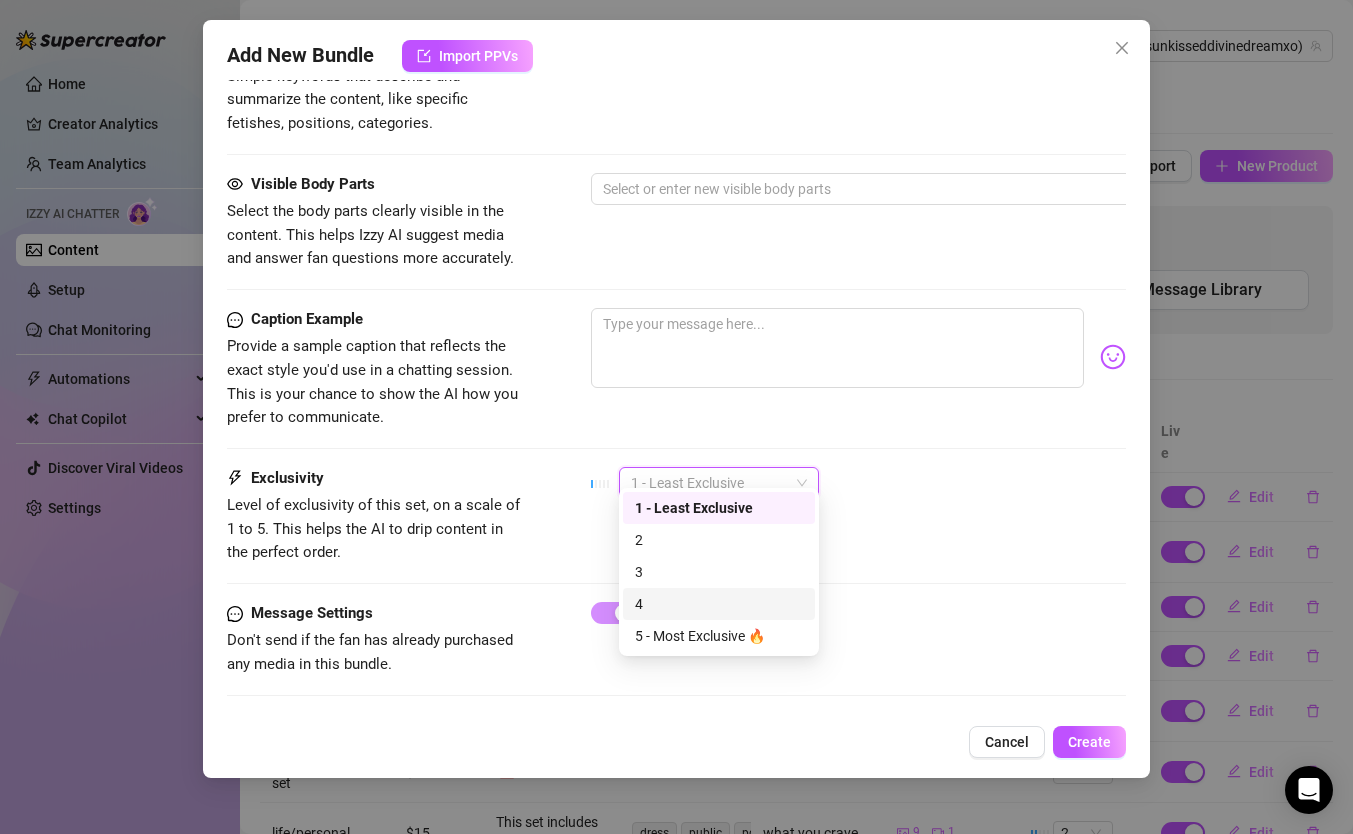 click on "4" at bounding box center (719, 604) 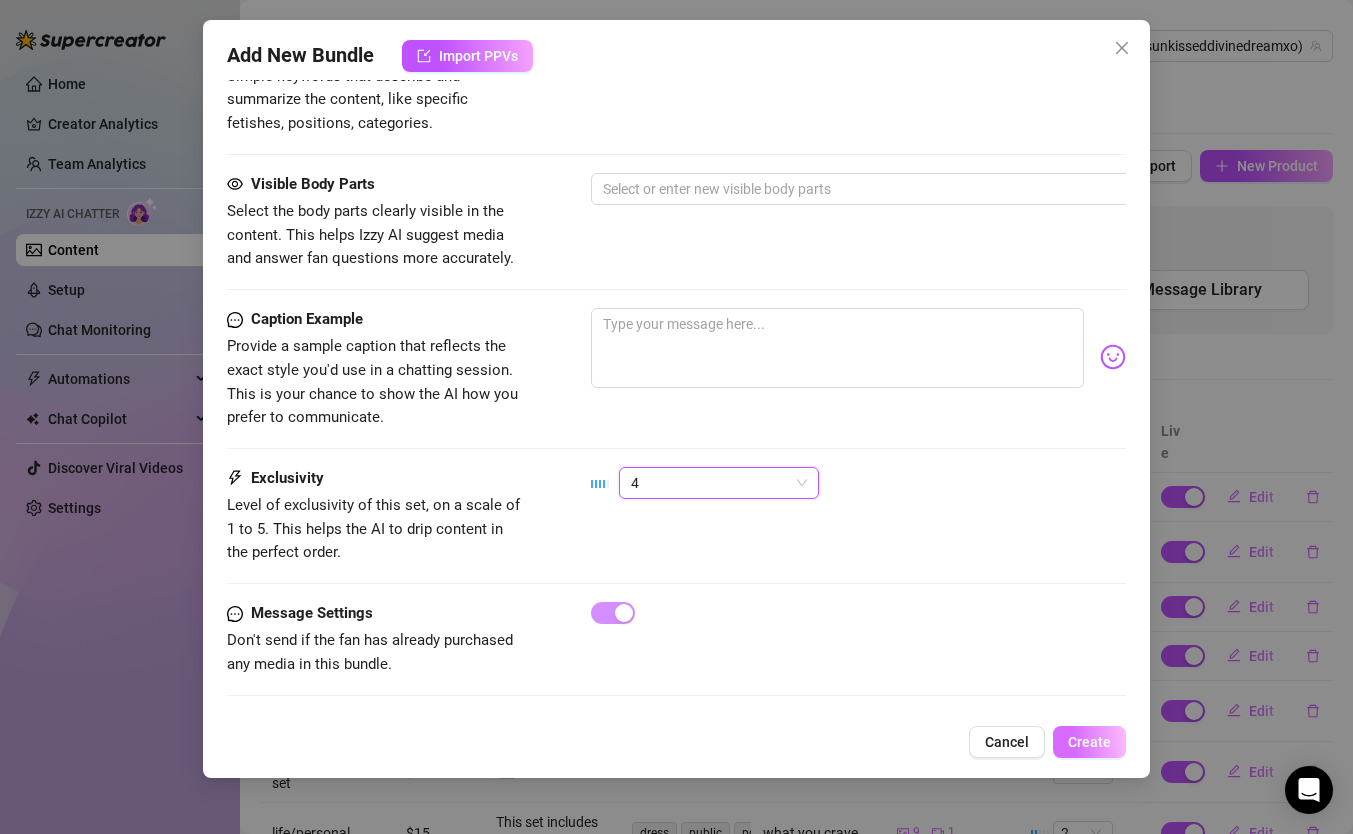 click on "Create" at bounding box center [1089, 742] 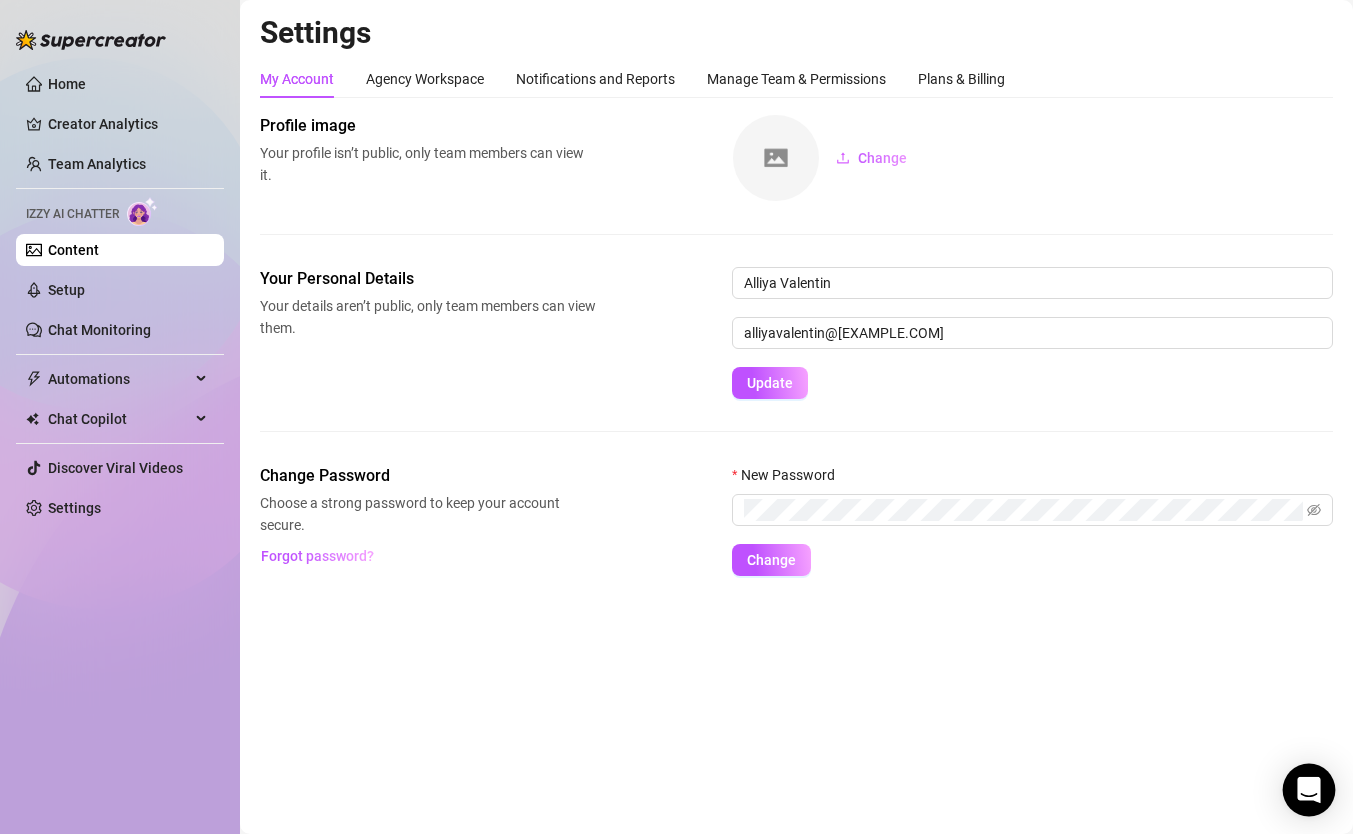 click 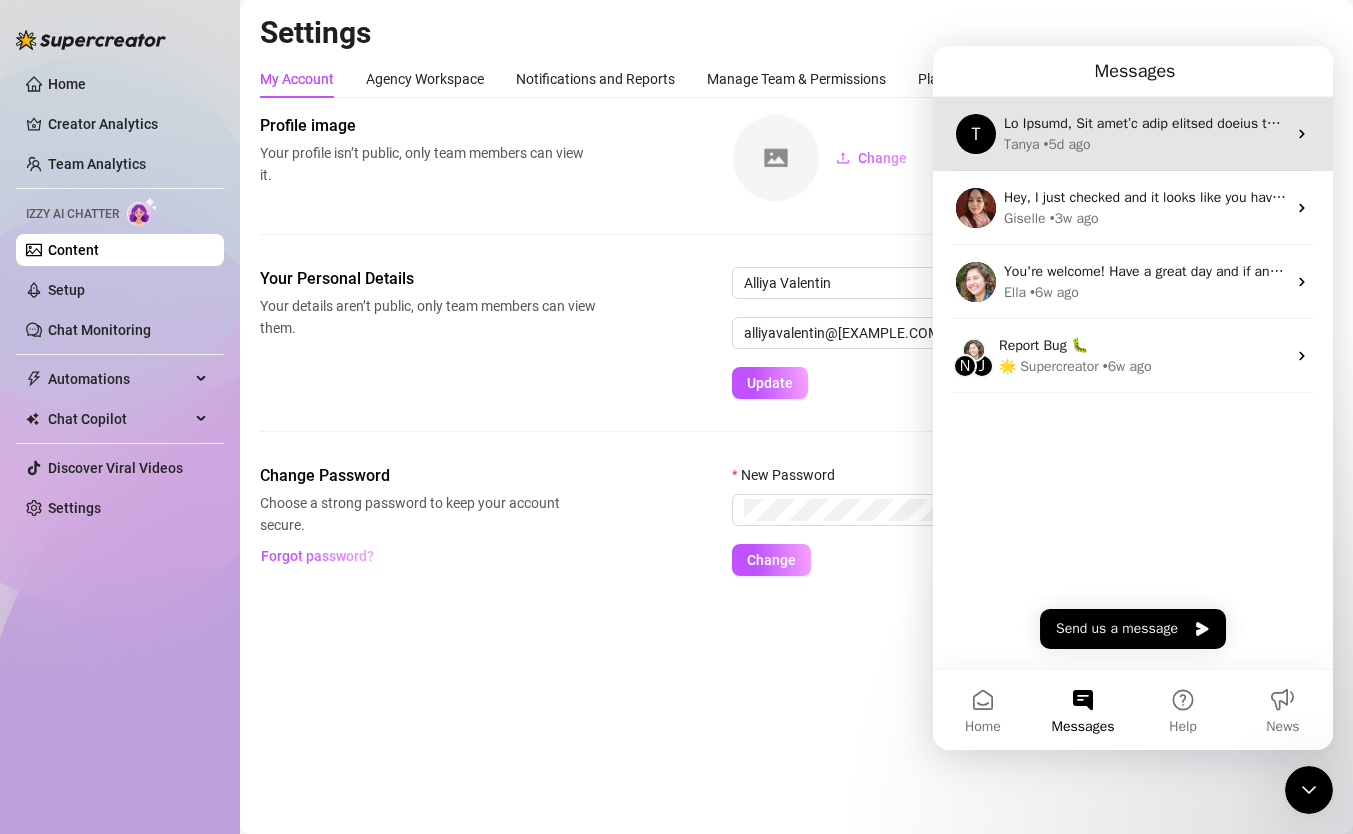 scroll, scrollTop: 0, scrollLeft: 0, axis: both 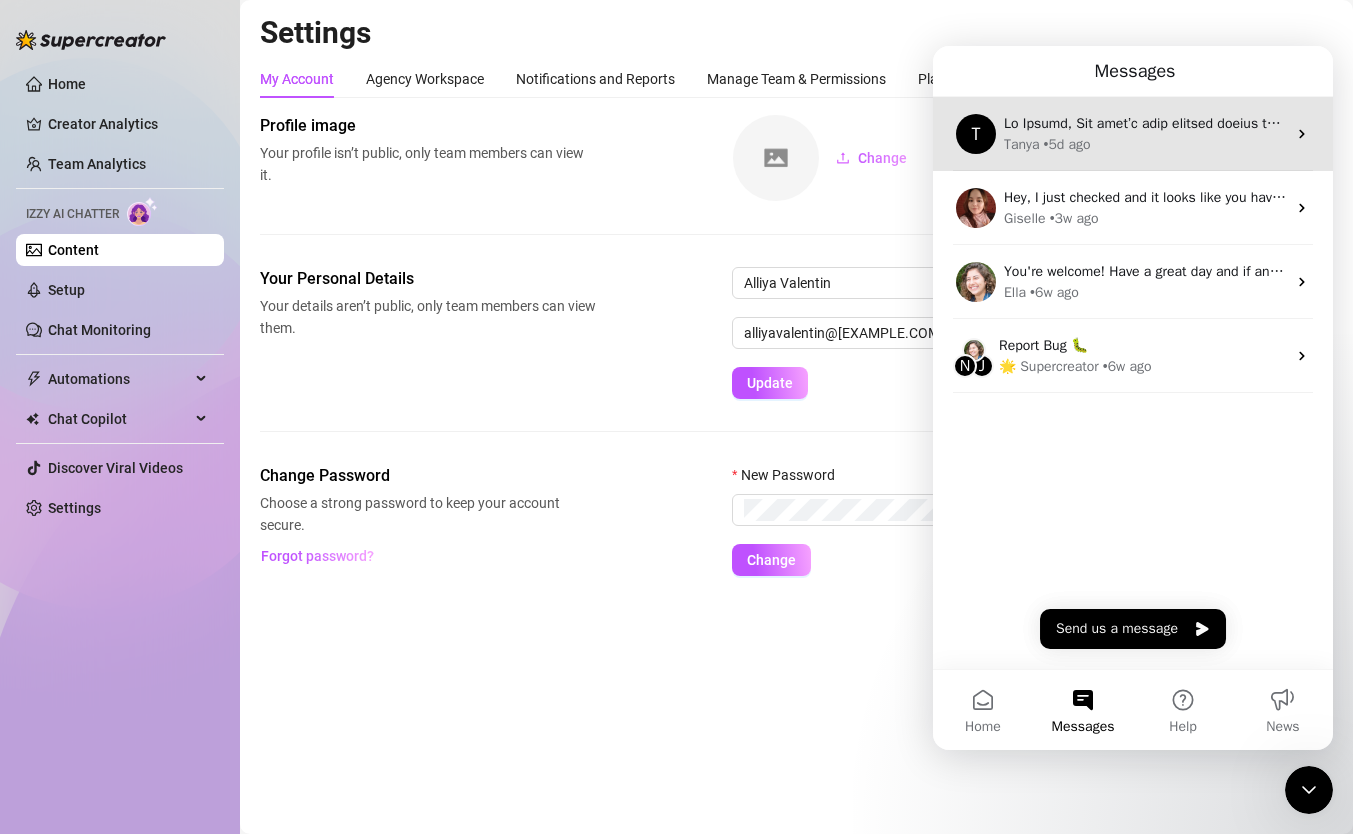 drag, startPoint x: 1112, startPoint y: 145, endPoint x: 1128, endPoint y: 143, distance: 16.124516 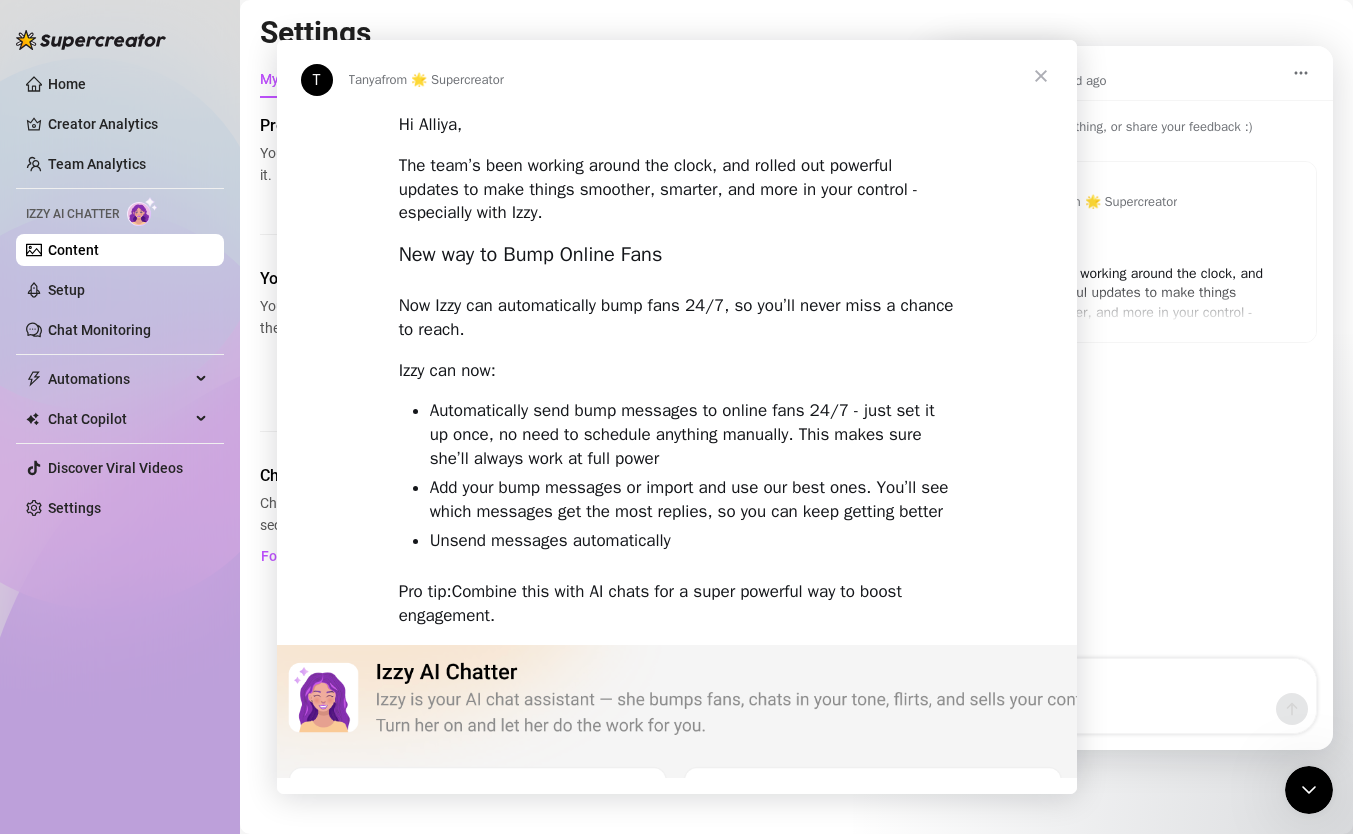 scroll, scrollTop: 0, scrollLeft: 0, axis: both 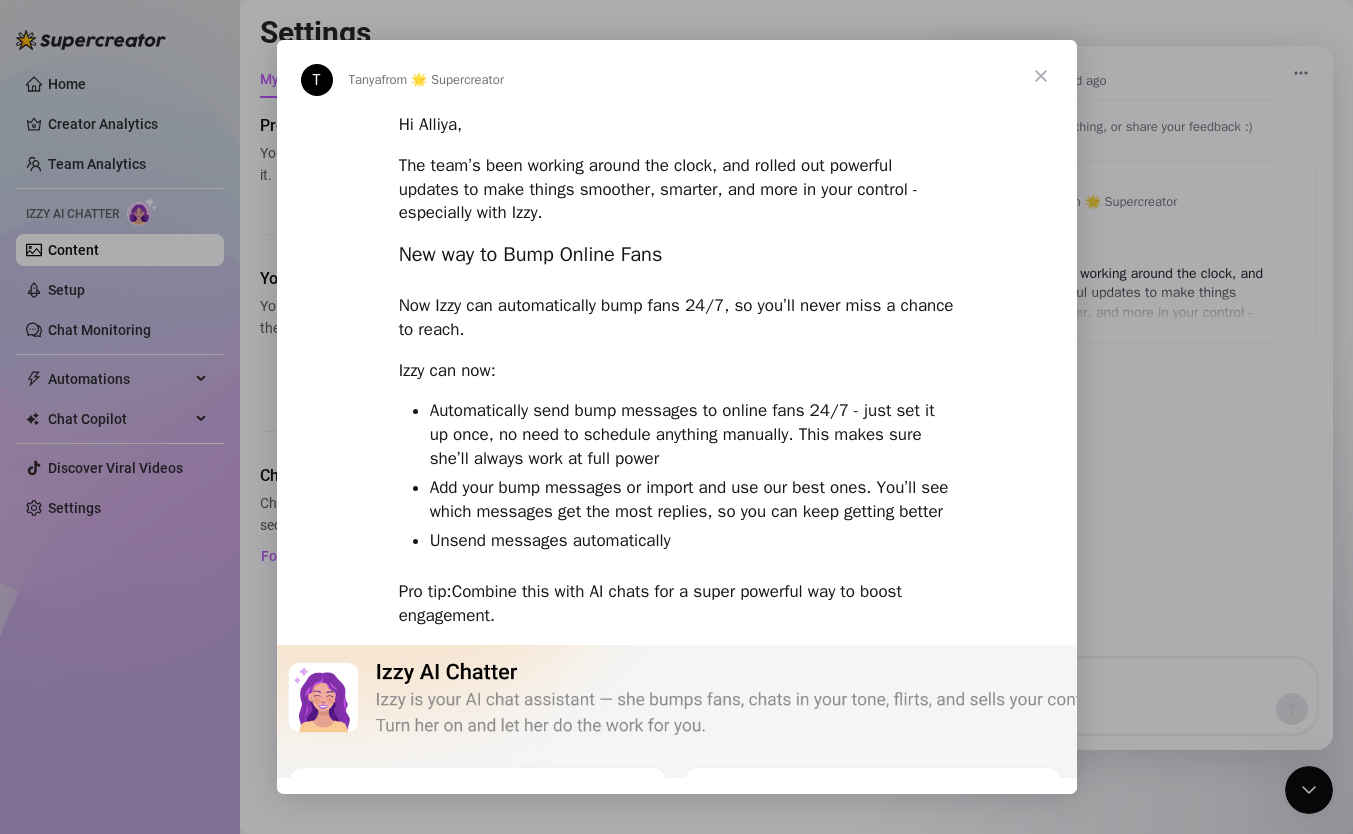 click at bounding box center [1041, 76] 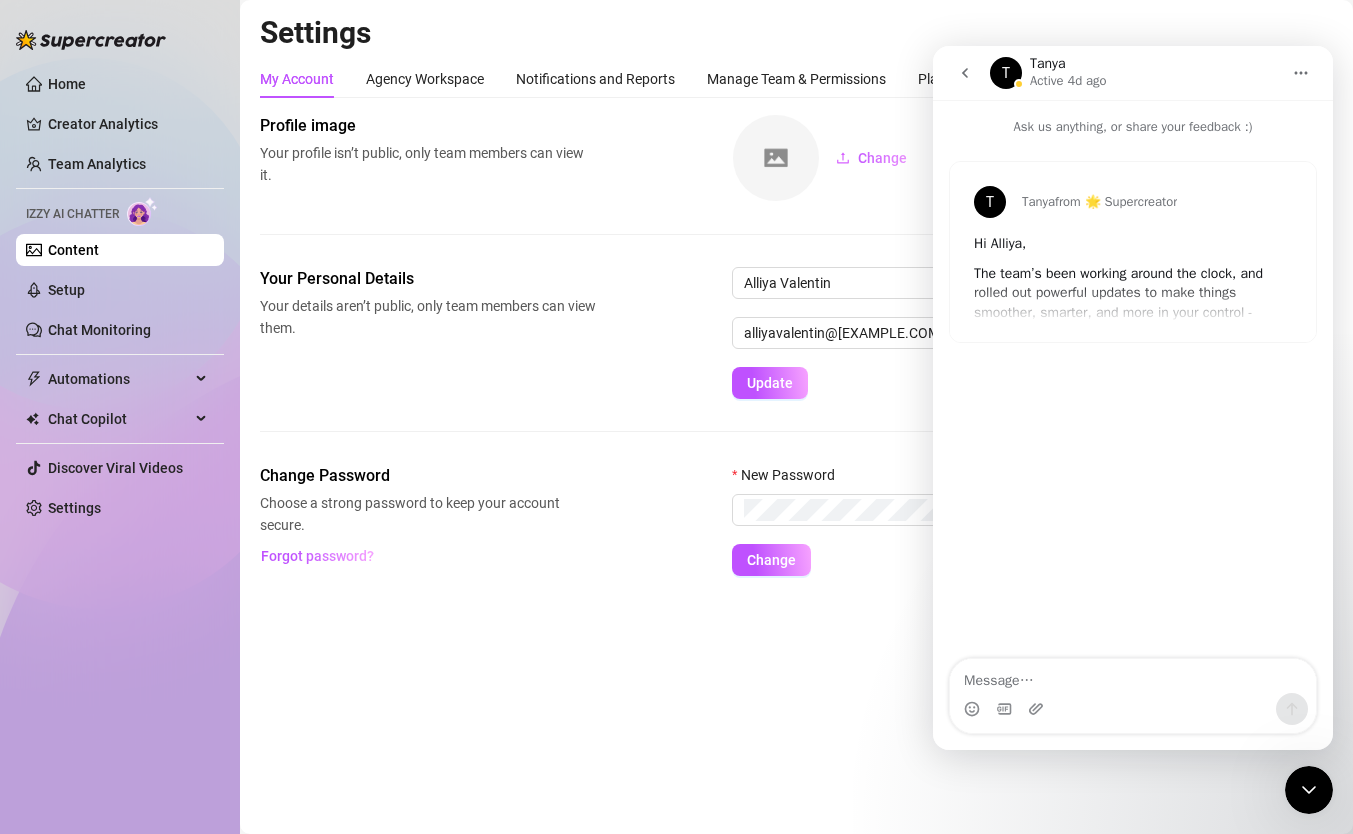 click at bounding box center [965, 73] 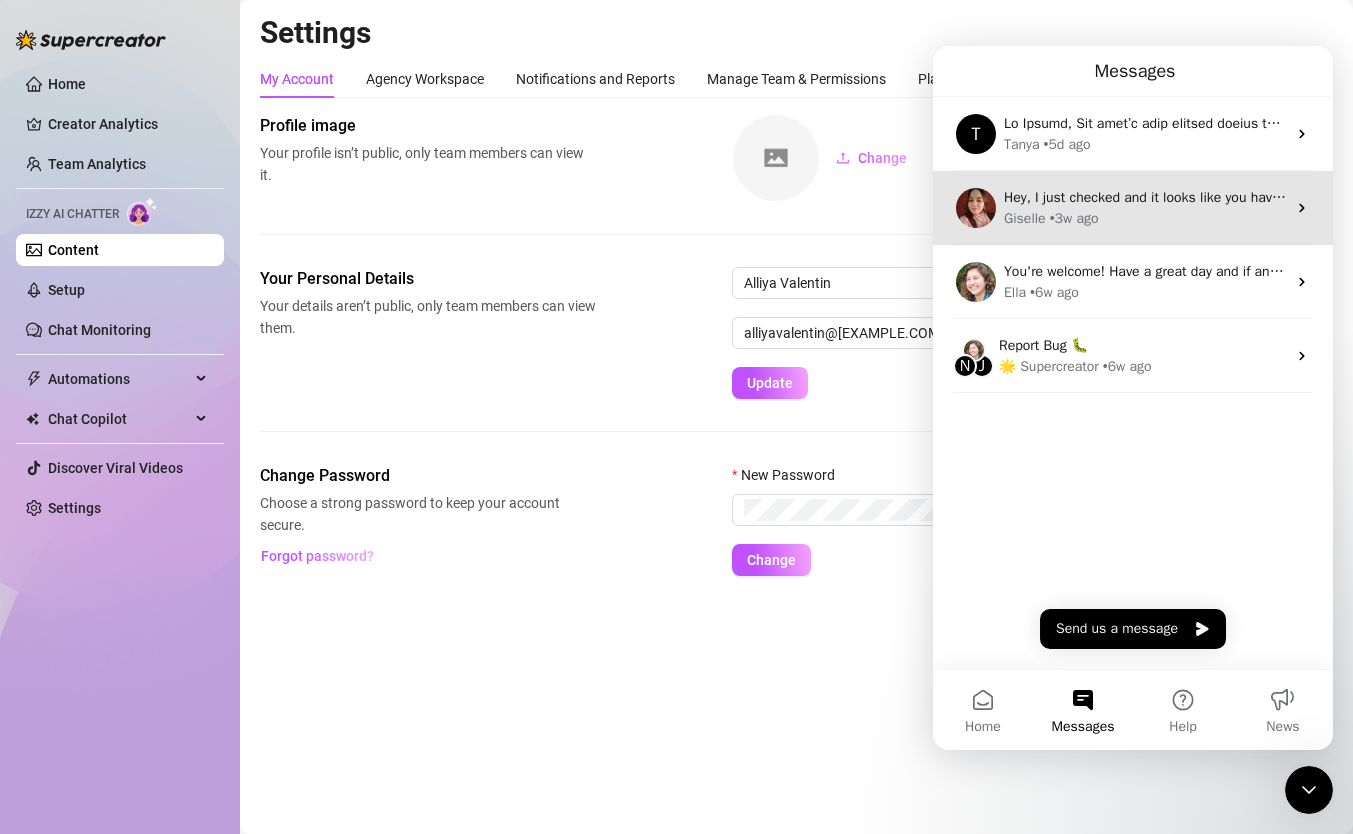 click on "•  3w ago" at bounding box center (1074, 218) 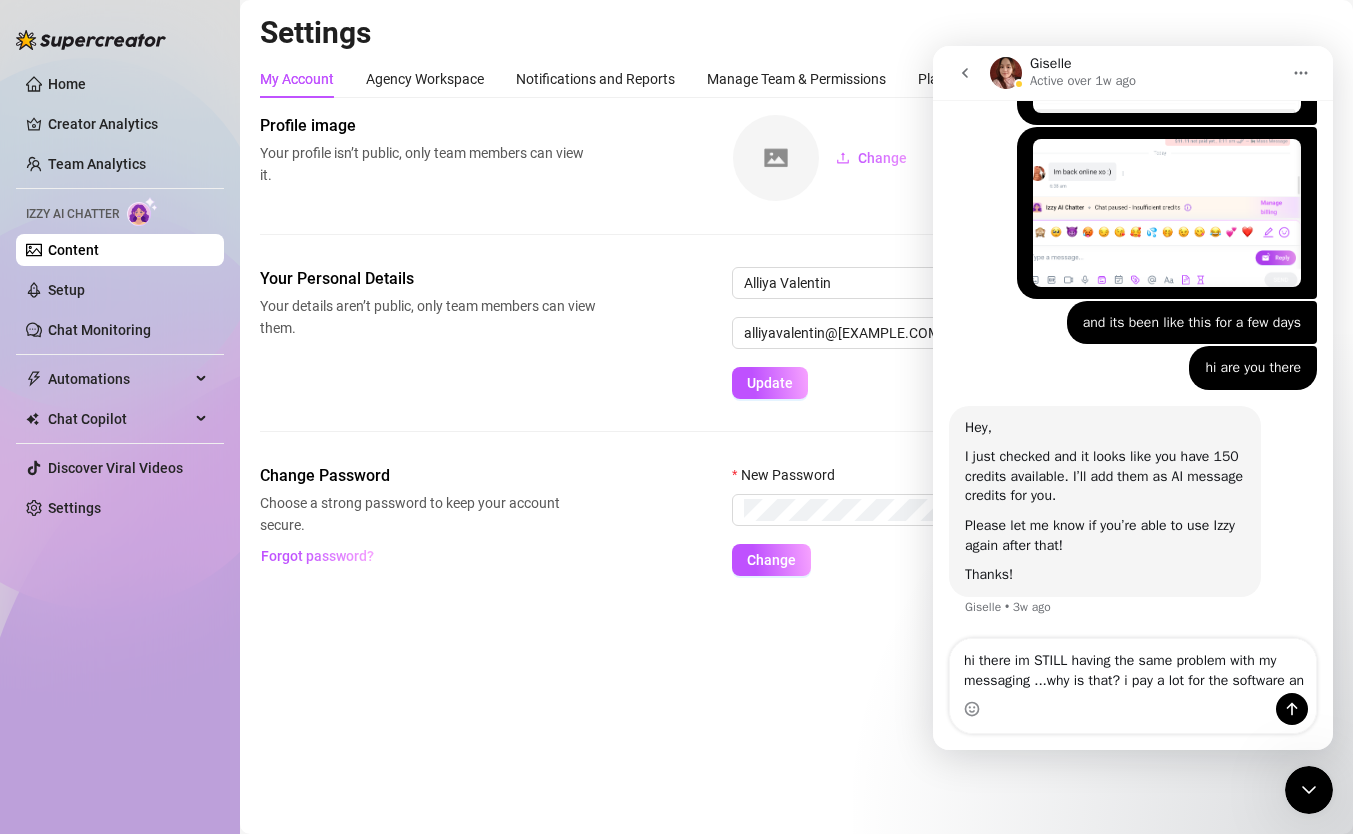 scroll, scrollTop: 1470, scrollLeft: 0, axis: vertical 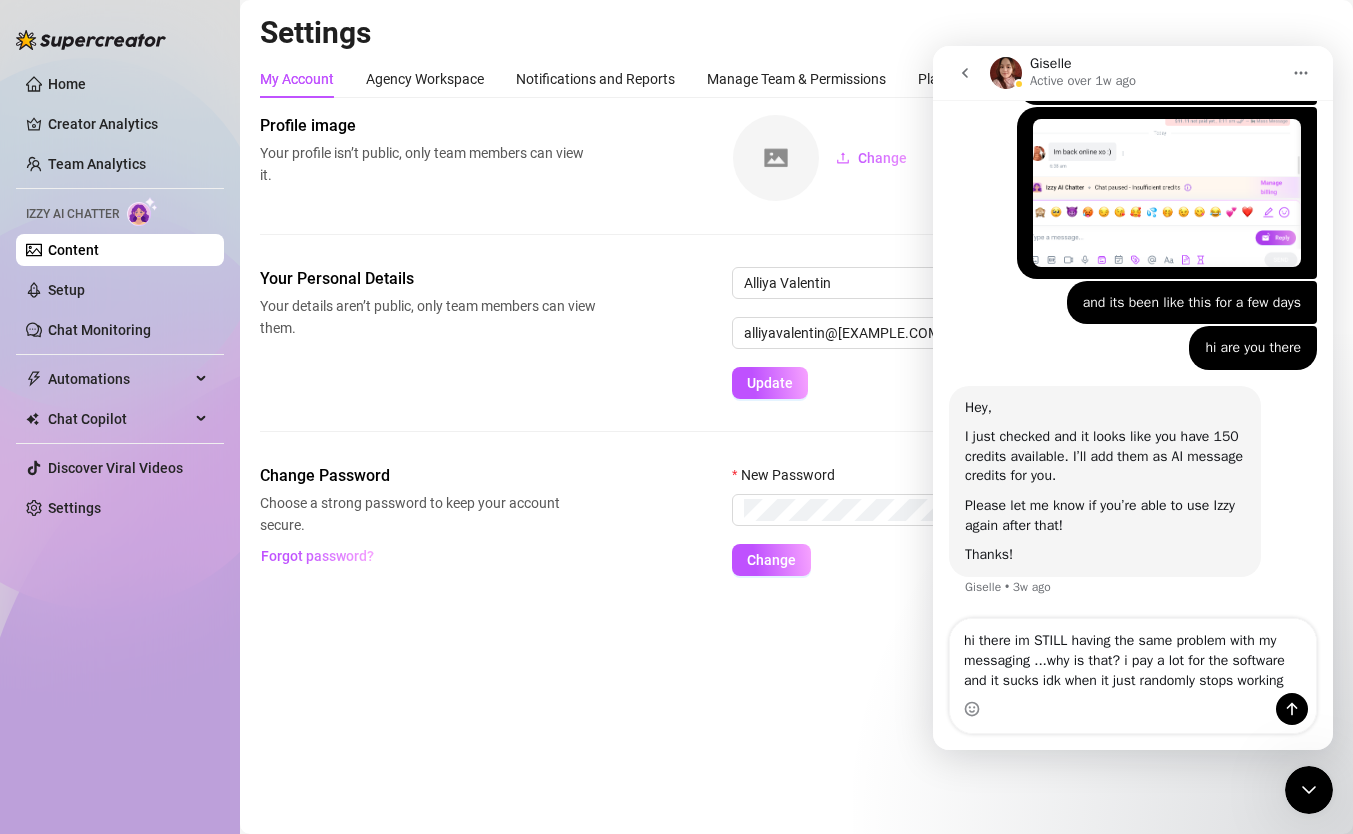 type on "hi there im STILL having the same problem with my messaging ...why is that? i pay a lot for the software and it sucks idk when it just randomly stops working" 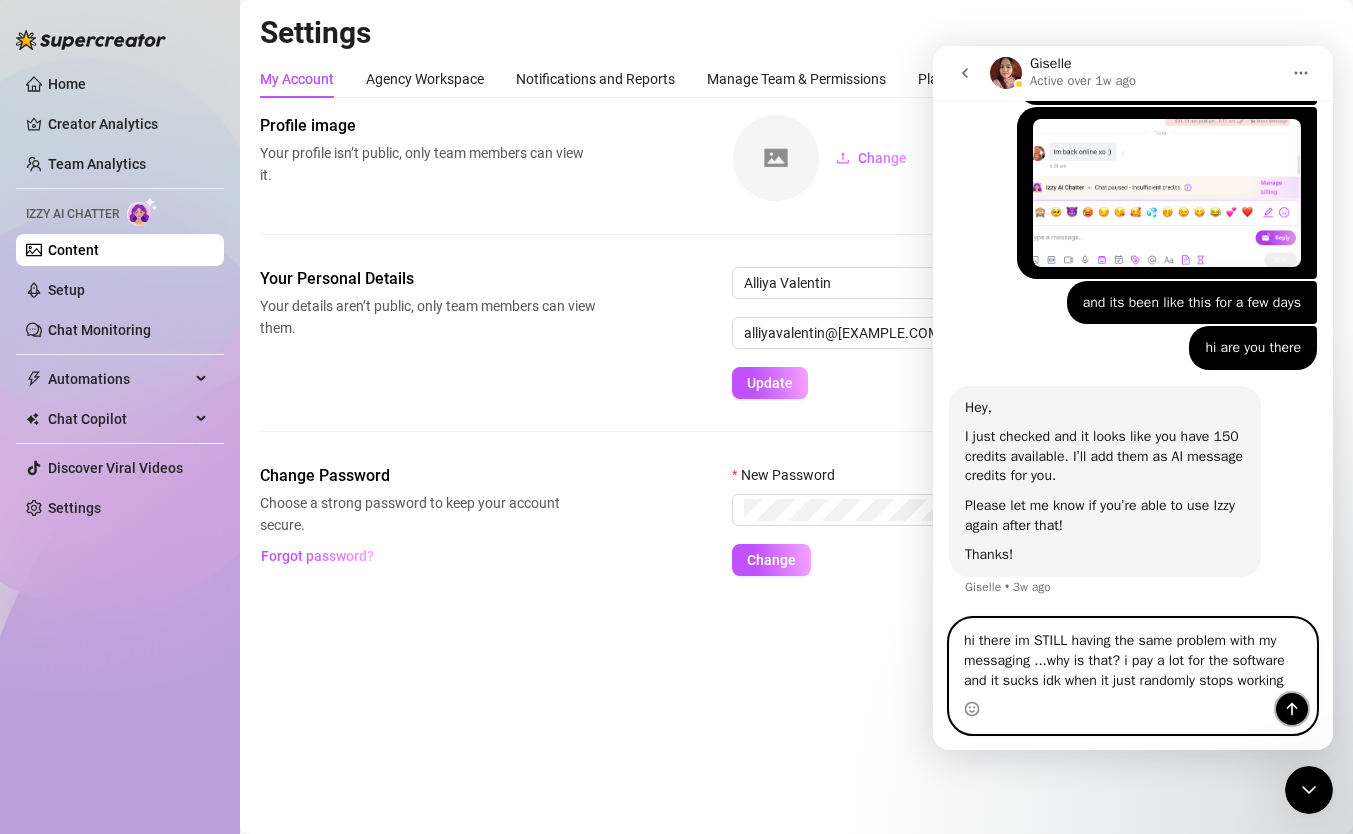 click 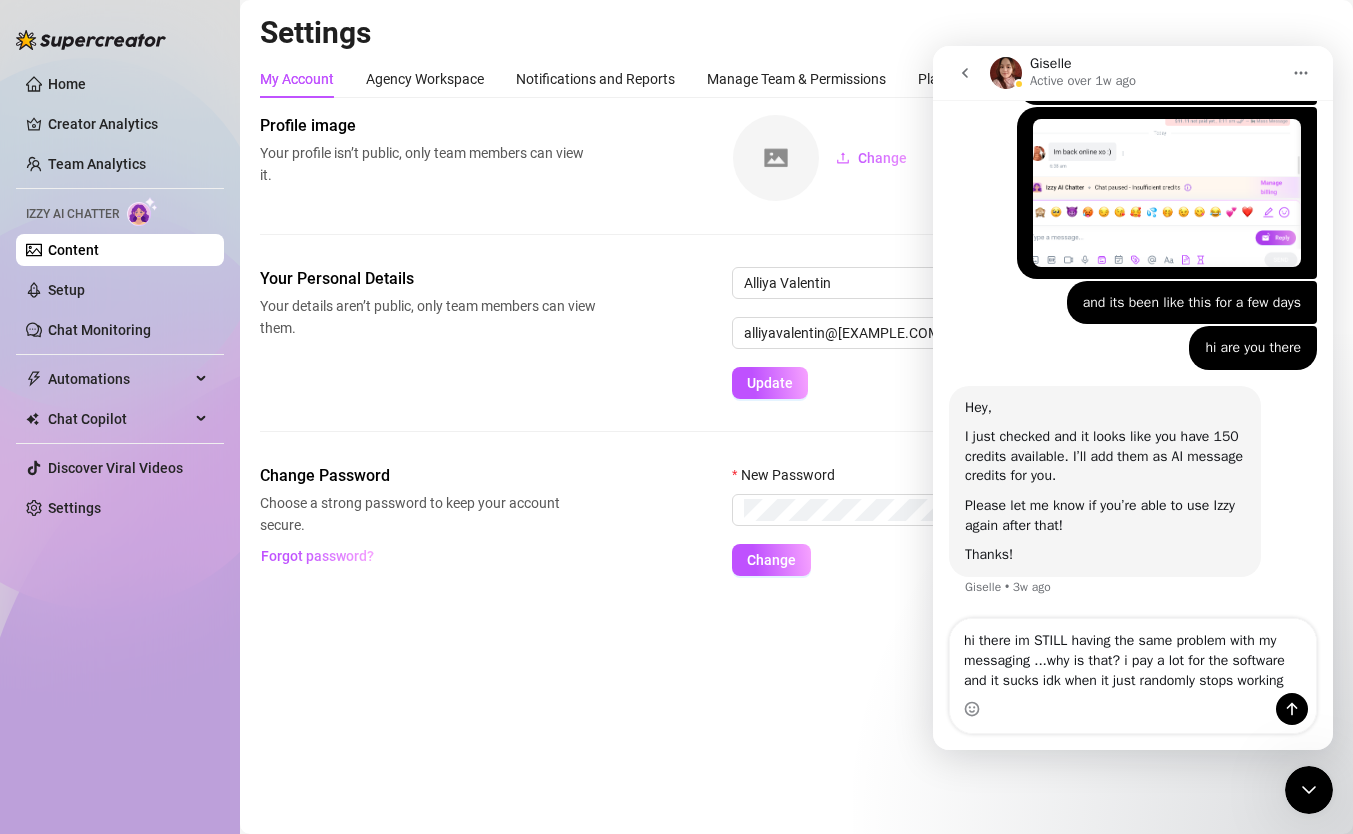 type 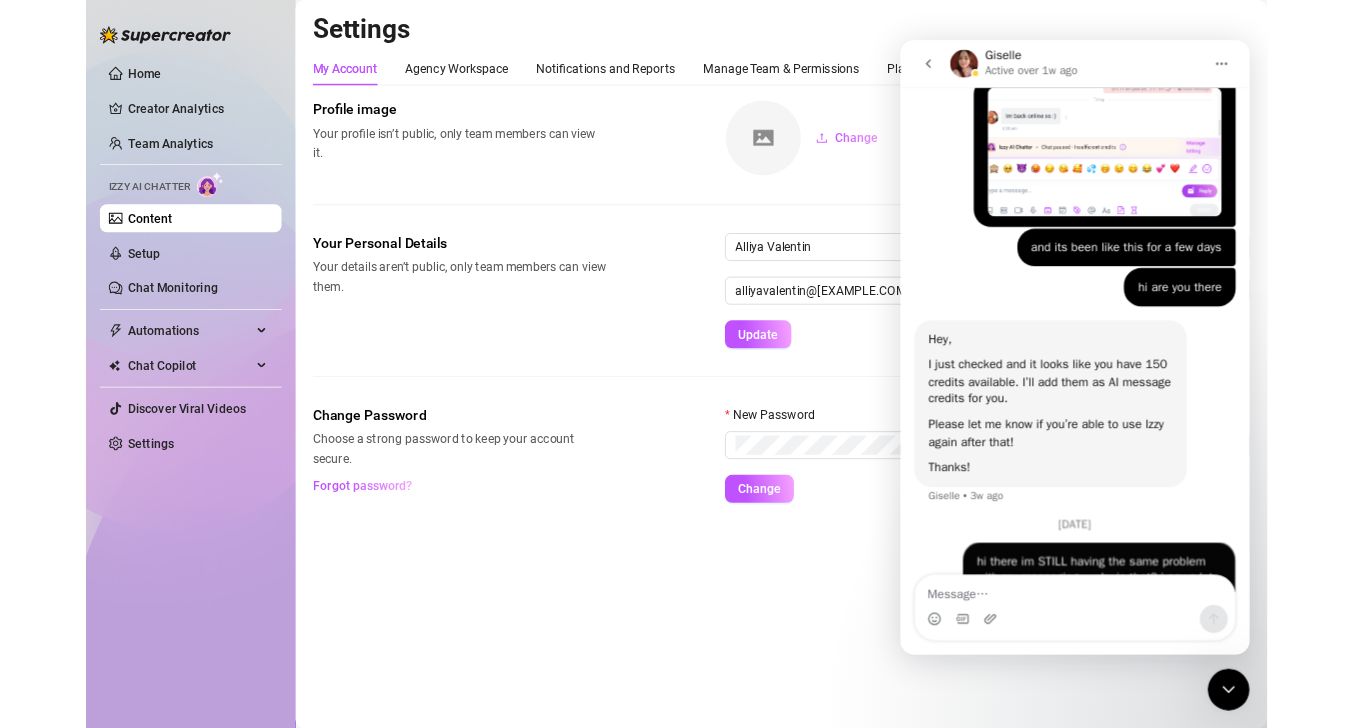 scroll, scrollTop: 1576, scrollLeft: 0, axis: vertical 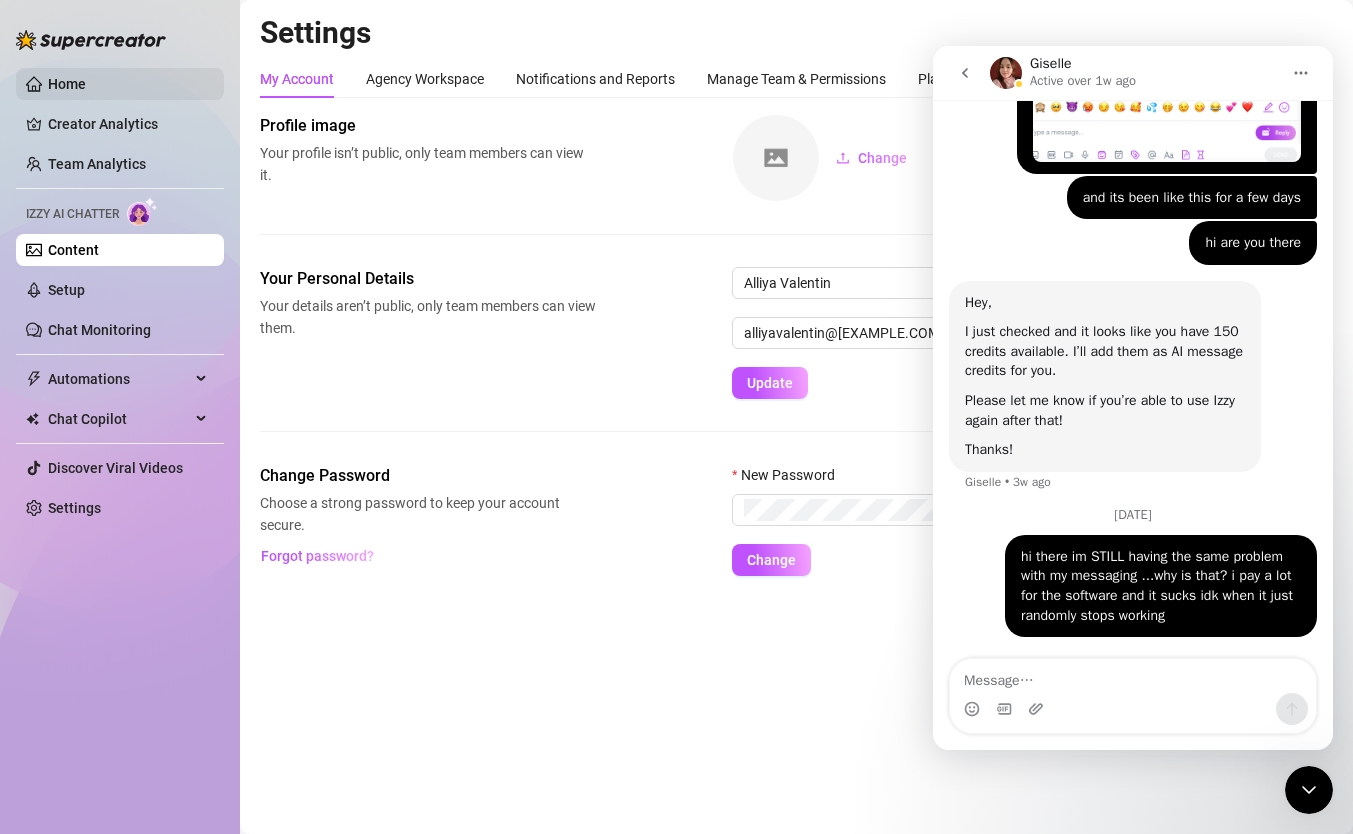 click on "Home" at bounding box center (67, 84) 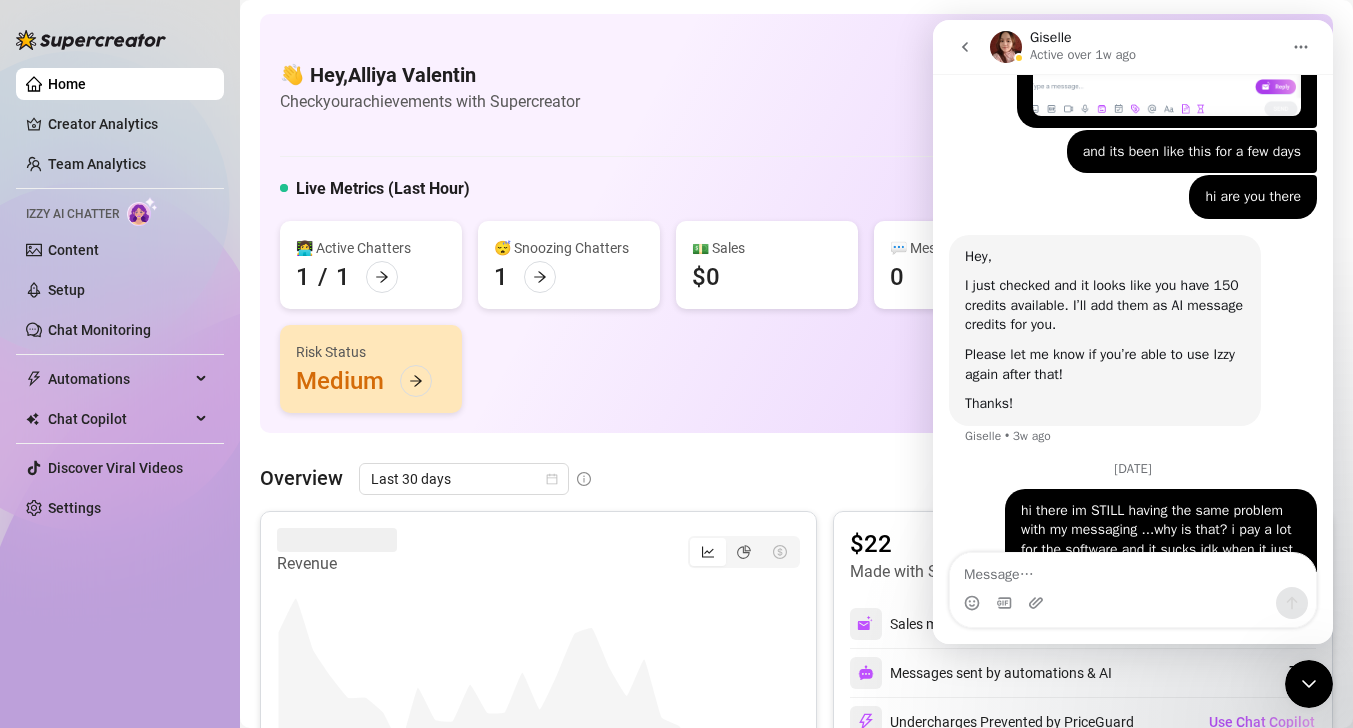 scroll, scrollTop: 1656, scrollLeft: 0, axis: vertical 